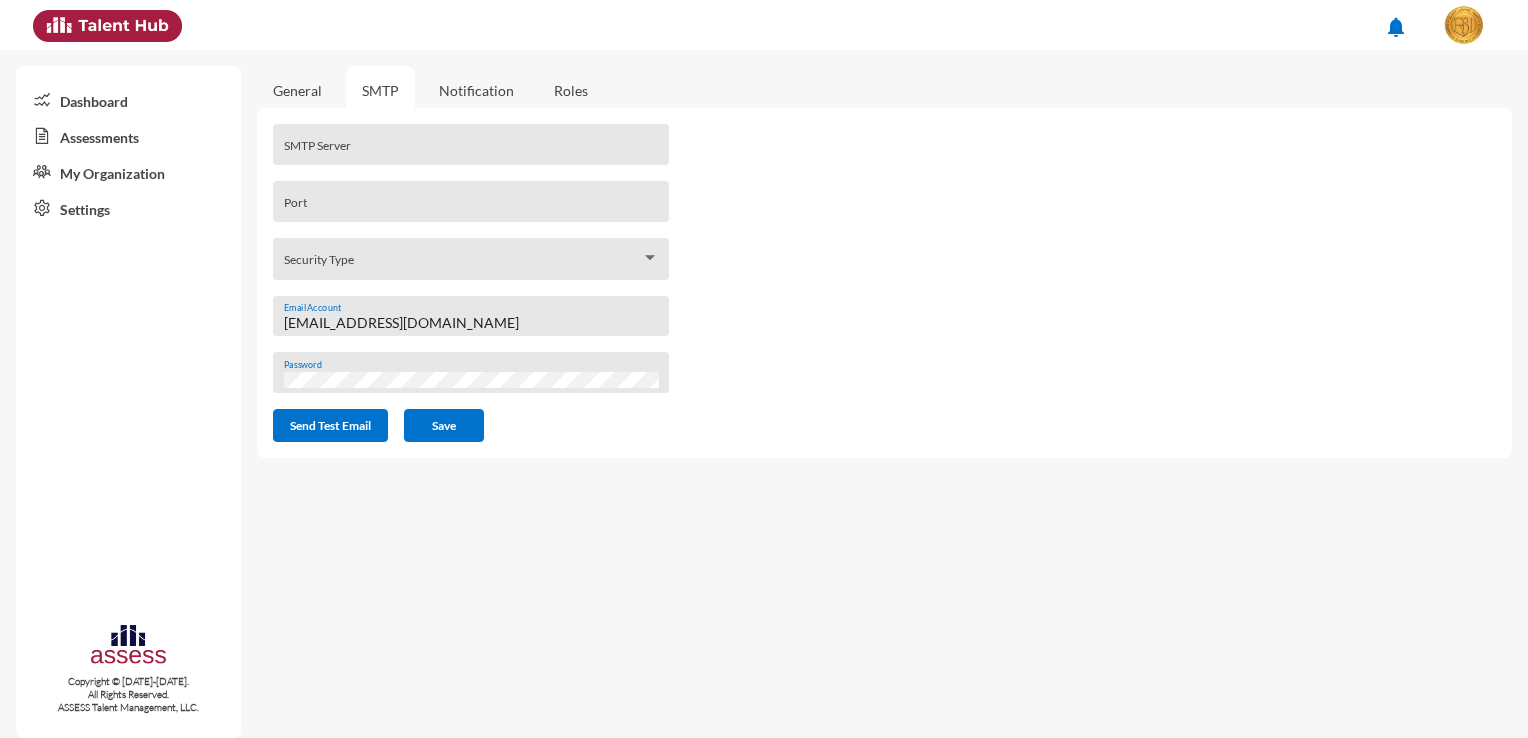 scroll, scrollTop: 0, scrollLeft: 0, axis: both 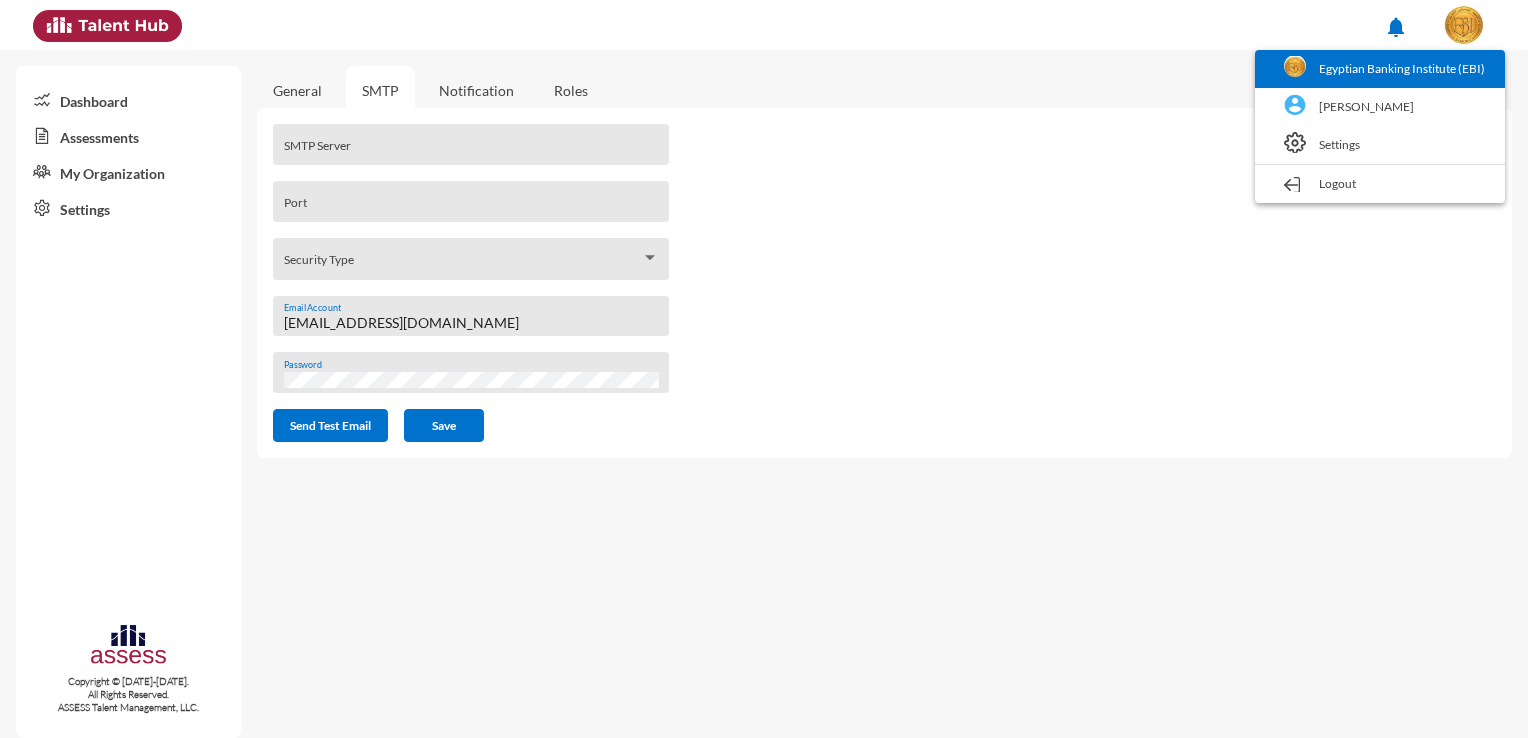click on "Egyptian Banking Institute (EBI)" at bounding box center [1380, 69] 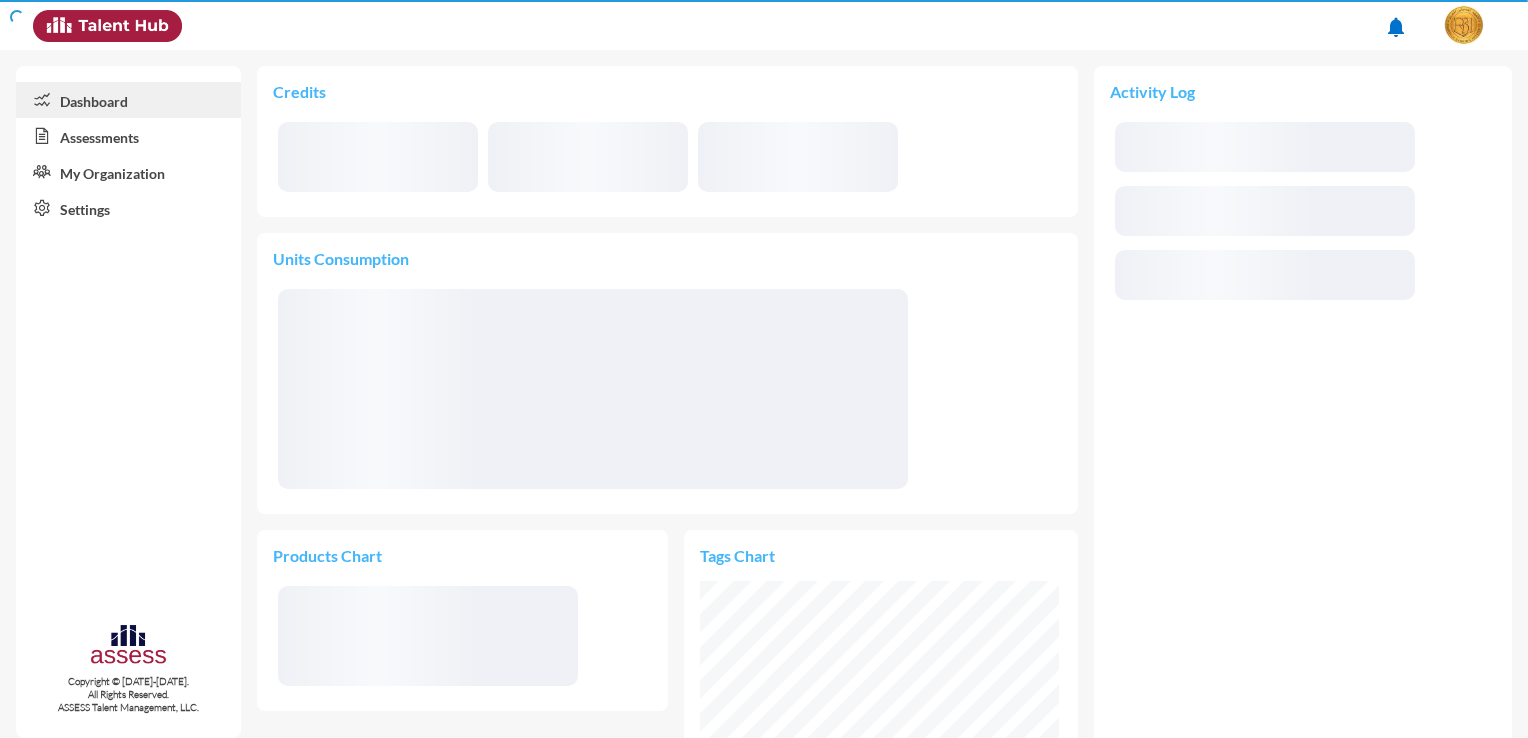 scroll, scrollTop: 999820, scrollLeft: 999640, axis: both 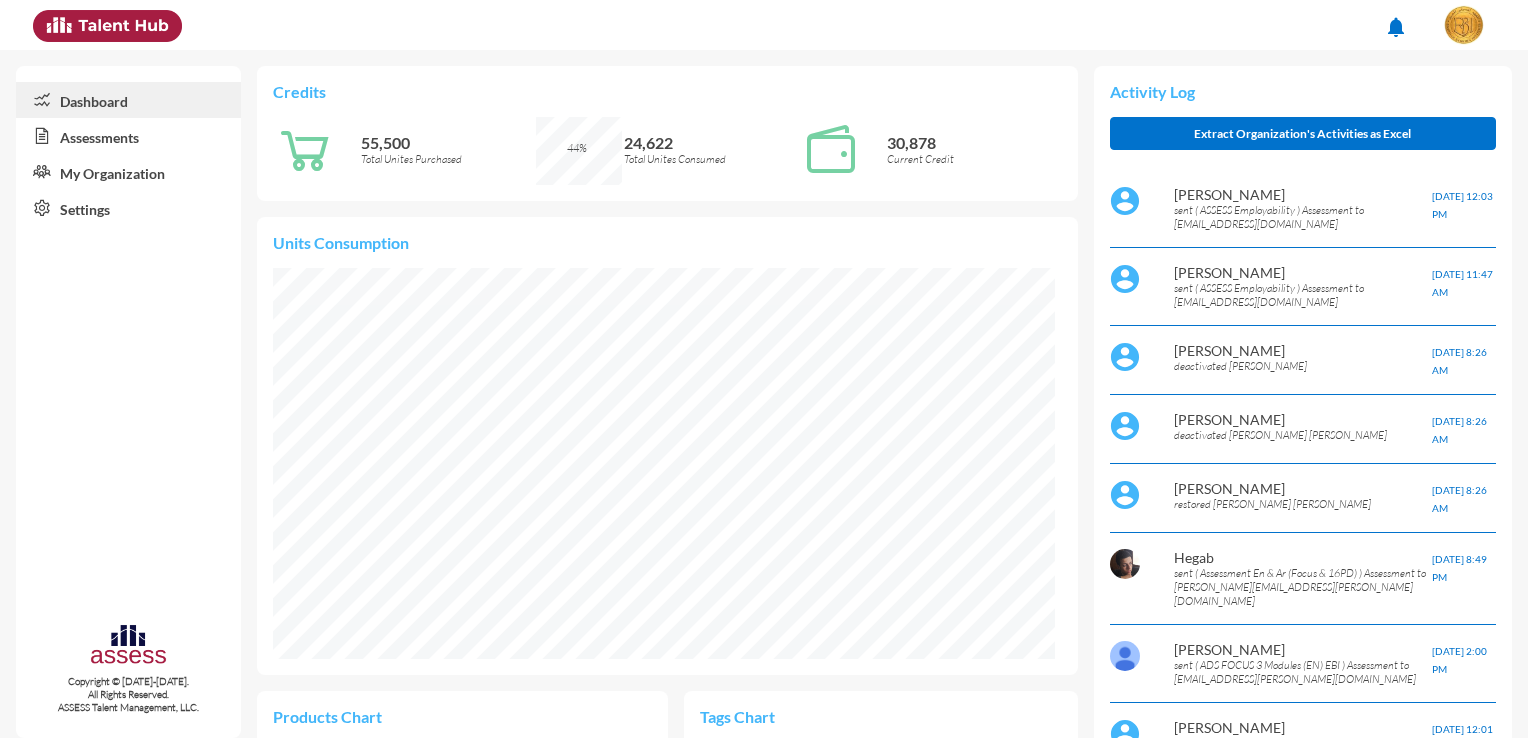 click on "notifications" 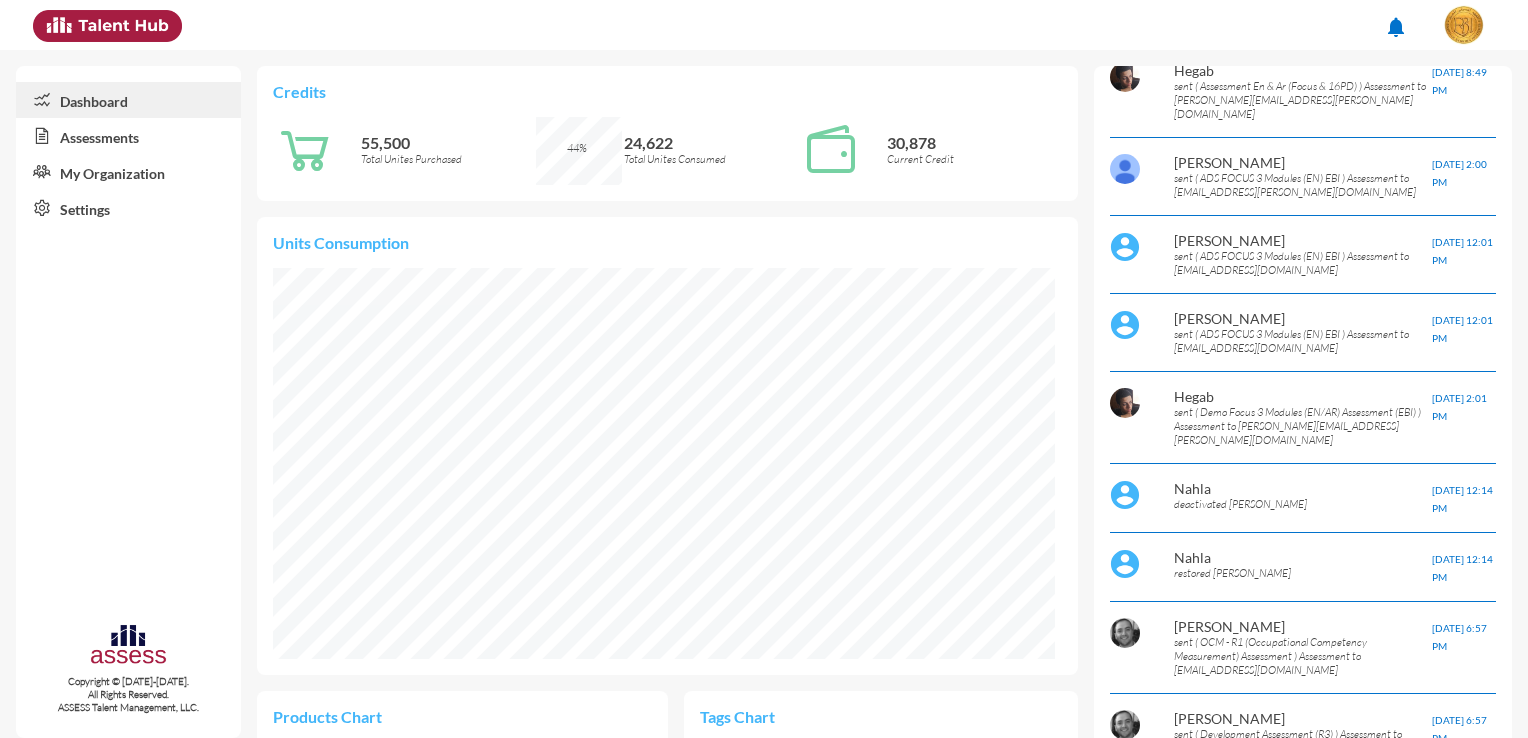 scroll, scrollTop: 0, scrollLeft: 0, axis: both 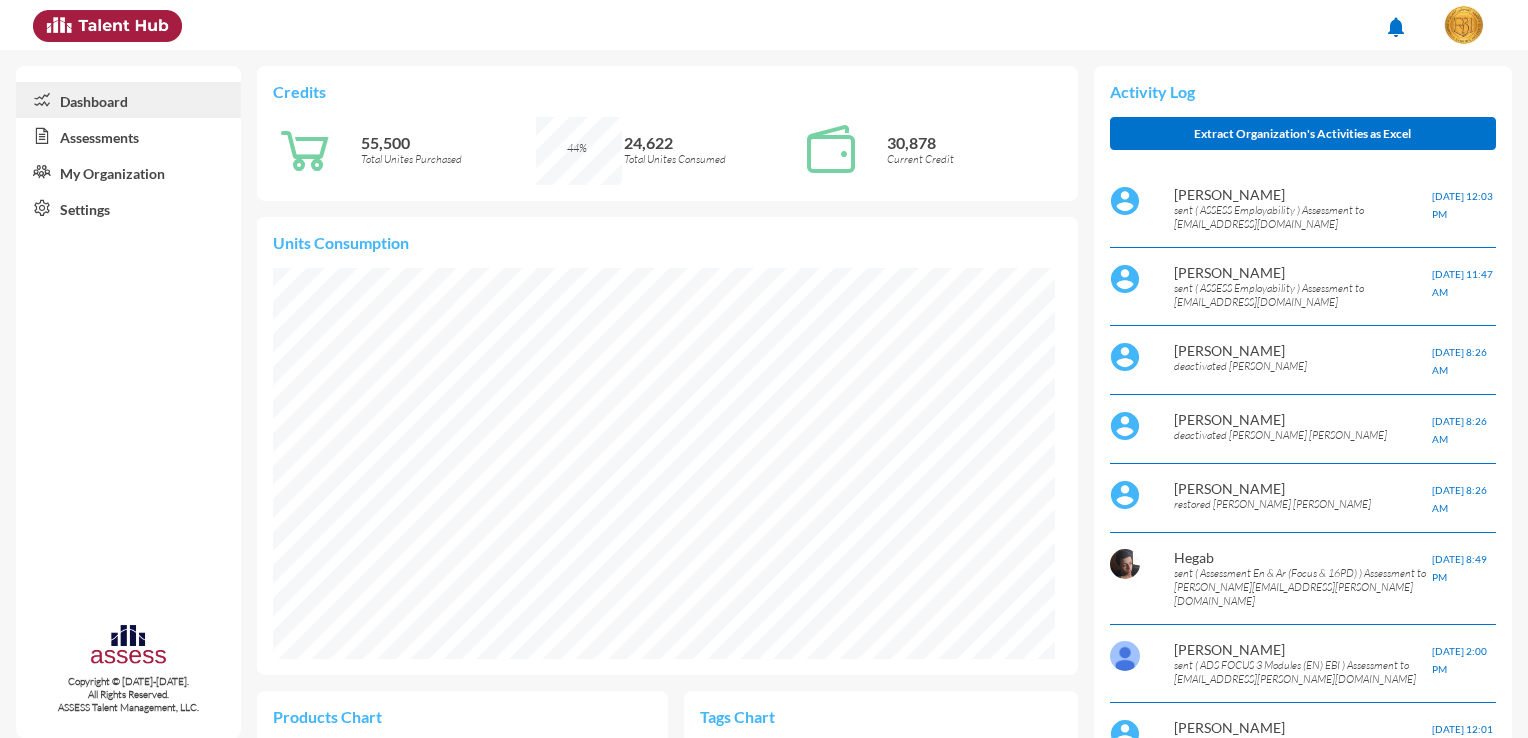 click on "notifications" 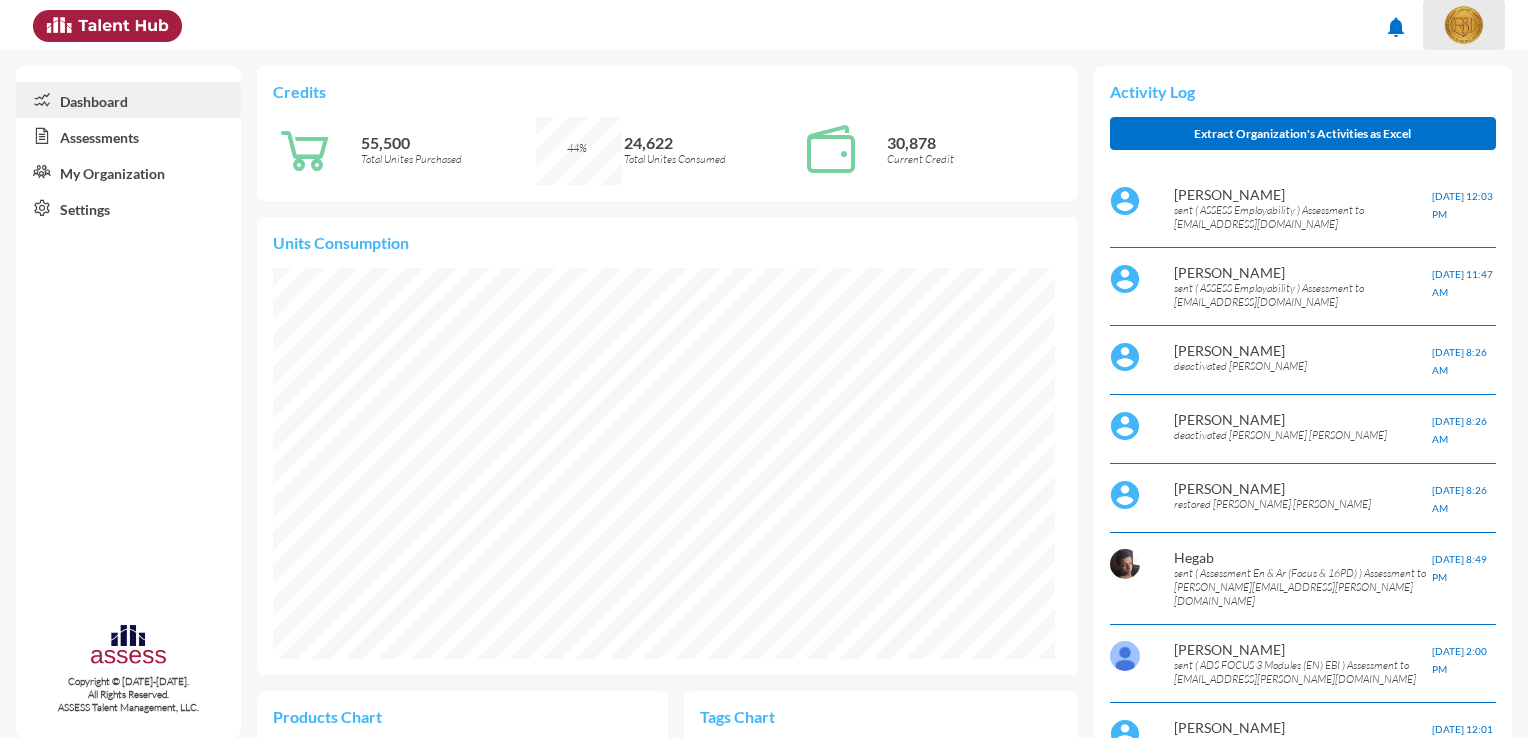click 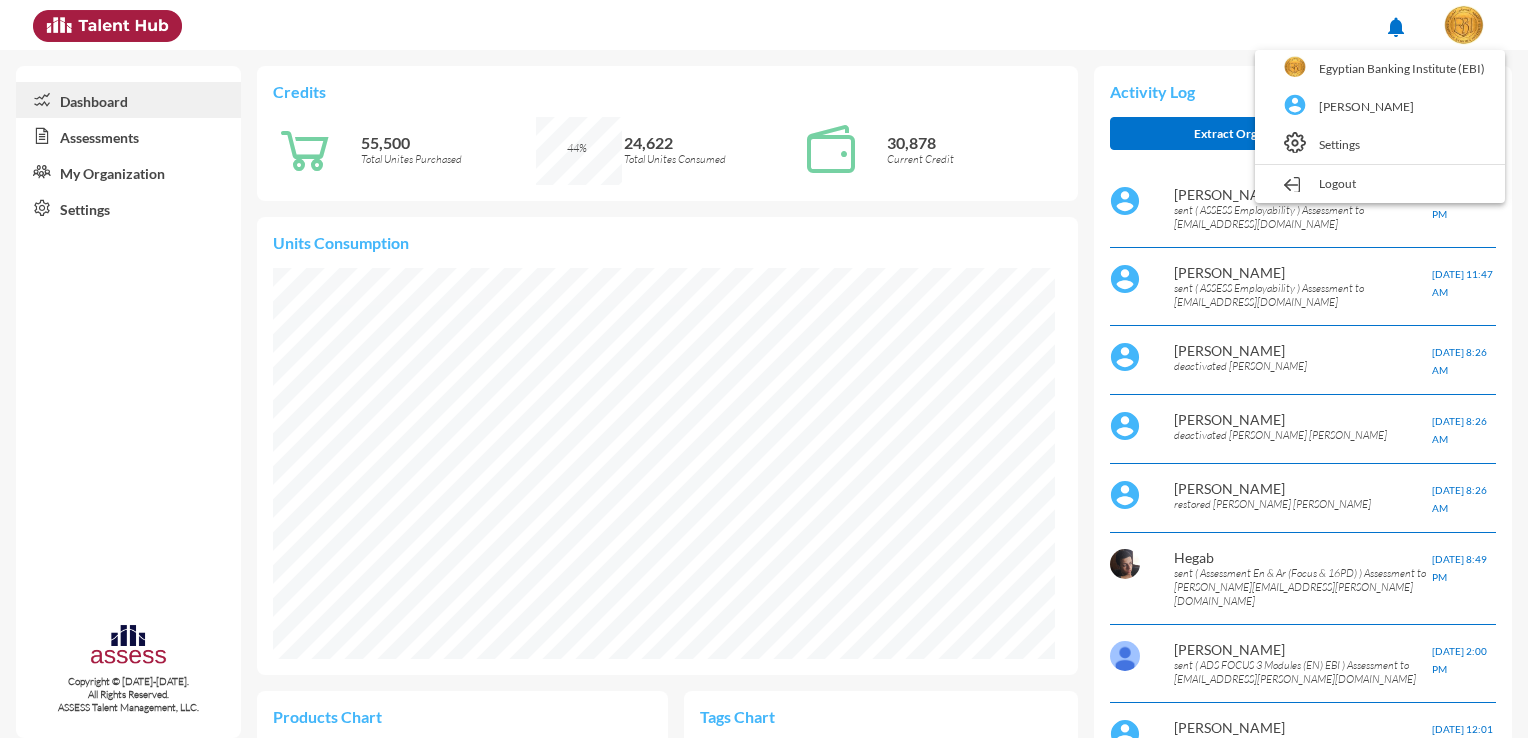 click on "Logout" at bounding box center [1380, 184] 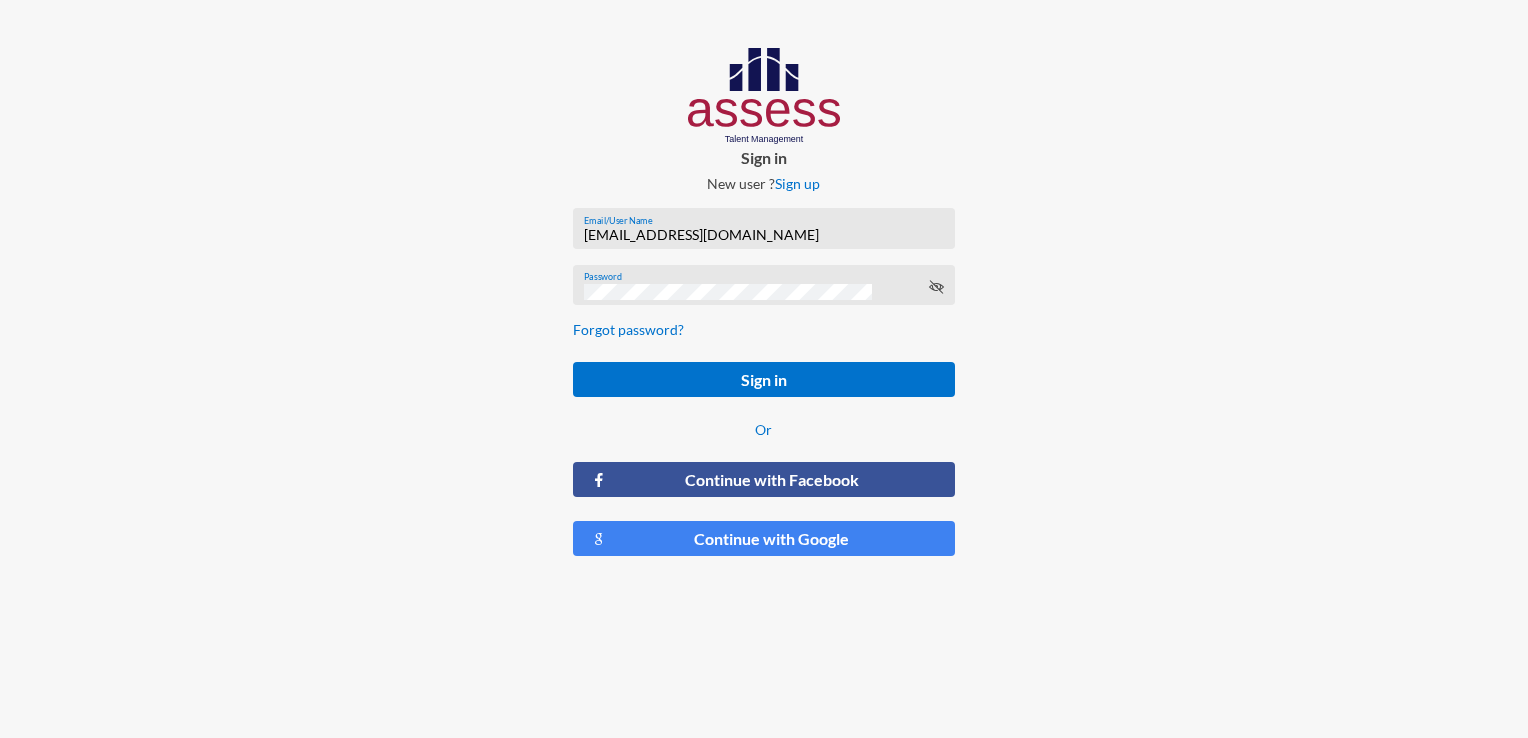 click on "[EMAIL_ADDRESS][DOMAIN_NAME]" at bounding box center (764, 235) 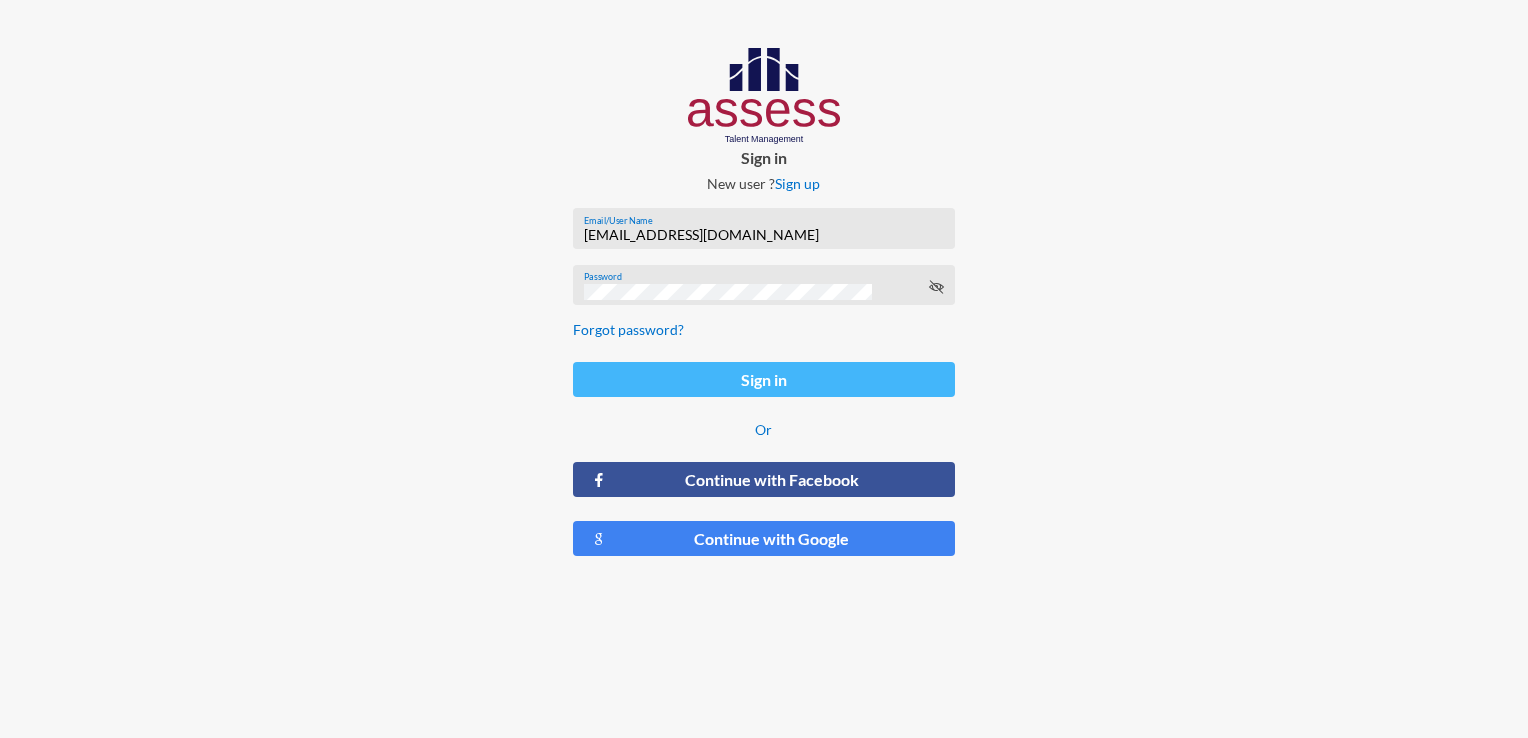 click on "Sign in" 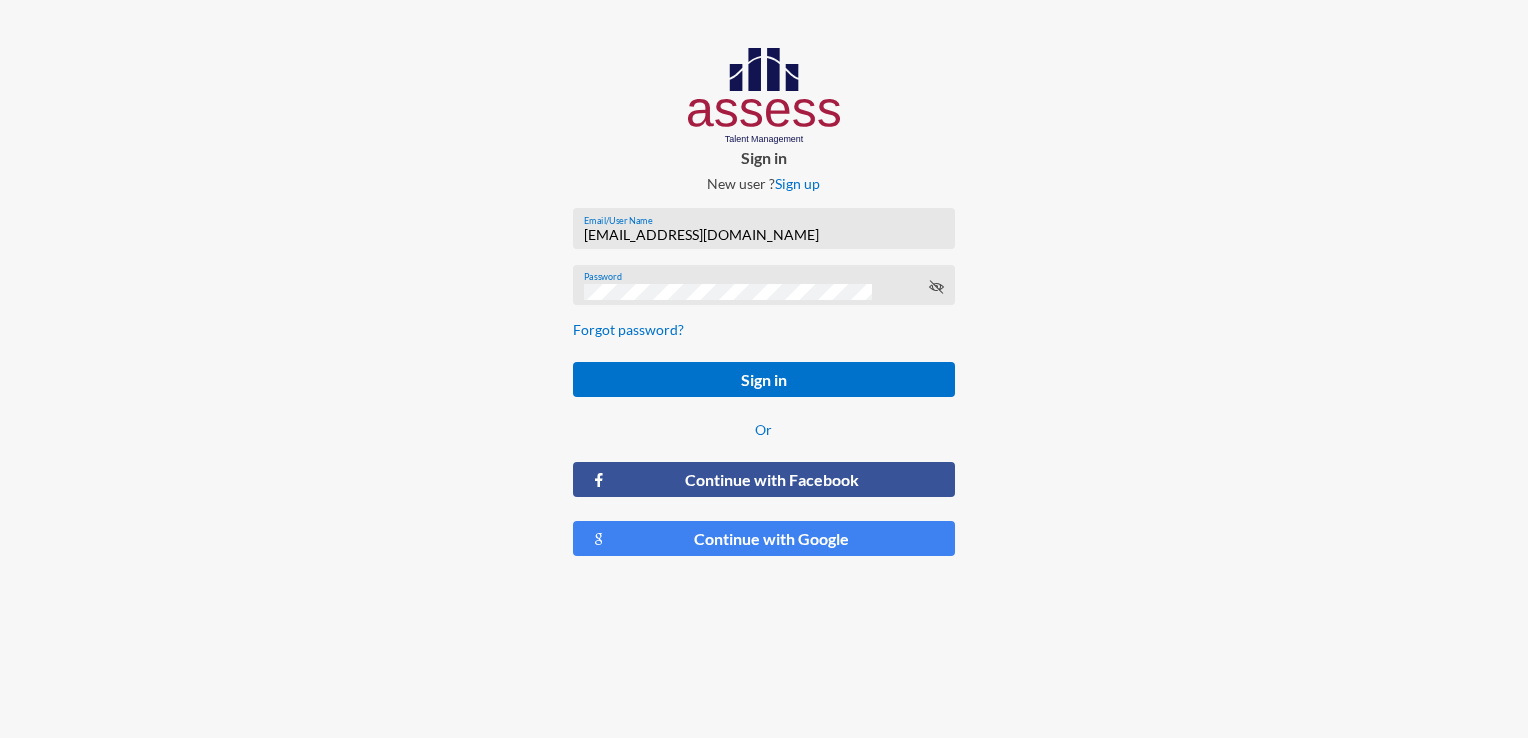 click on "[EMAIL_ADDRESS][DOMAIN_NAME]" at bounding box center (764, 235) 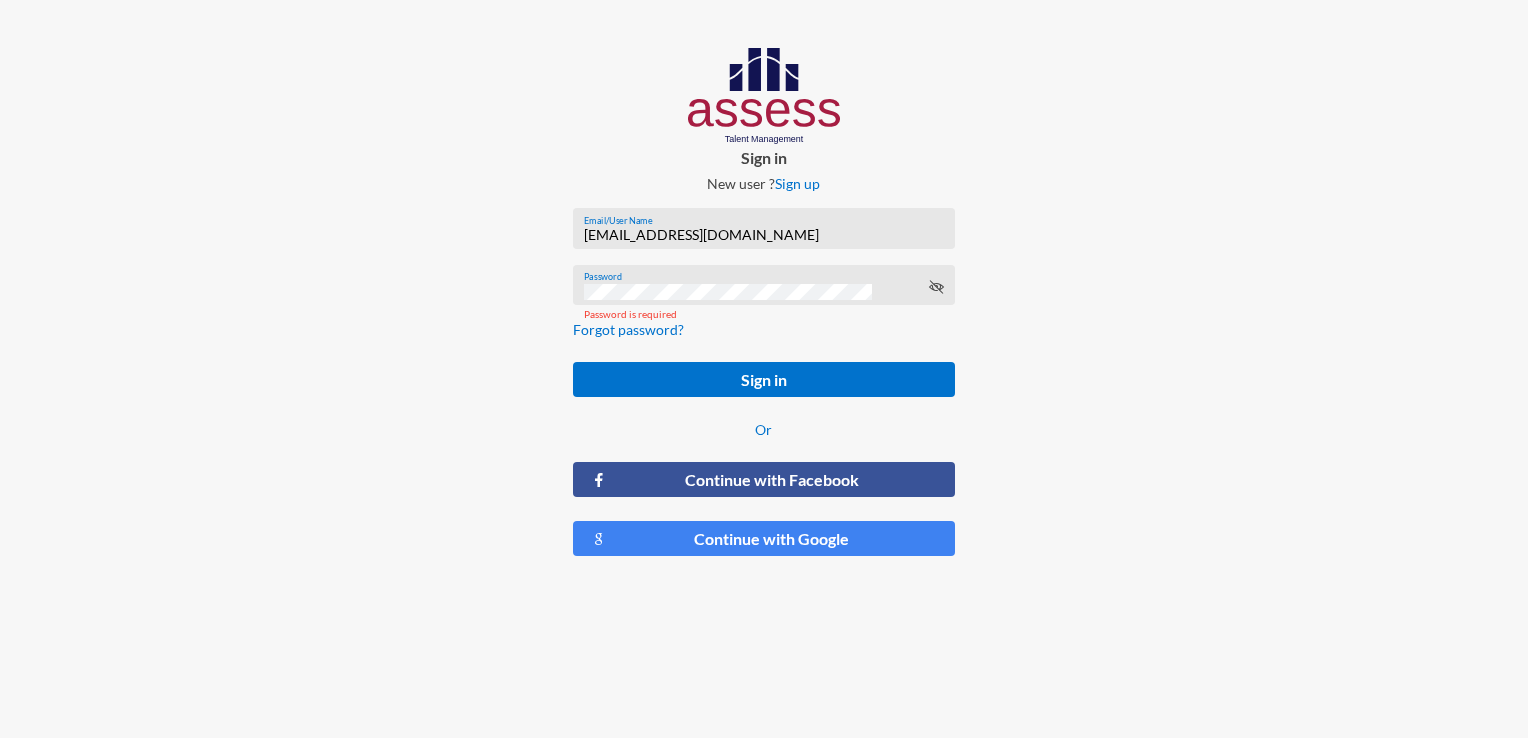 click 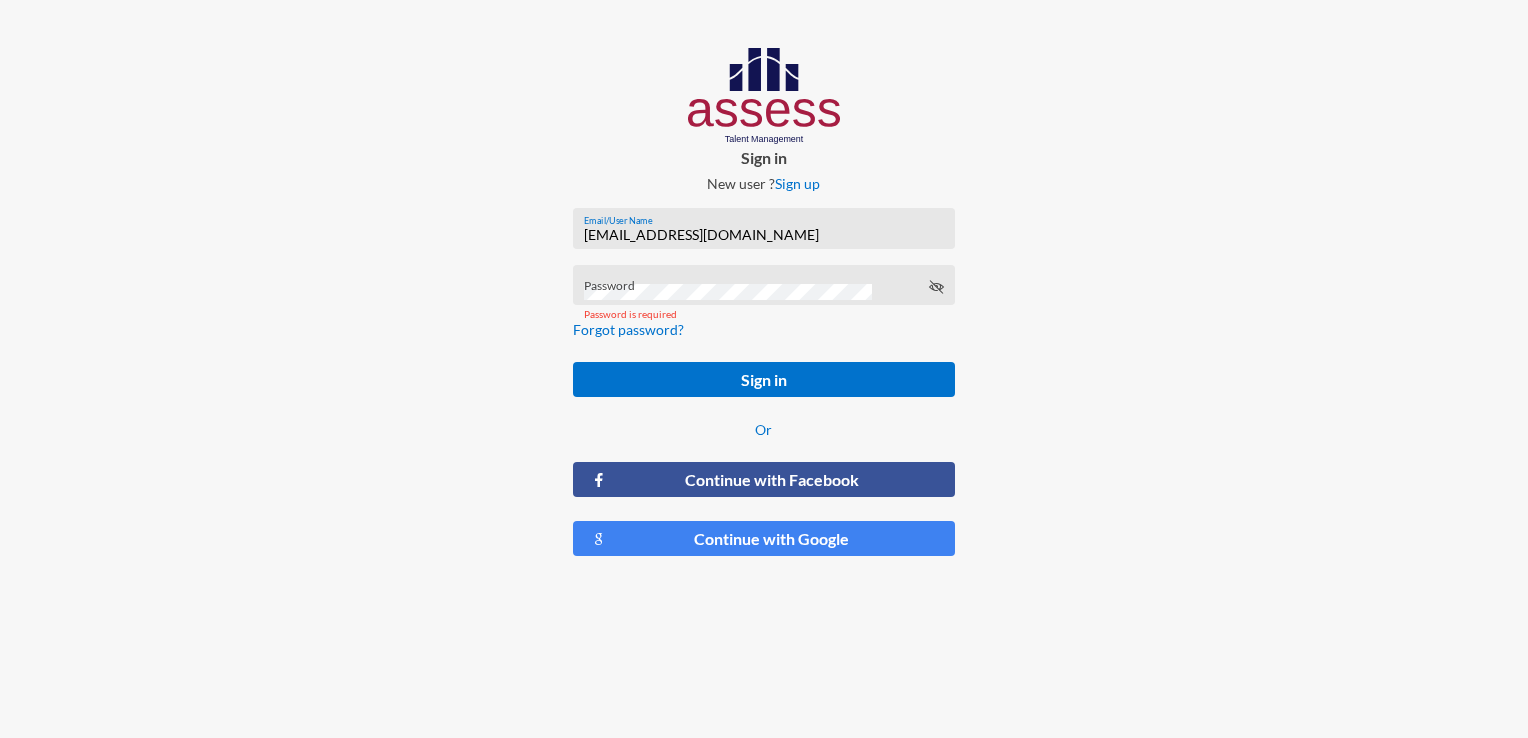 click on "Password is required" 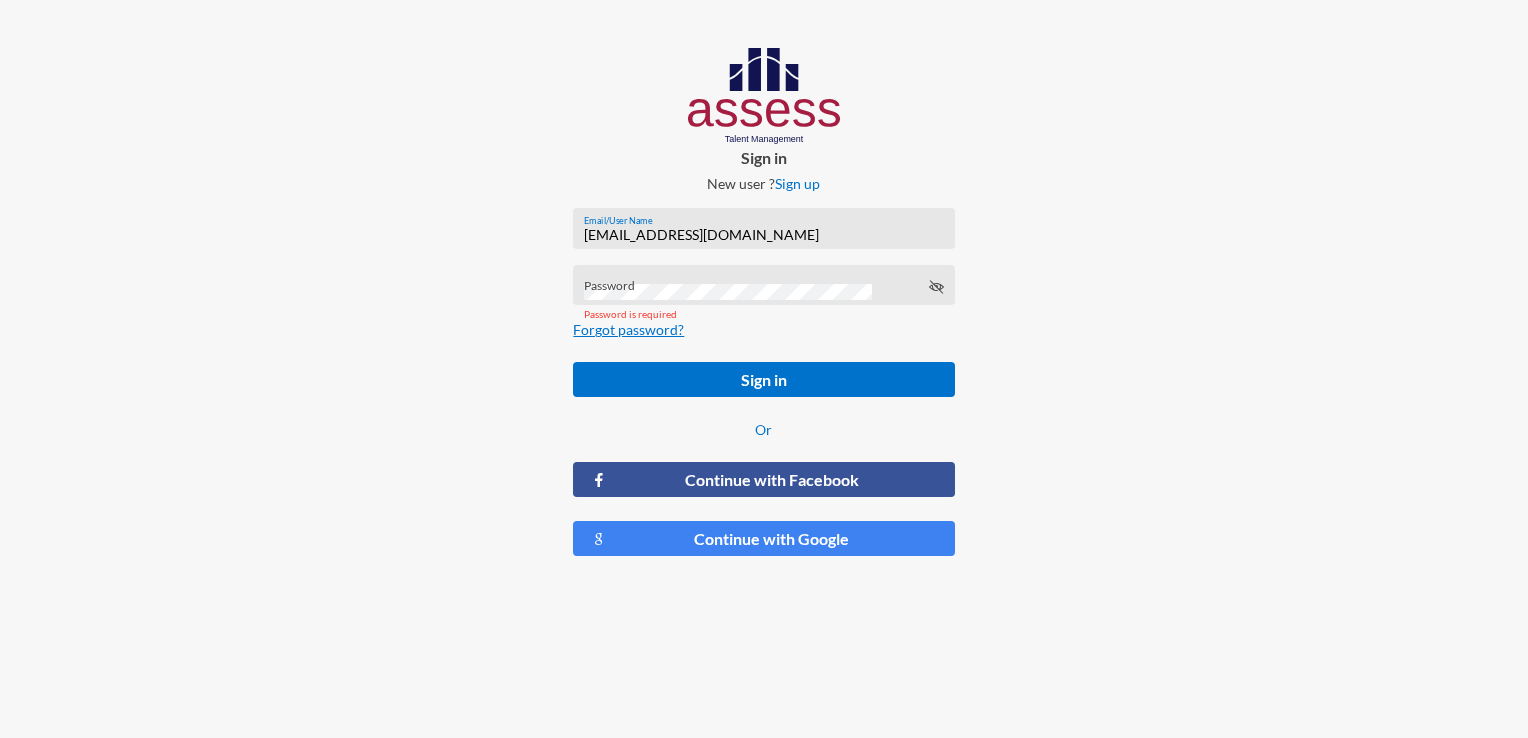 click on "Forgot password?" 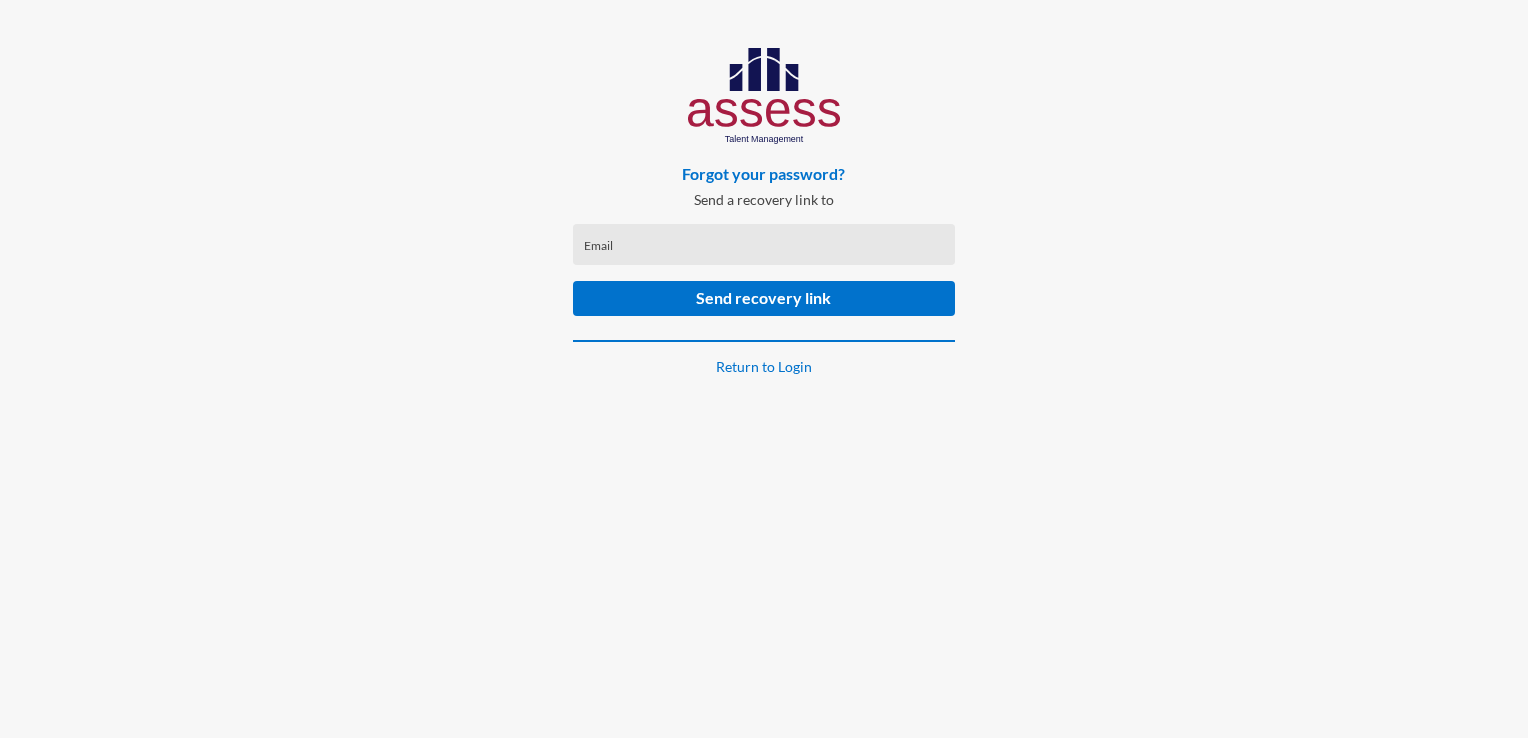 click on "Email" at bounding box center [764, 251] 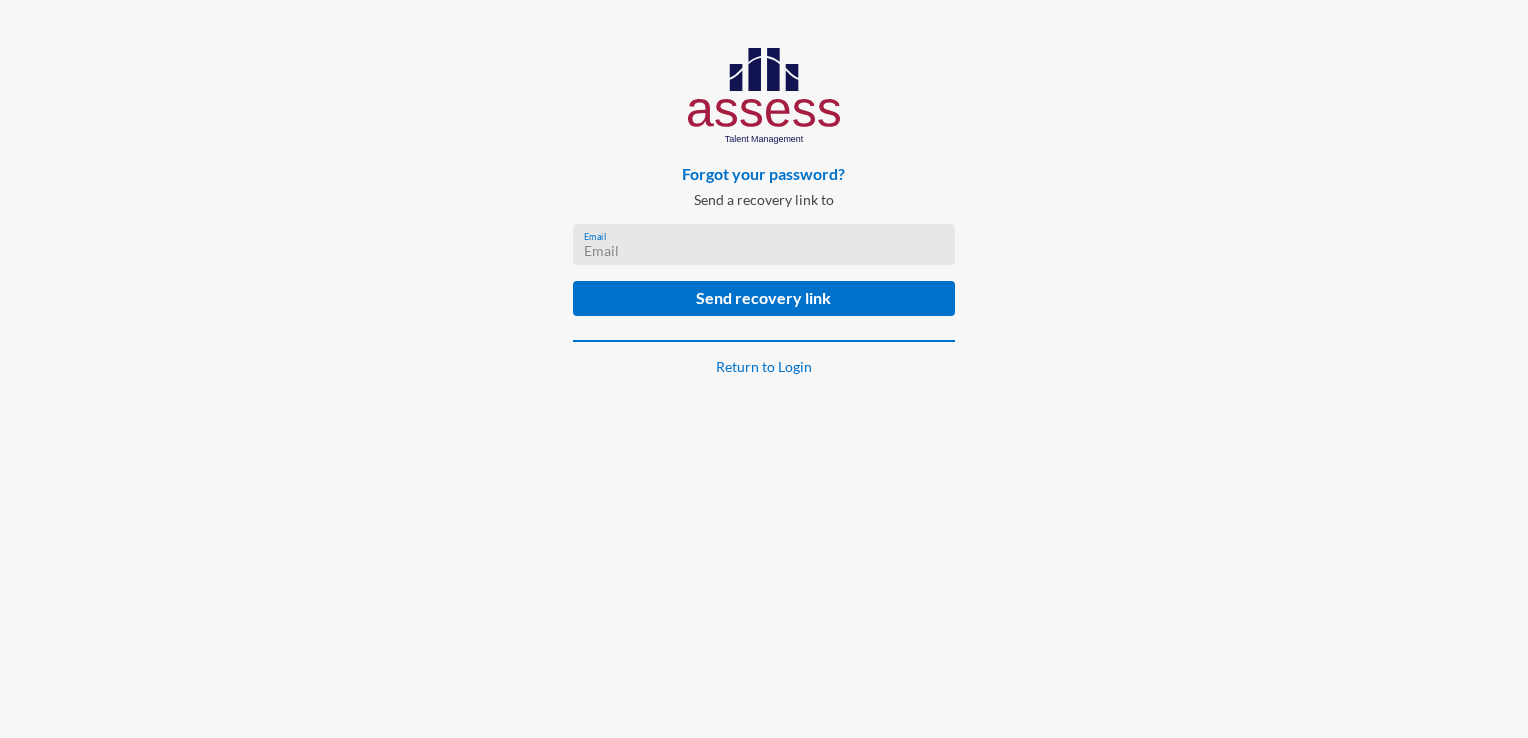 type on "[EMAIL_ADDRESS][DOMAIN_NAME]" 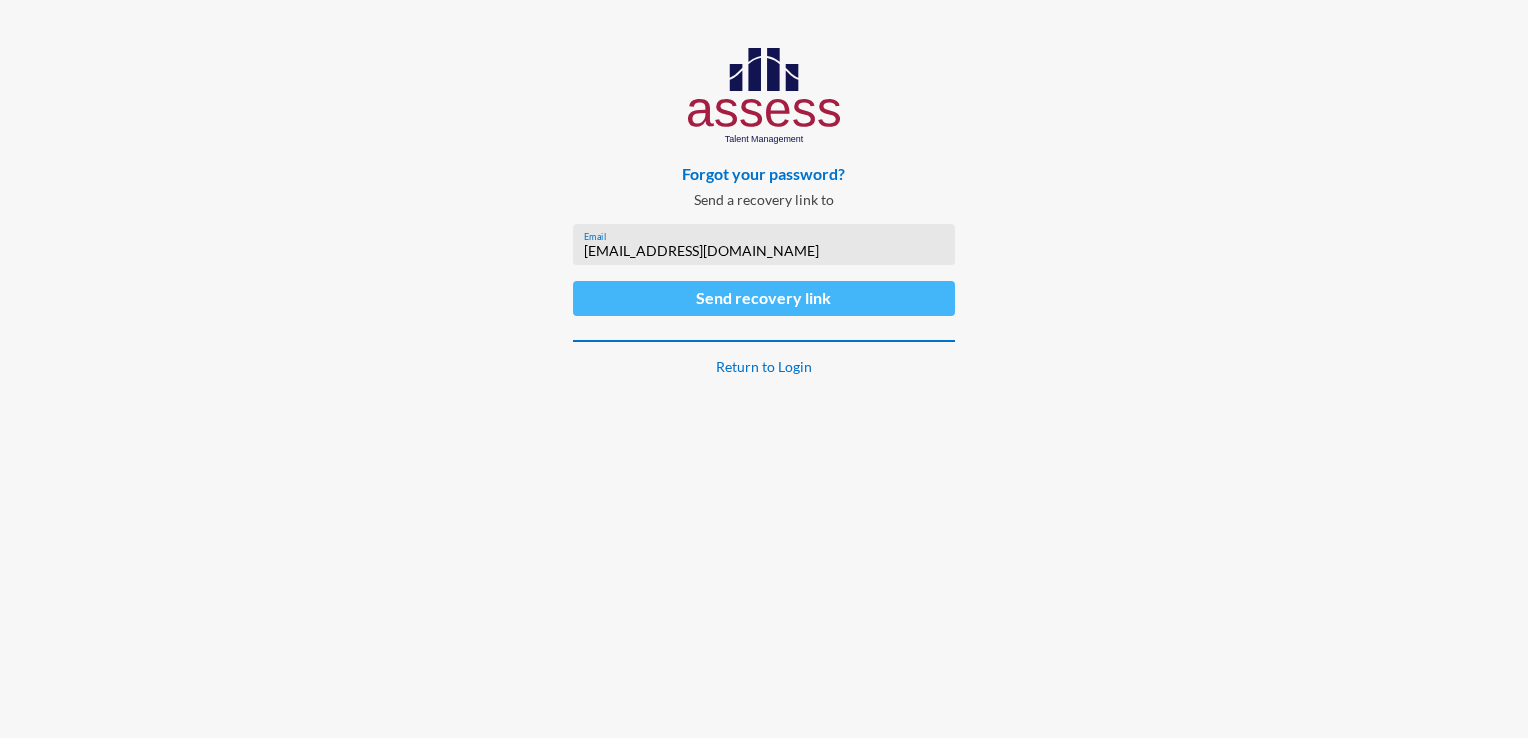 click on "Send recovery link" 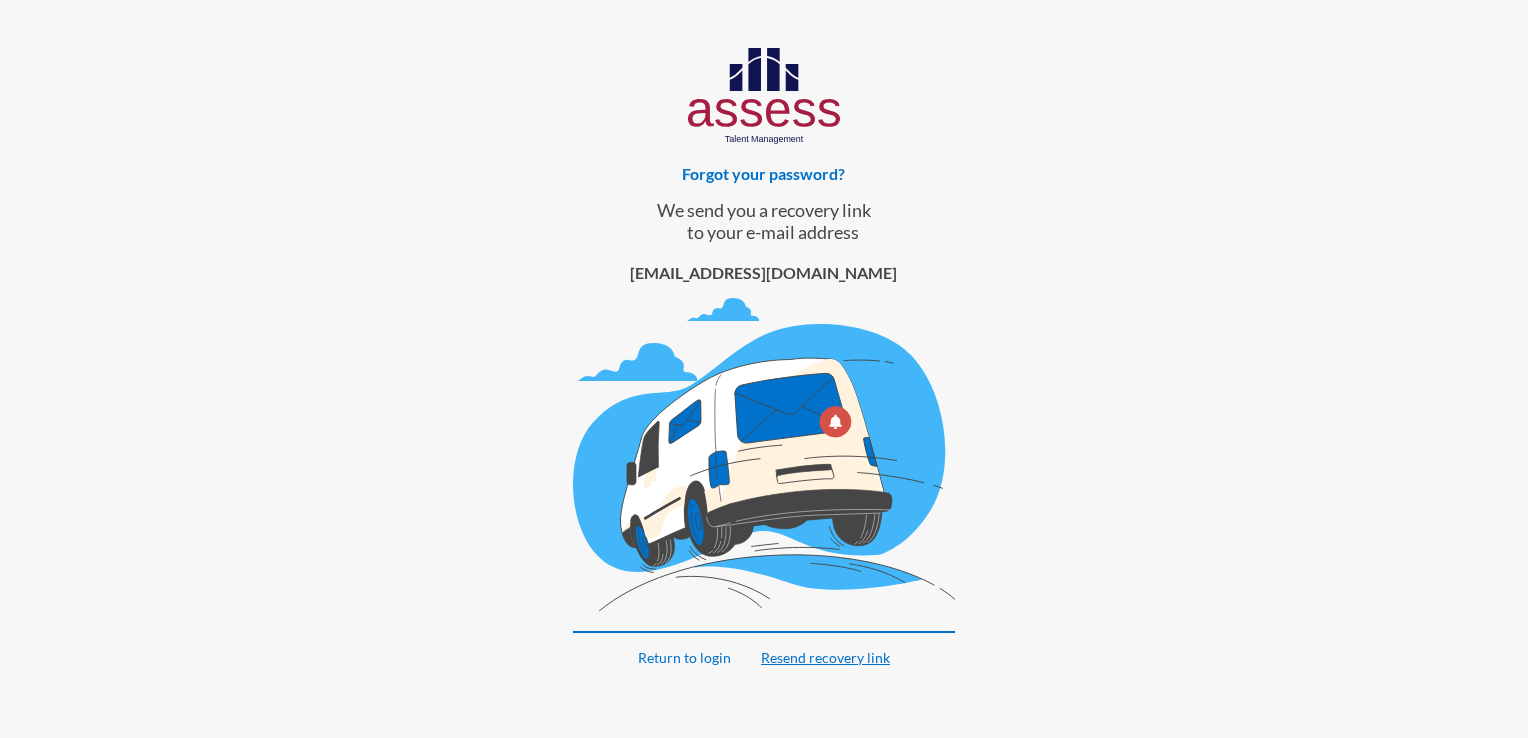 click on "Resend recovery link" 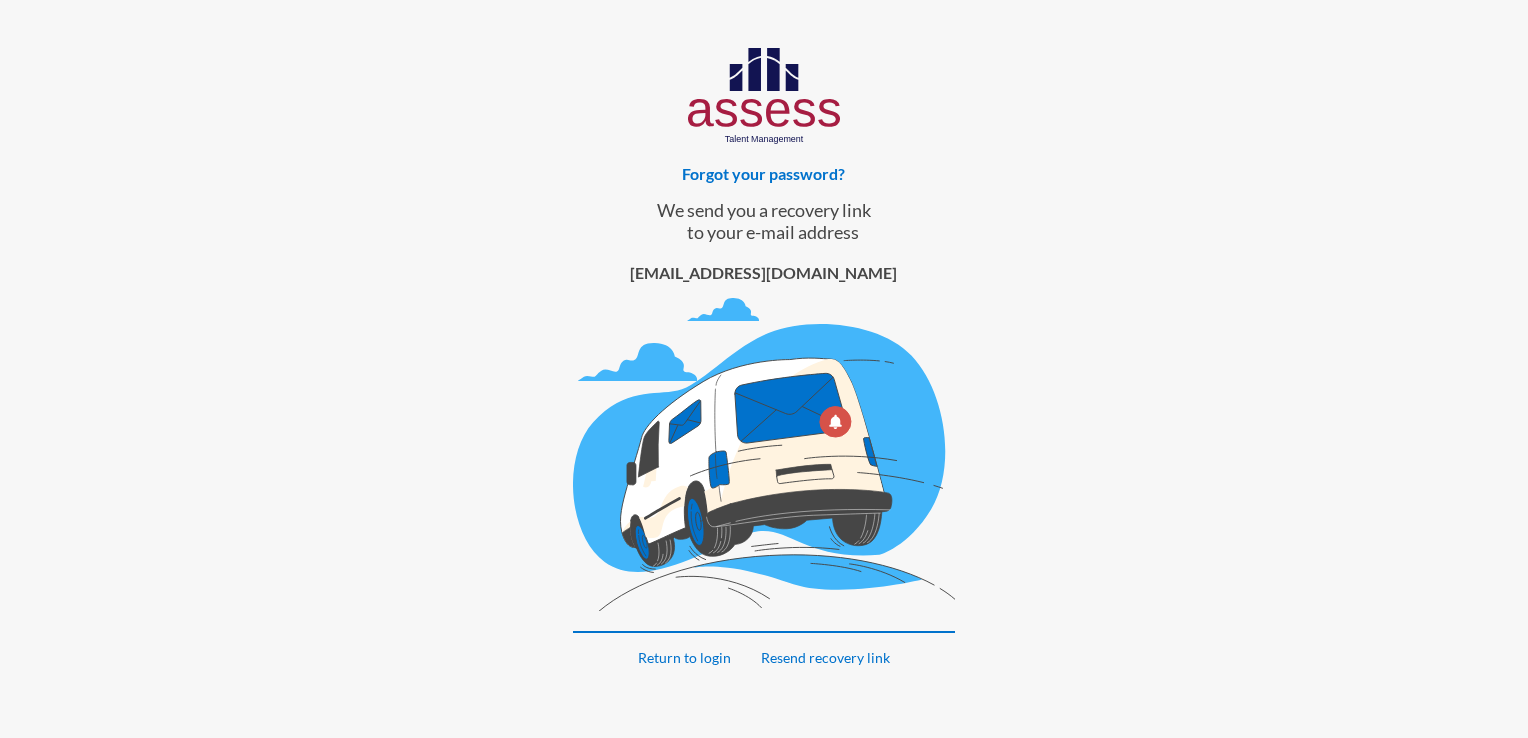 click on "[EMAIL_ADDRESS][DOMAIN_NAME]  Return to login  Resend recovery link" 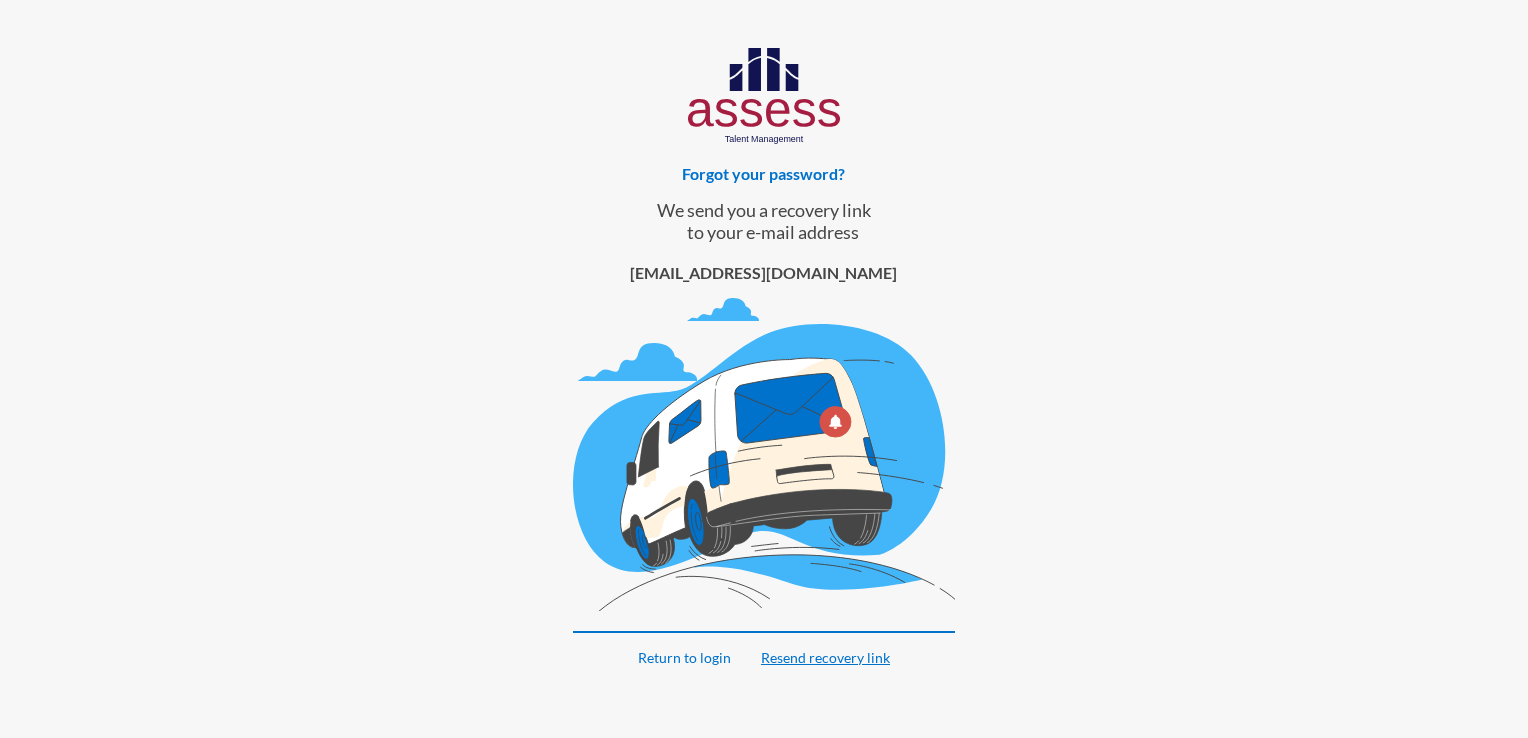 click on "Resend recovery link" 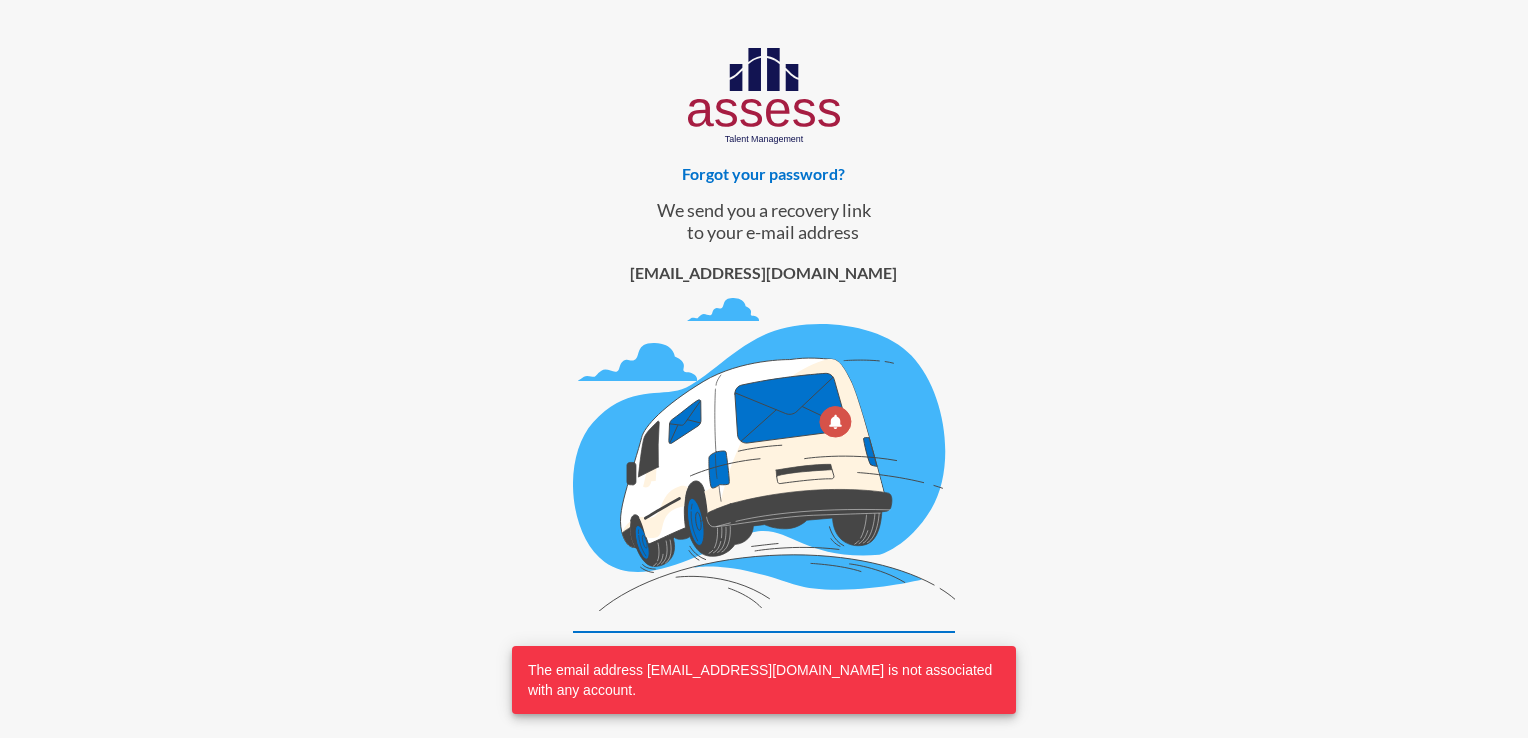 click 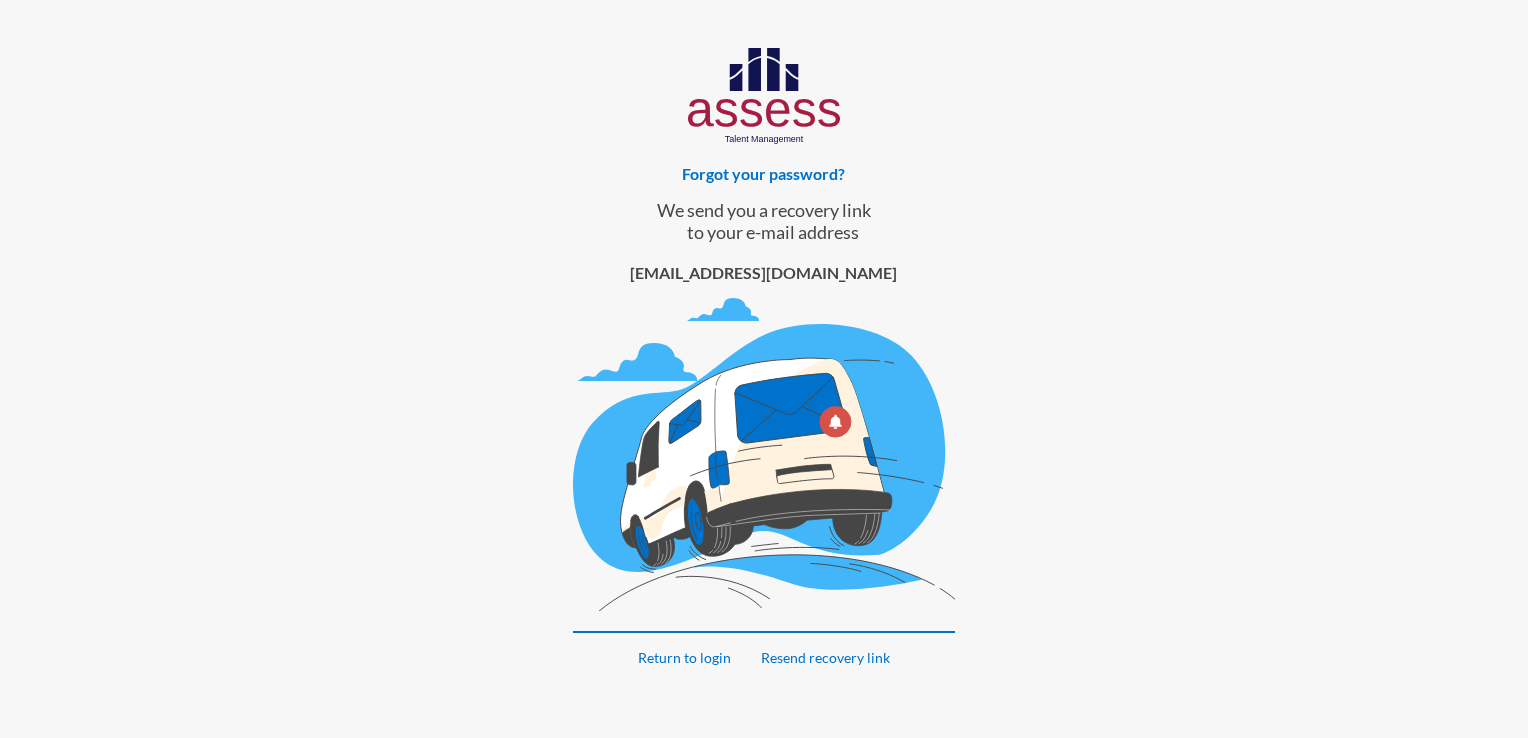 drag, startPoint x: 1521, startPoint y: 197, endPoint x: 1437, endPoint y: 232, distance: 91 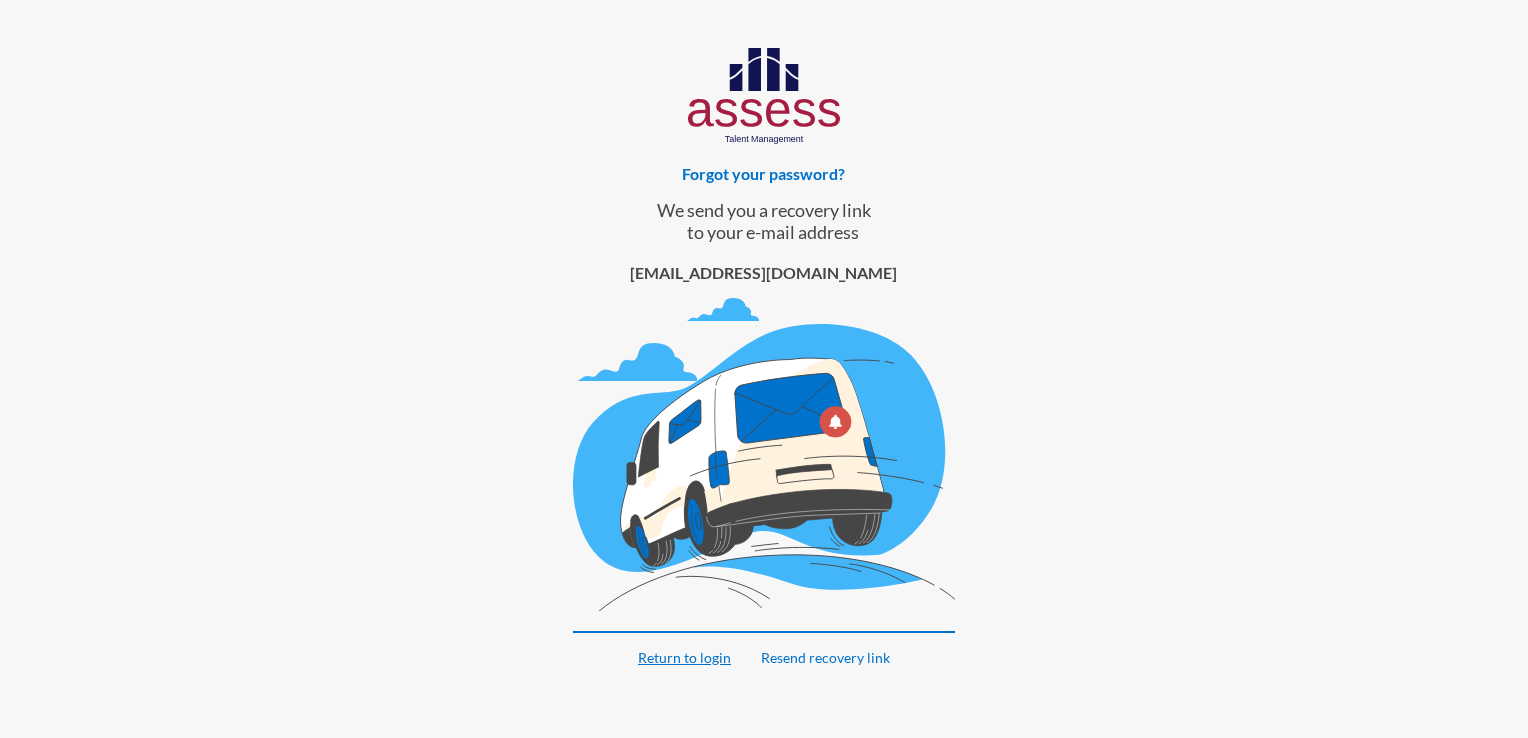 click on "Return to login" 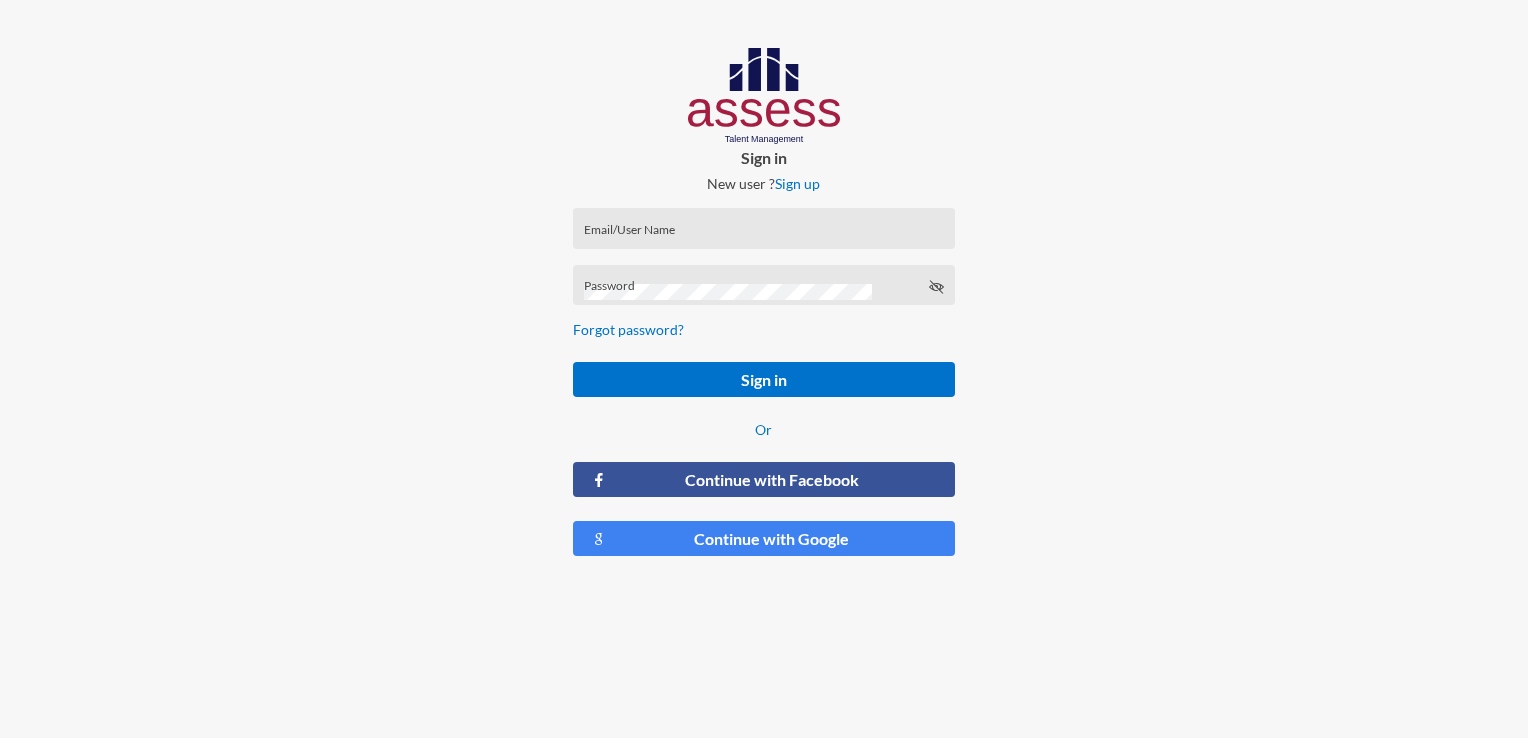 type on "[EMAIL_ADDRESS][DOMAIN_NAME]" 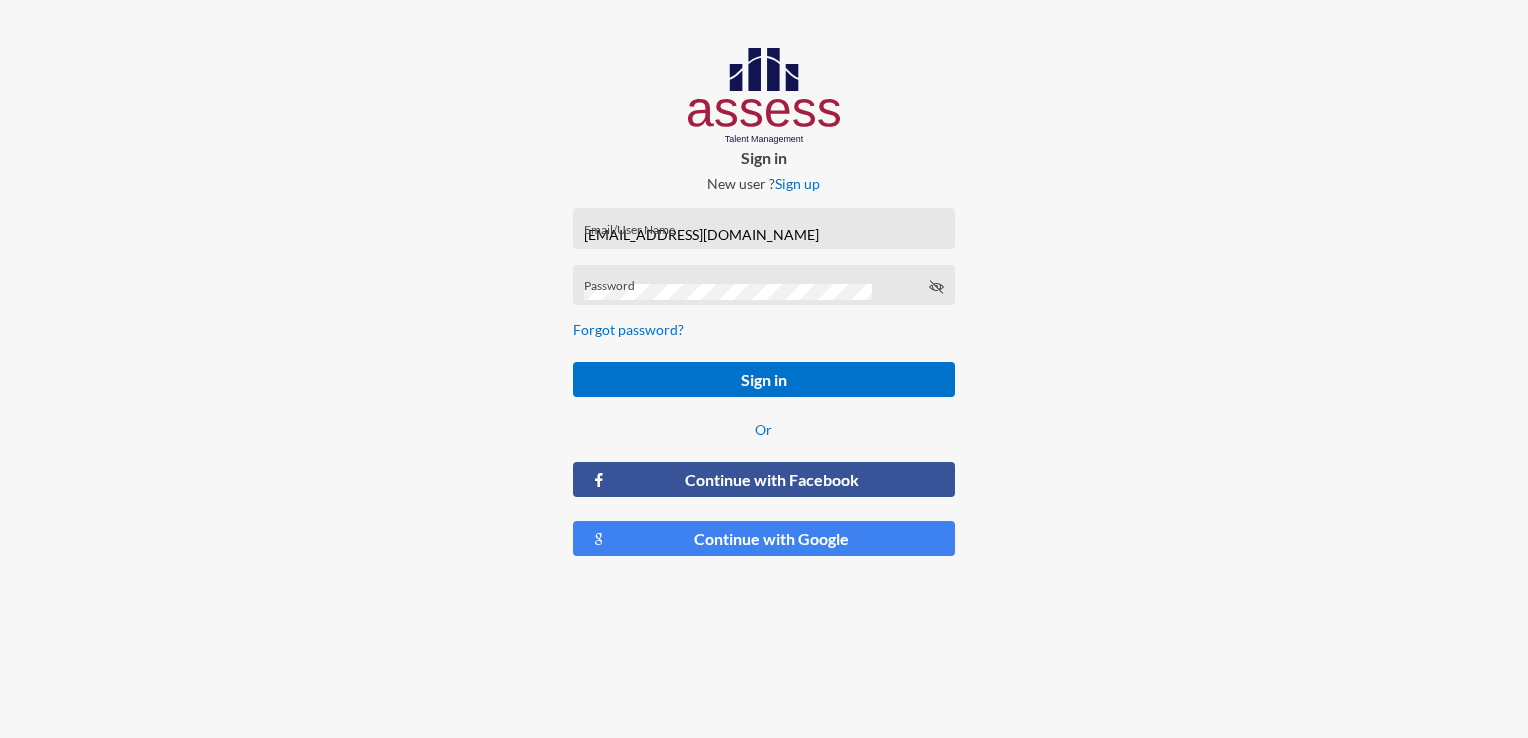 click on "[EMAIL_ADDRESS][DOMAIN_NAME]" at bounding box center (764, 235) 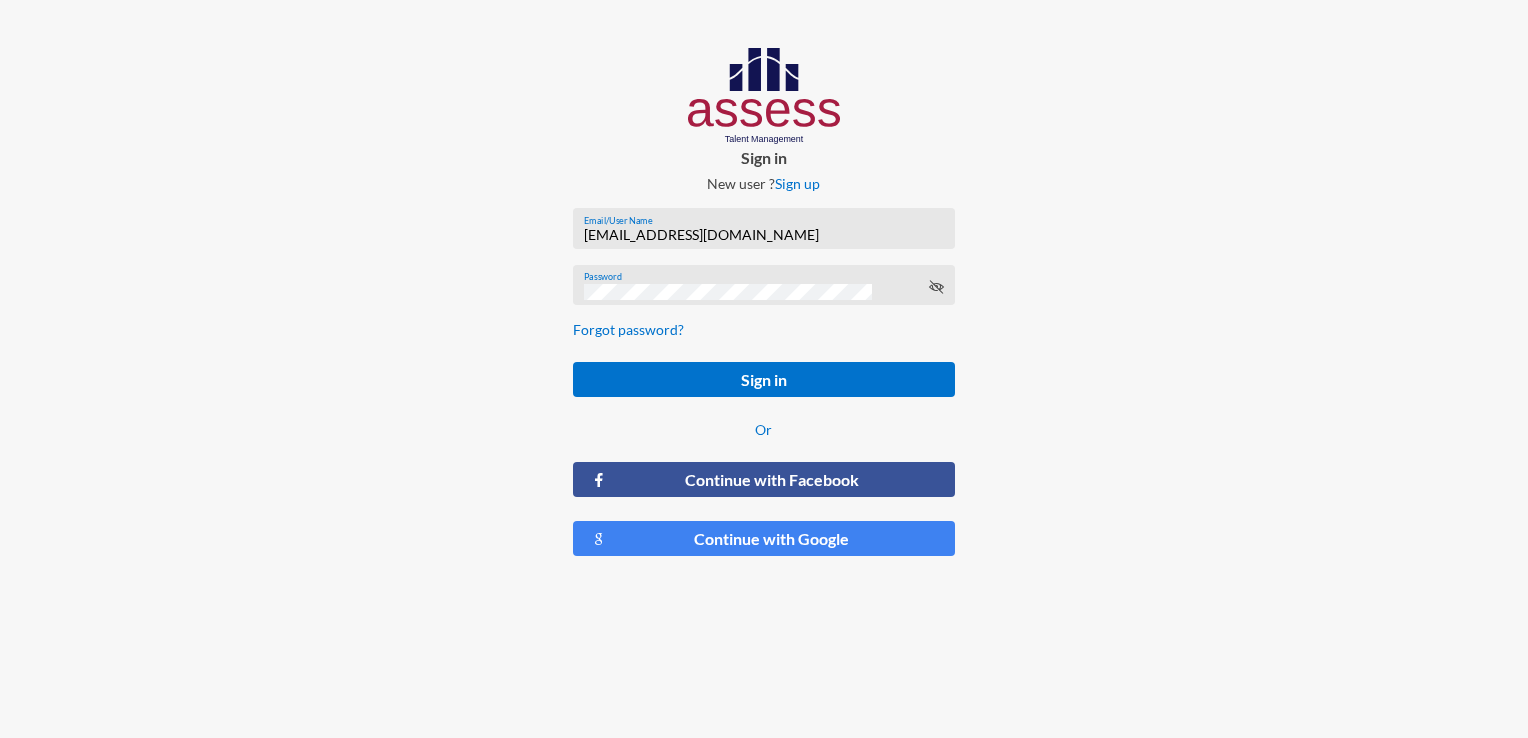 click on "[EMAIL_ADDRESS][DOMAIN_NAME]" at bounding box center [764, 235] 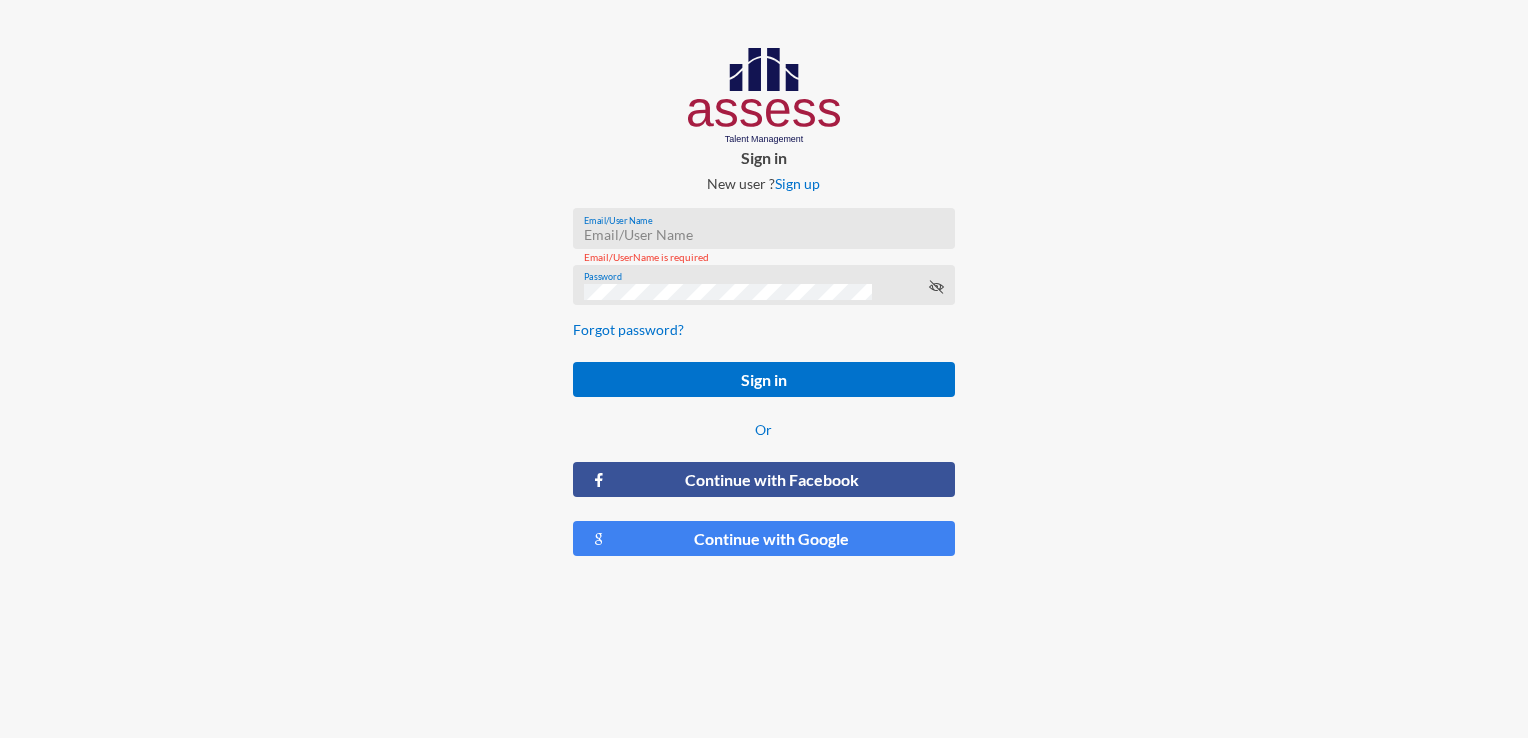 click on "Email/User Name" at bounding box center (764, 235) 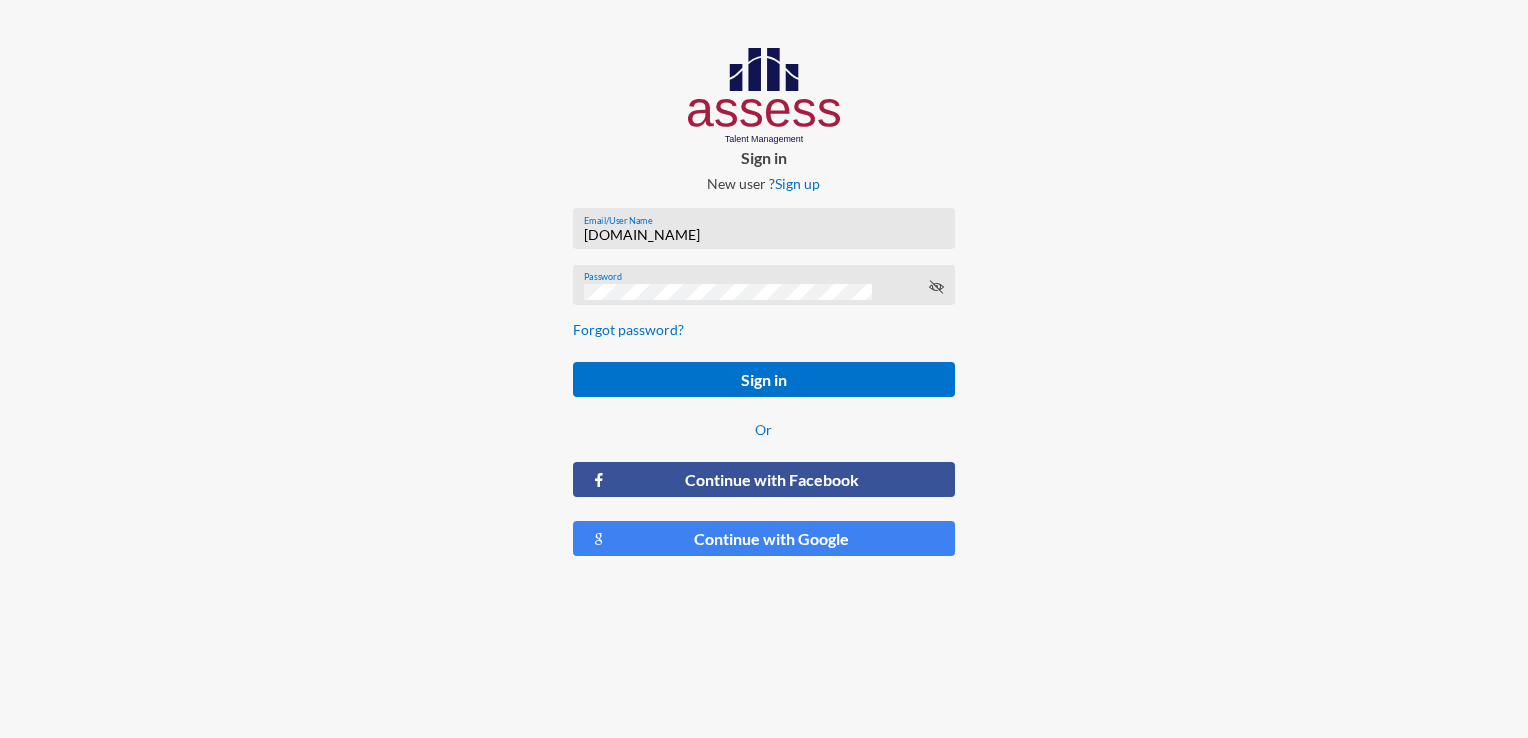 click on "[DOMAIN_NAME]" at bounding box center [764, 235] 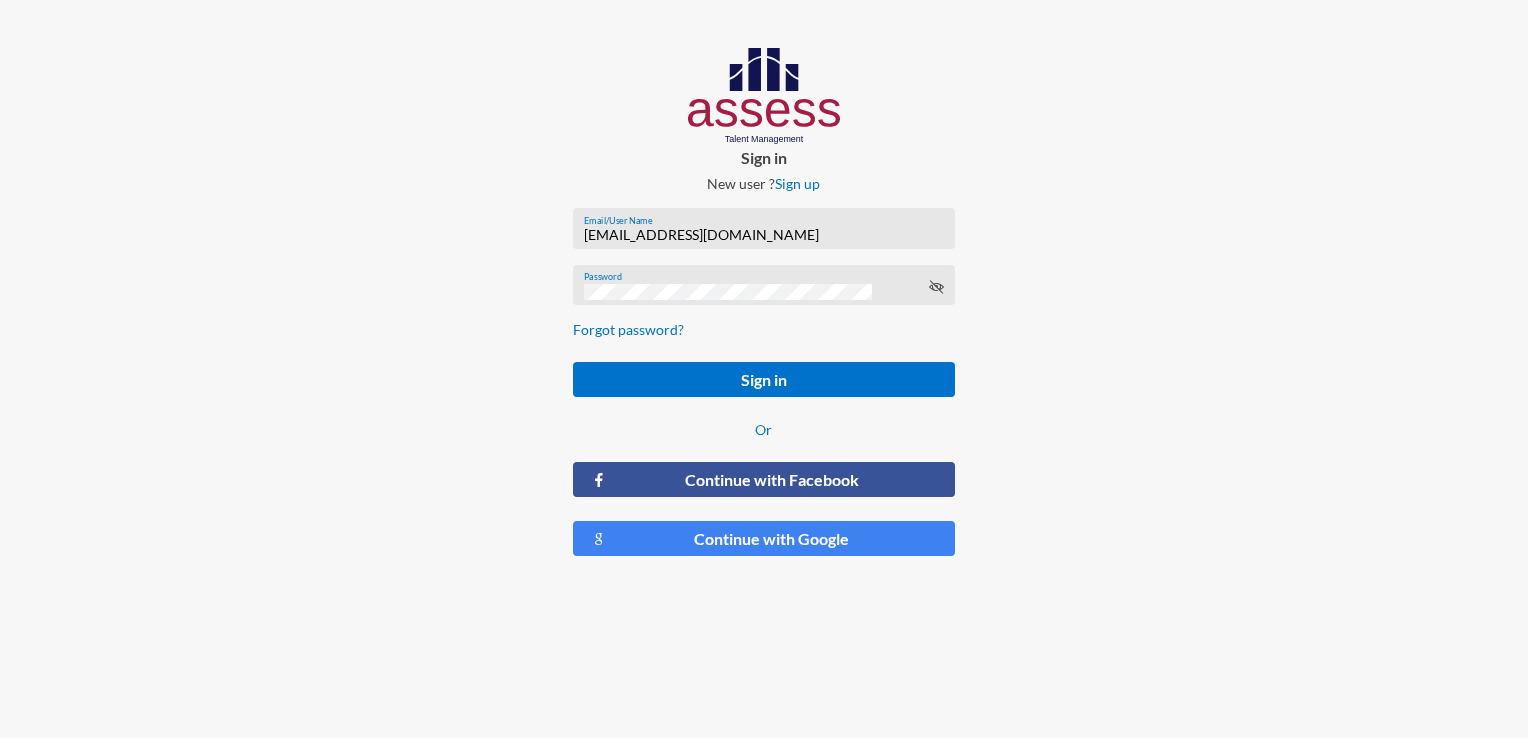 type on "[EMAIL_ADDRESS][DOMAIN_NAME]" 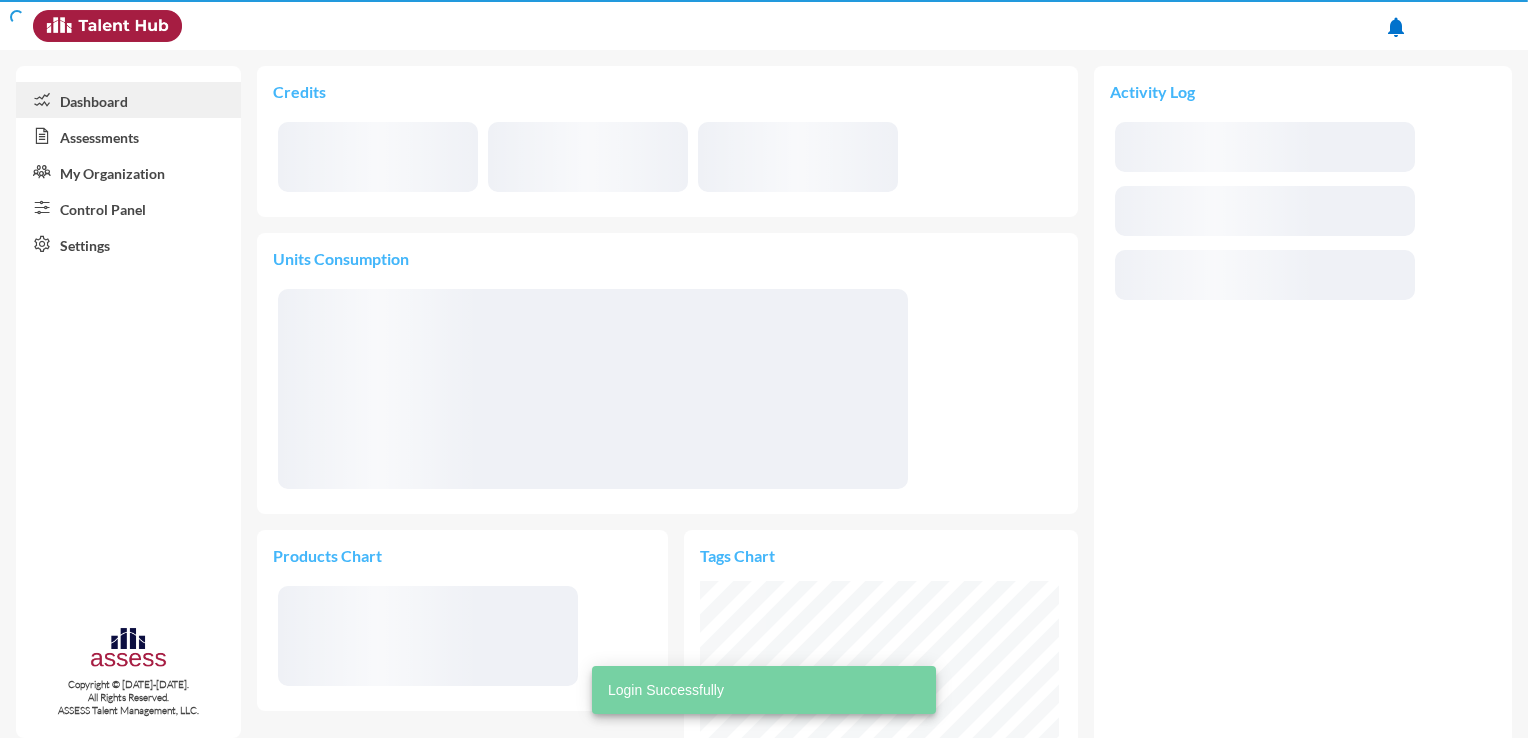 scroll, scrollTop: 999820, scrollLeft: 999640, axis: both 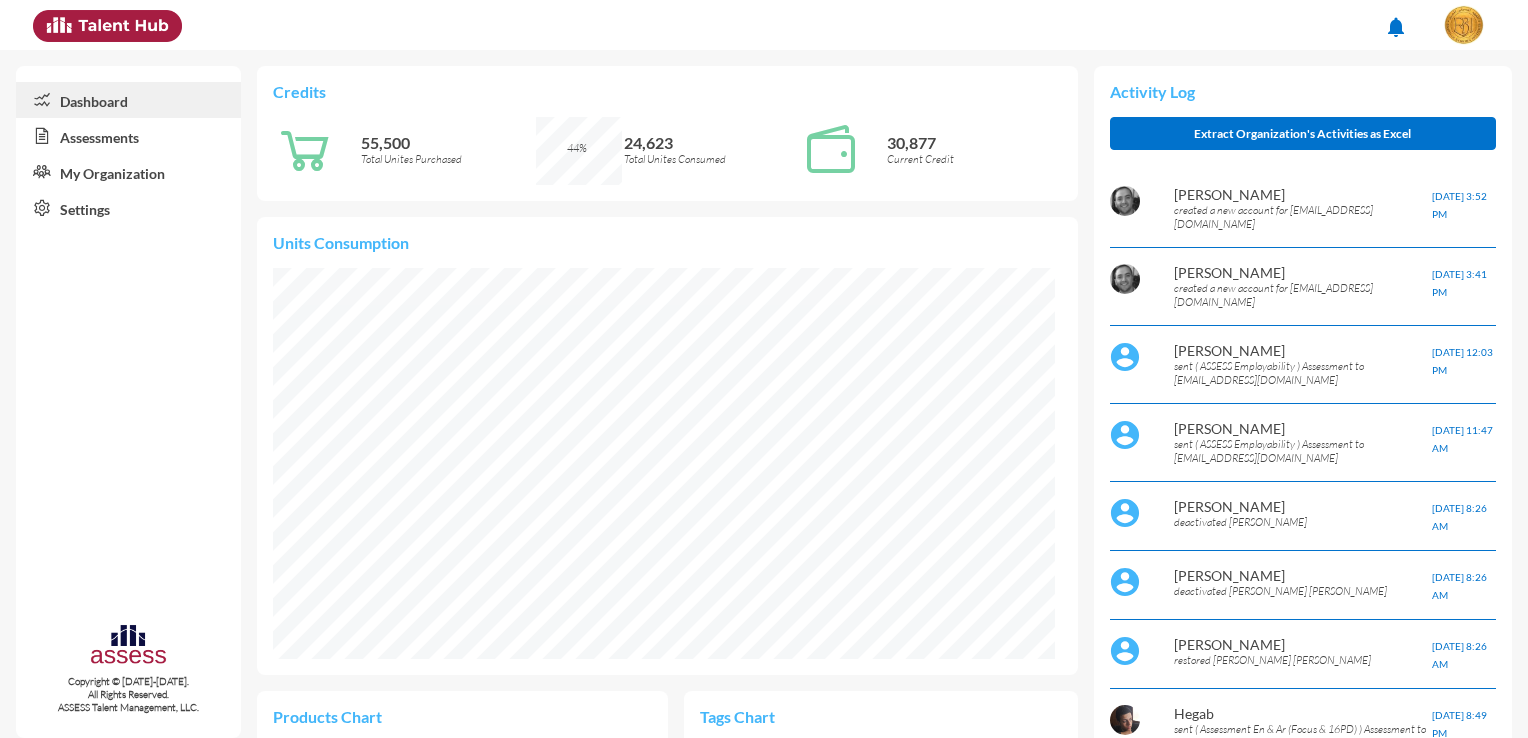 click on "Assessments" 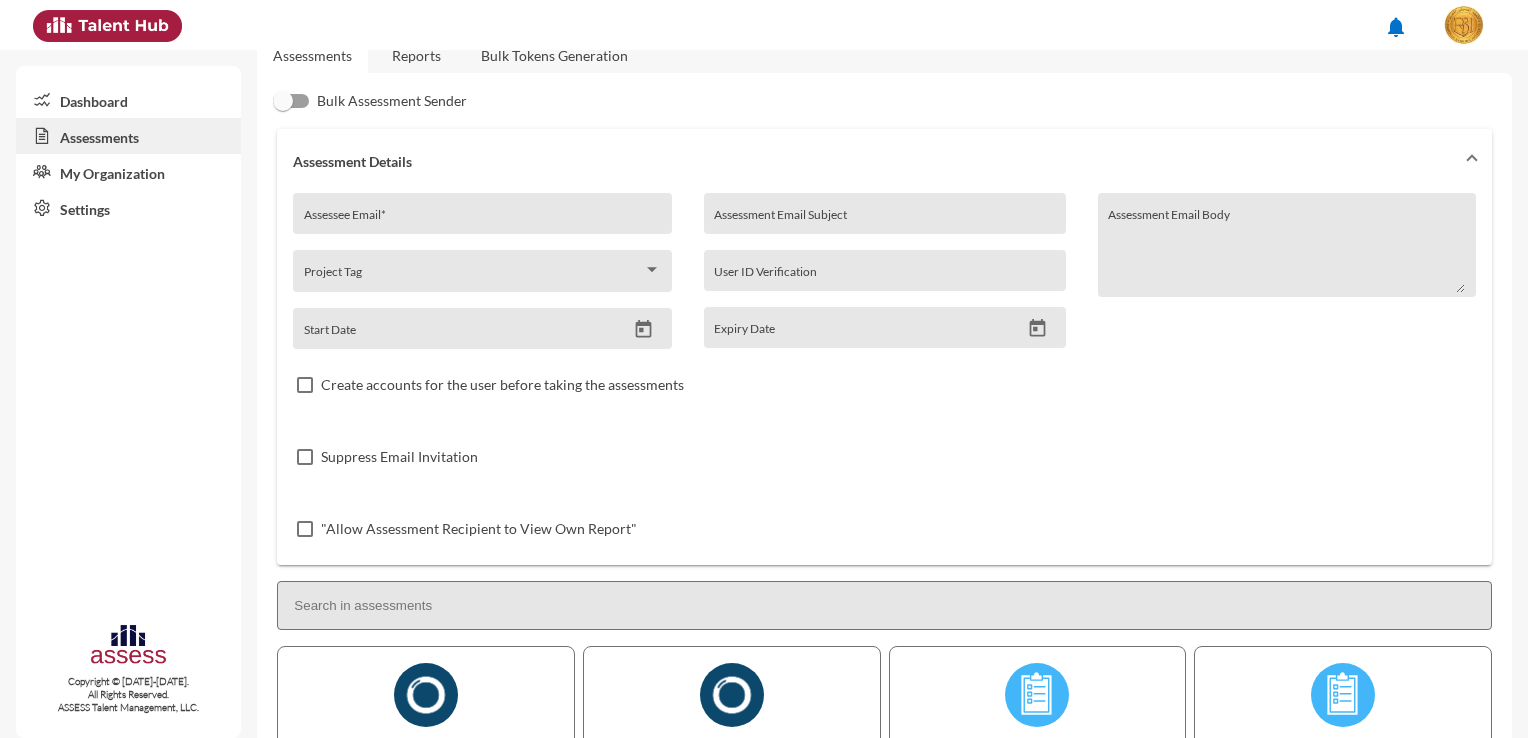 scroll, scrollTop: 0, scrollLeft: 0, axis: both 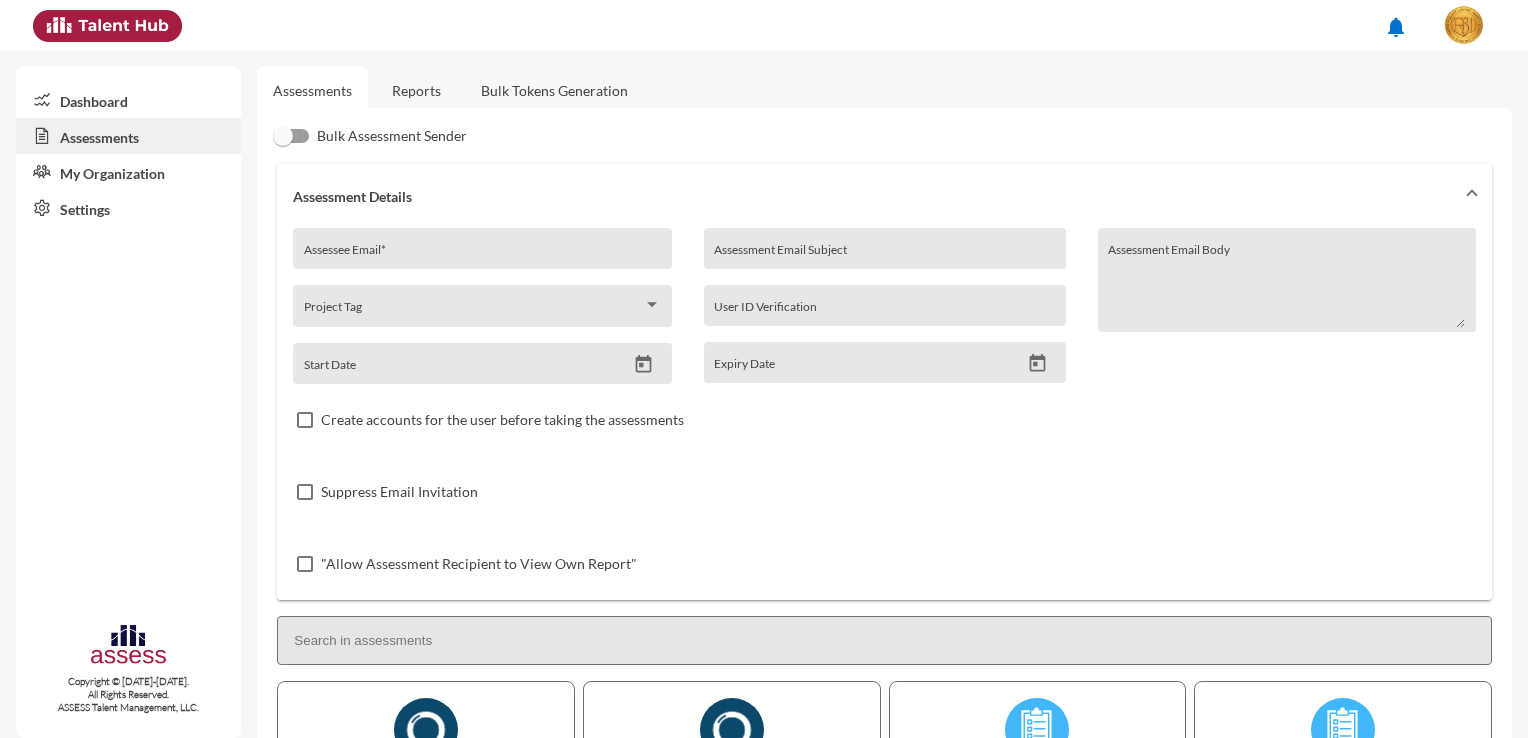 click on "Reports" 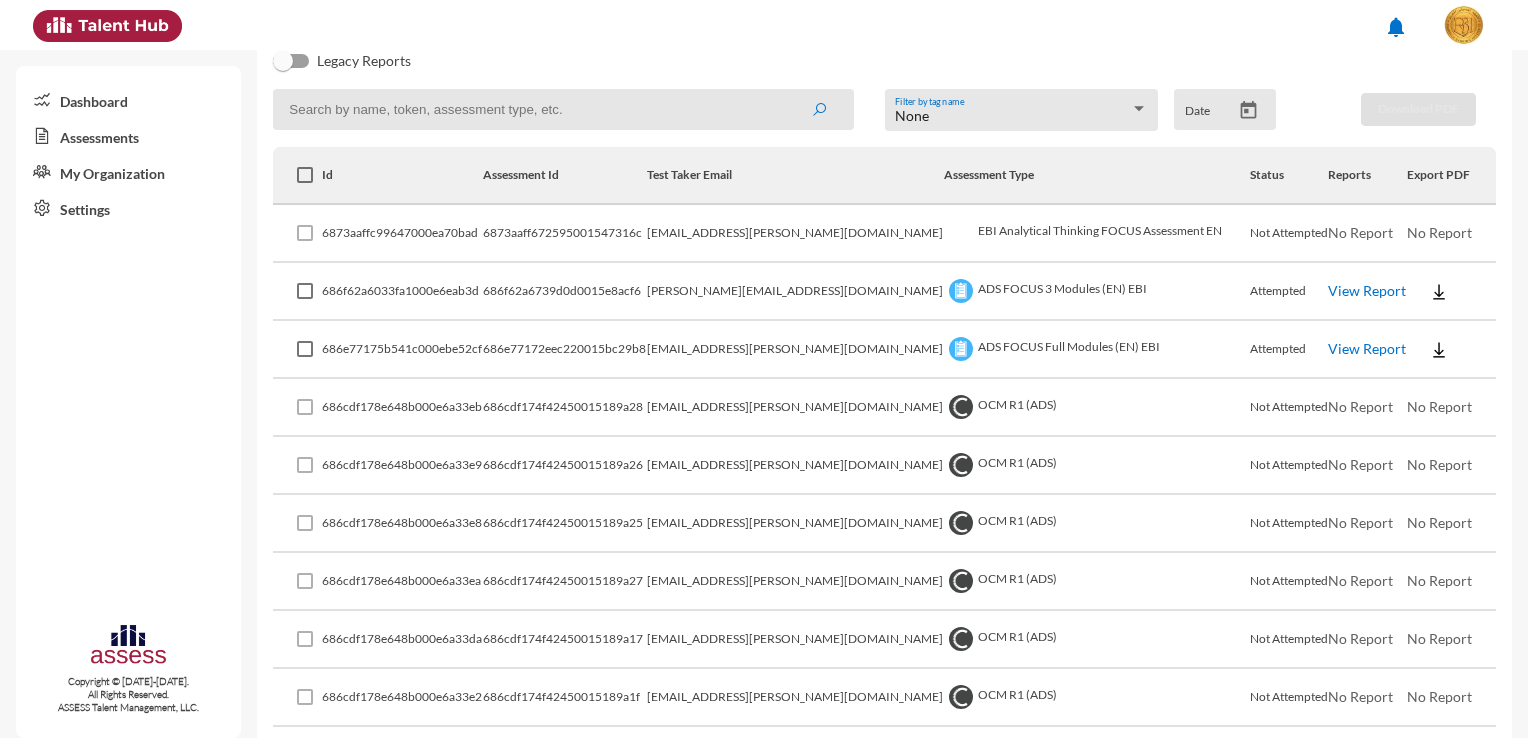scroll, scrollTop: 0, scrollLeft: 0, axis: both 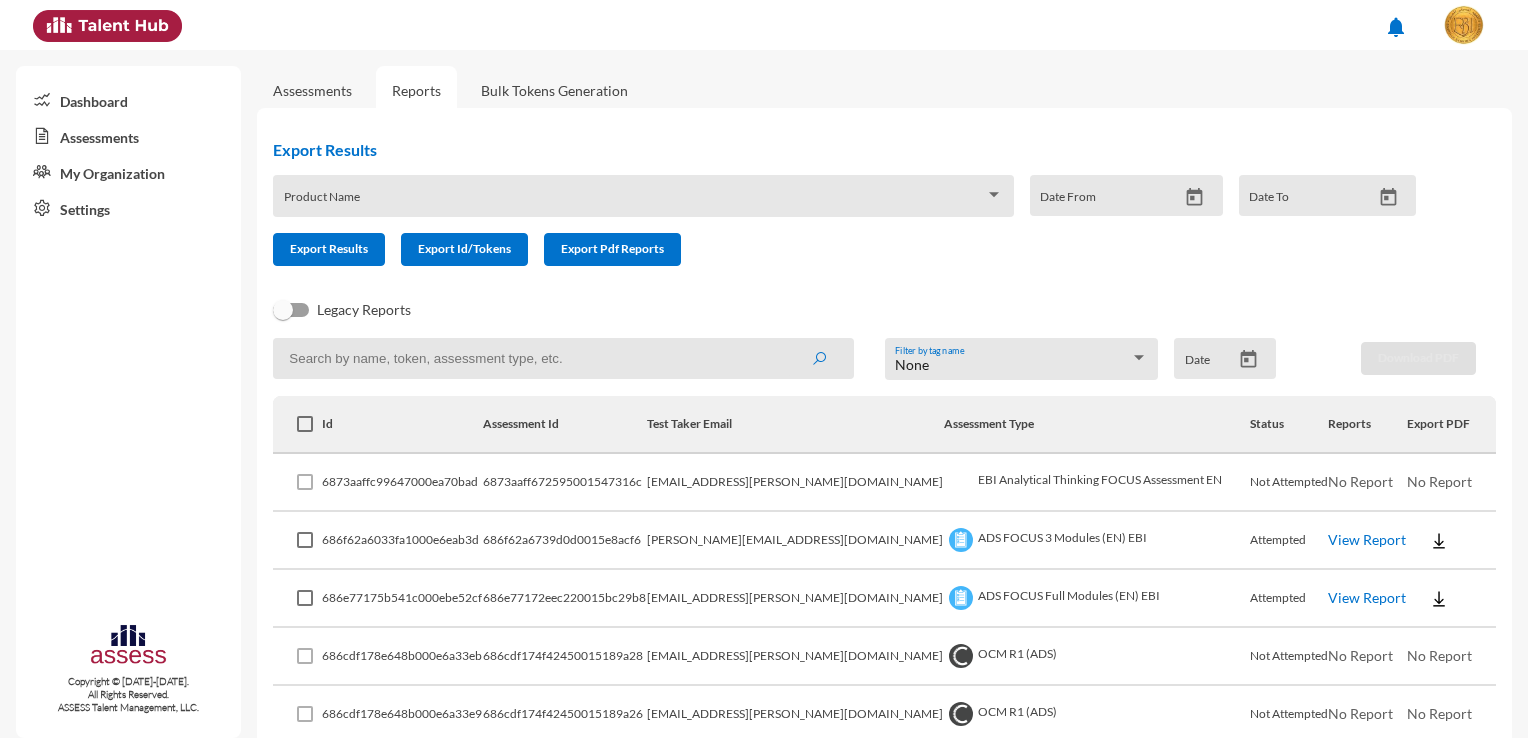 click at bounding box center [305, 424] 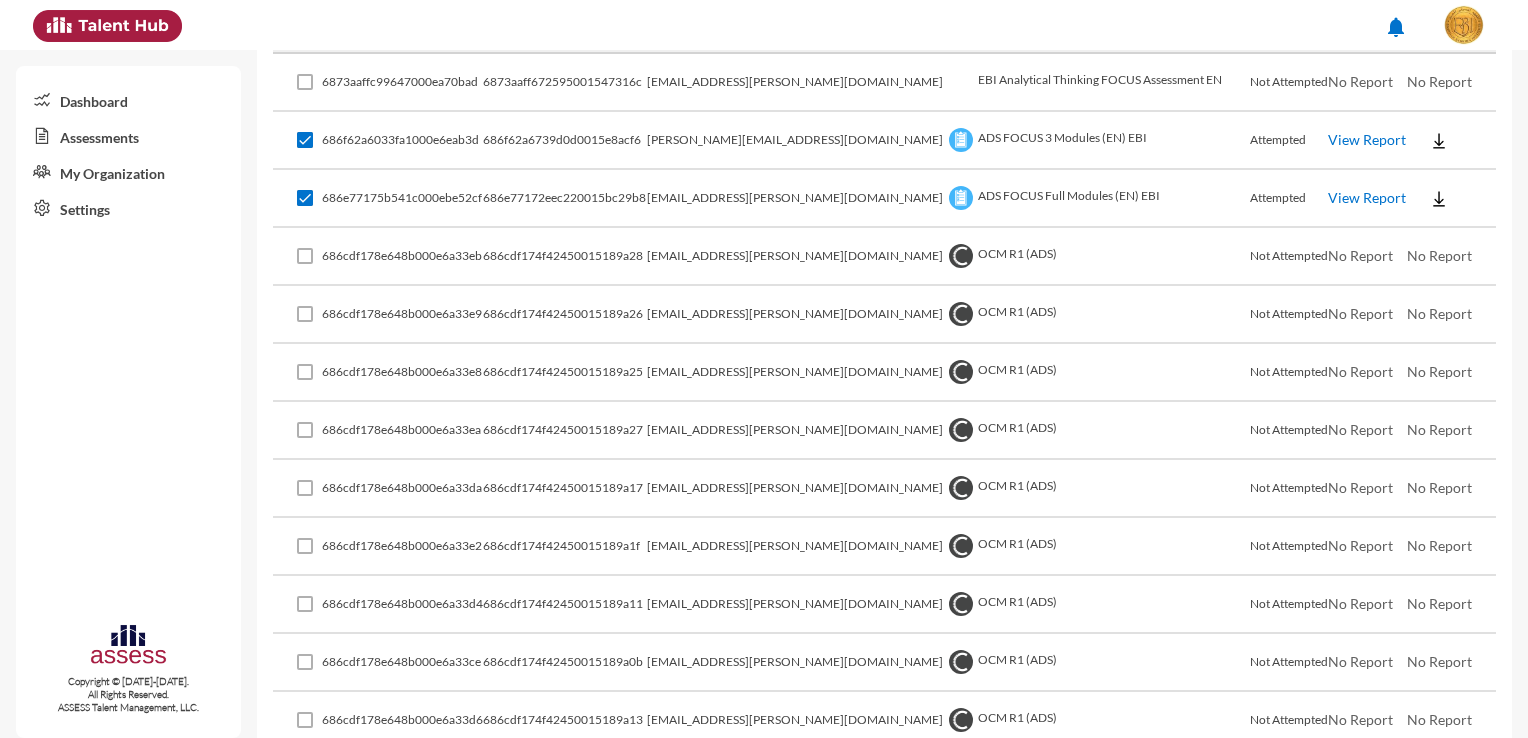 scroll, scrollTop: 300, scrollLeft: 0, axis: vertical 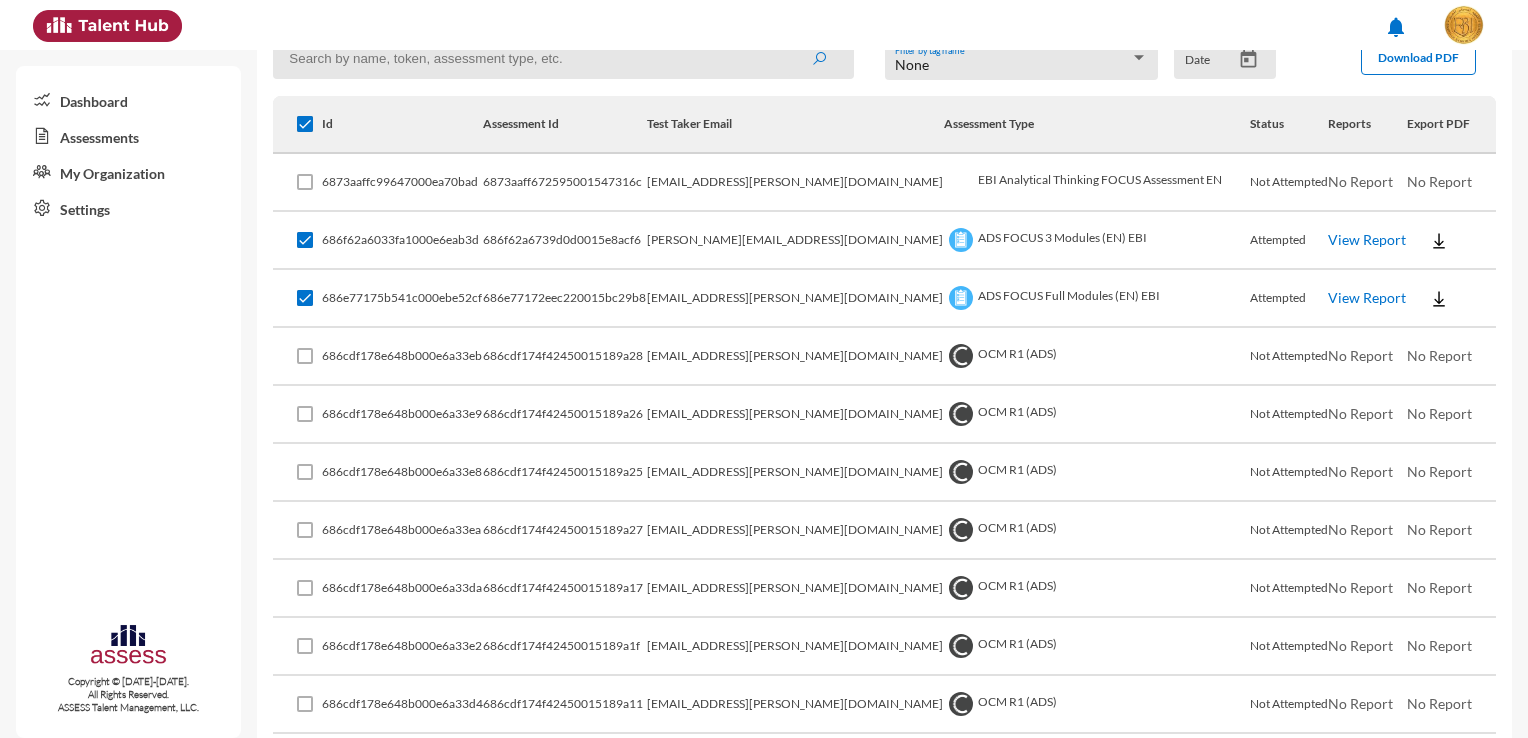 click at bounding box center (305, 240) 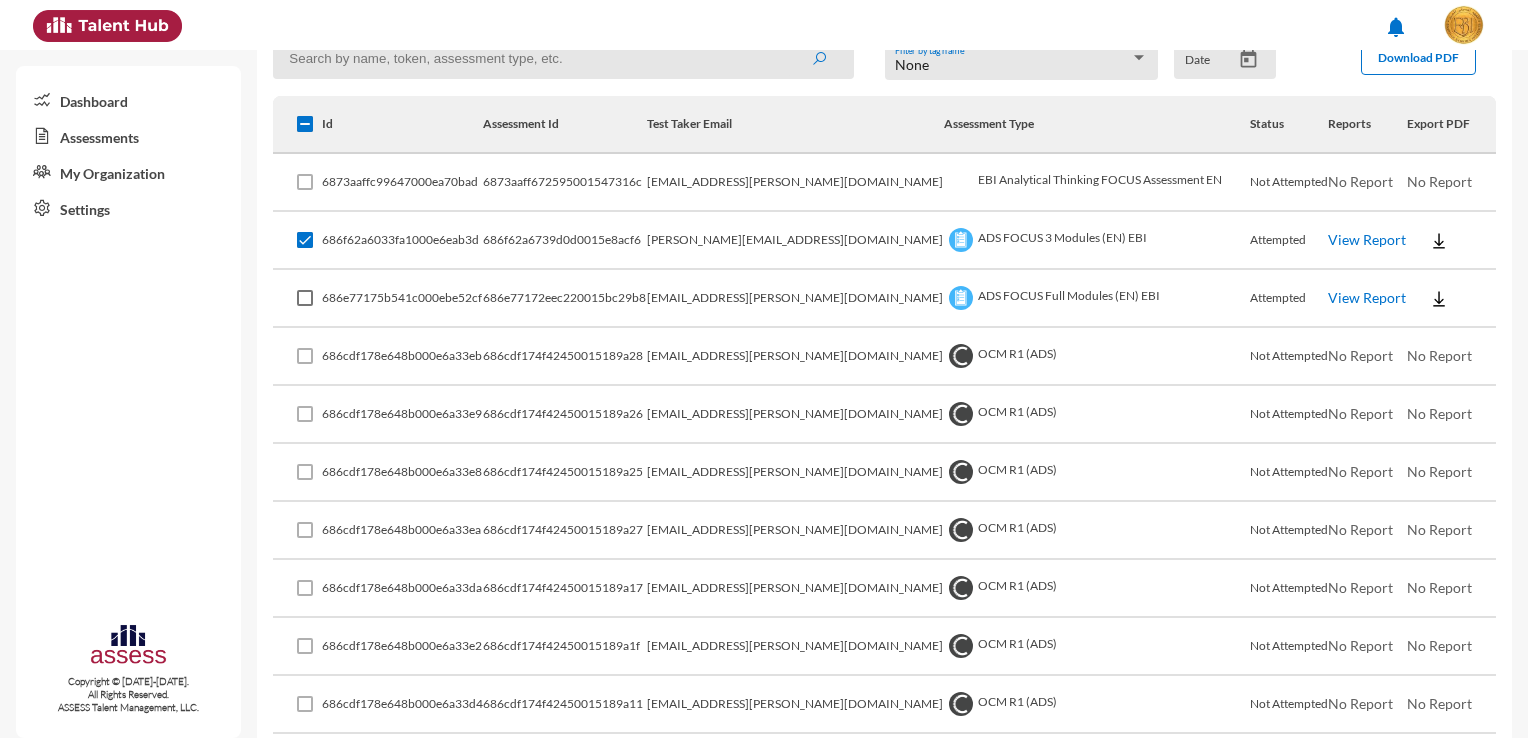 click at bounding box center [305, 240] 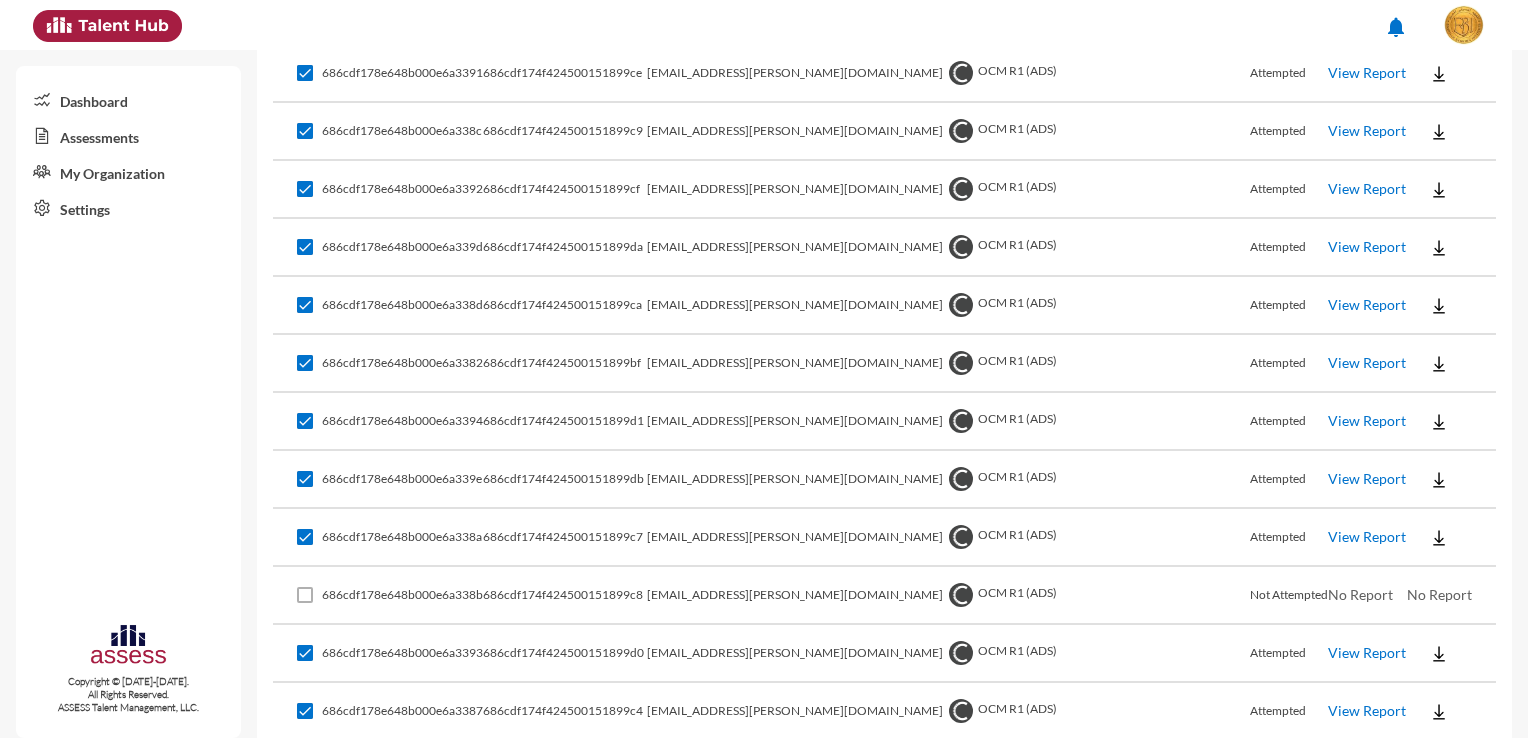 scroll, scrollTop: 5563, scrollLeft: 0, axis: vertical 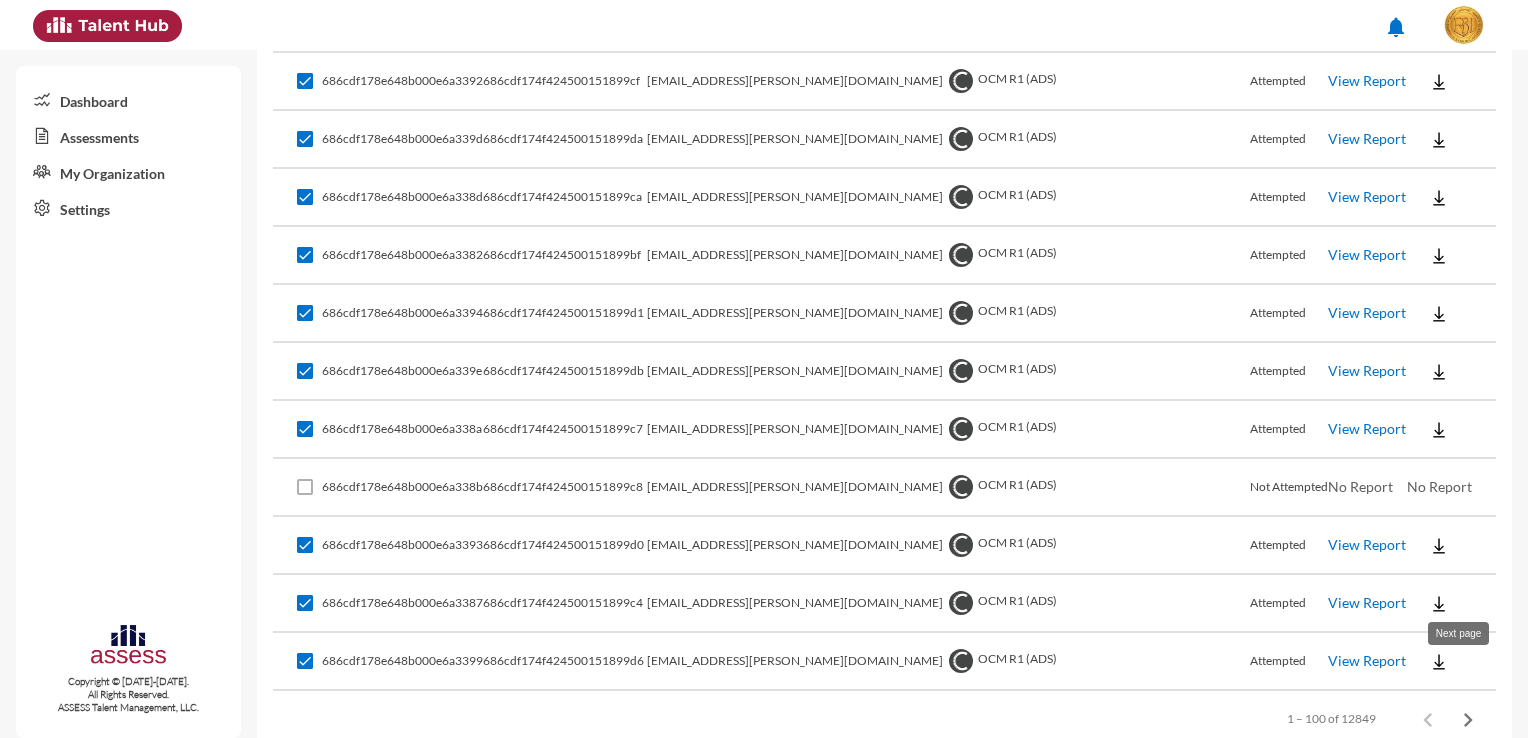 click 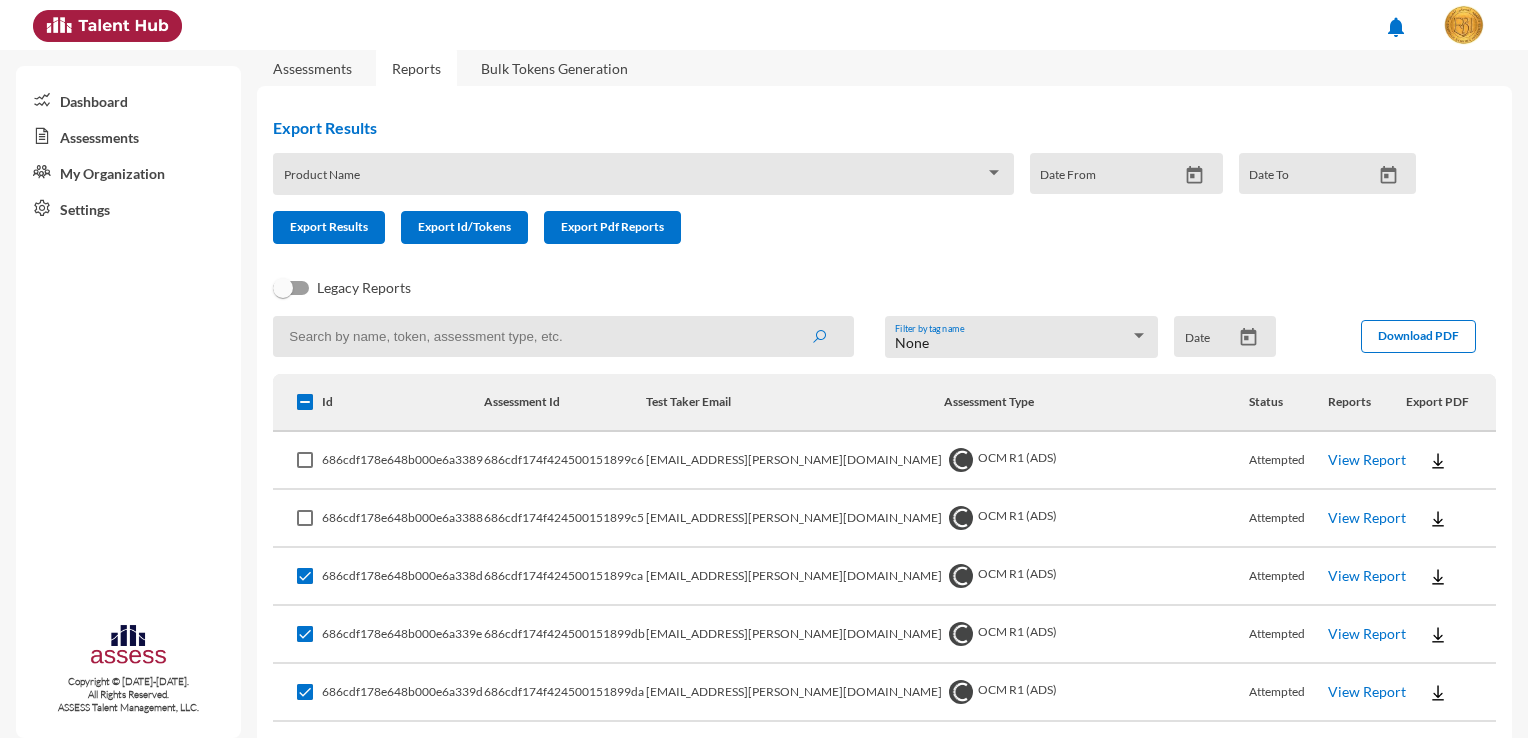 scroll, scrollTop: 0, scrollLeft: 0, axis: both 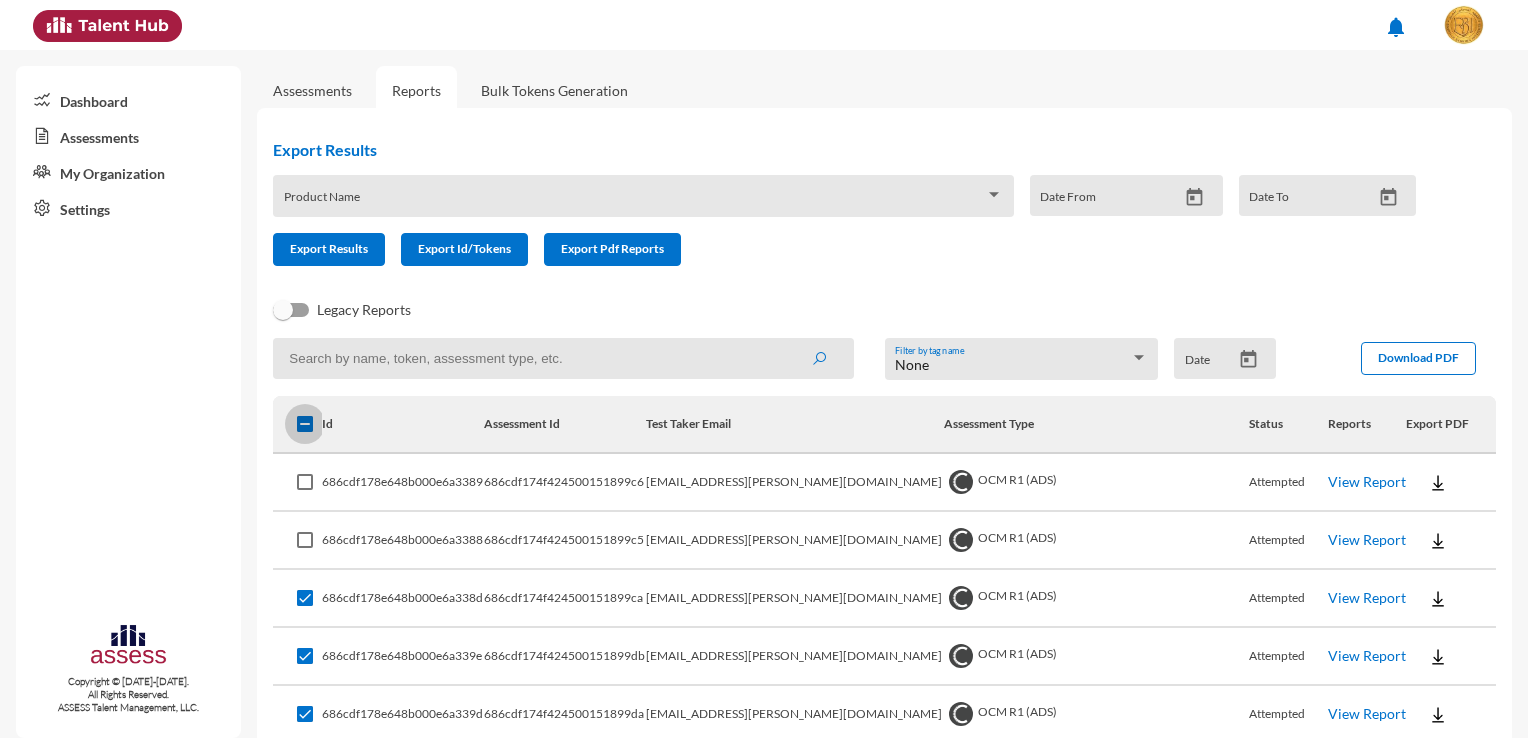 click at bounding box center (305, 424) 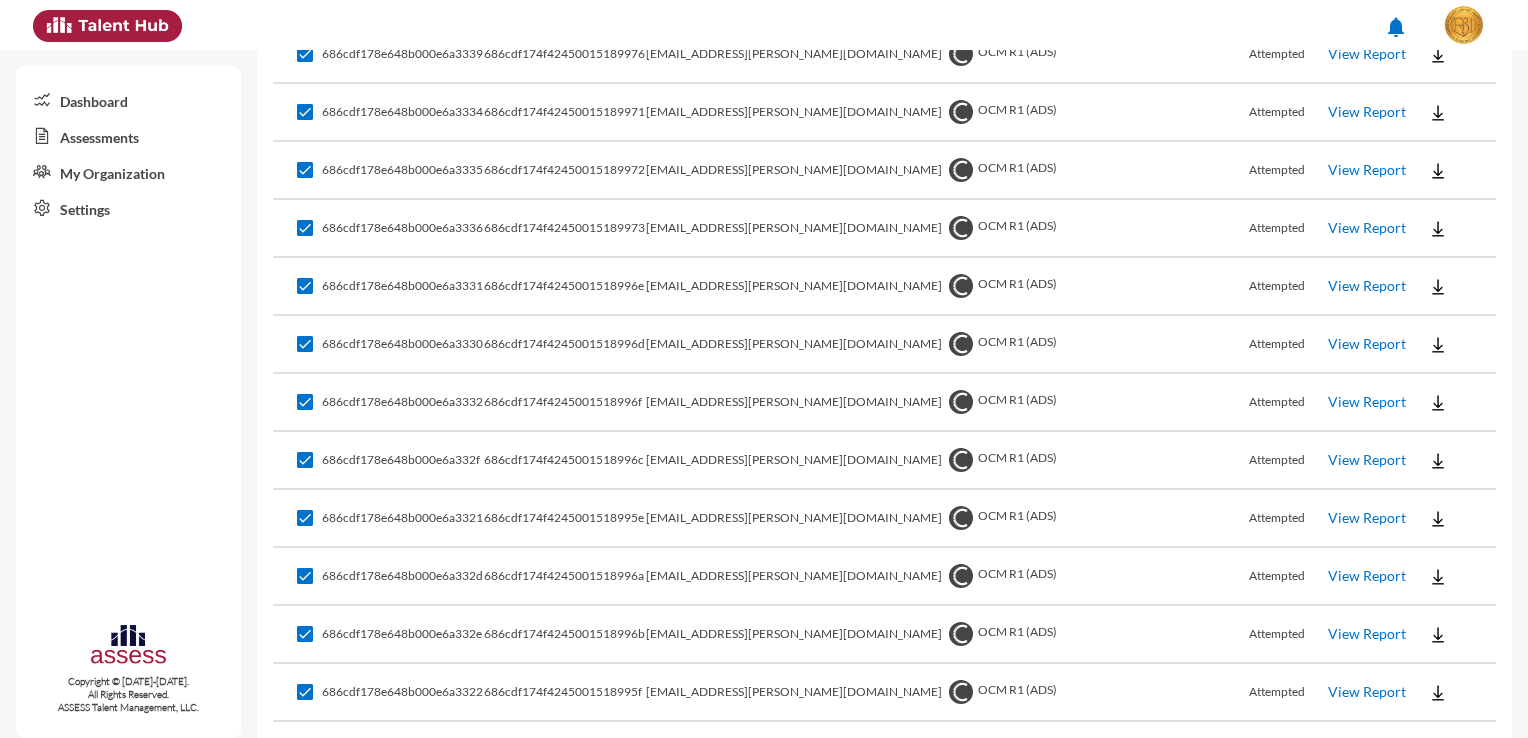 scroll, scrollTop: 5563, scrollLeft: 0, axis: vertical 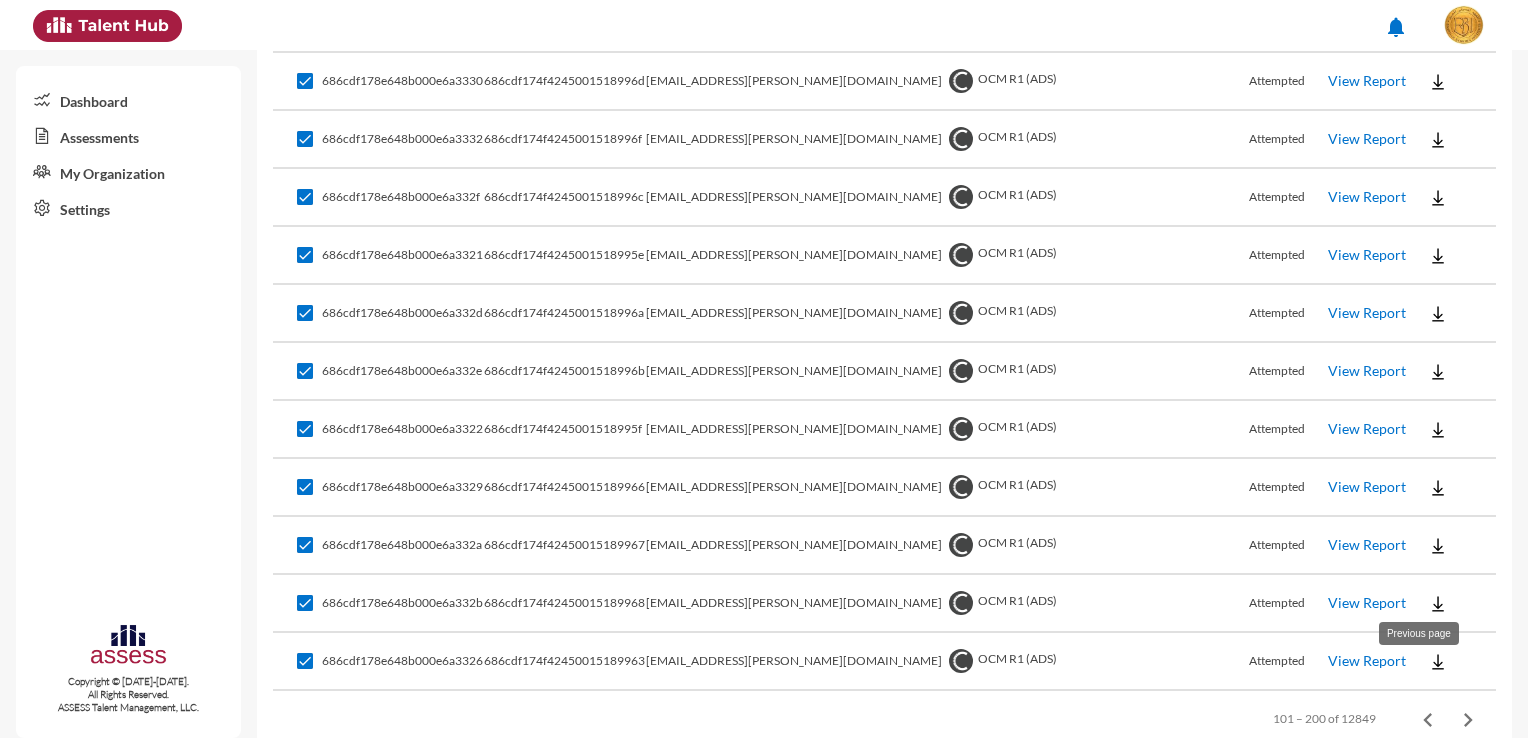 click 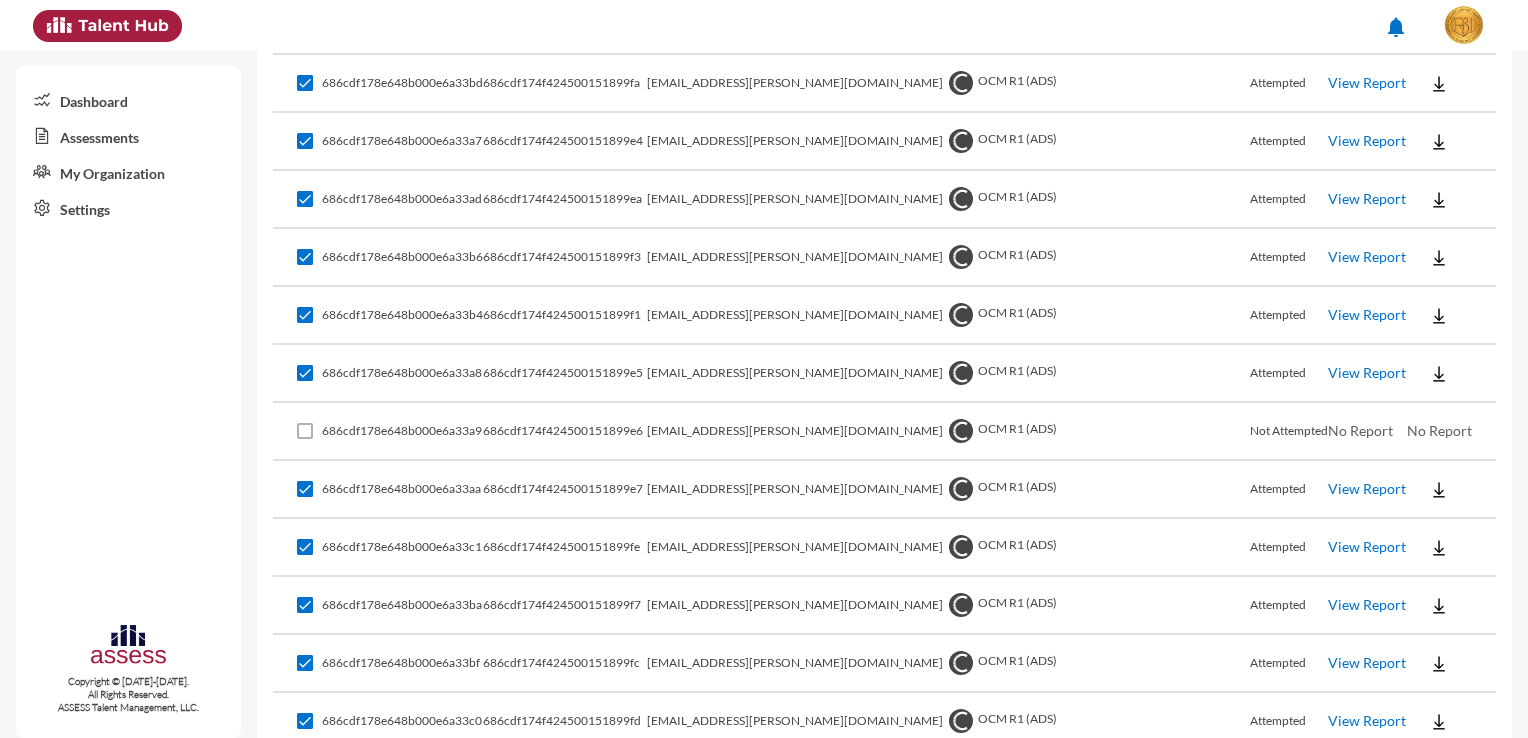 scroll, scrollTop: 3500, scrollLeft: 0, axis: vertical 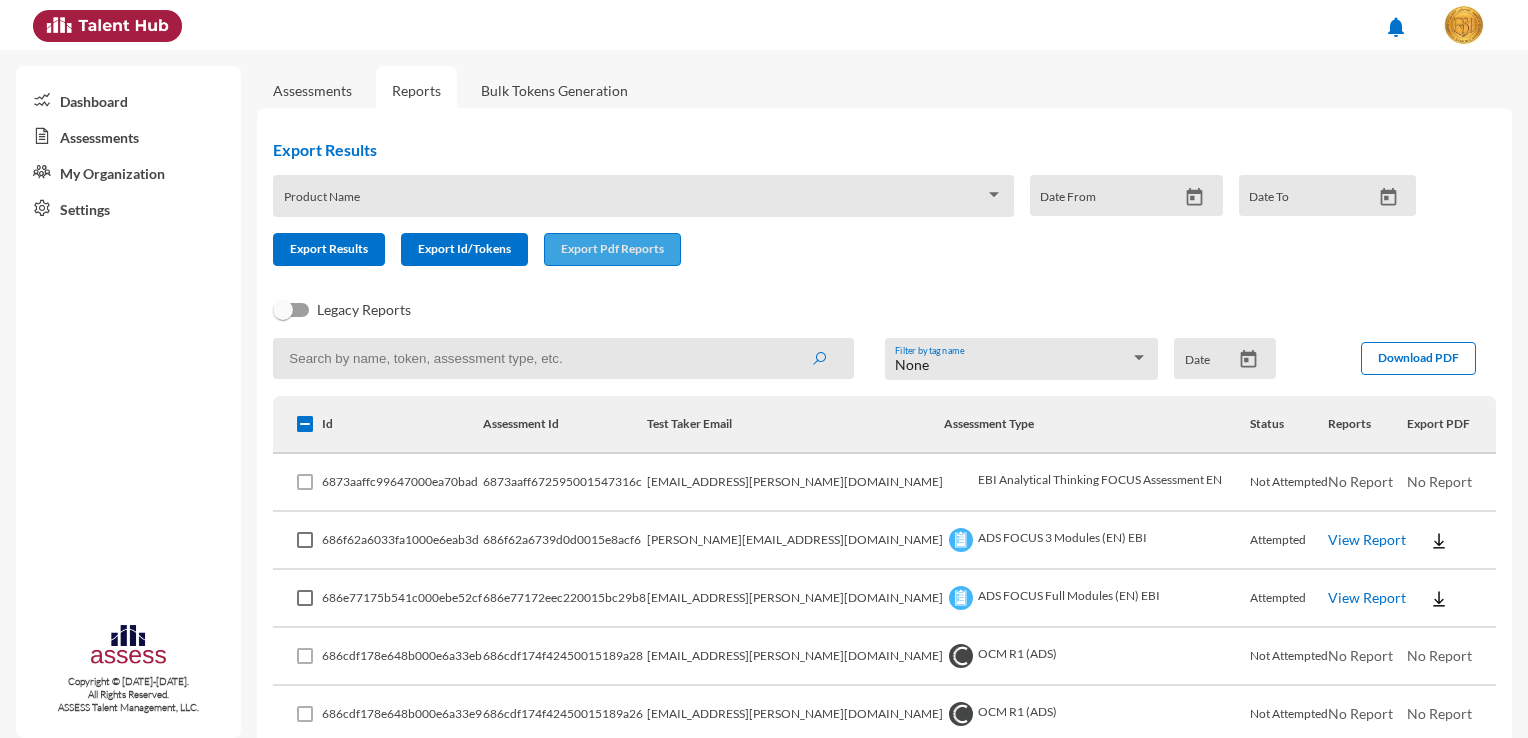 click on "Export Pdf Reports" 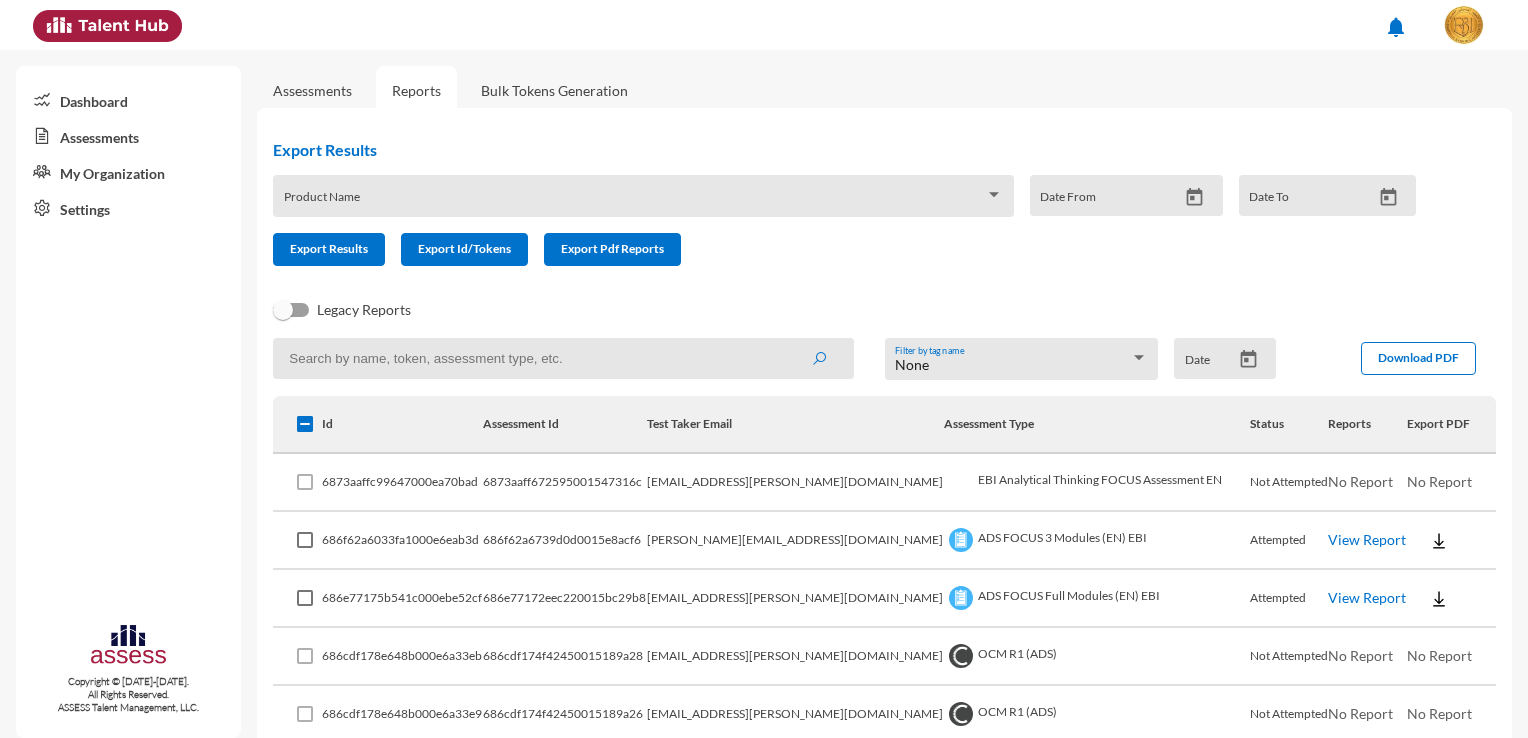 click at bounding box center [634, 203] 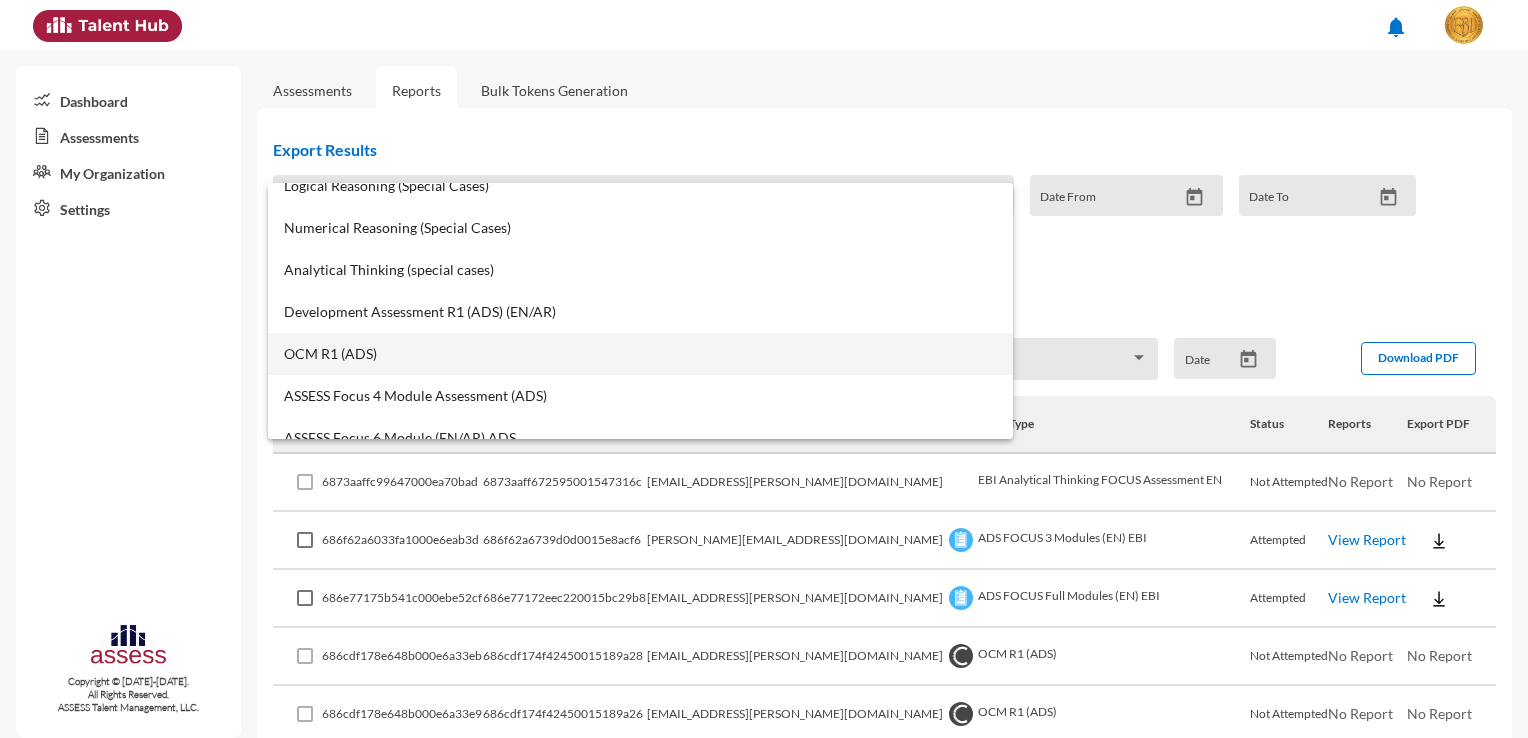 scroll, scrollTop: 400, scrollLeft: 0, axis: vertical 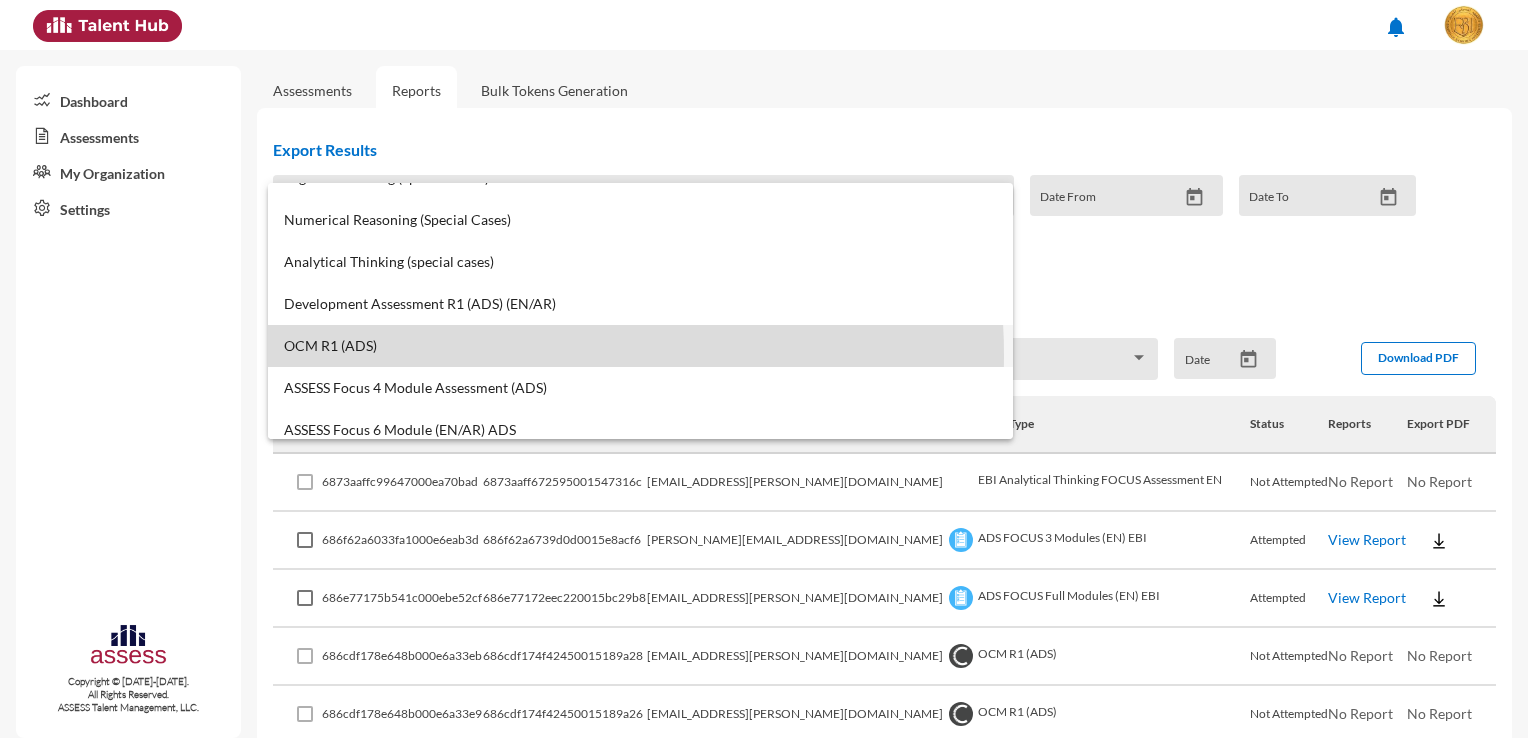 click on "OCM R1 (ADS)" at bounding box center [640, 346] 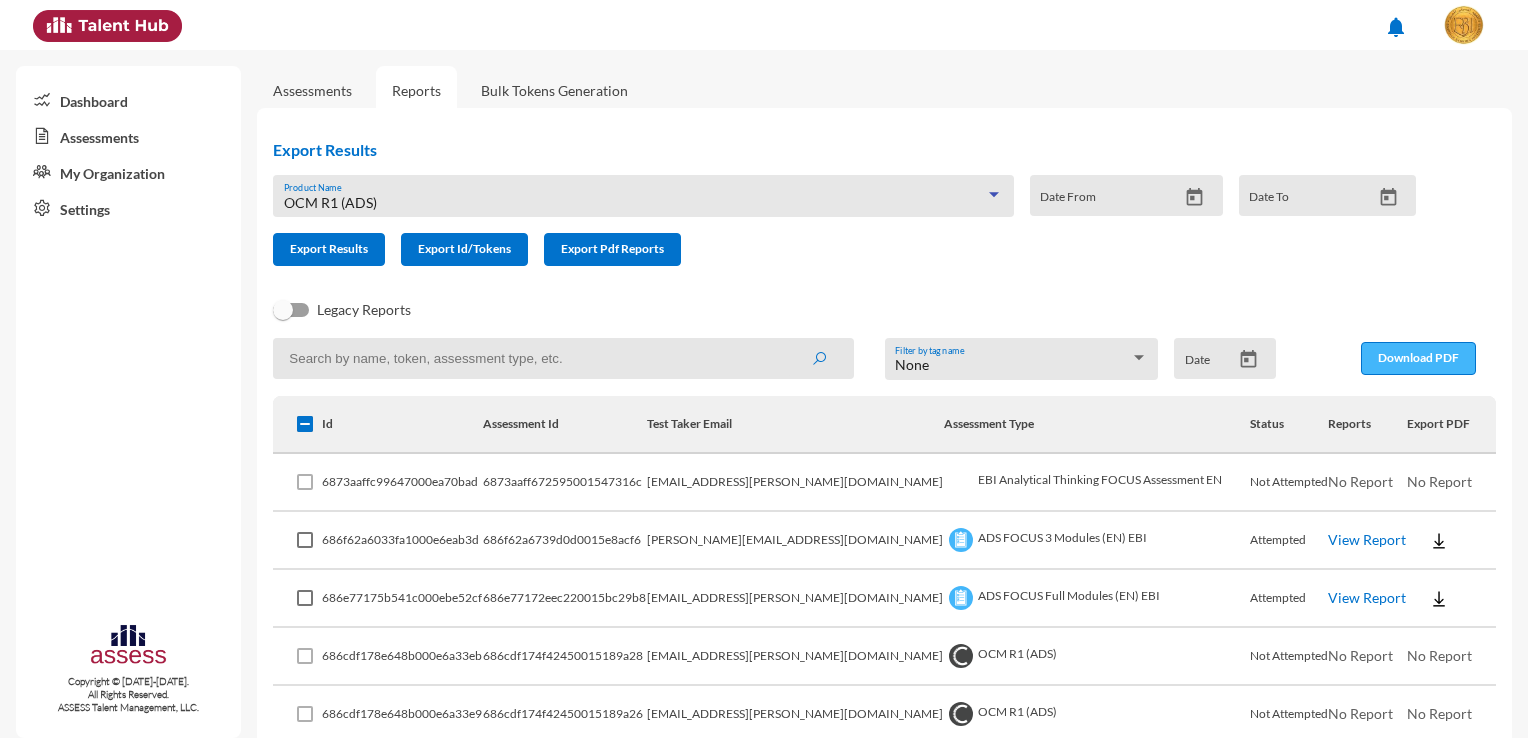 click on "Download PDF" 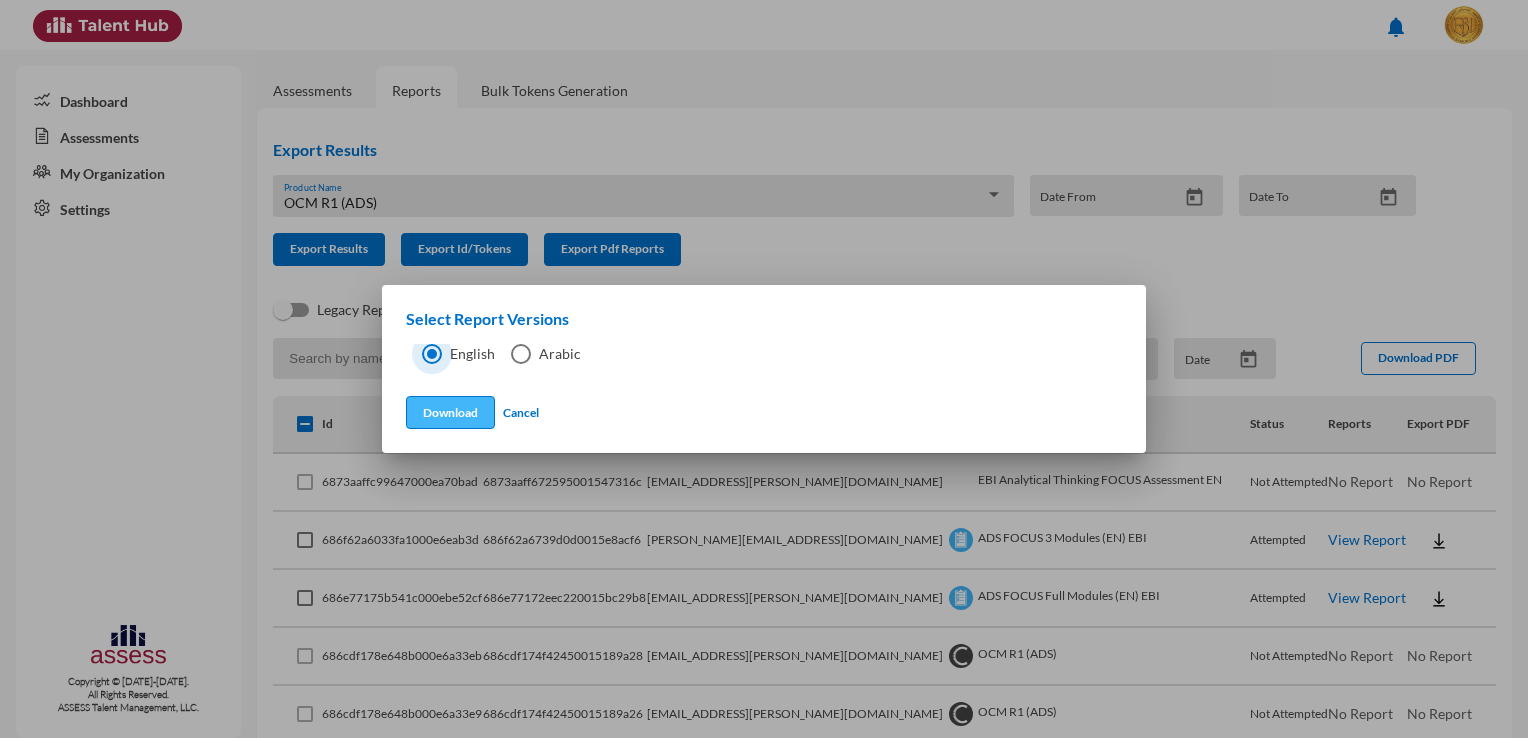 click on "Download" at bounding box center (450, 412) 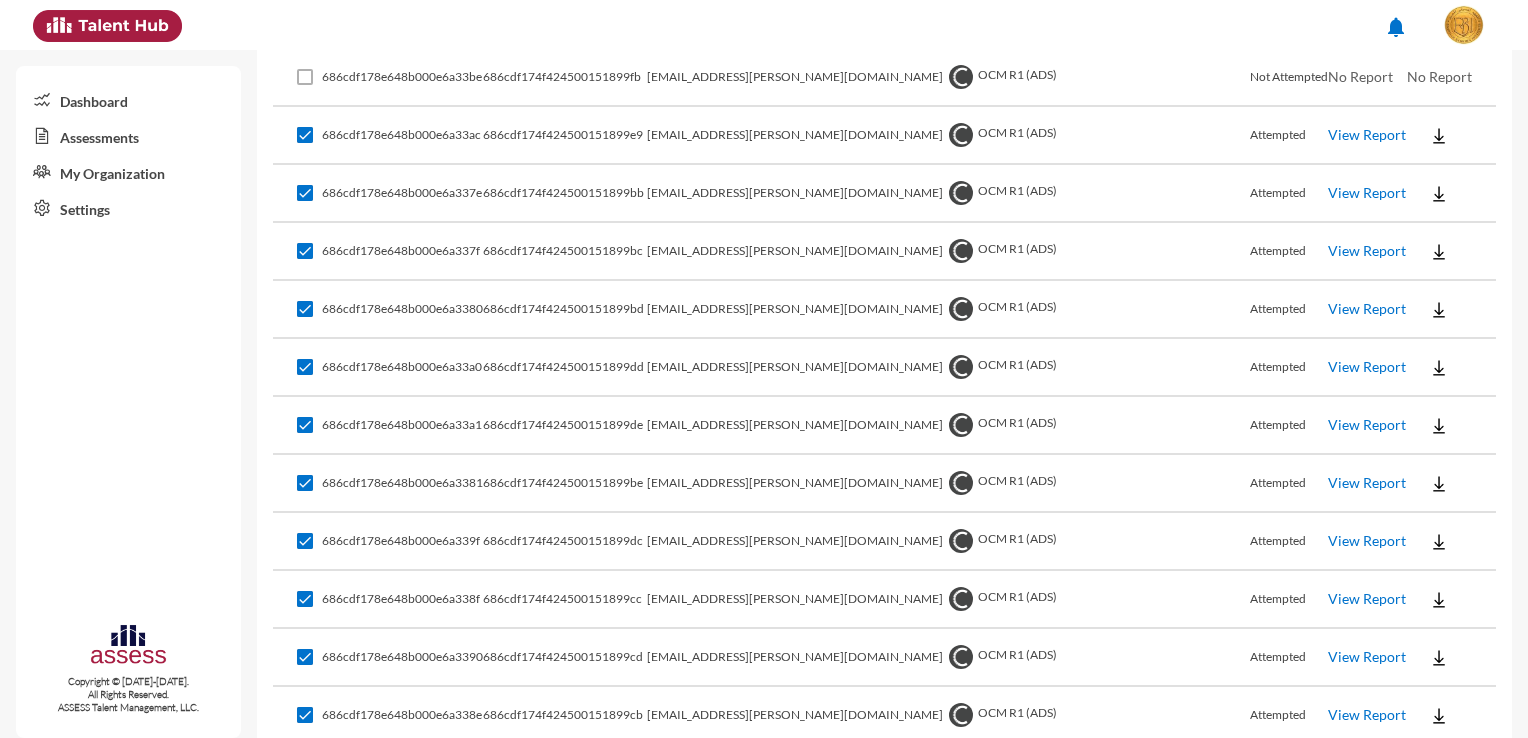 scroll, scrollTop: 5000, scrollLeft: 0, axis: vertical 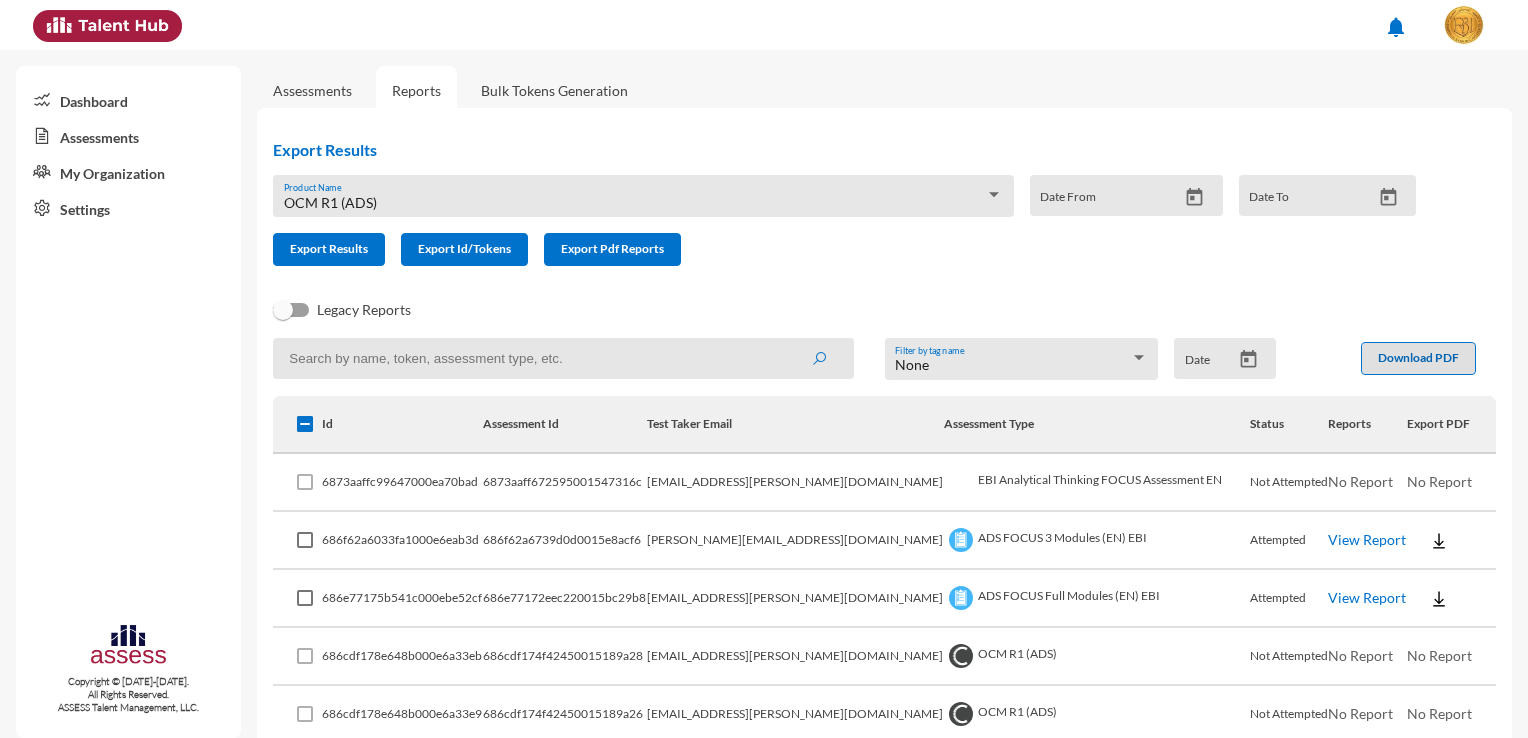 click on "Legacy Reports" 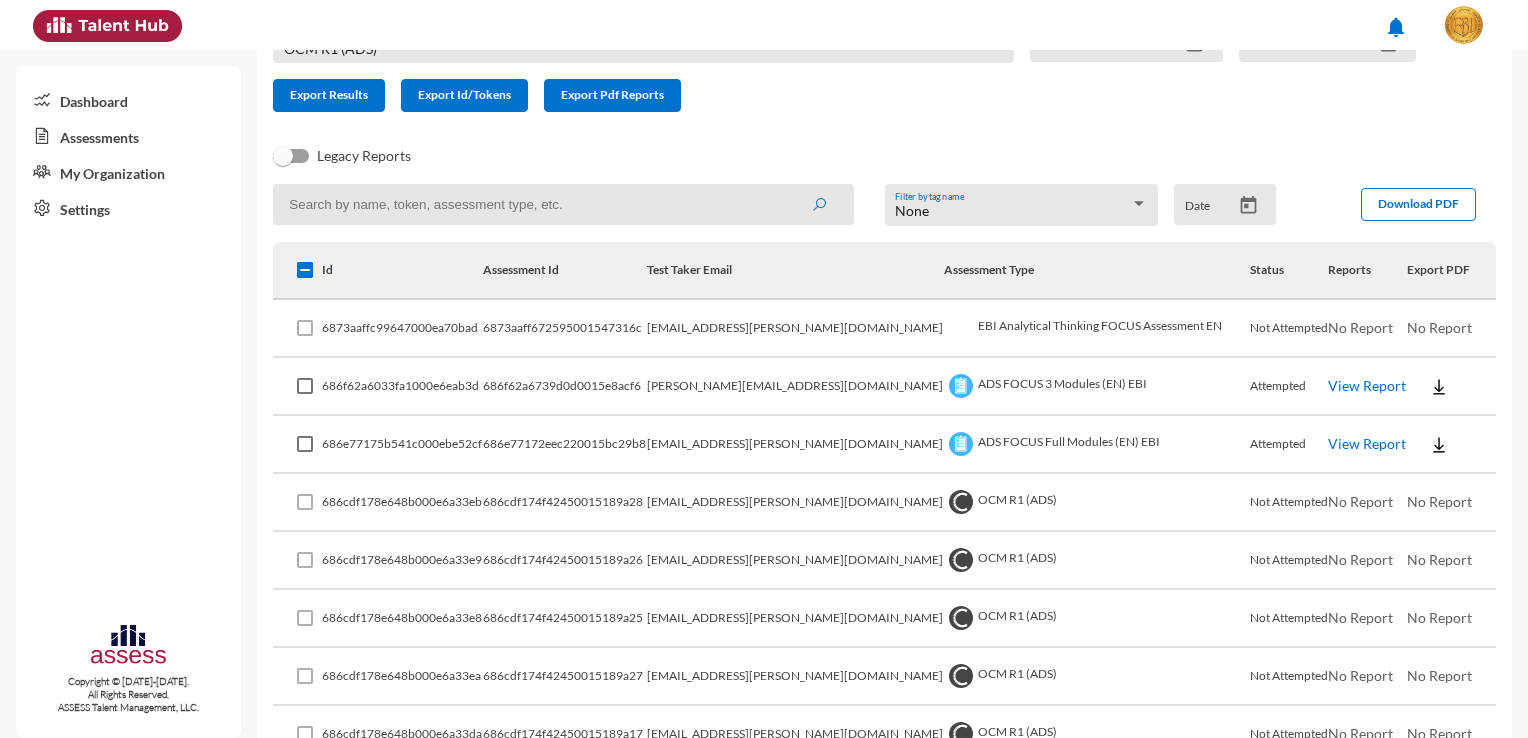scroll, scrollTop: 0, scrollLeft: 0, axis: both 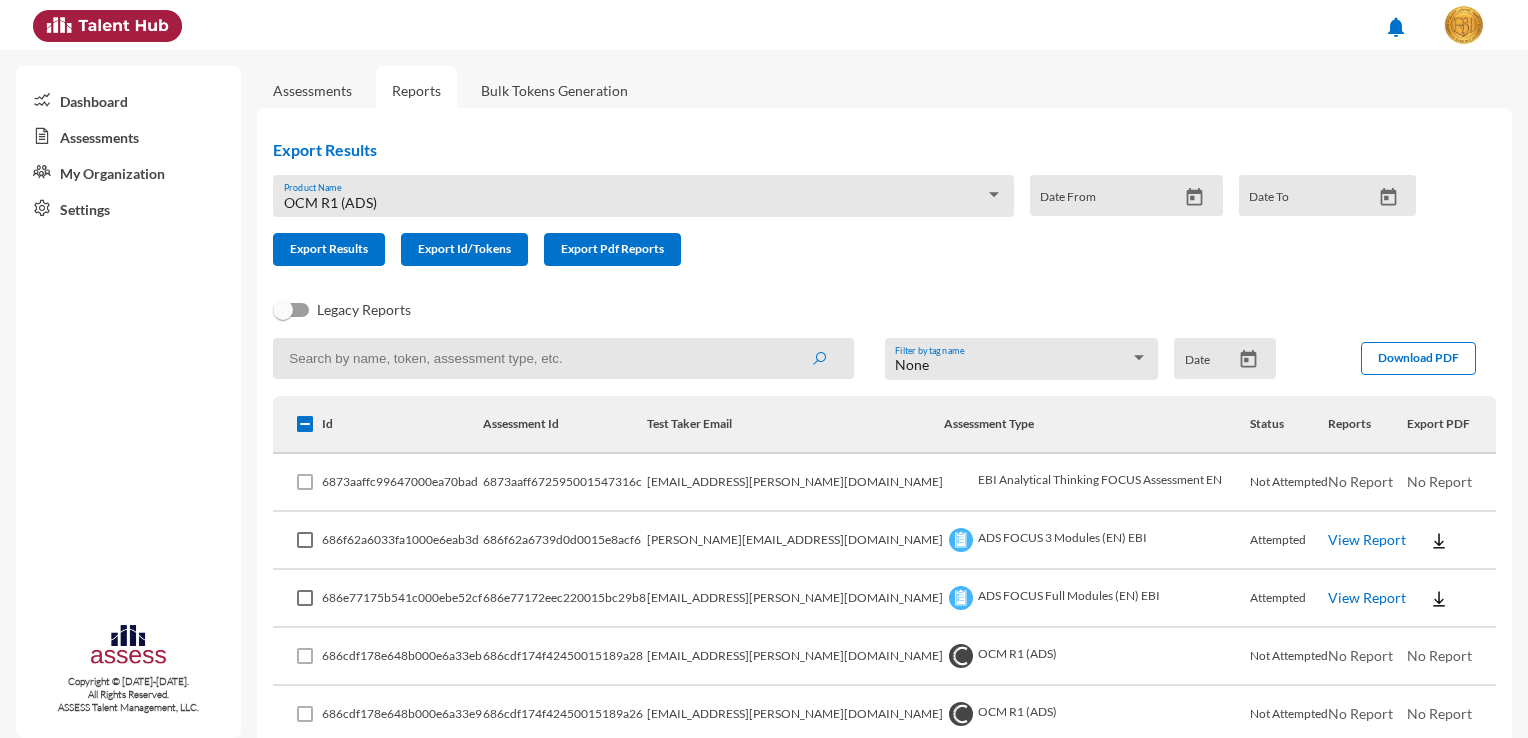 click on "Date From" at bounding box center (1108, 203) 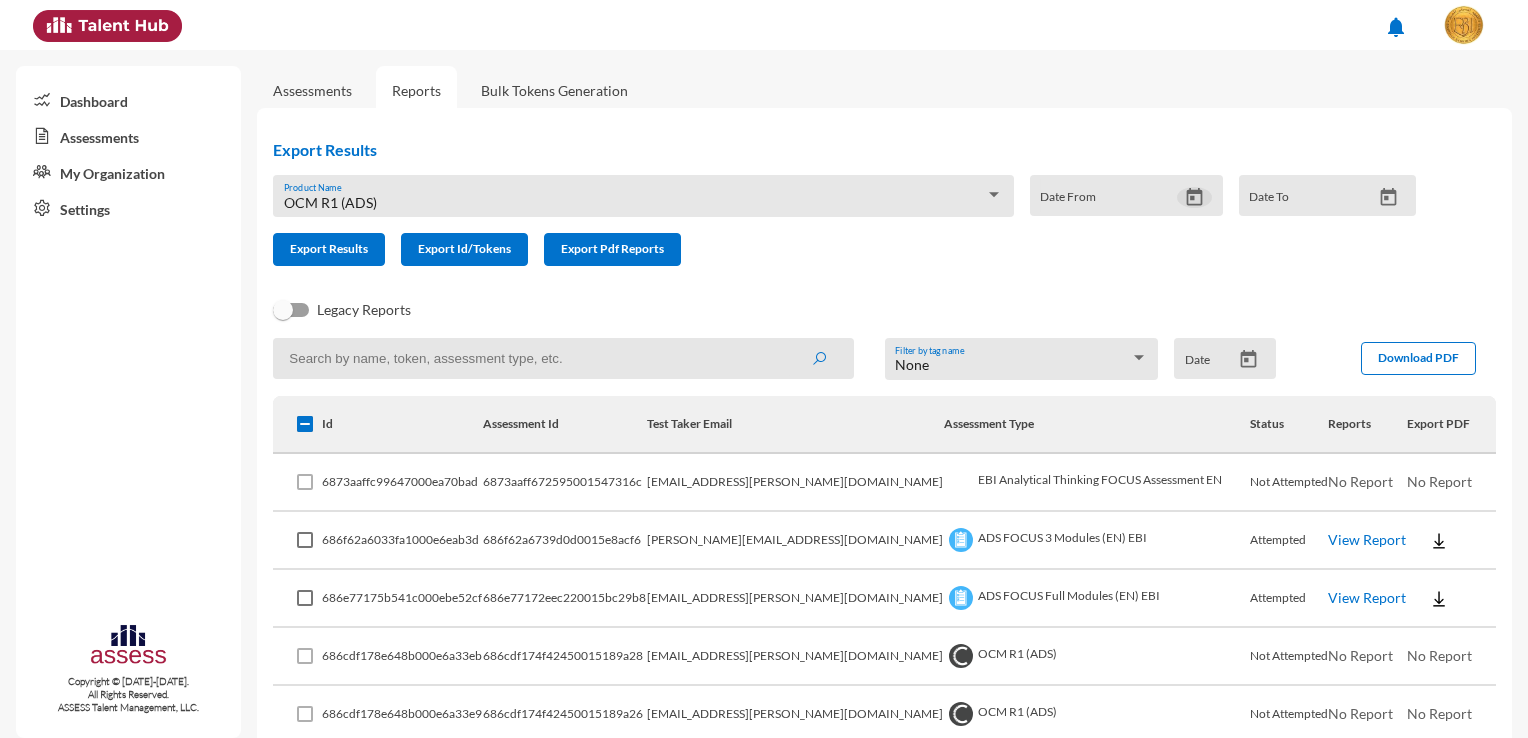 click 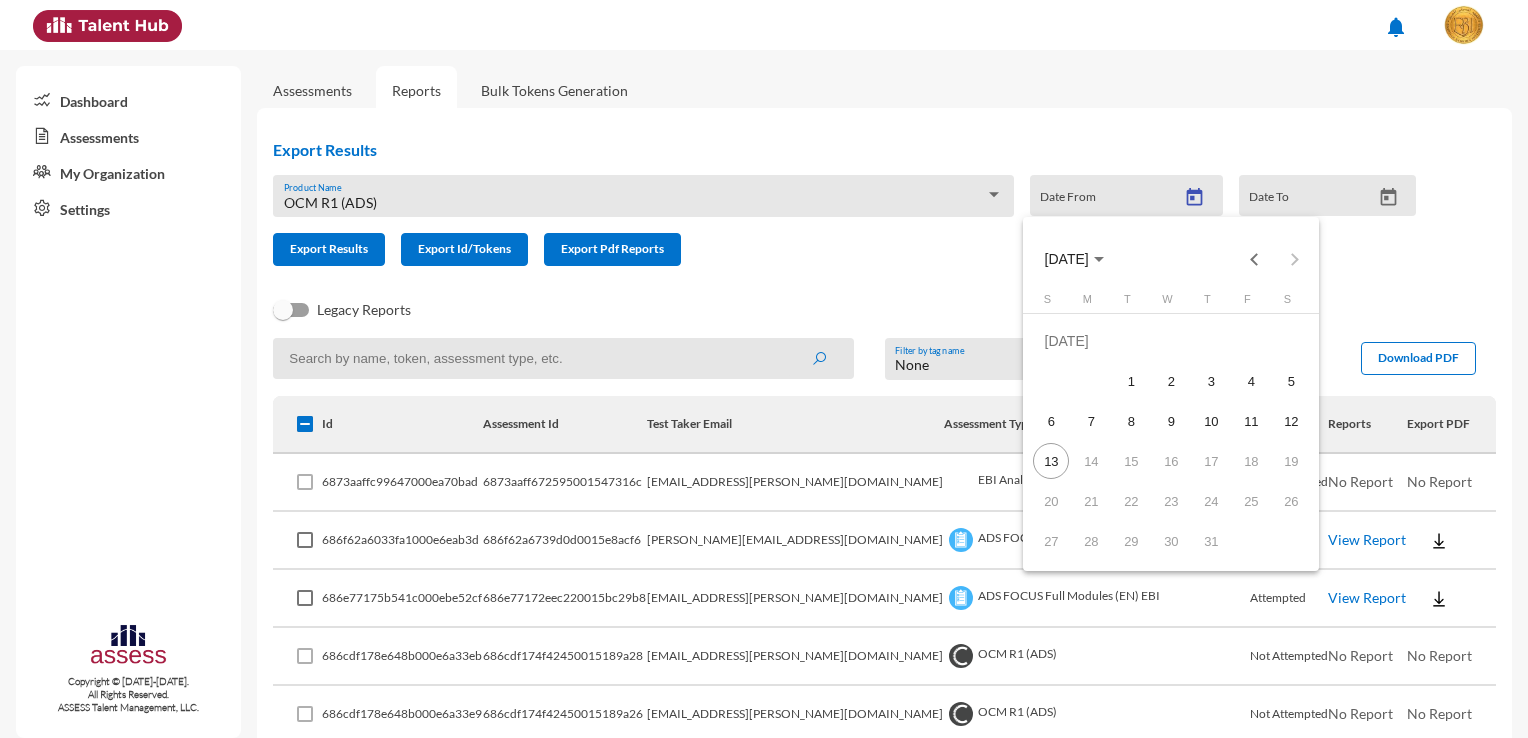 click at bounding box center (764, 369) 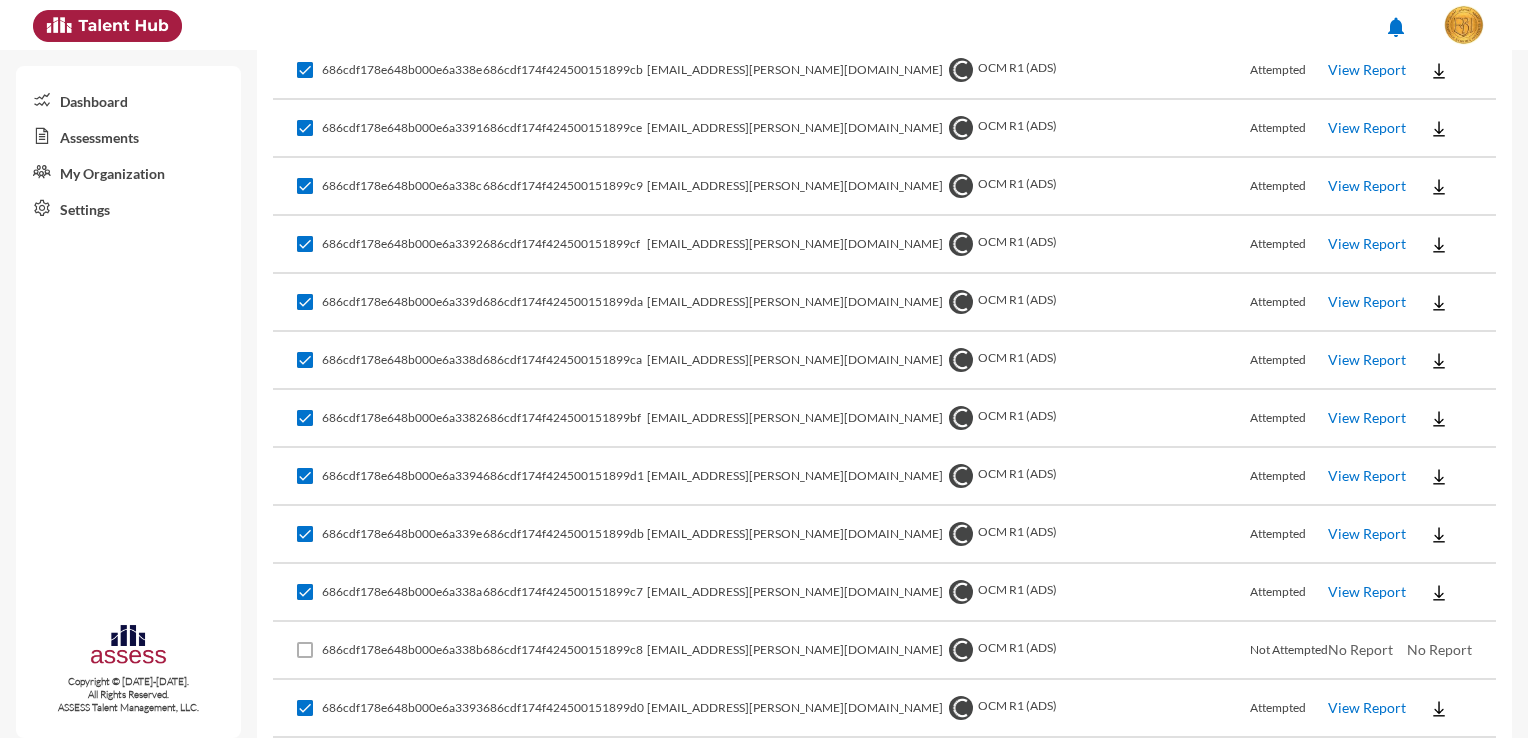 scroll, scrollTop: 5563, scrollLeft: 0, axis: vertical 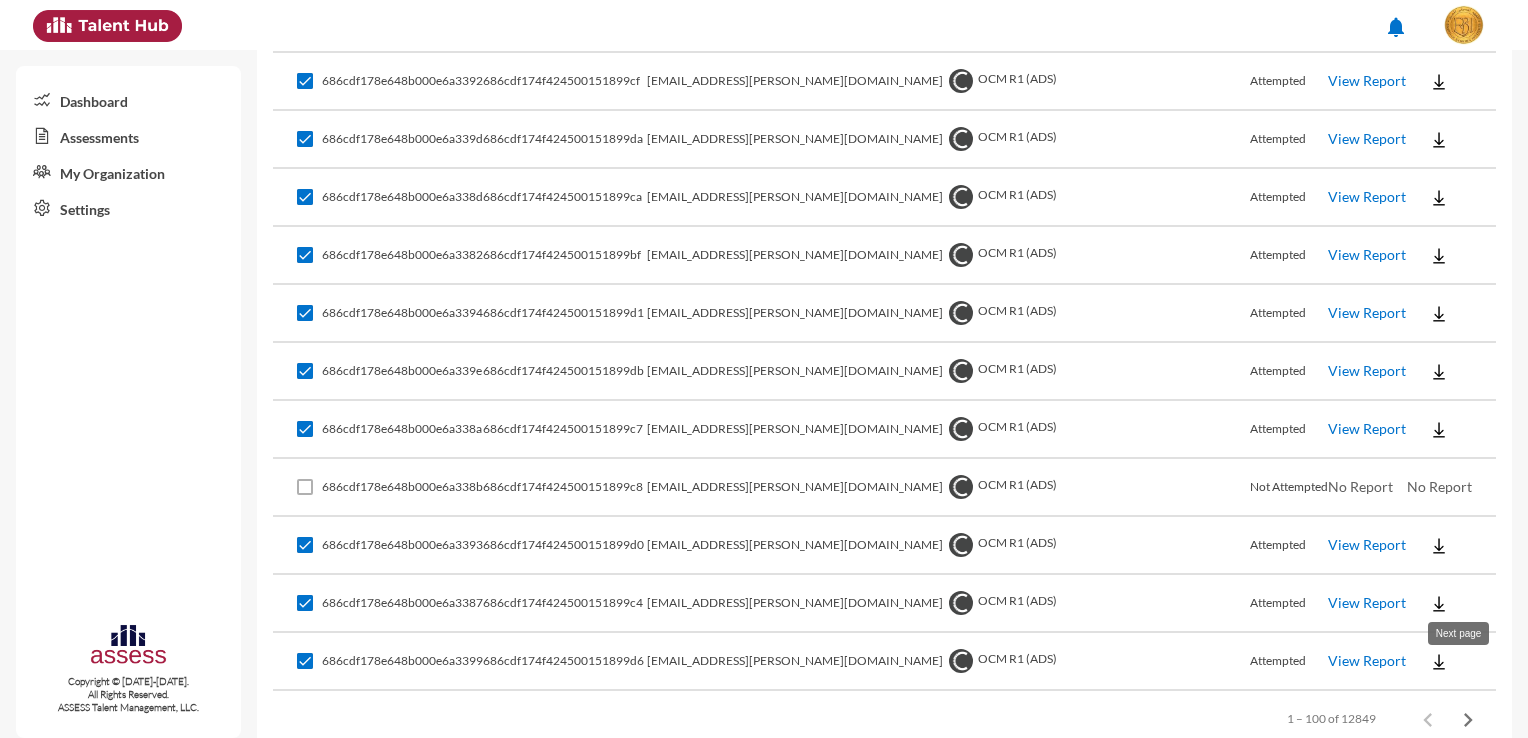 click 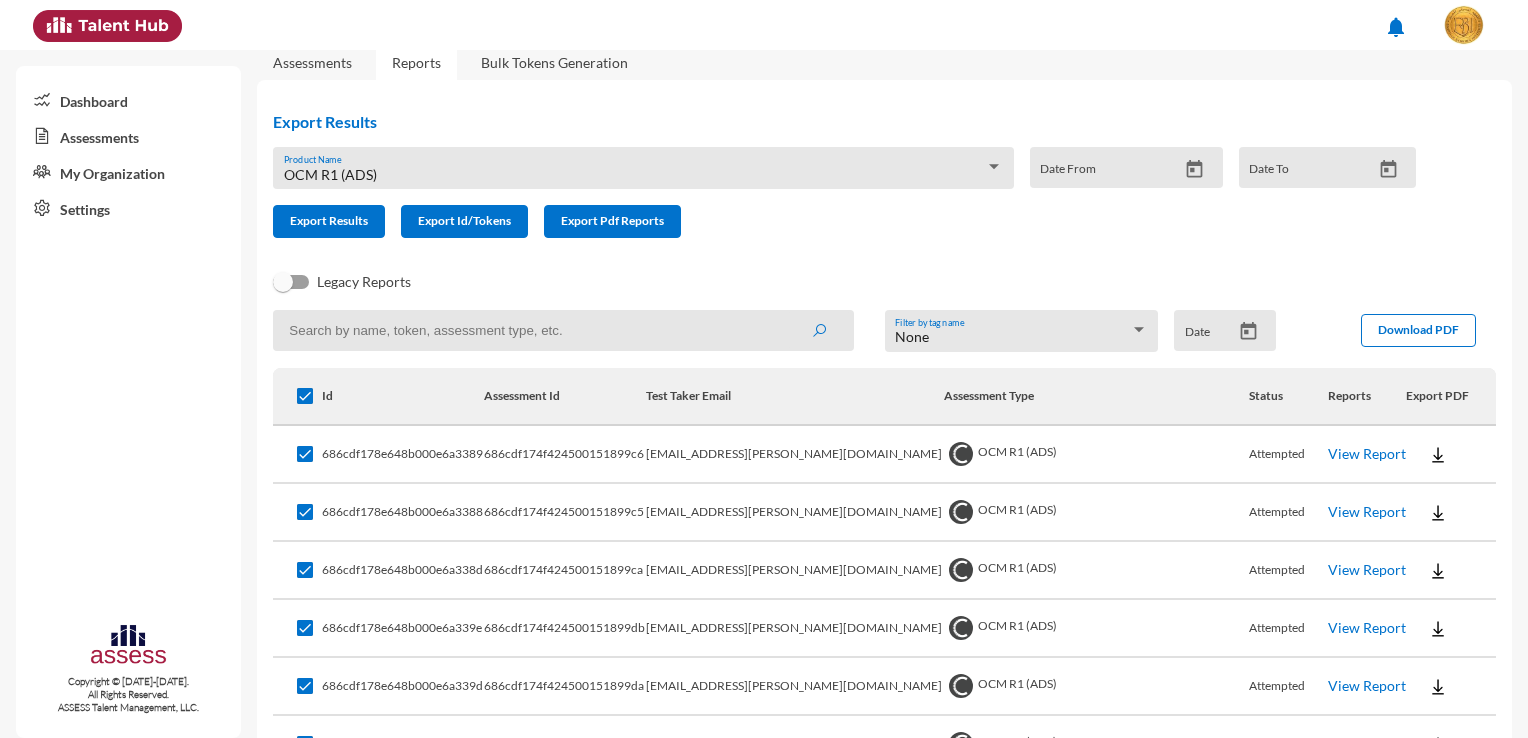 scroll, scrollTop: 0, scrollLeft: 0, axis: both 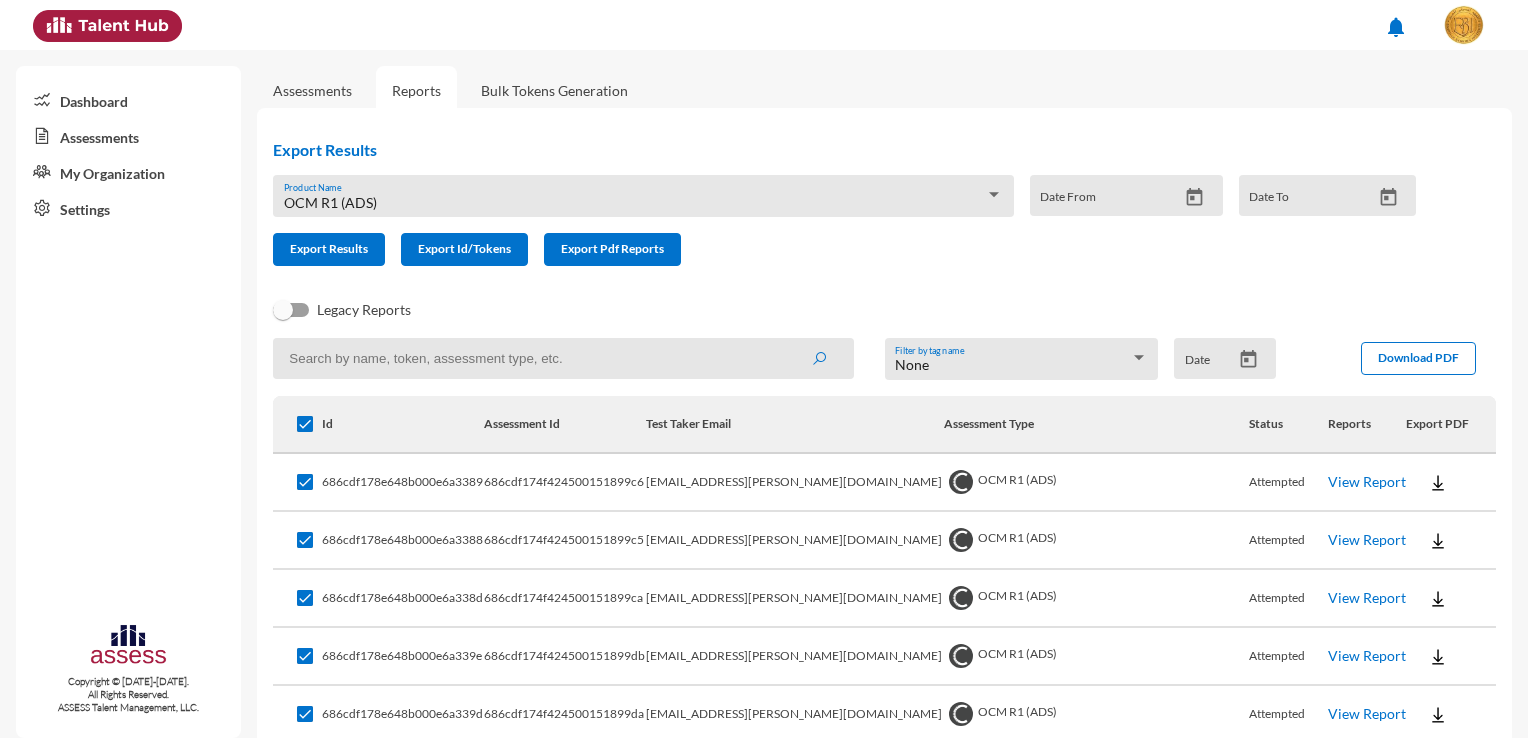 click at bounding box center [305, 424] 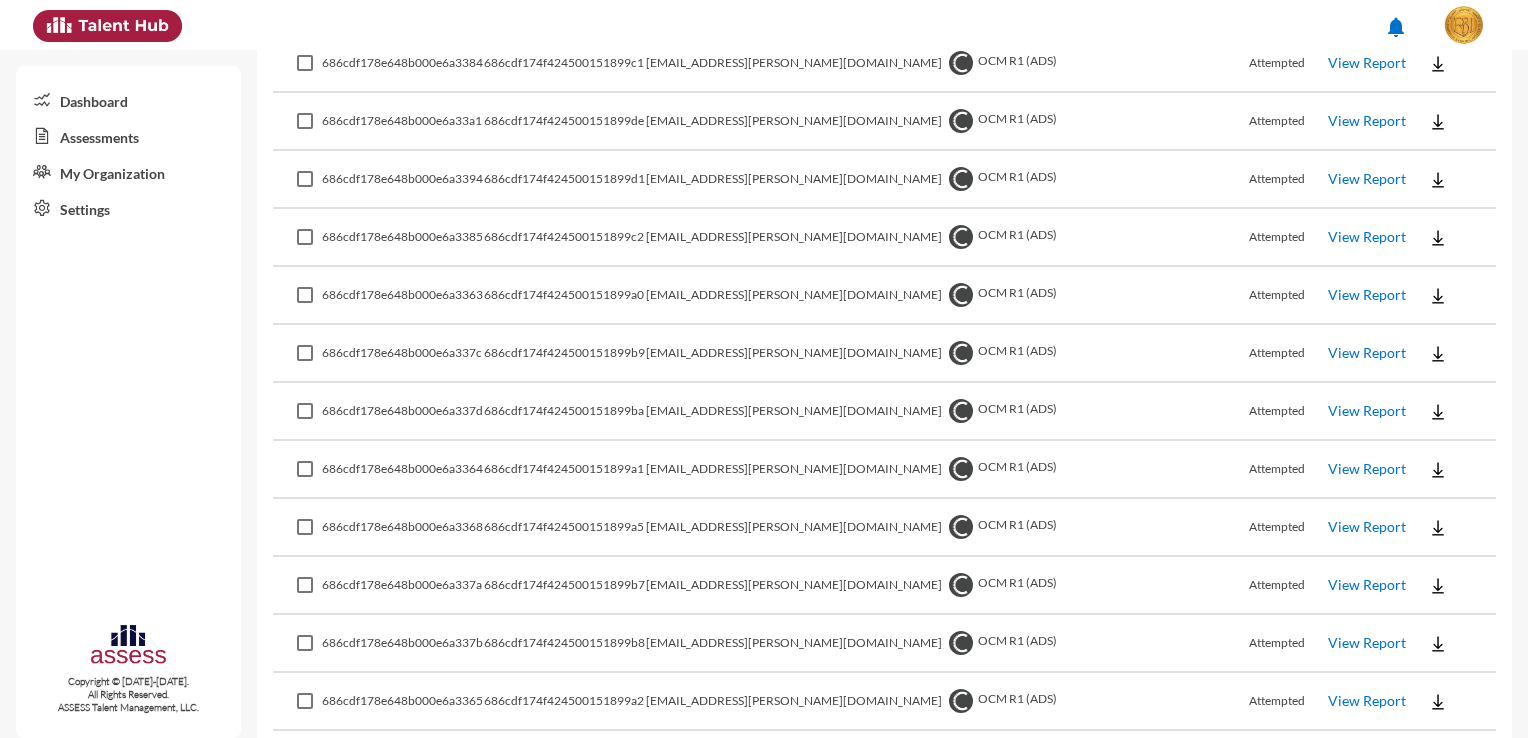 scroll, scrollTop: 1000, scrollLeft: 0, axis: vertical 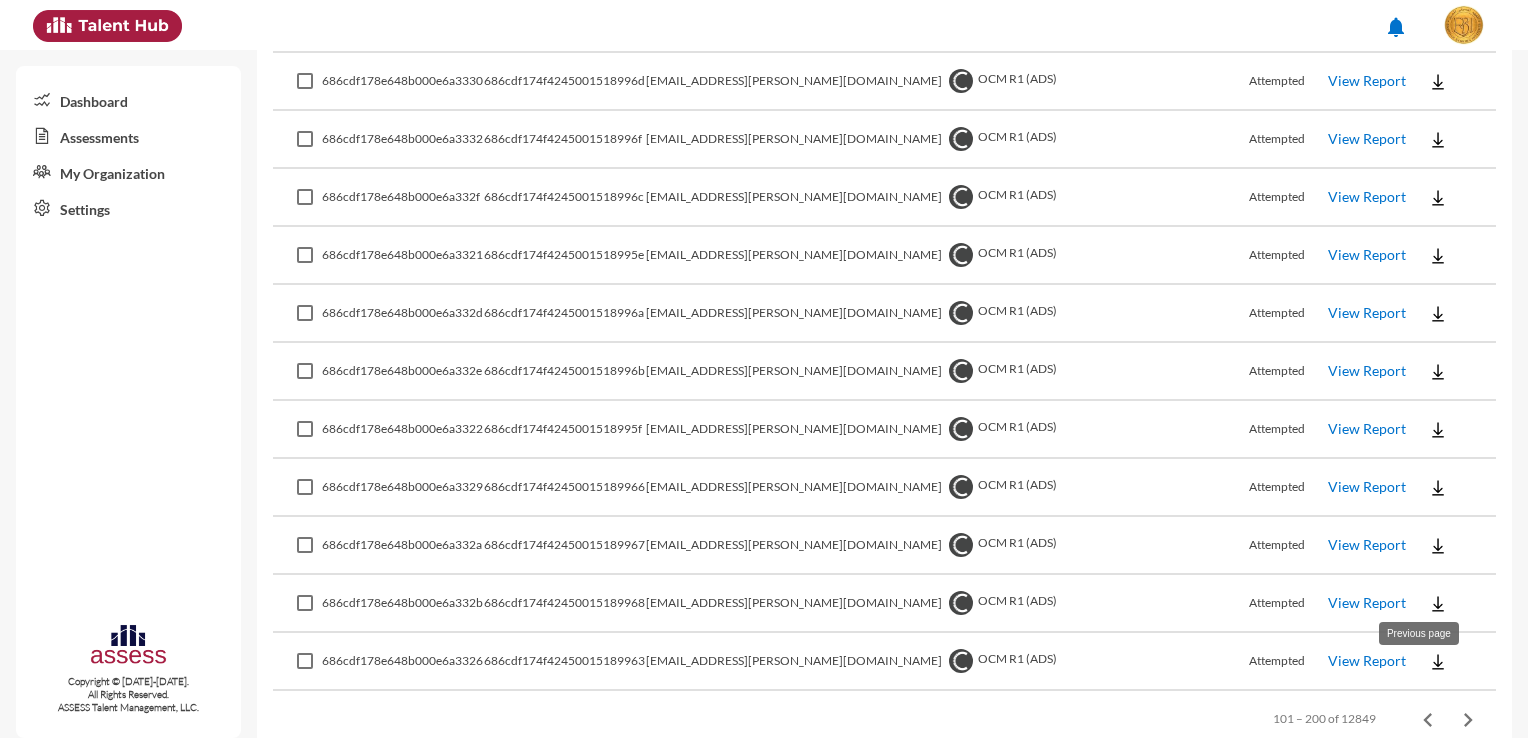click 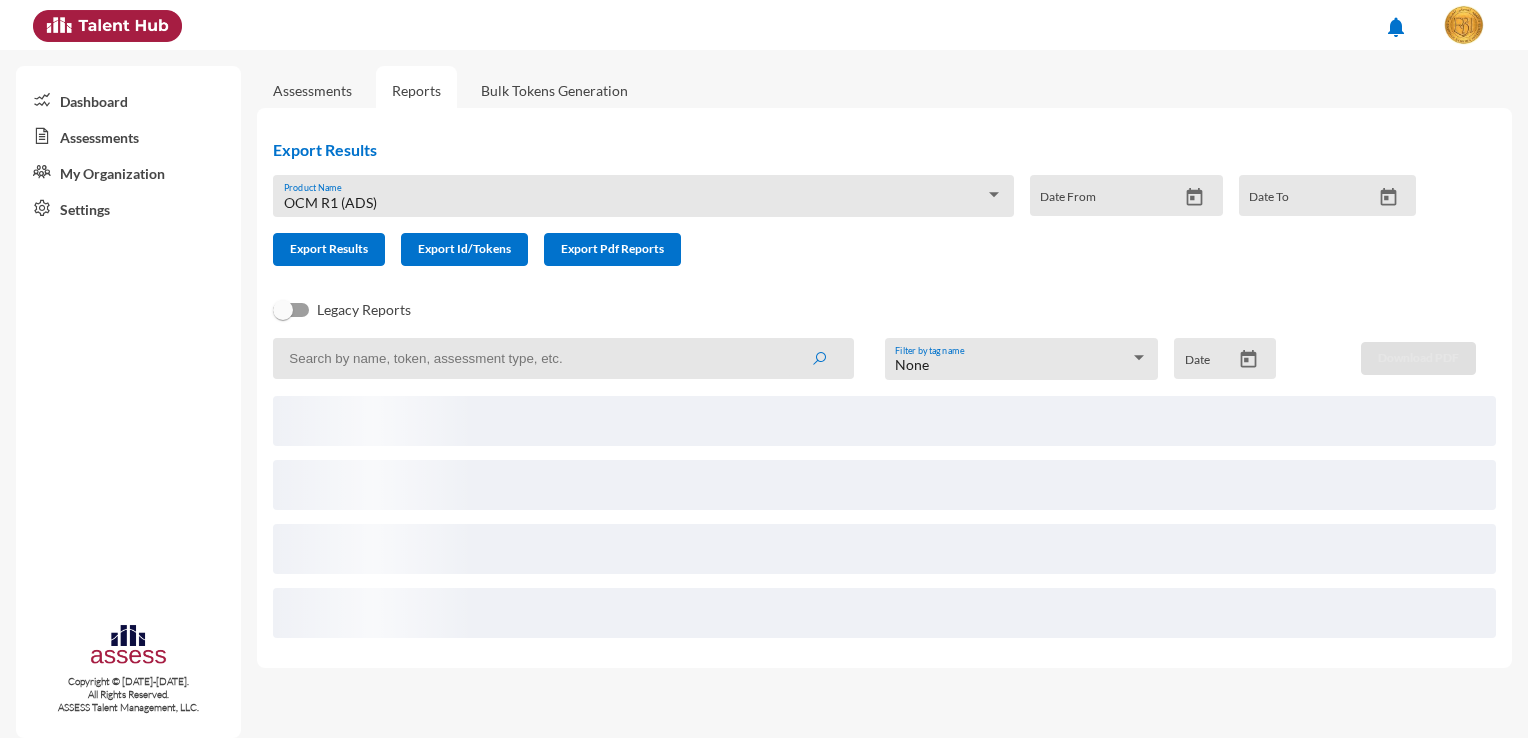 scroll, scrollTop: 0, scrollLeft: 0, axis: both 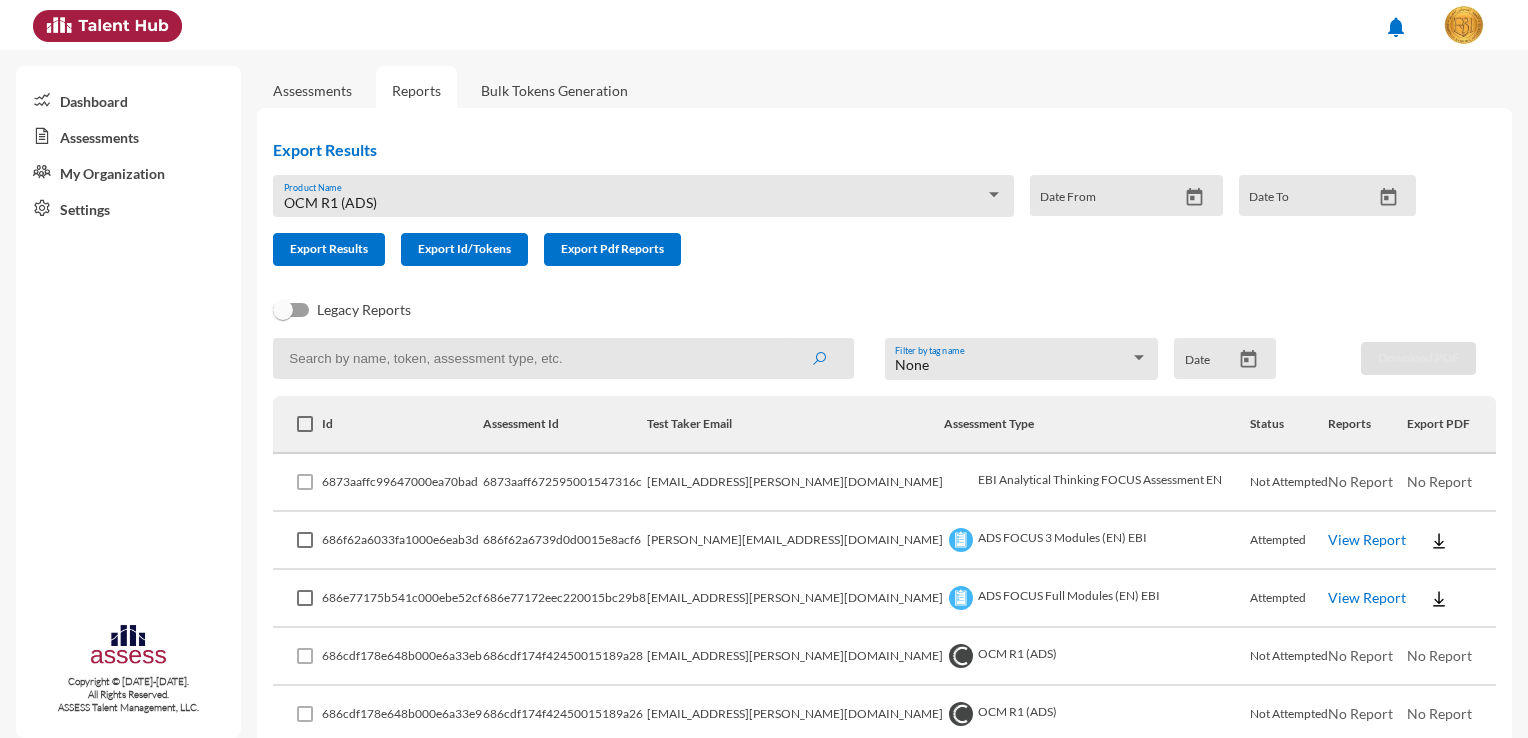 click at bounding box center (305, 424) 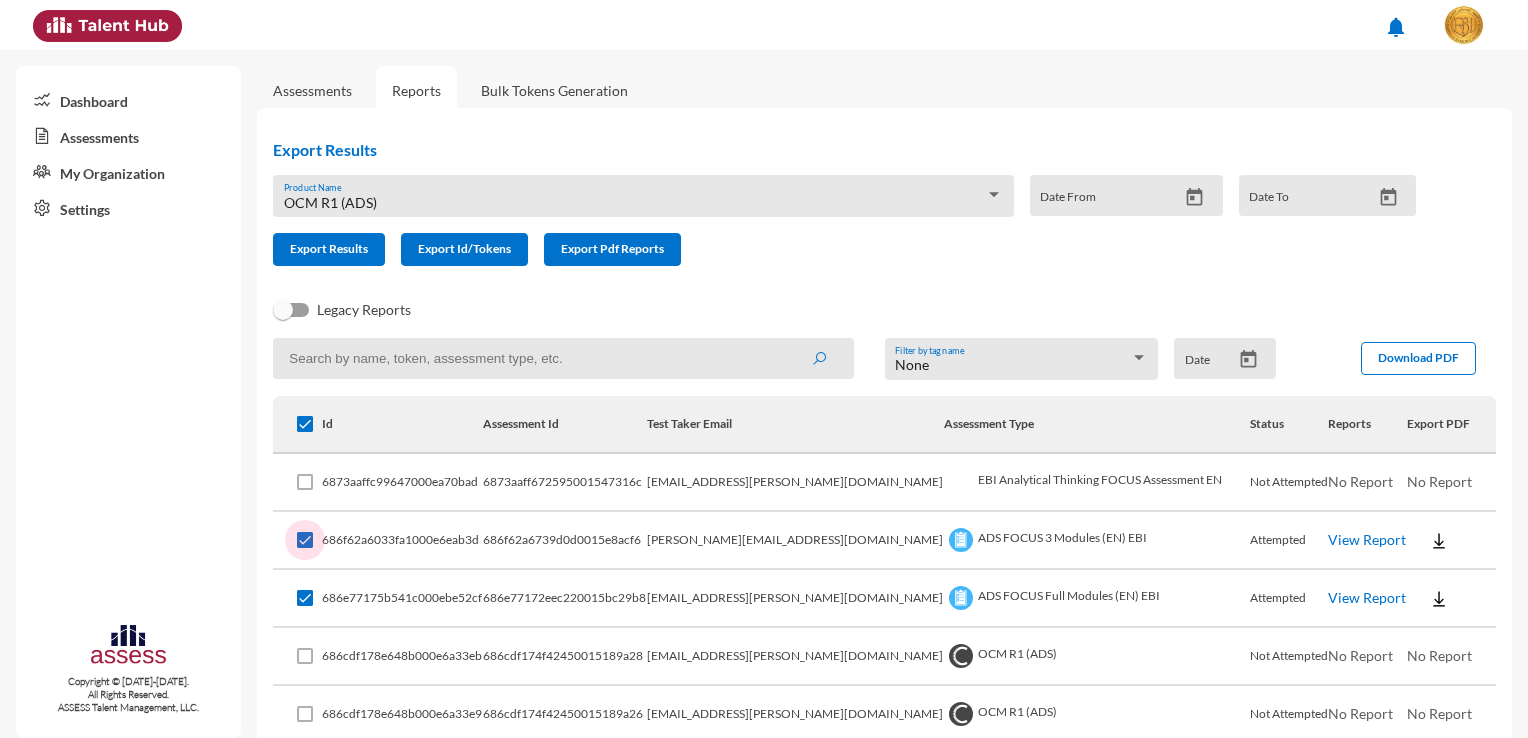 drag, startPoint x: 303, startPoint y: 538, endPoint x: 303, endPoint y: 550, distance: 12 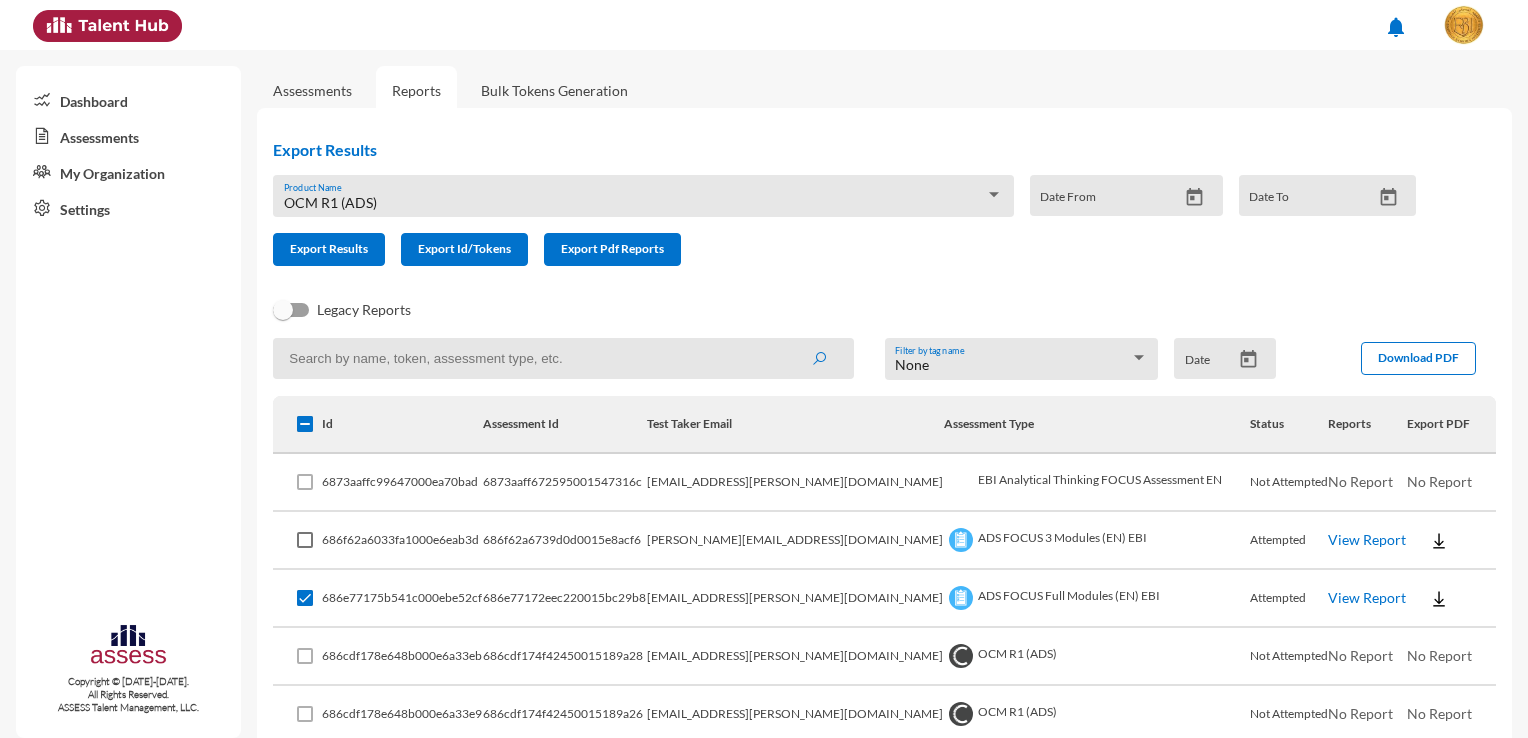 click 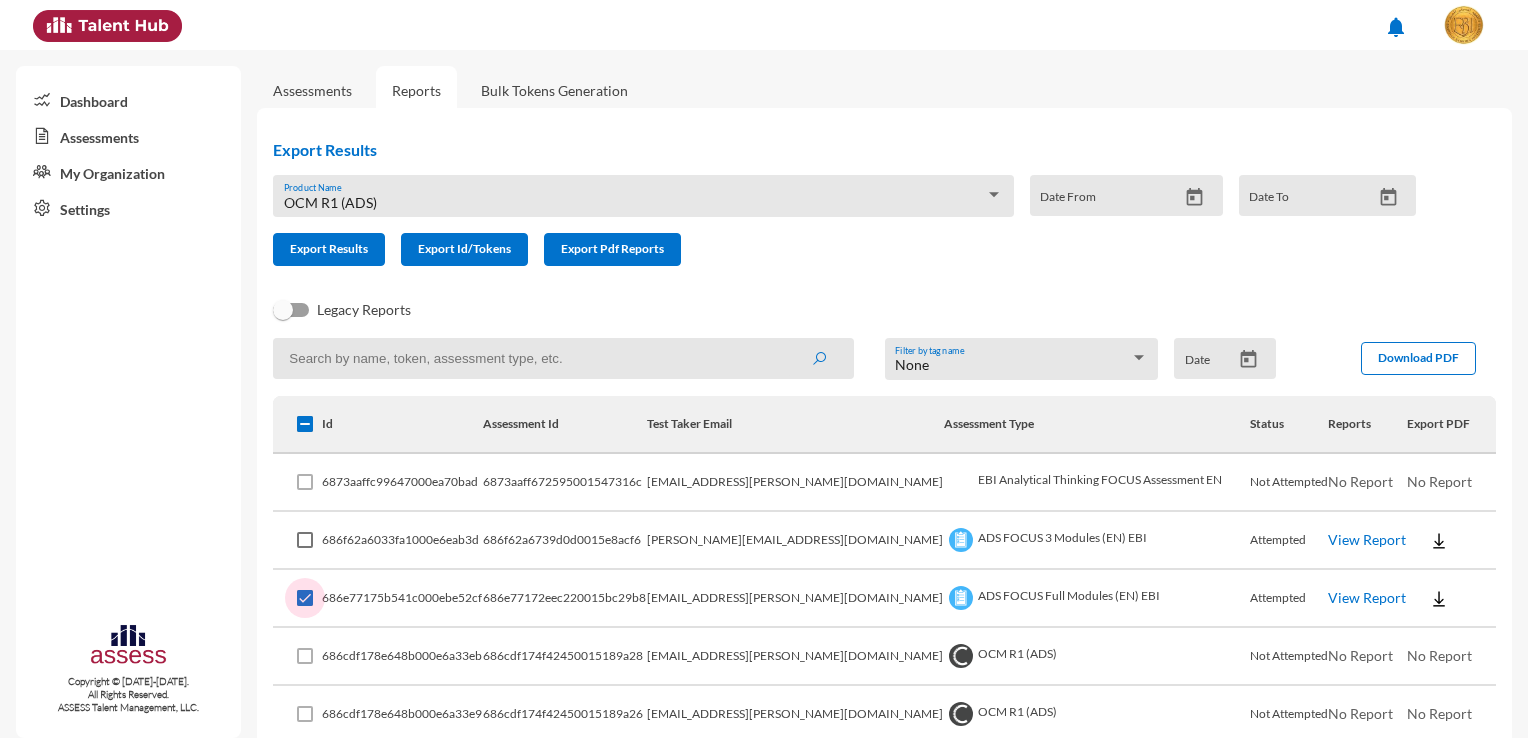click at bounding box center (305, 598) 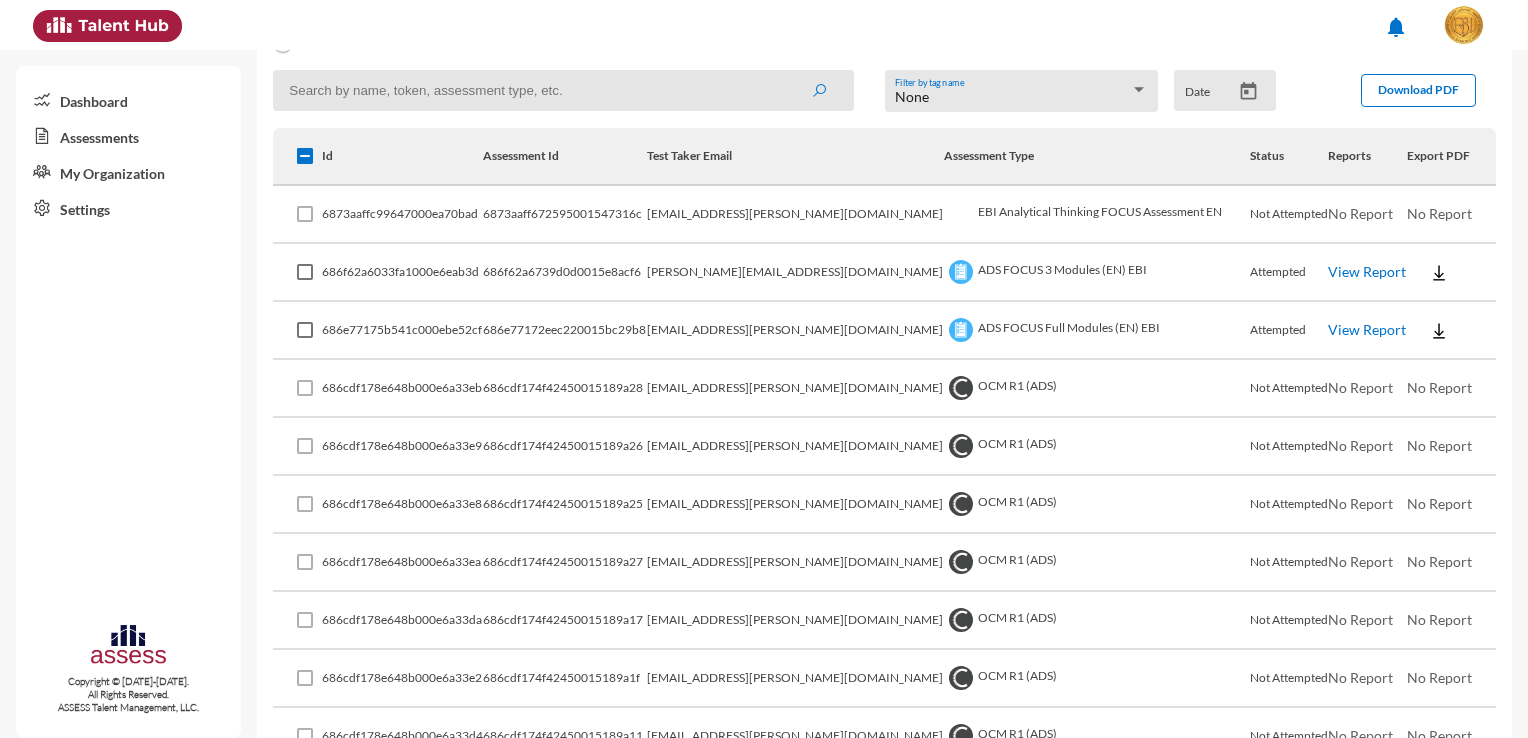 scroll, scrollTop: 0, scrollLeft: 0, axis: both 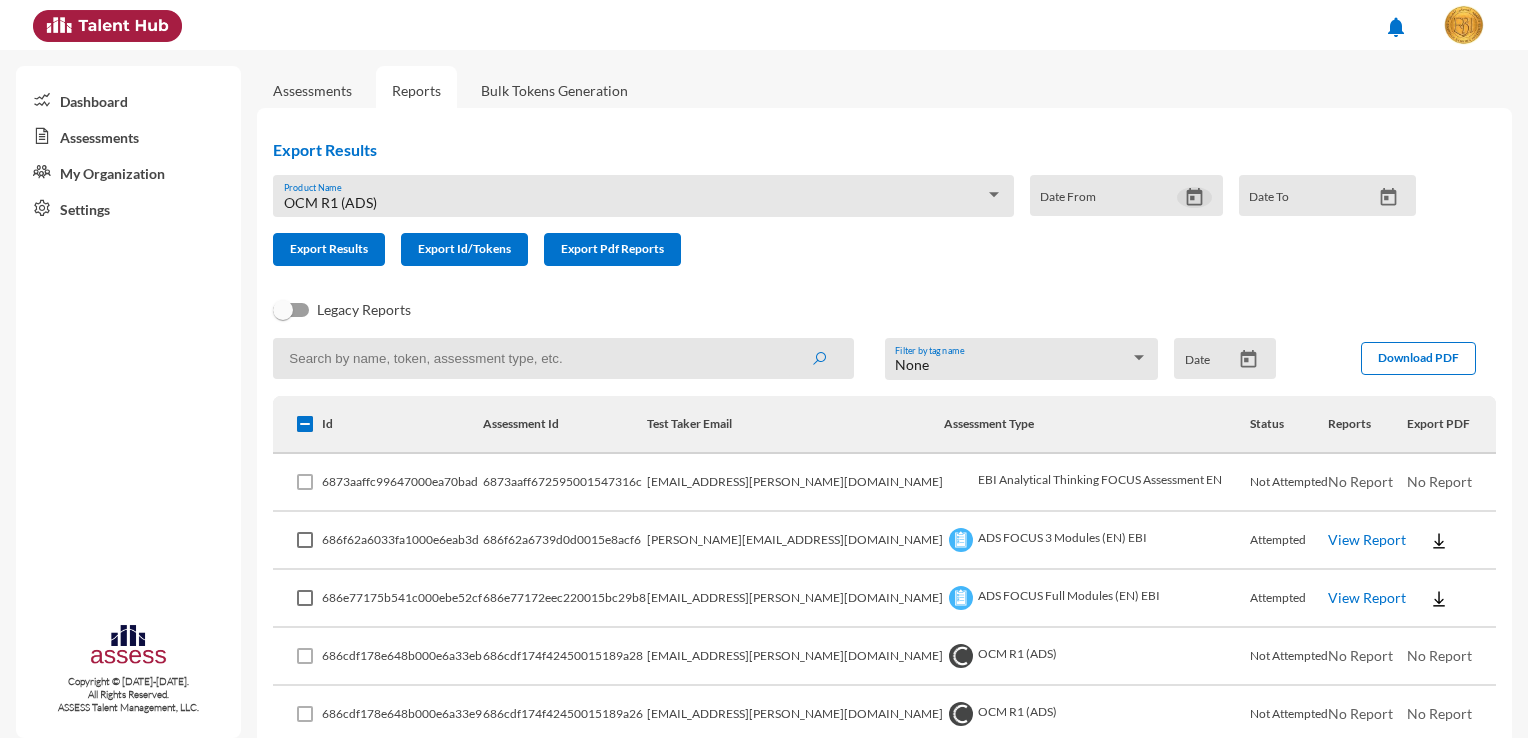 click 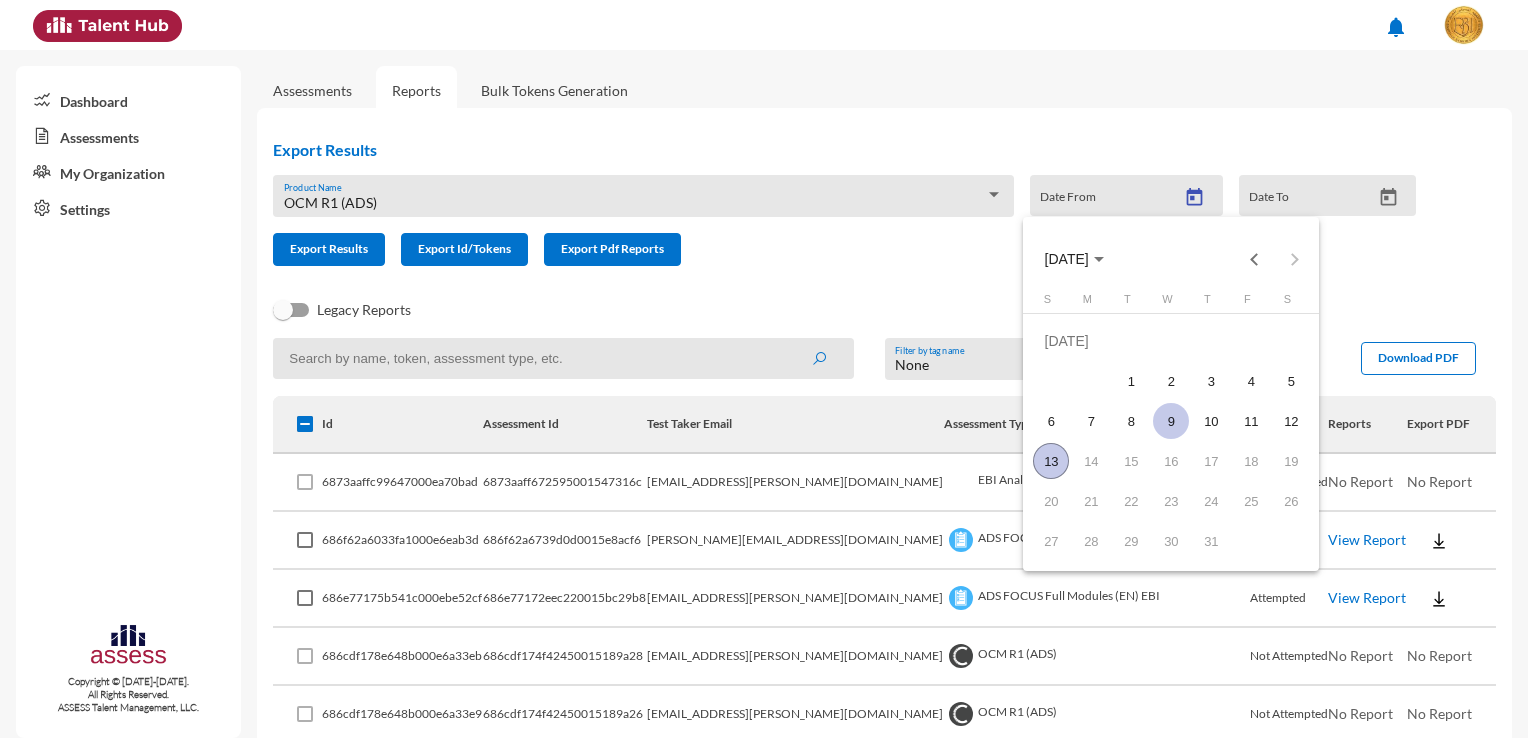 click on "9" at bounding box center (1171, 421) 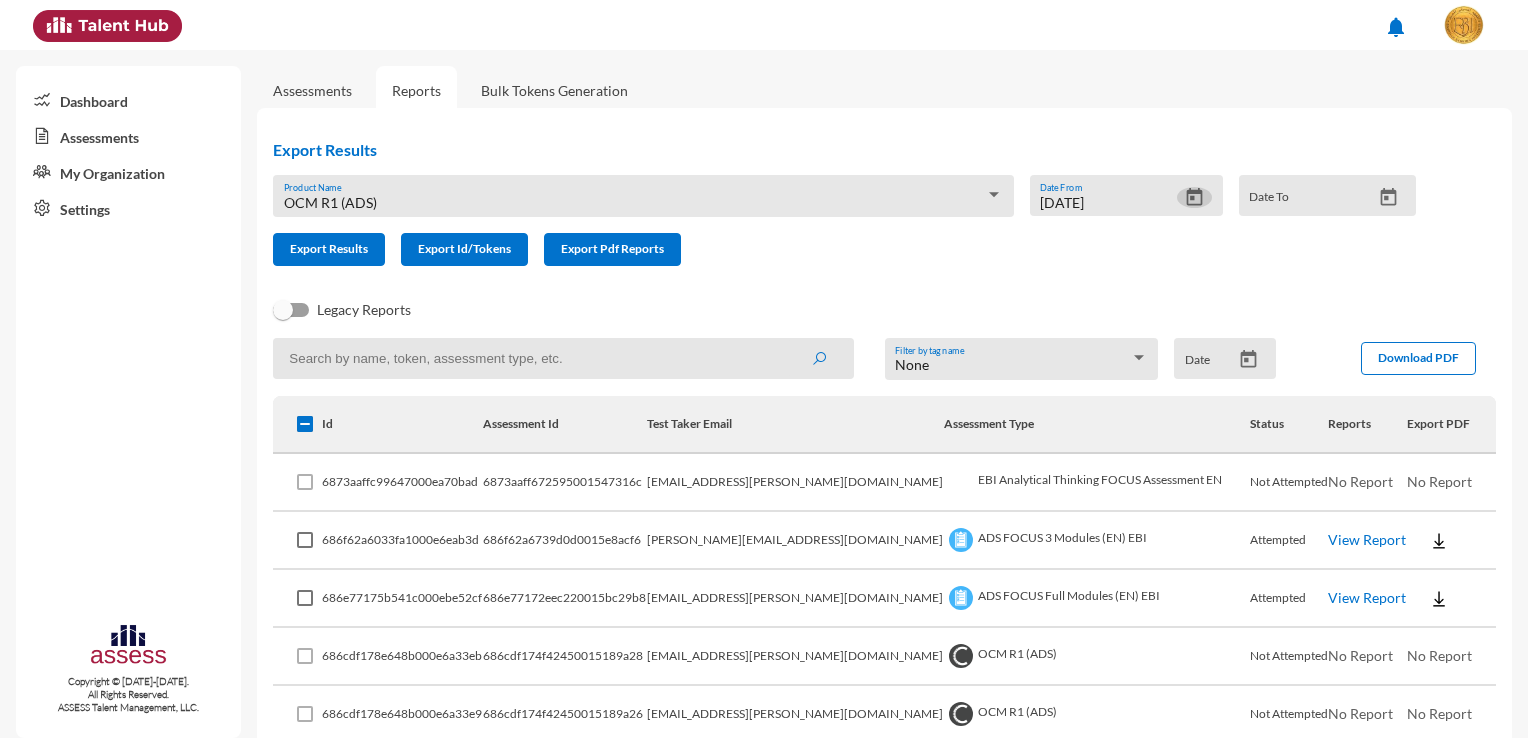 click 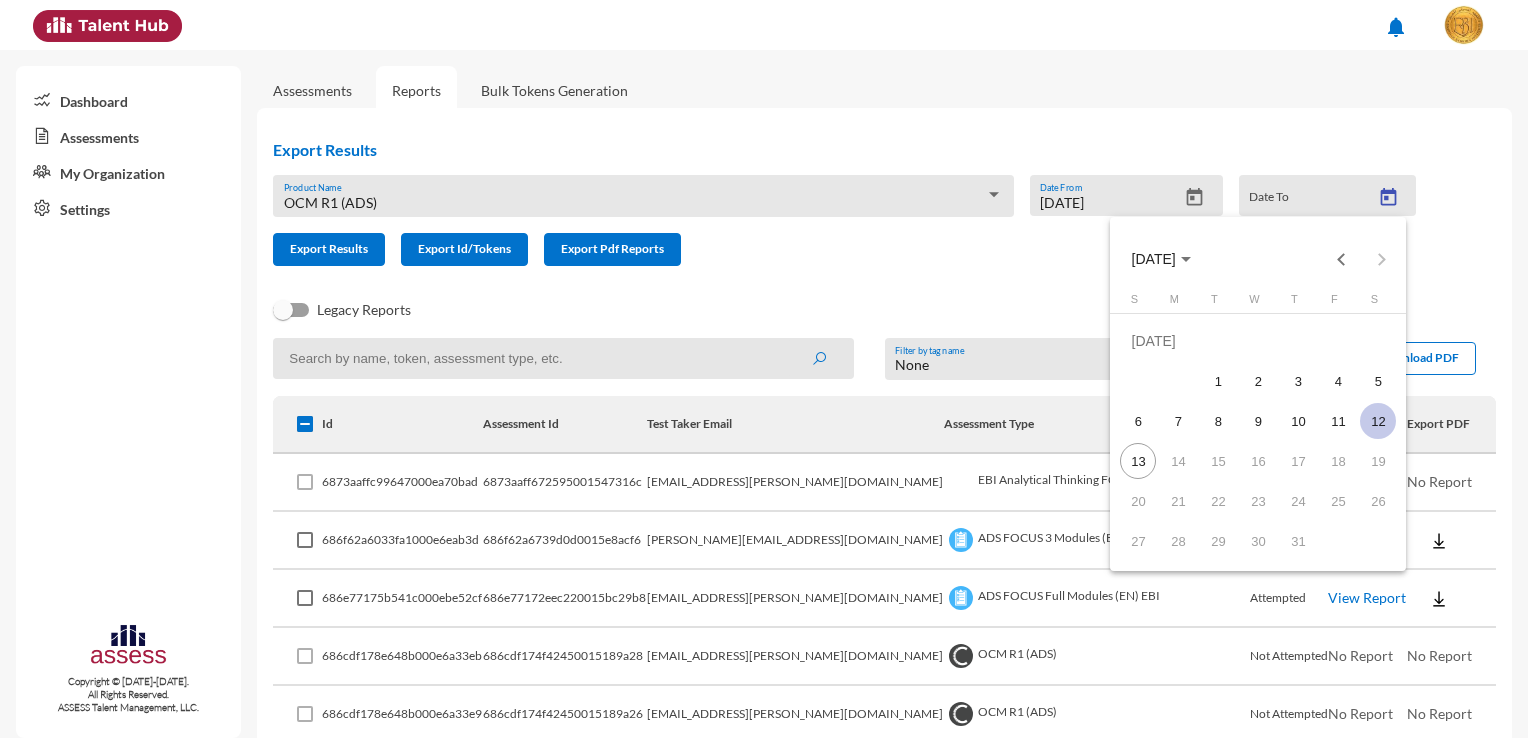 click on "12" at bounding box center (1378, 421) 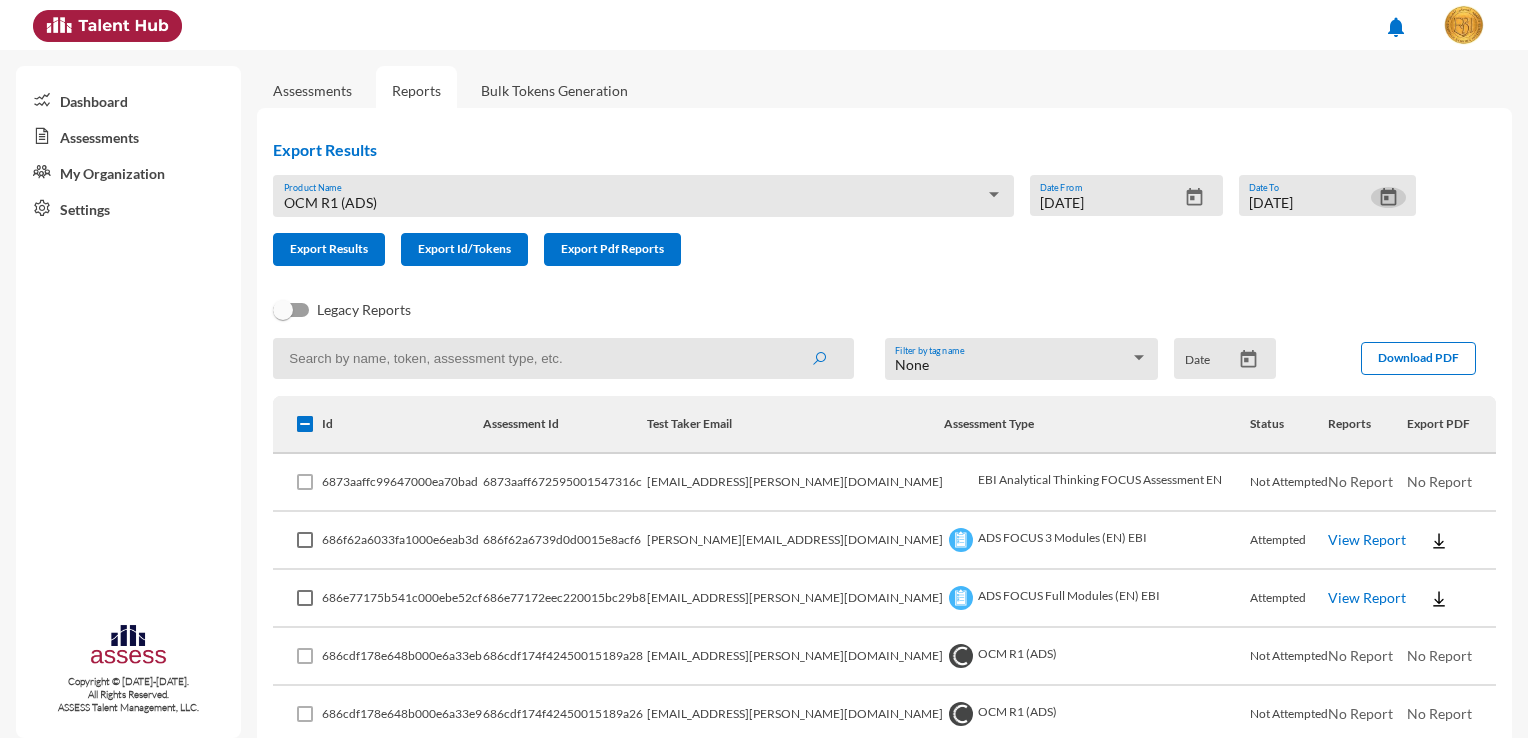 click on "Export Results OCM R1 (ADS) Product Name  [DATE]  Date From [DATE]  Date To   Export Results   Export Id/Tokens   Export Pdf Reports" 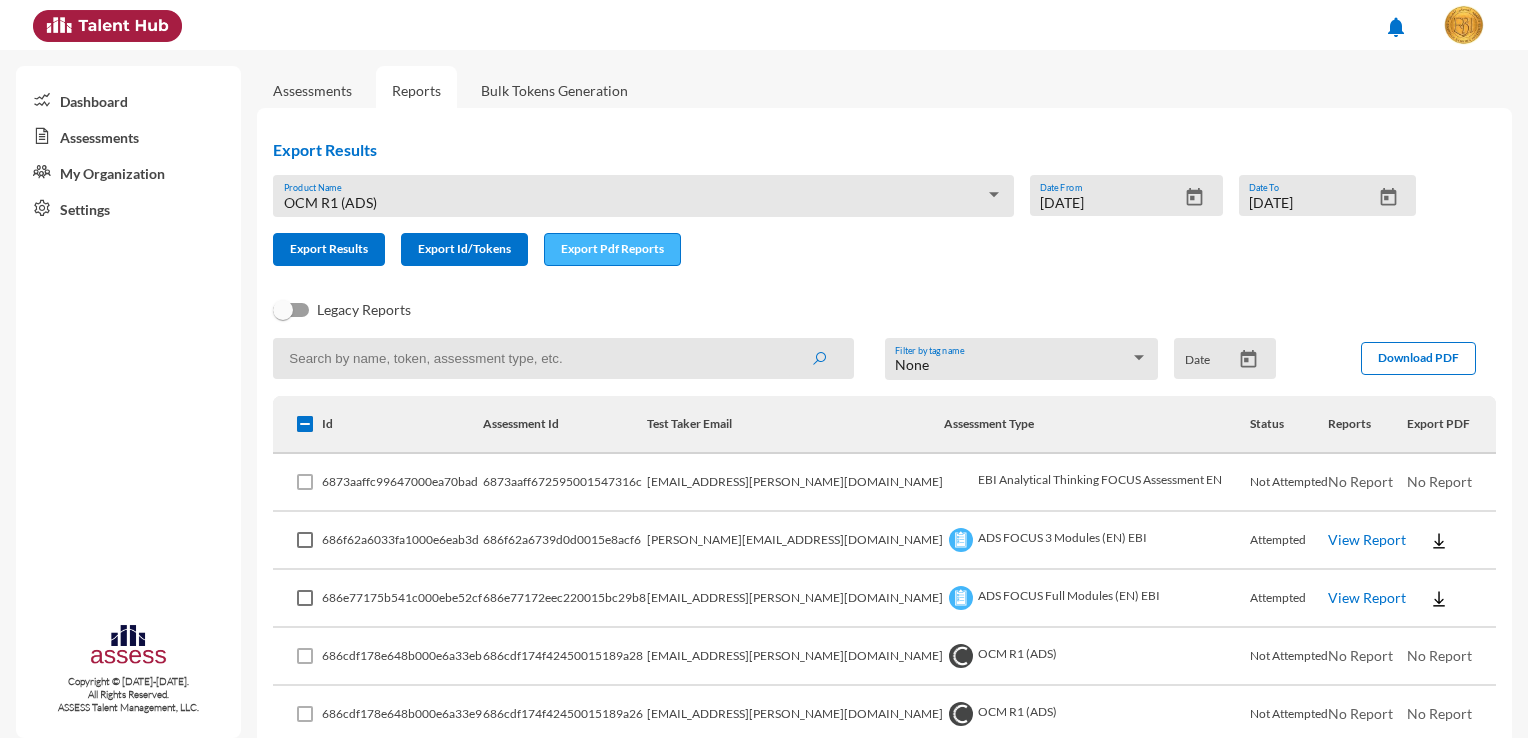 click on "Export Pdf Reports" 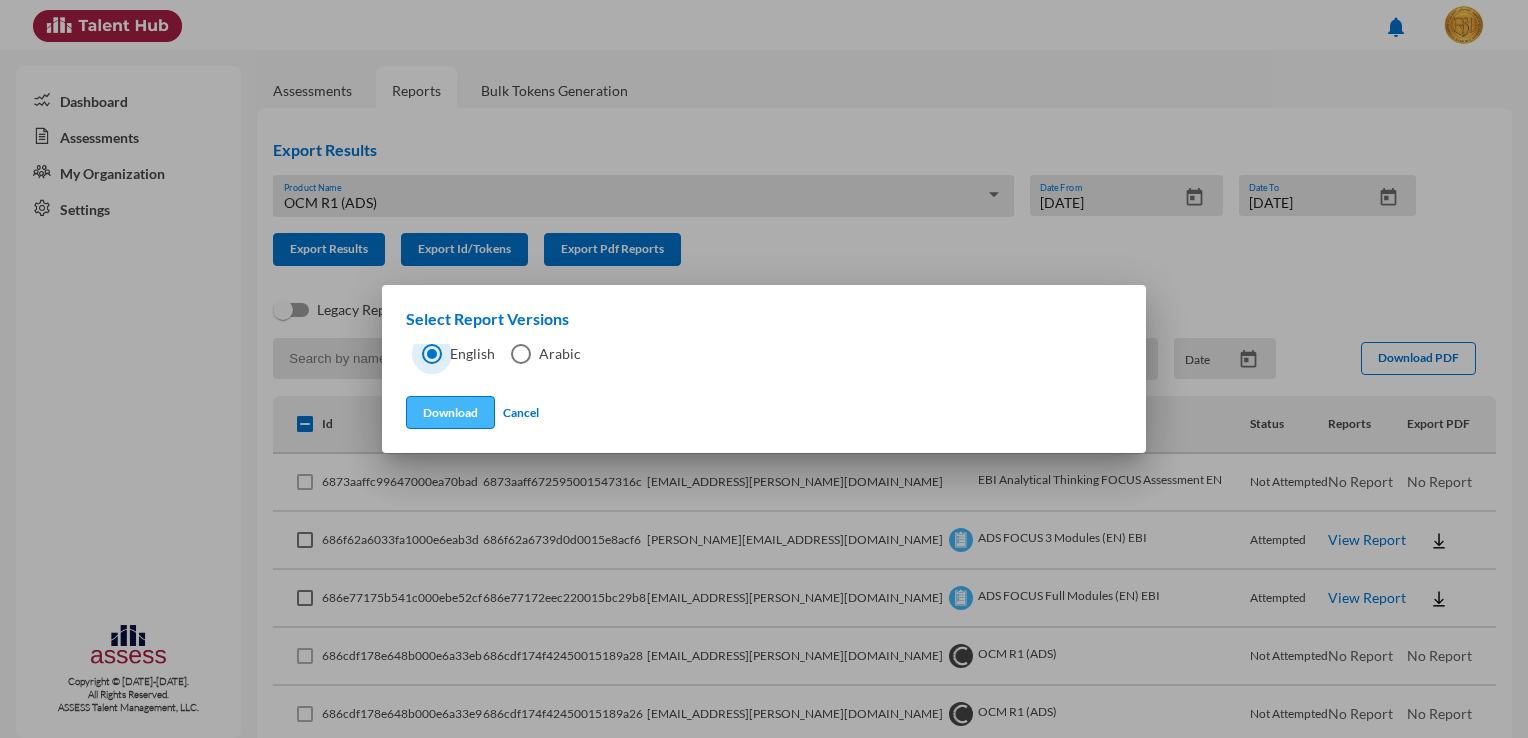 click on "Download" at bounding box center (450, 412) 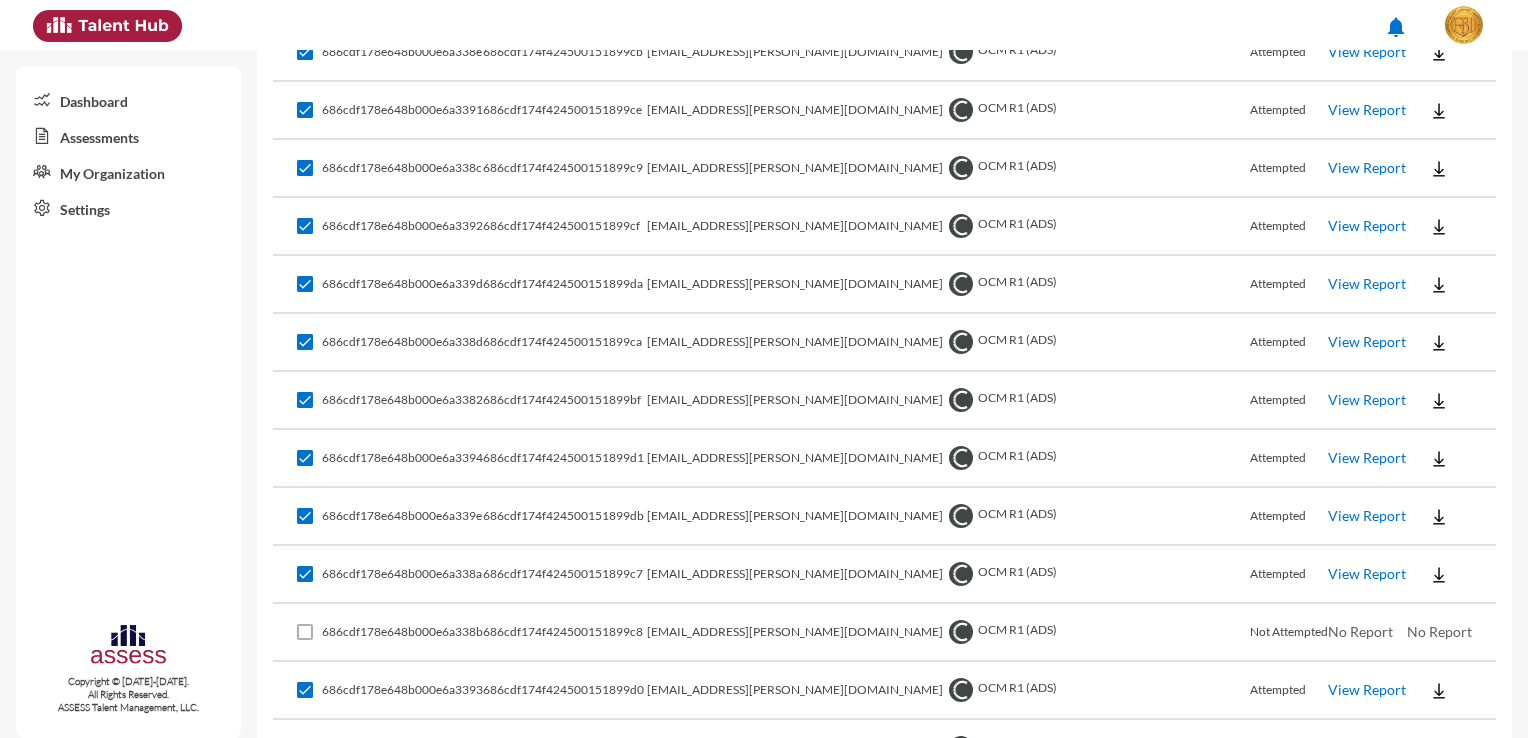 scroll, scrollTop: 5563, scrollLeft: 0, axis: vertical 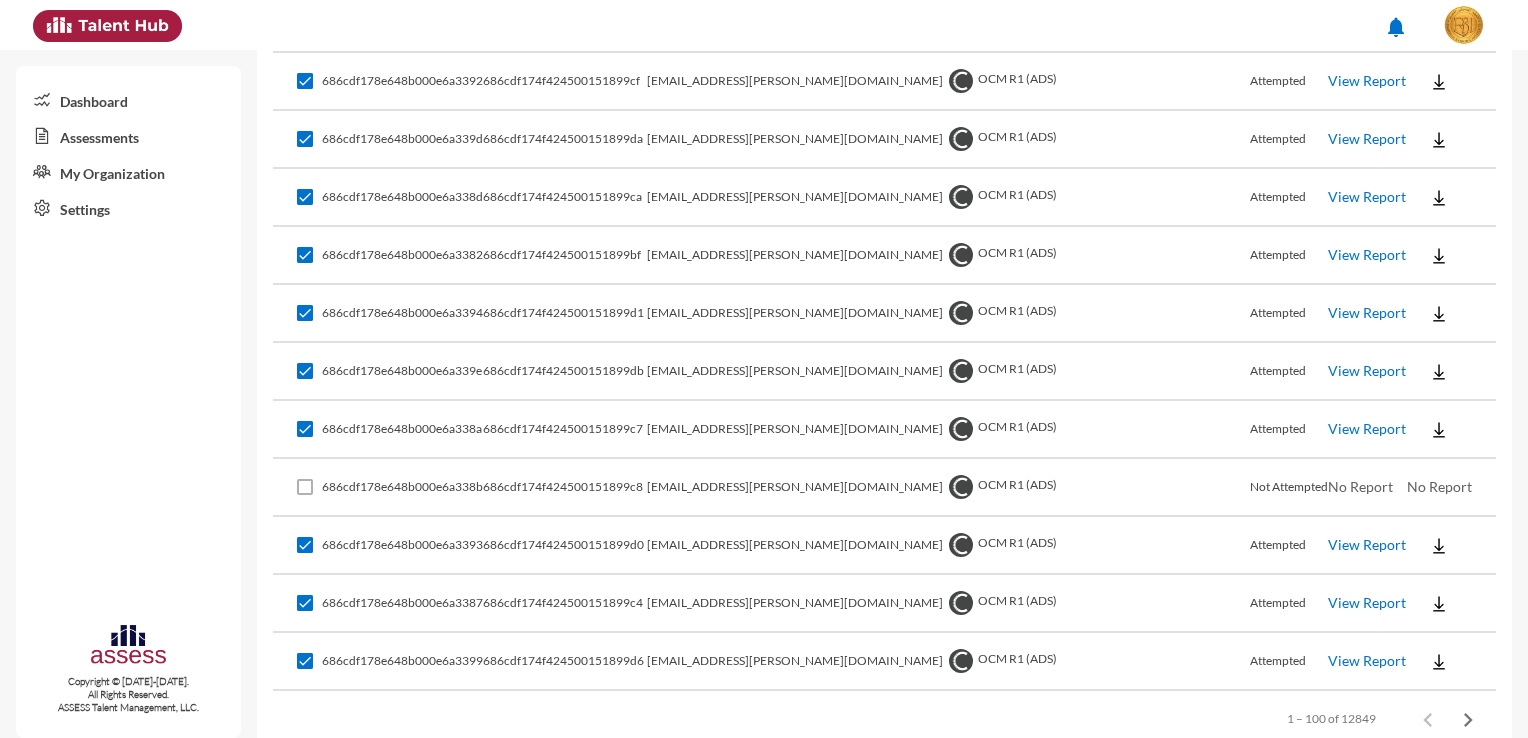 click 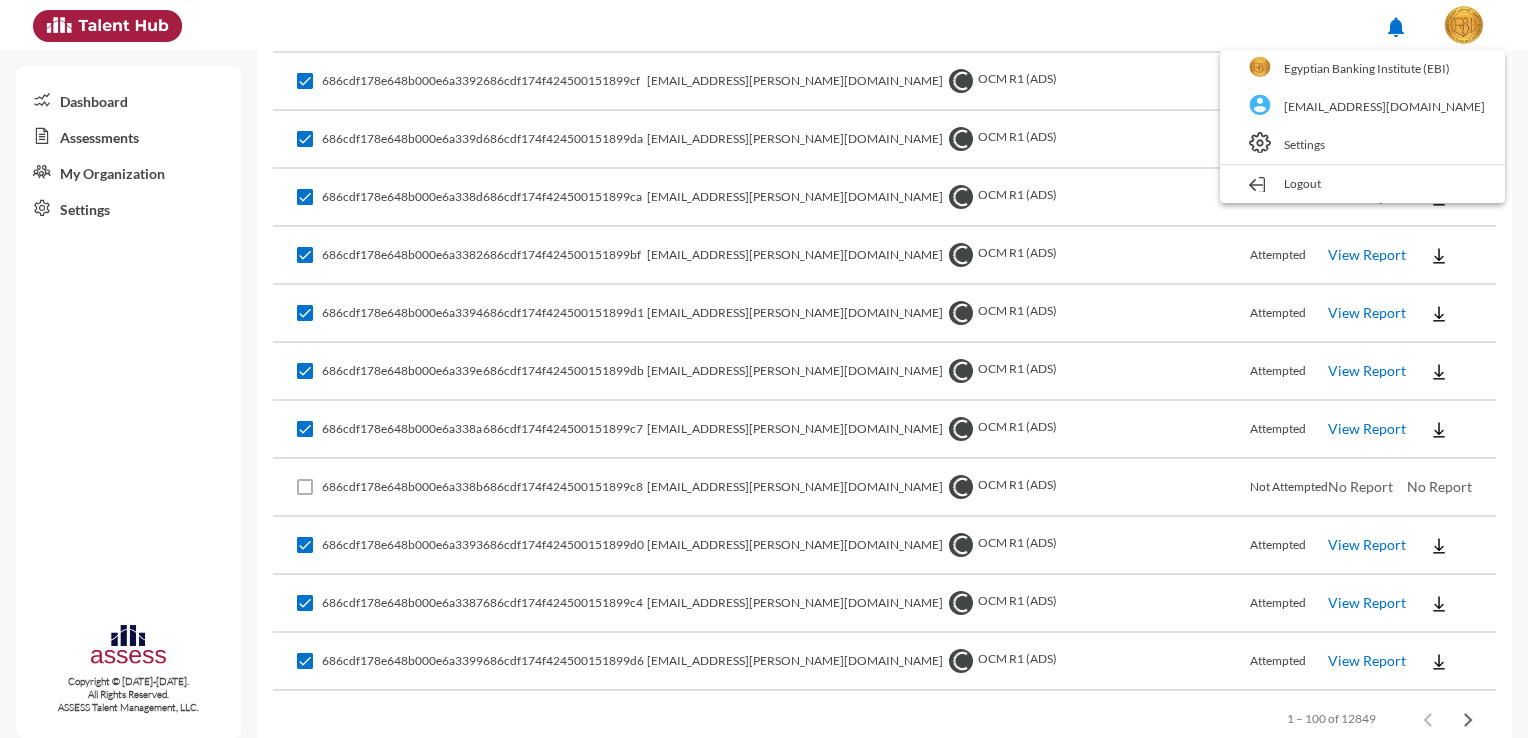 click at bounding box center [764, 369] 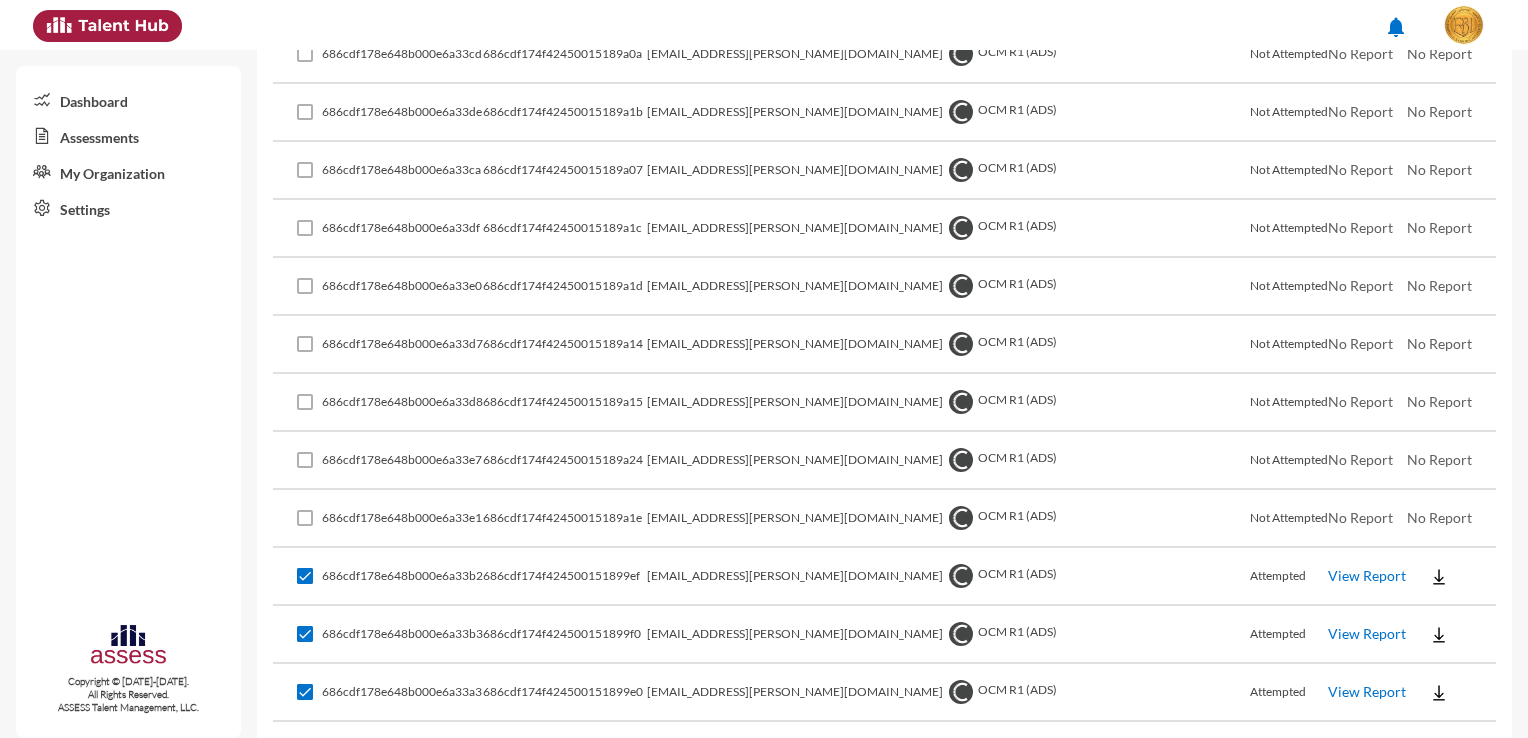 scroll, scrollTop: 2363, scrollLeft: 0, axis: vertical 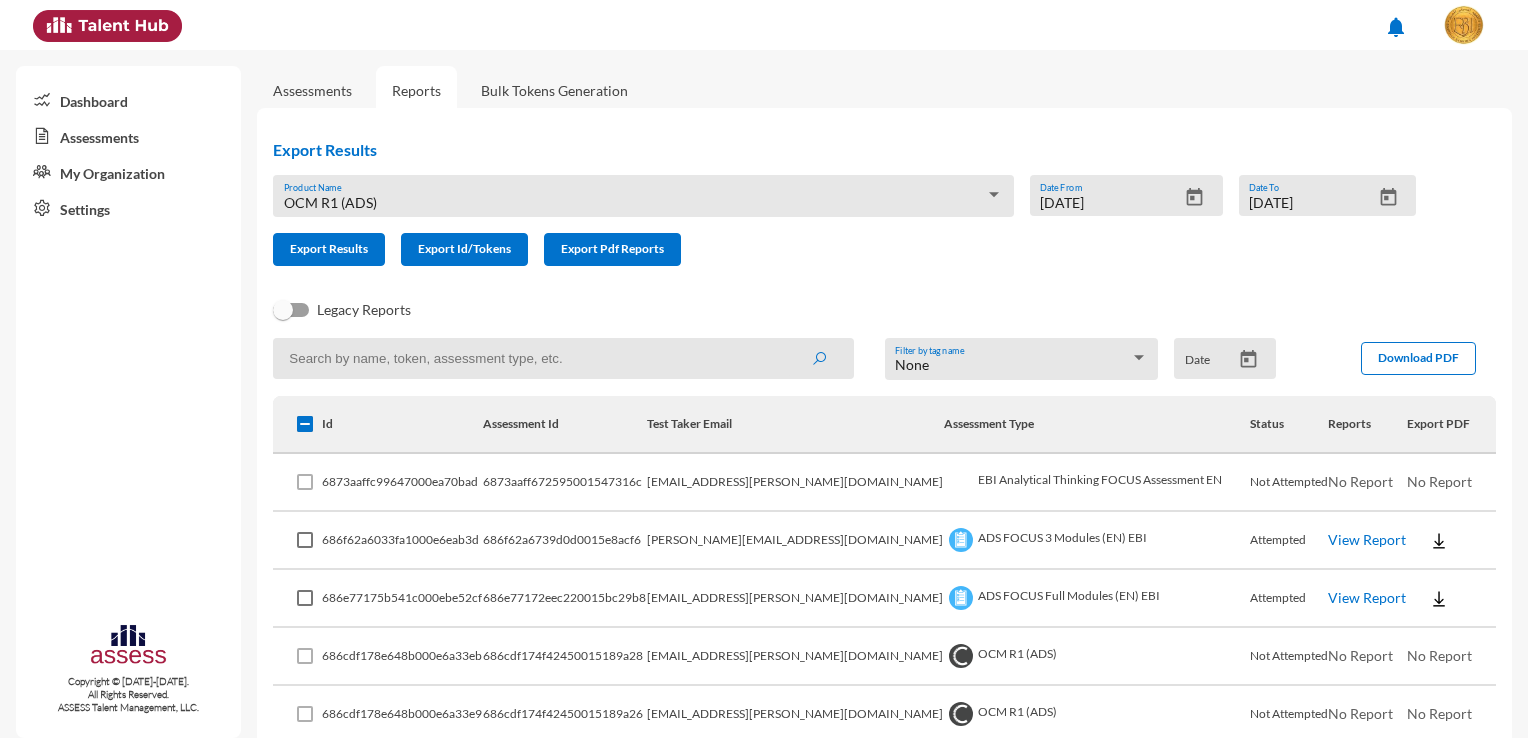 click on "Export Results OCM R1 (ADS) Product Name  [DATE]  Date From [DATE]  Date To   Export Results   Export Id/Tokens   Export Pdf Reports" 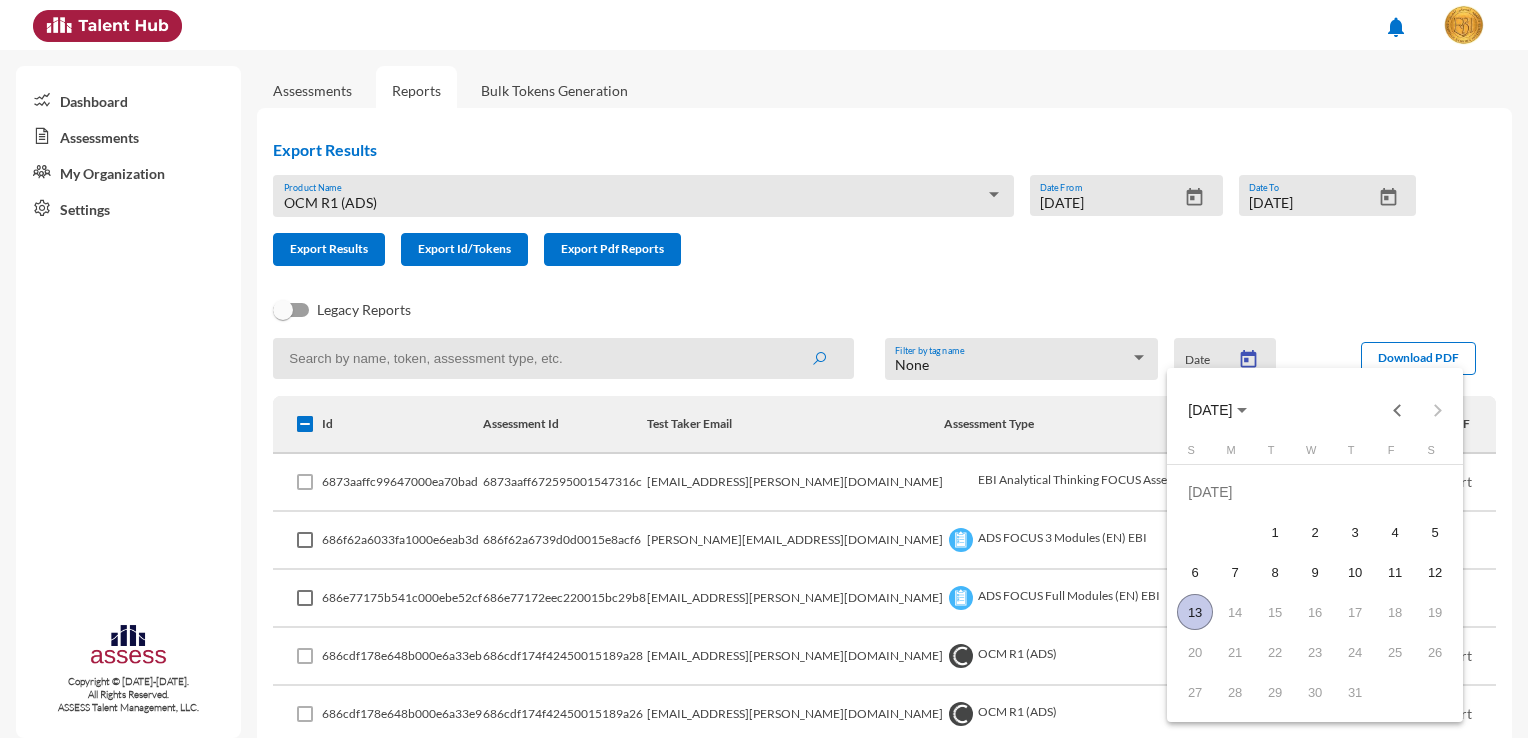 click at bounding box center [764, 369] 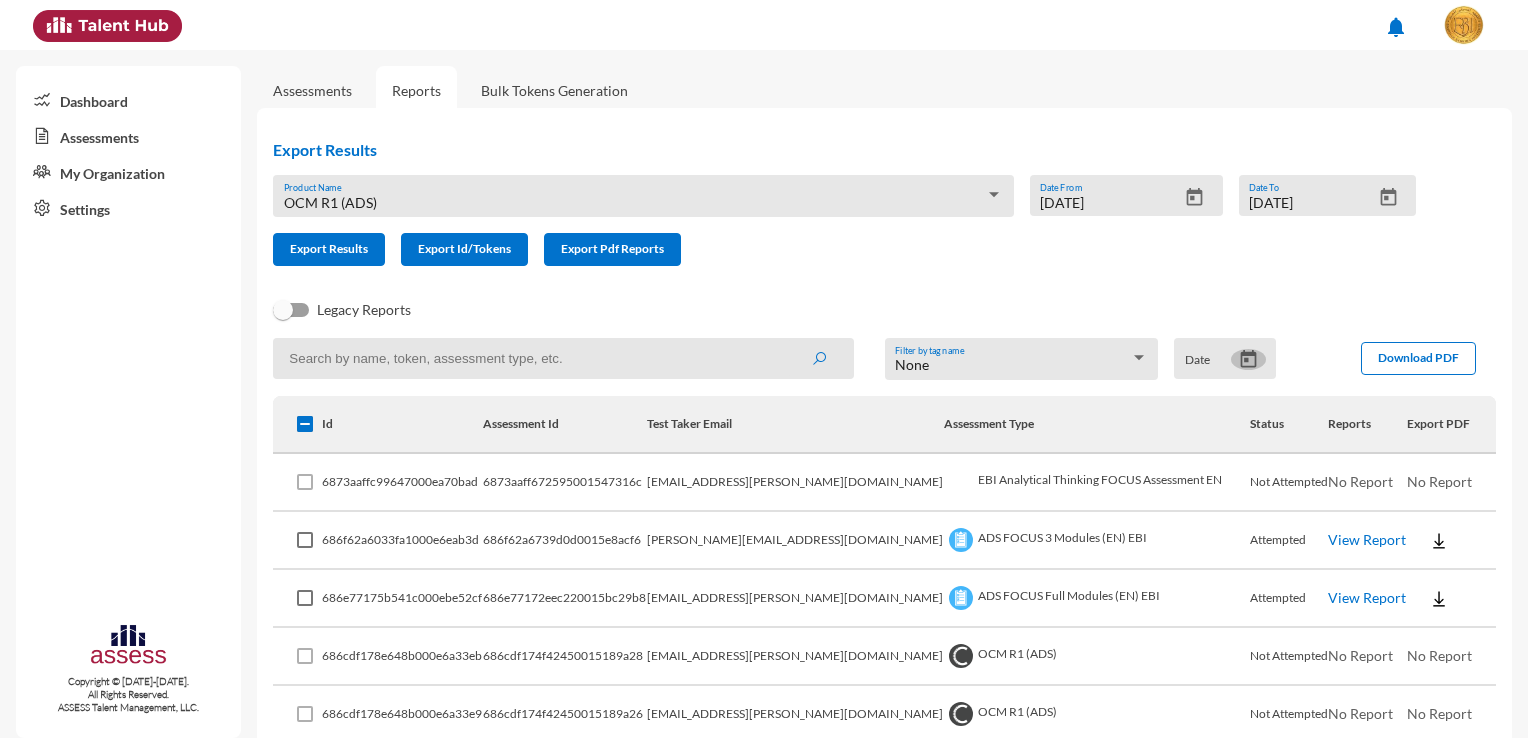 click 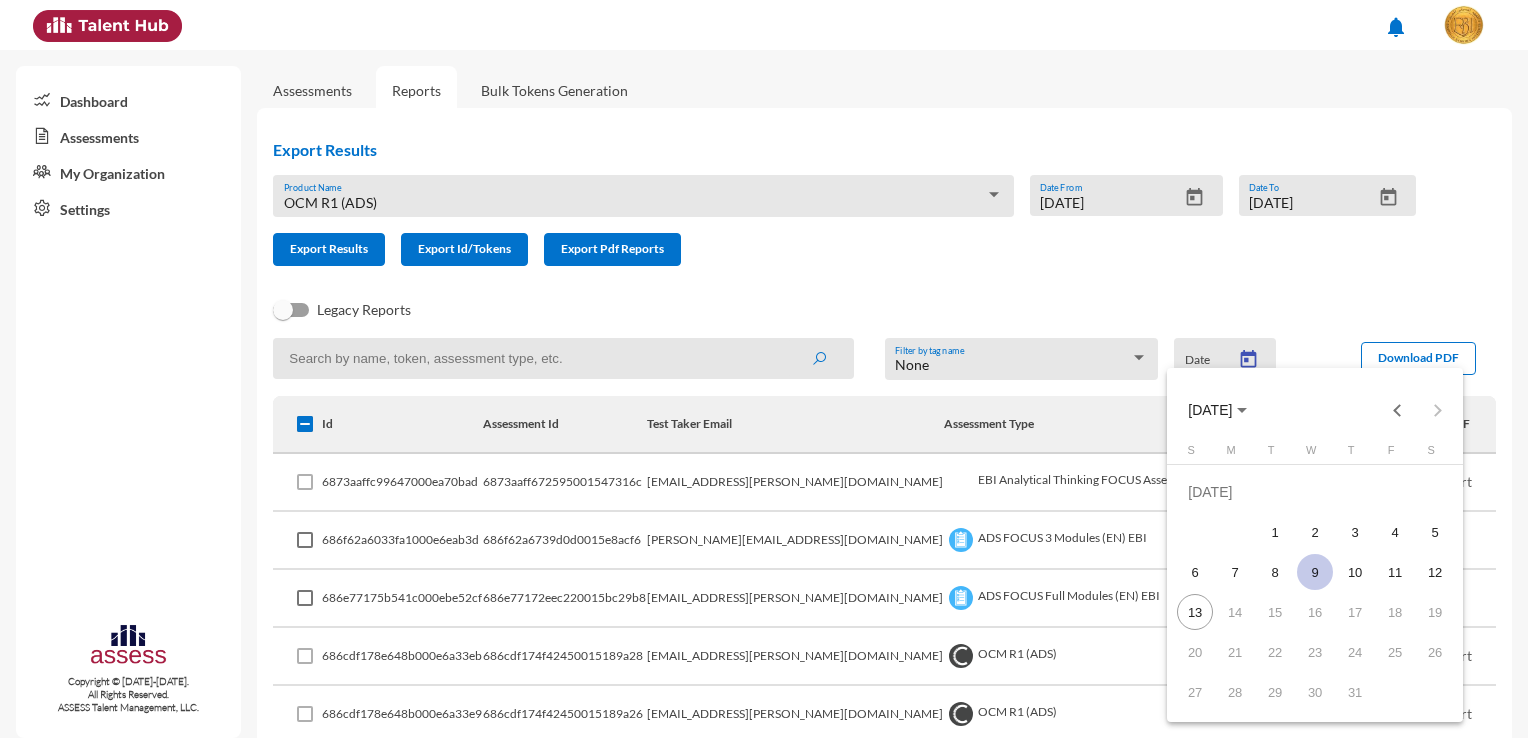 click on "9" at bounding box center [1315, 572] 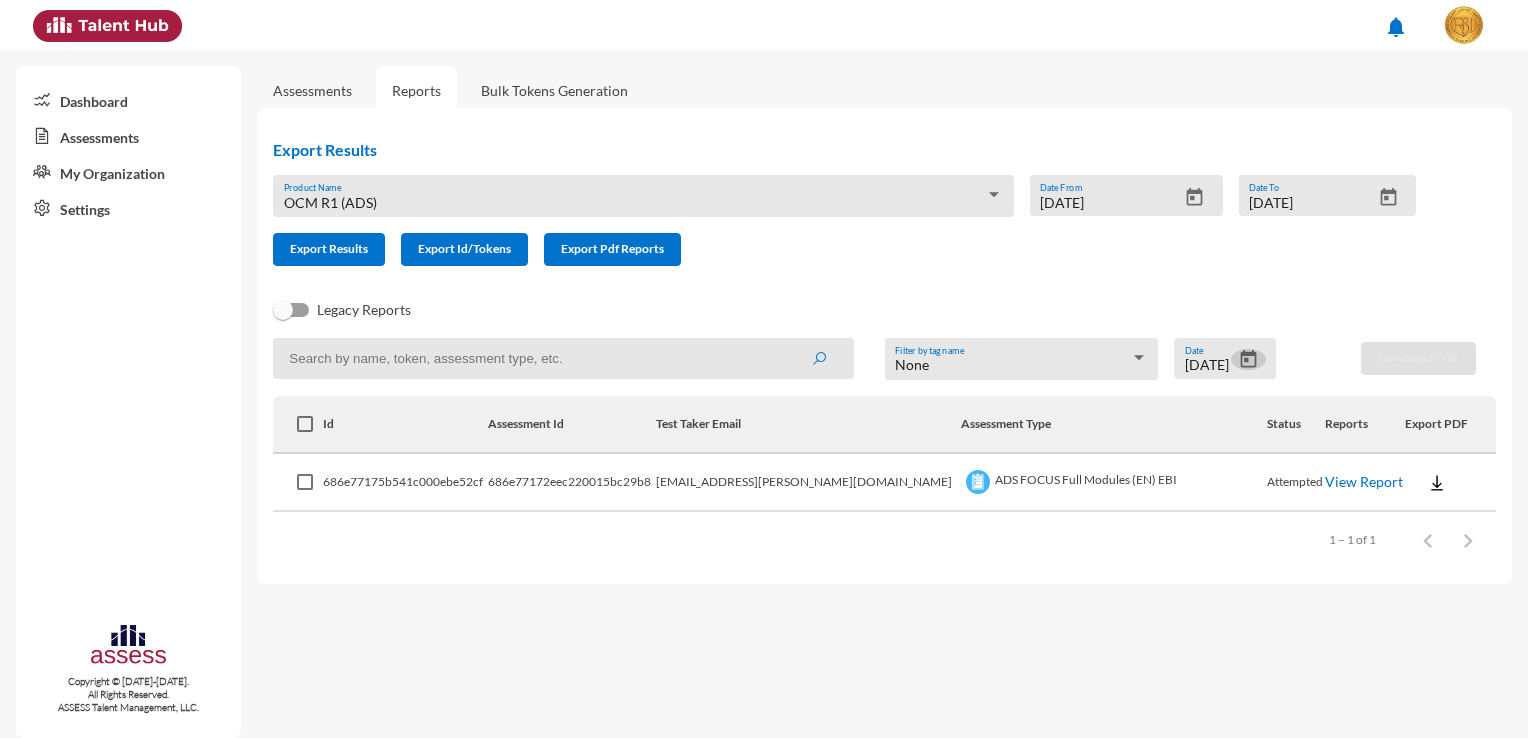 click 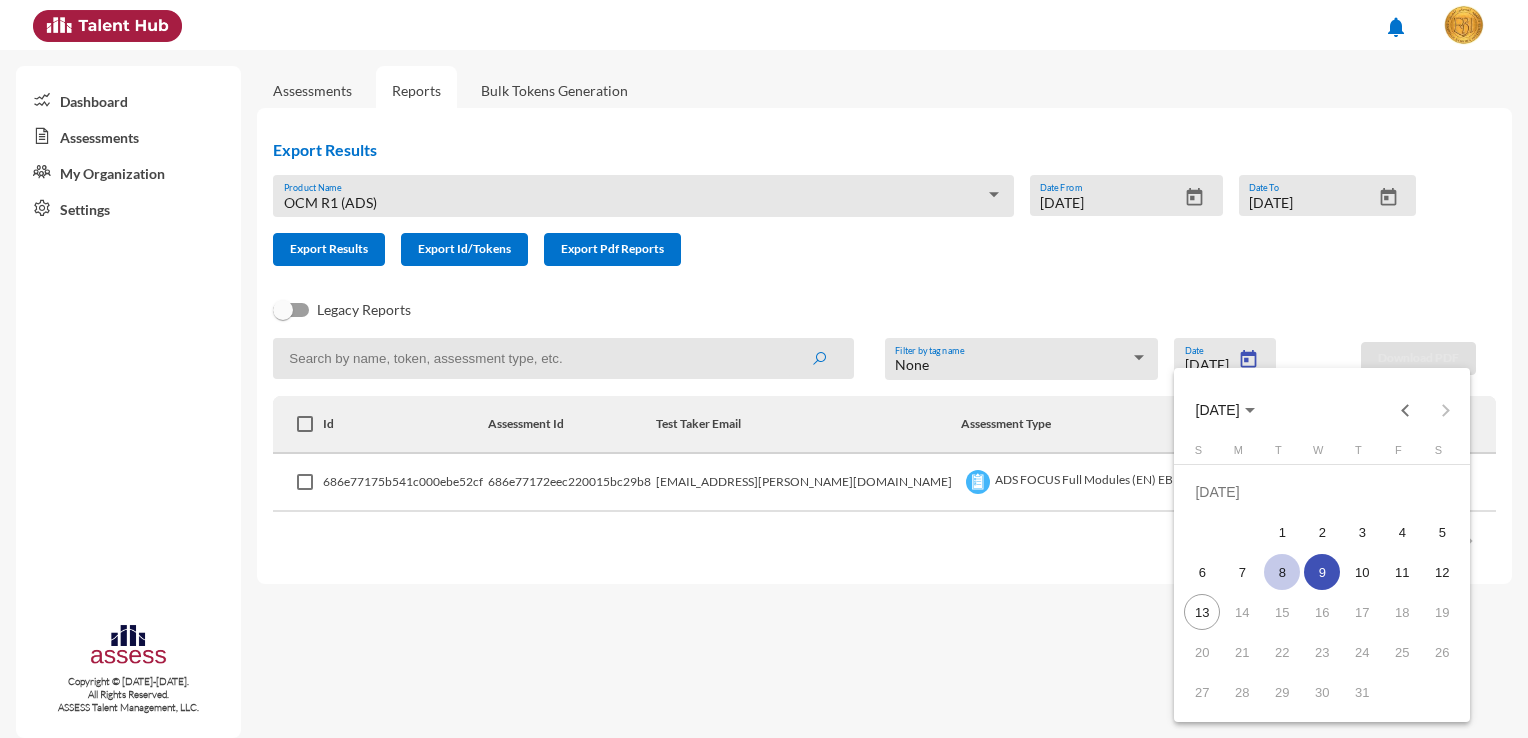 click on "8" at bounding box center (1282, 572) 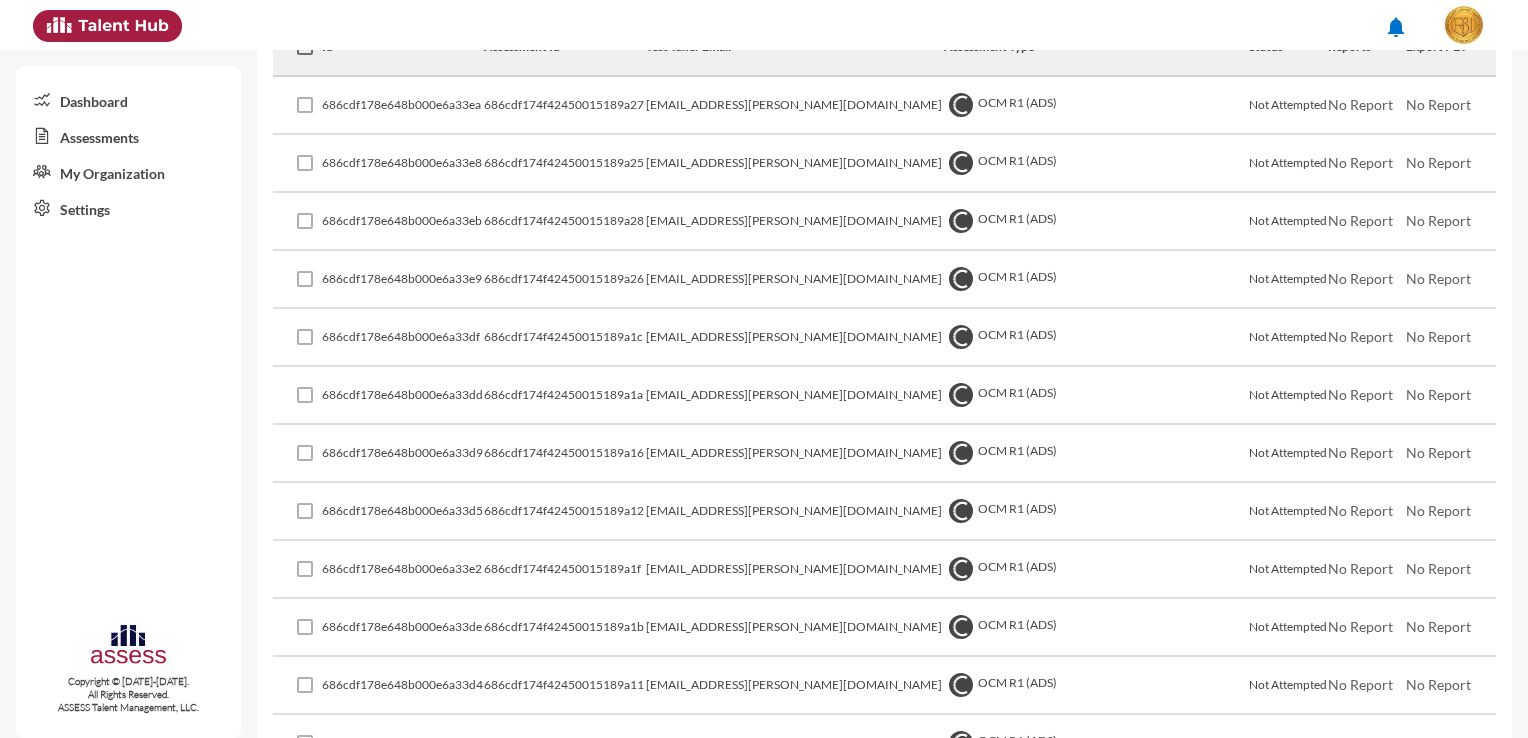 scroll, scrollTop: 0, scrollLeft: 0, axis: both 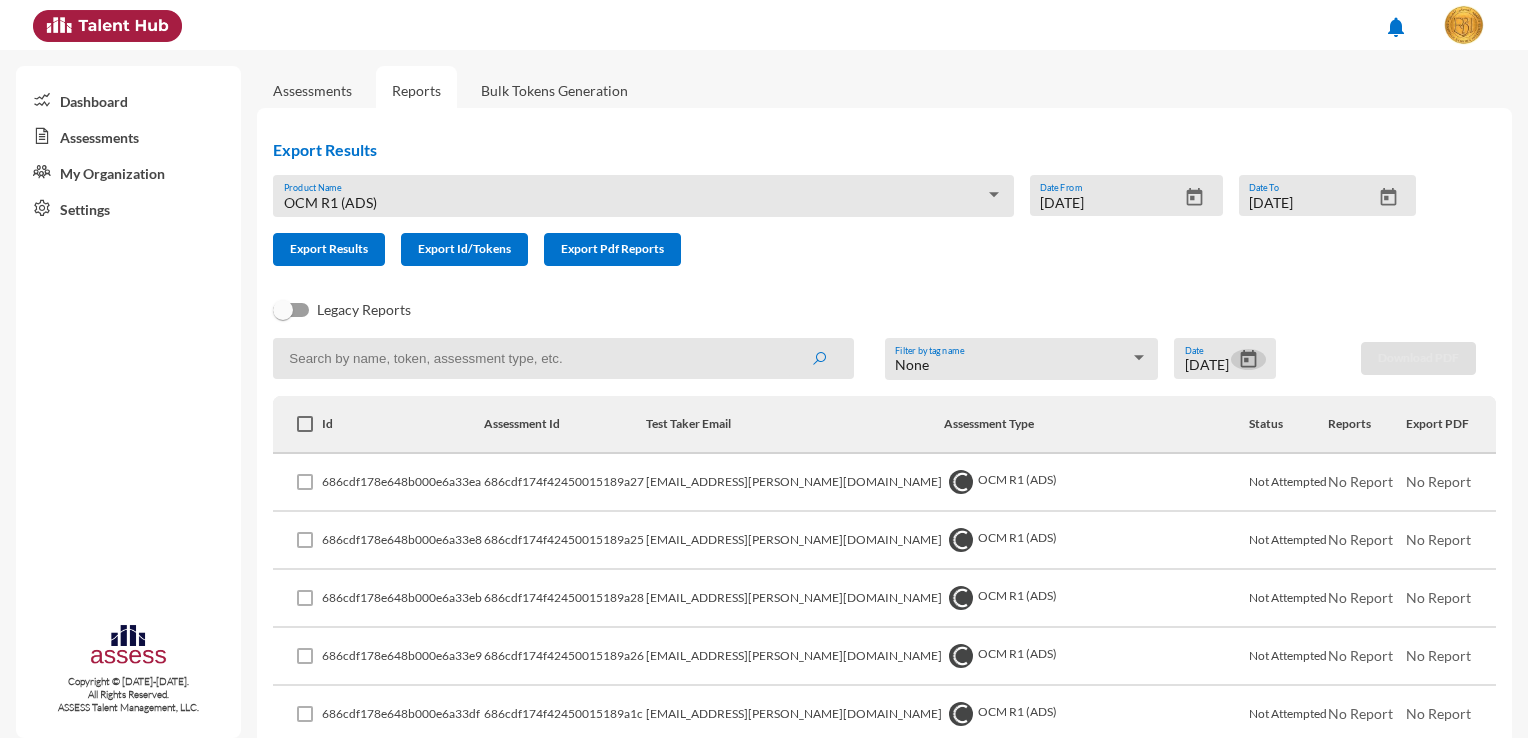 click 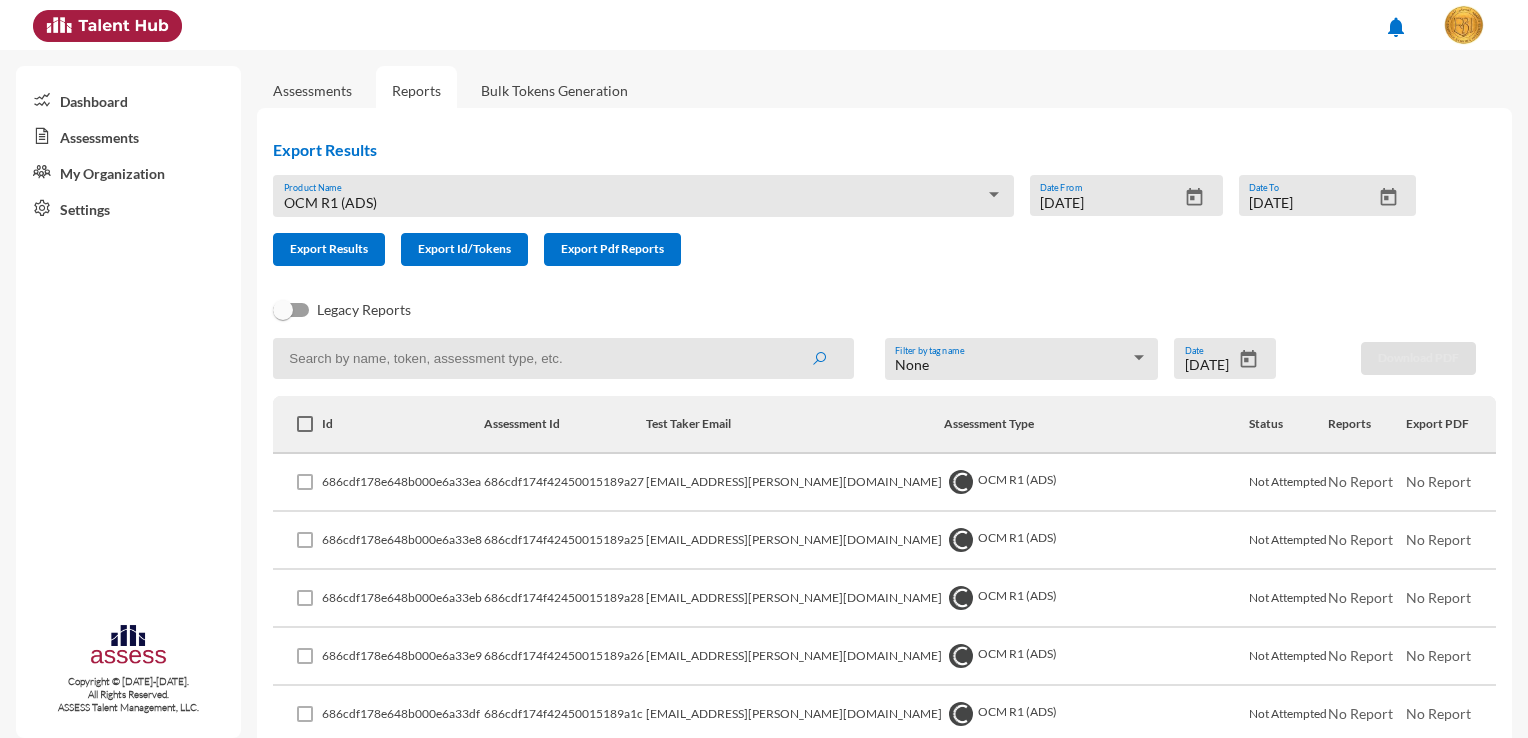 click at bounding box center [305, 424] 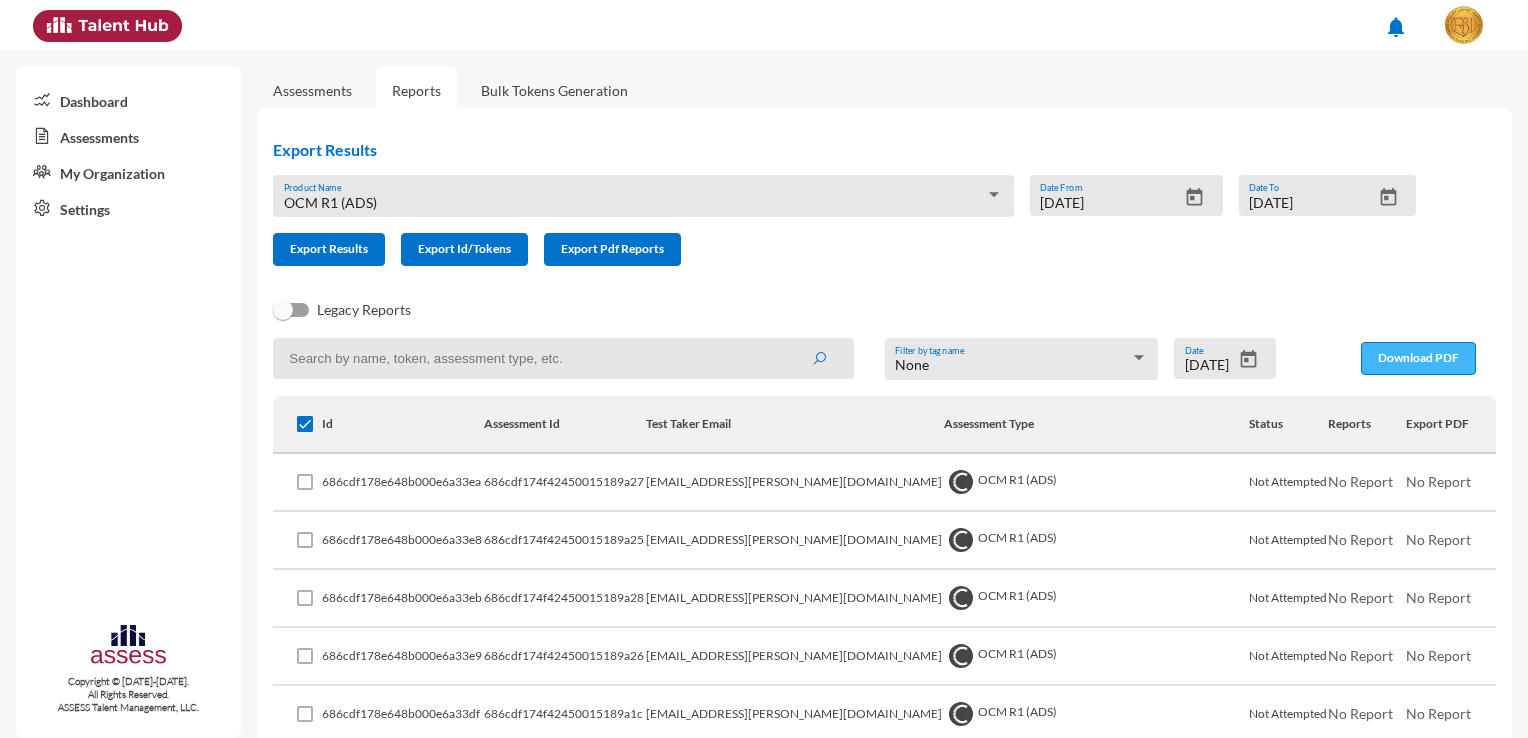click on "Download PDF" 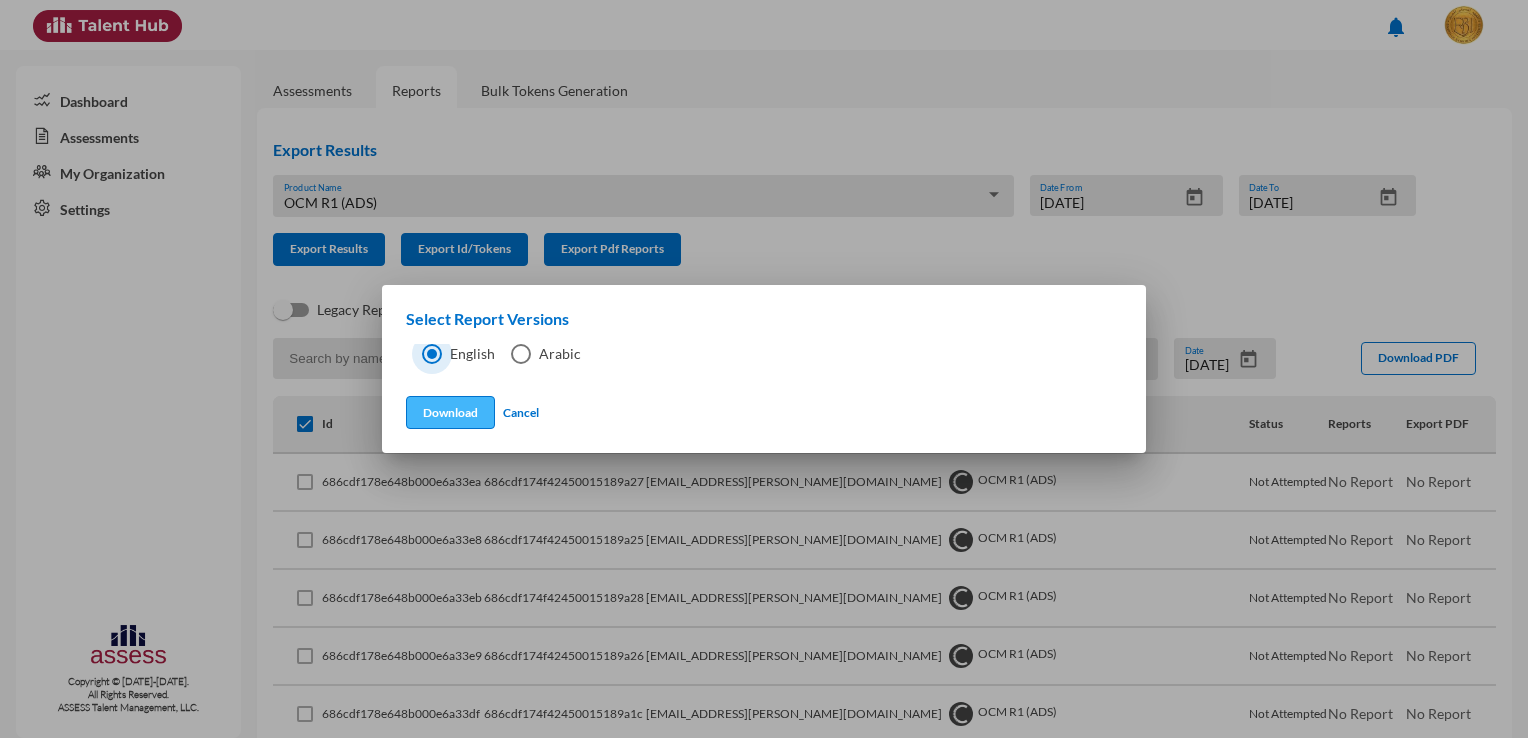 click on "Download" at bounding box center (450, 412) 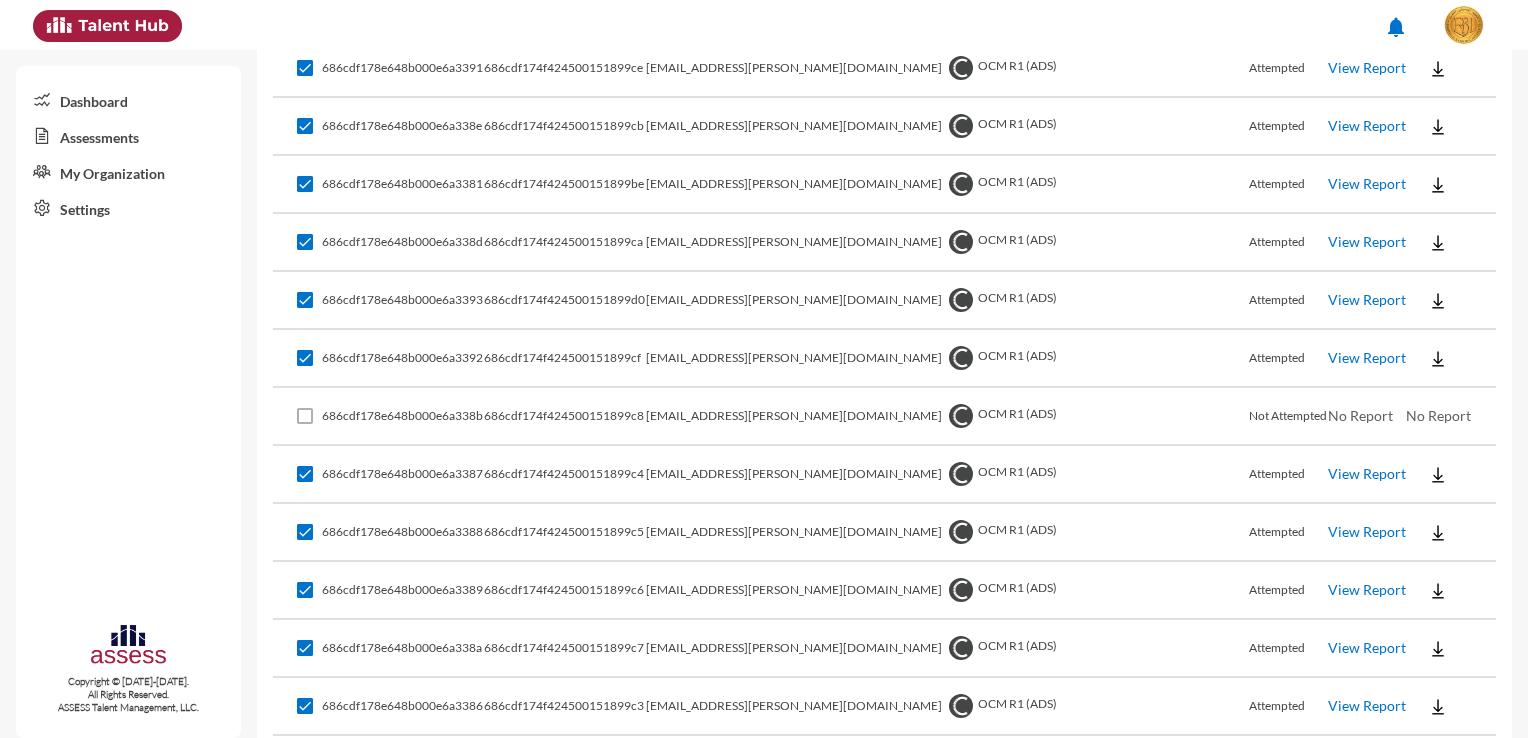 scroll, scrollTop: 5563, scrollLeft: 0, axis: vertical 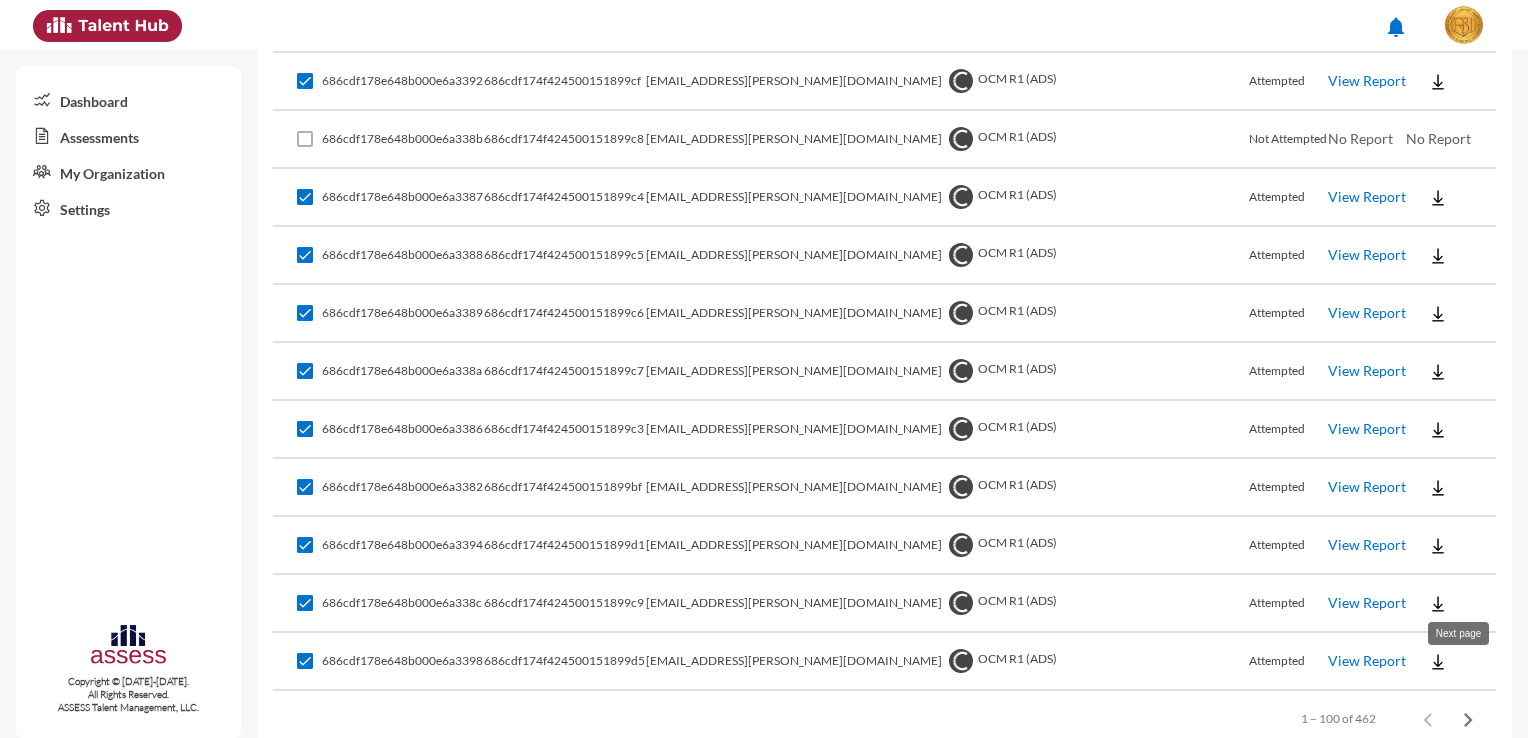 click 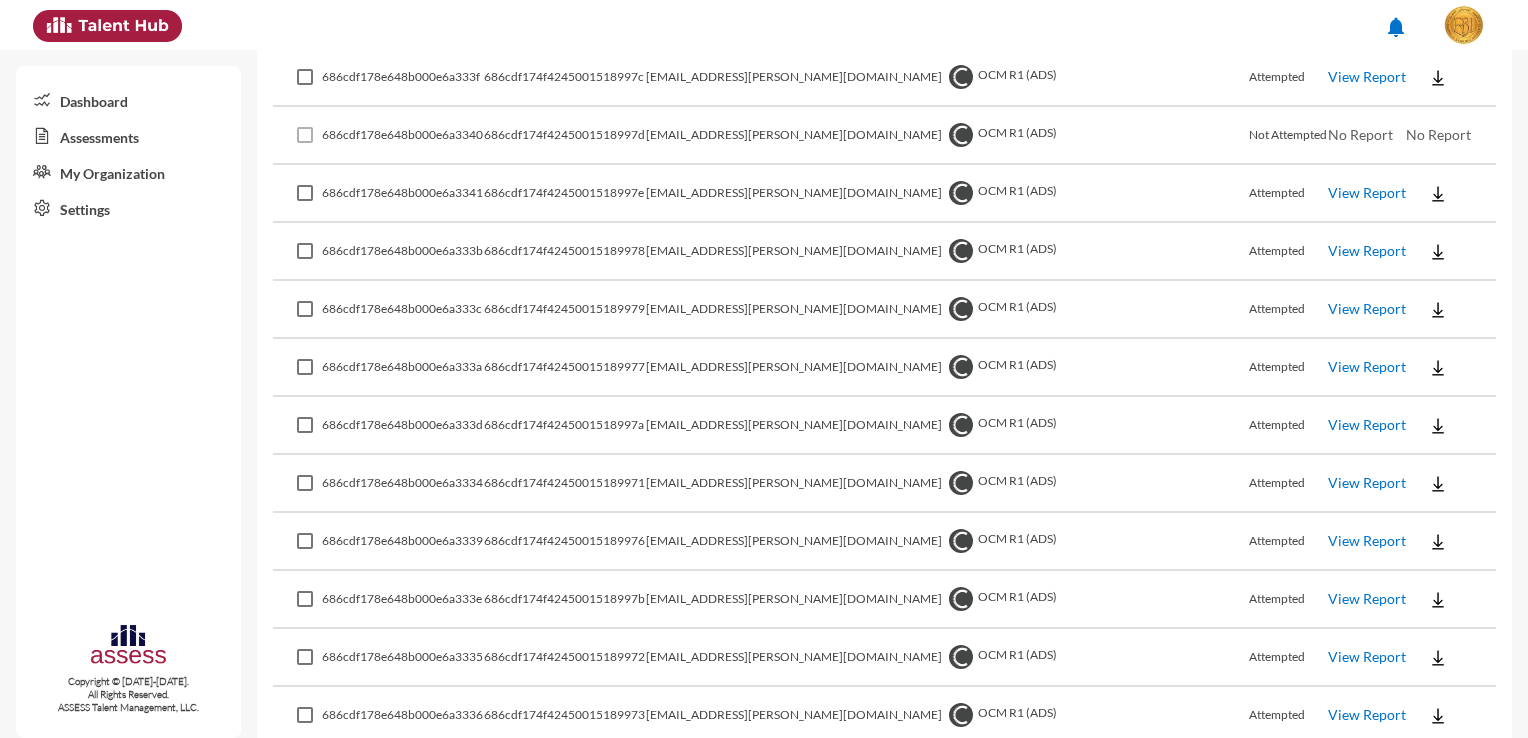 scroll, scrollTop: 5563, scrollLeft: 0, axis: vertical 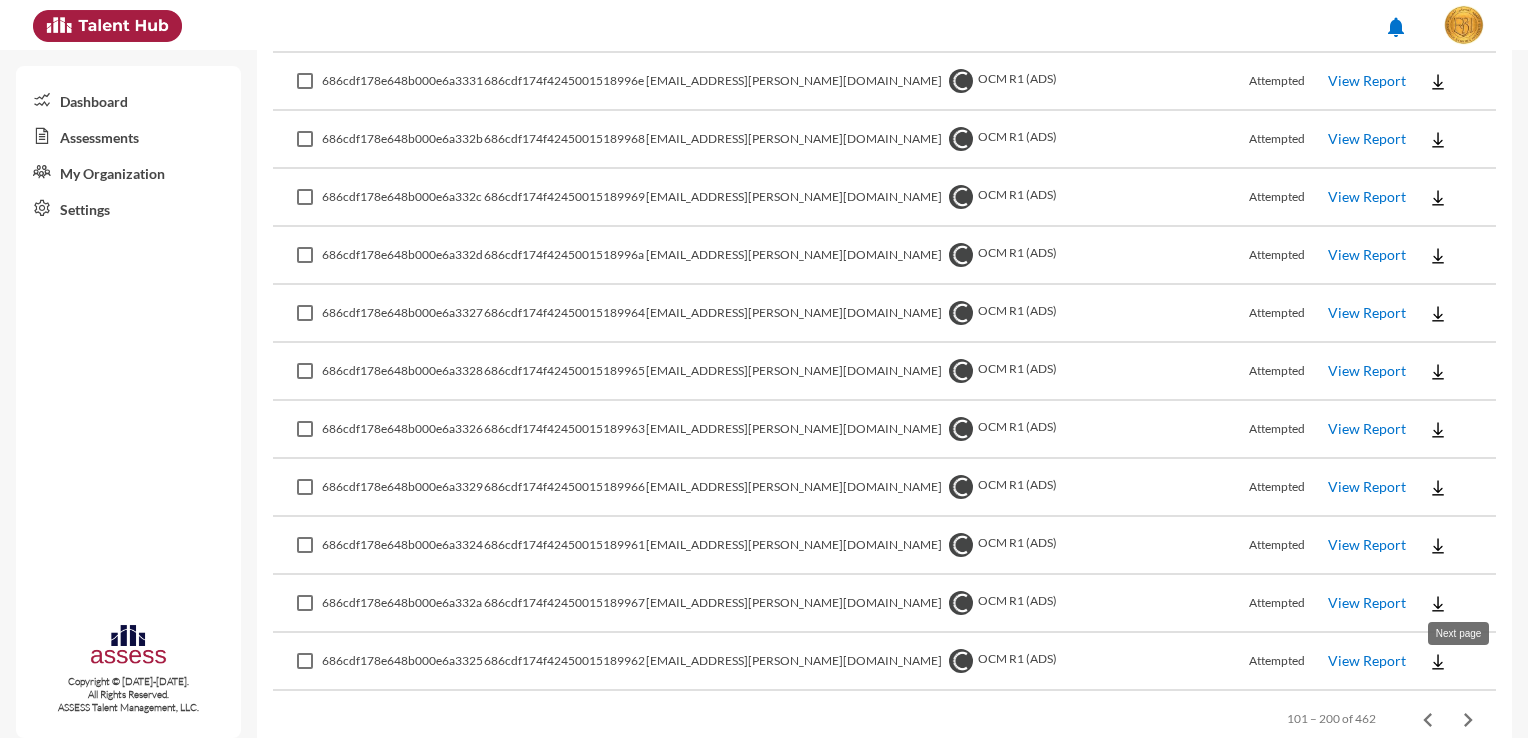 click 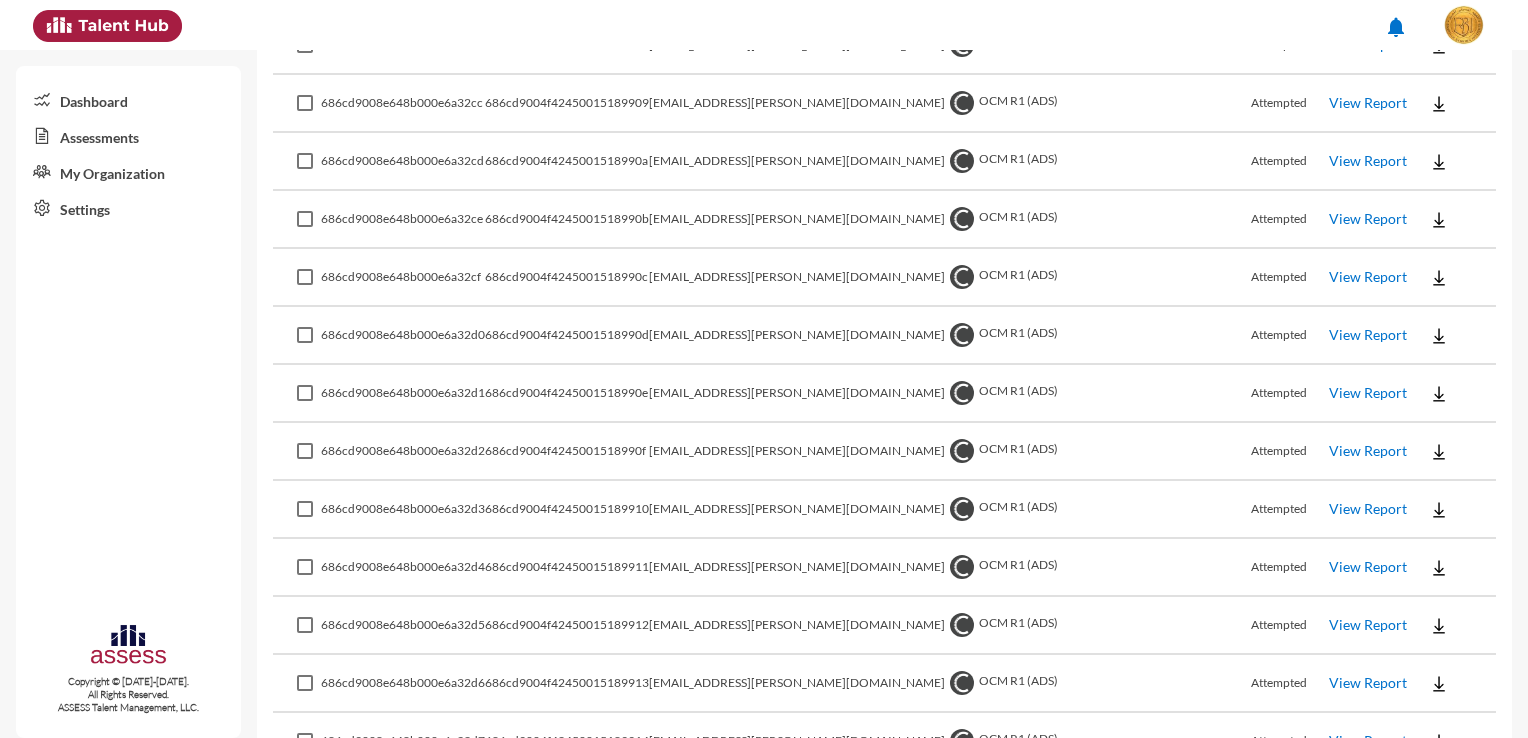 scroll, scrollTop: 5563, scrollLeft: 0, axis: vertical 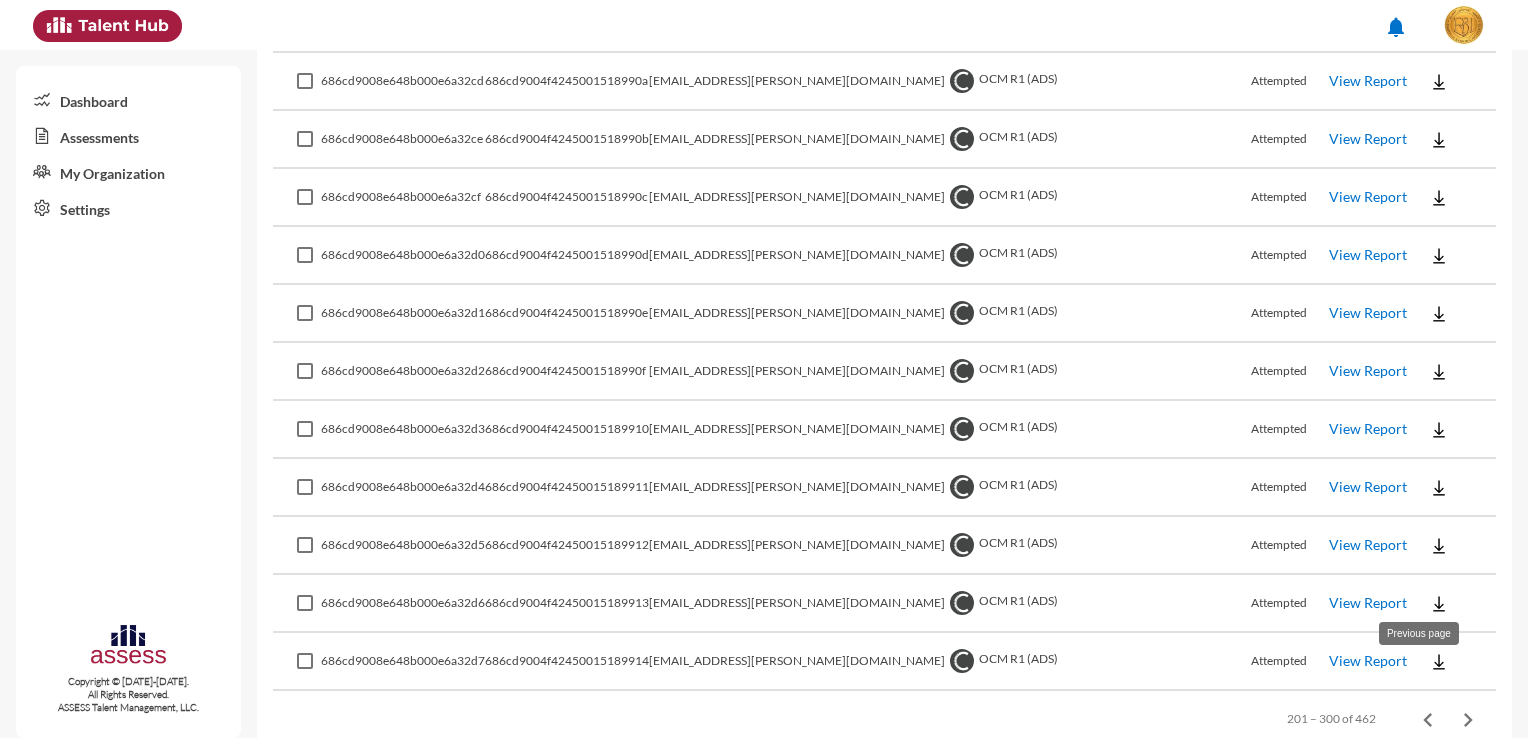 click 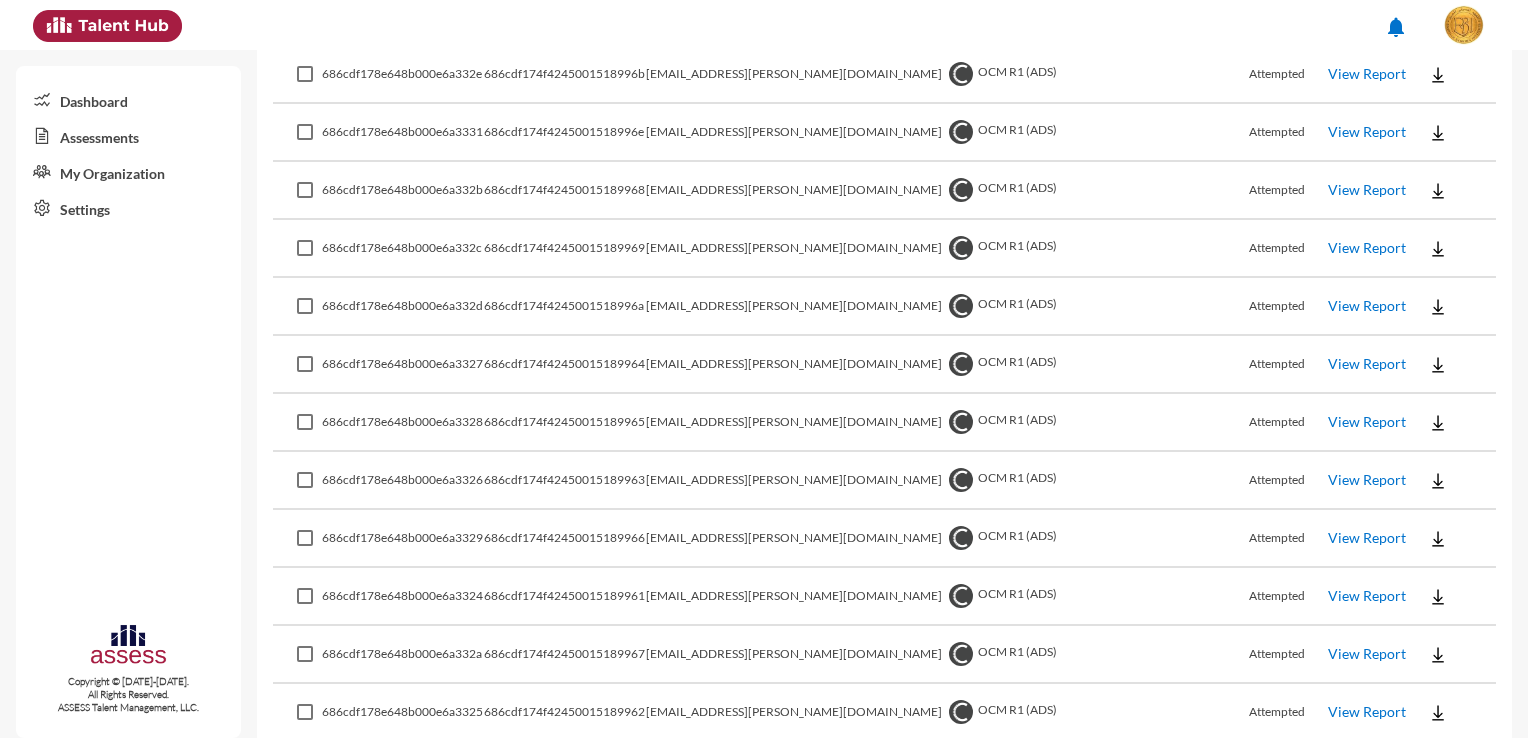 scroll, scrollTop: 5563, scrollLeft: 0, axis: vertical 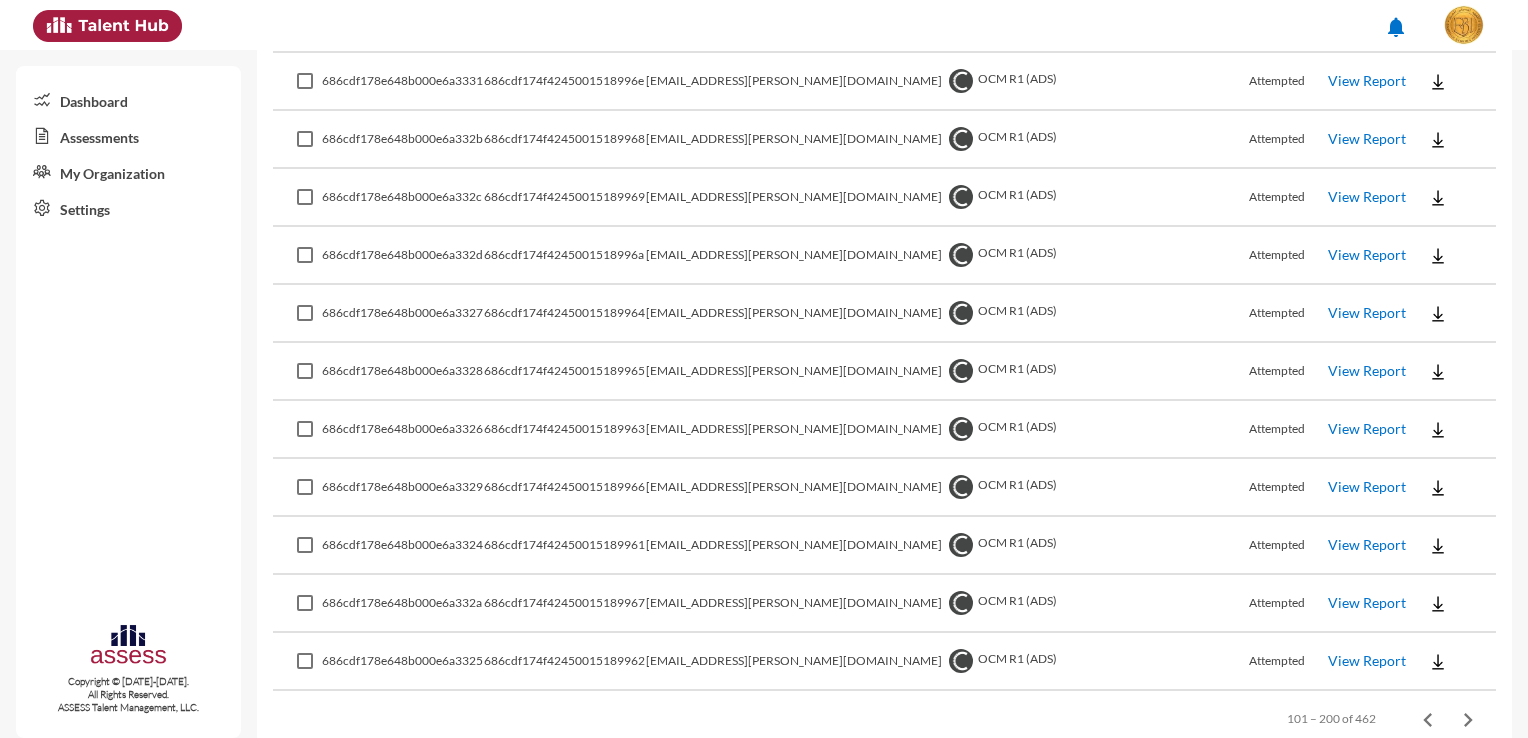 click 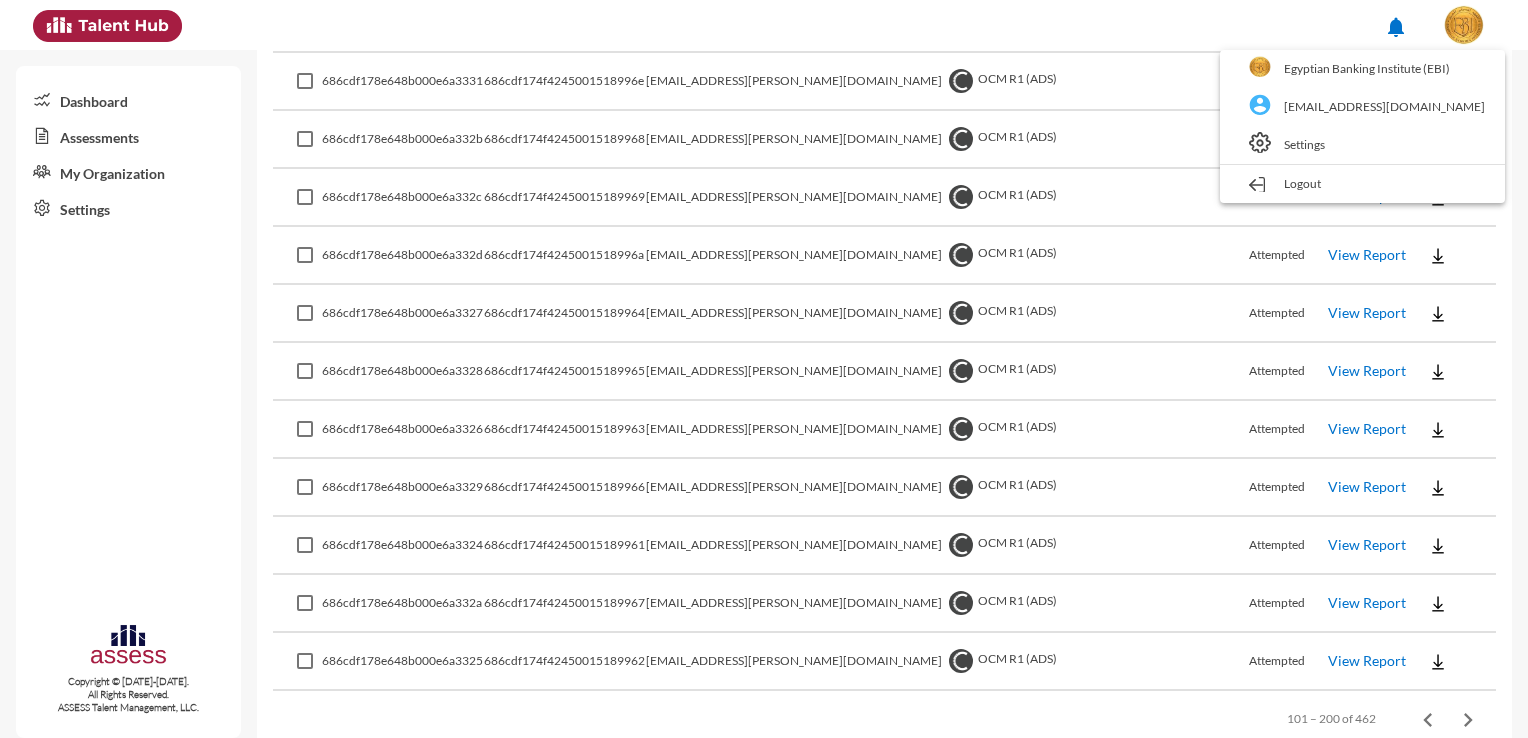 click at bounding box center [764, 369] 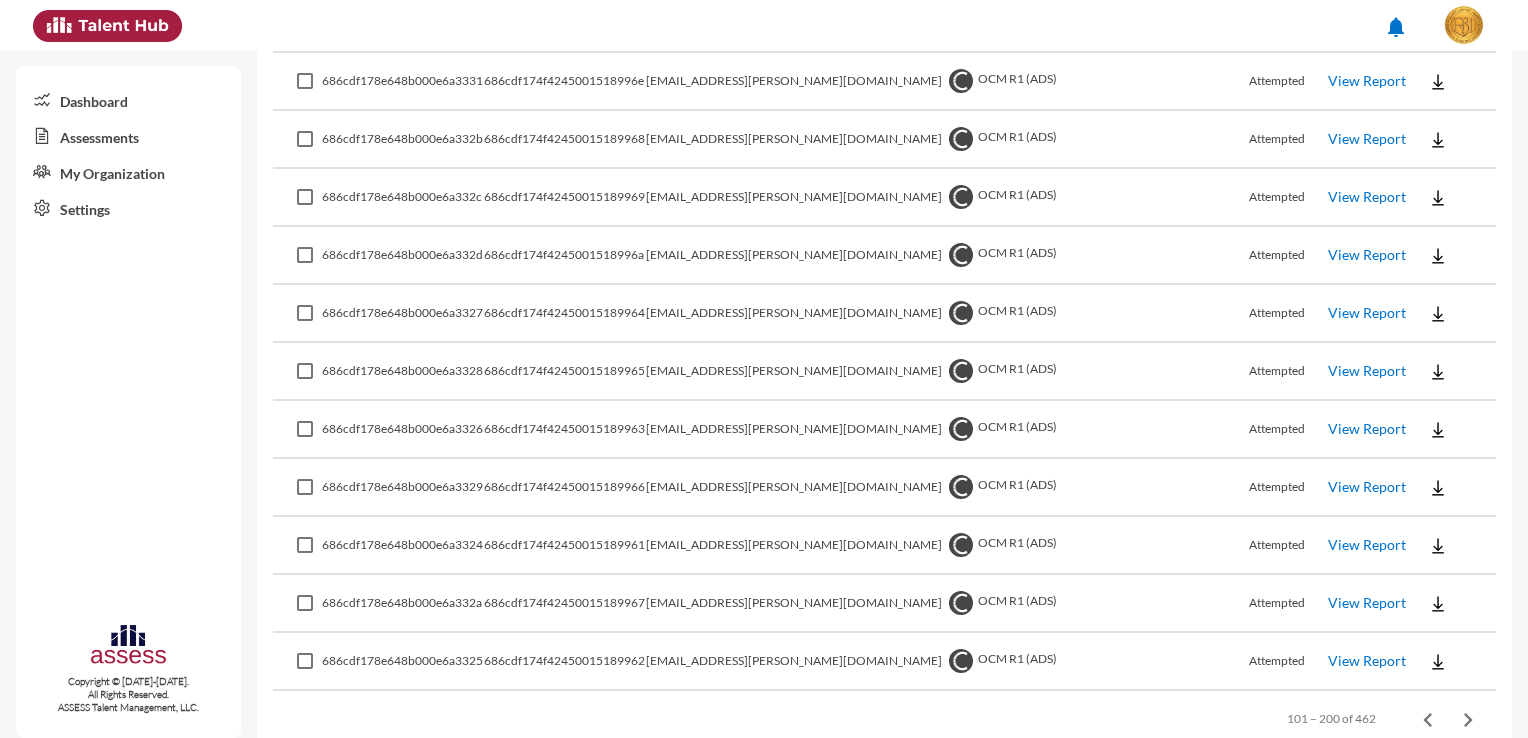 click on "Settings" 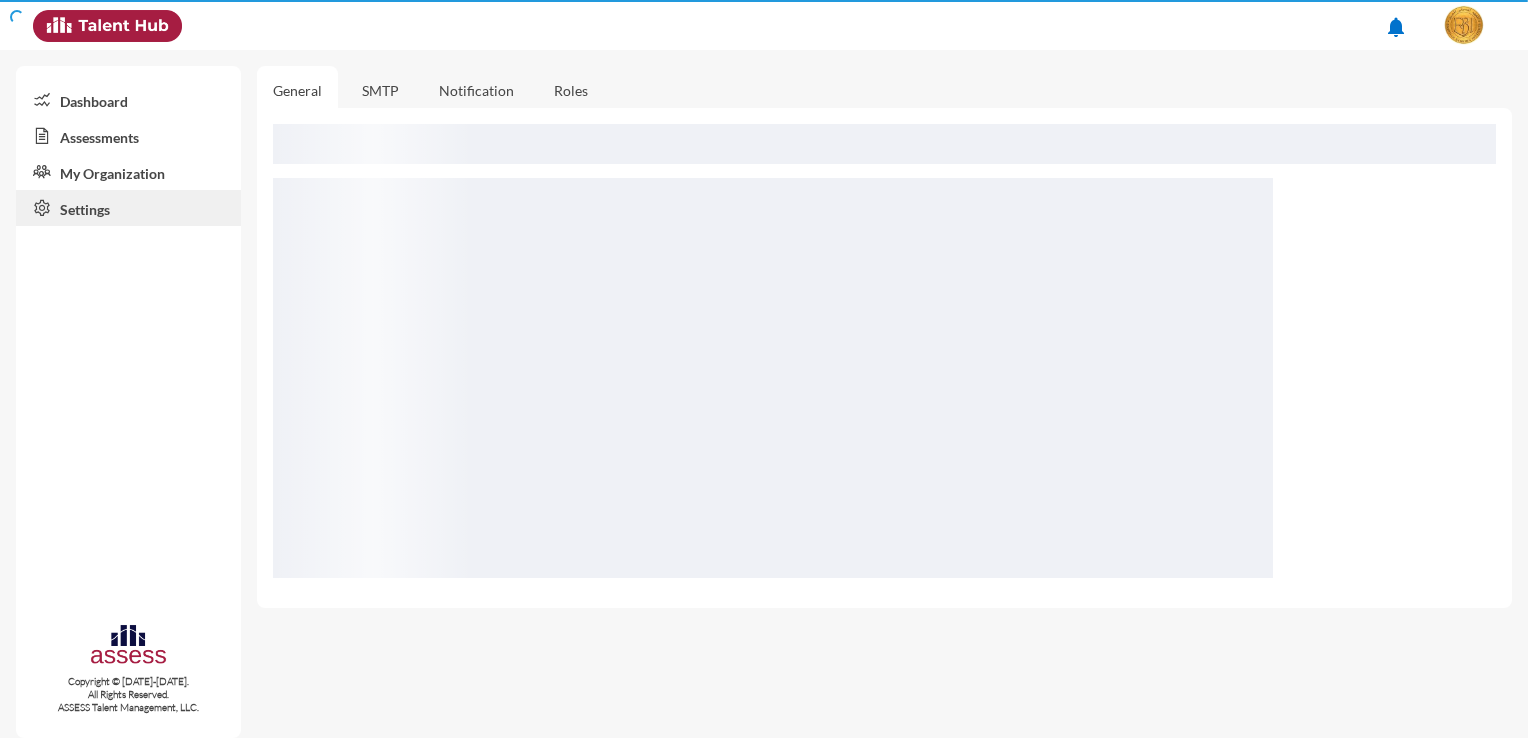 scroll, scrollTop: 0, scrollLeft: 0, axis: both 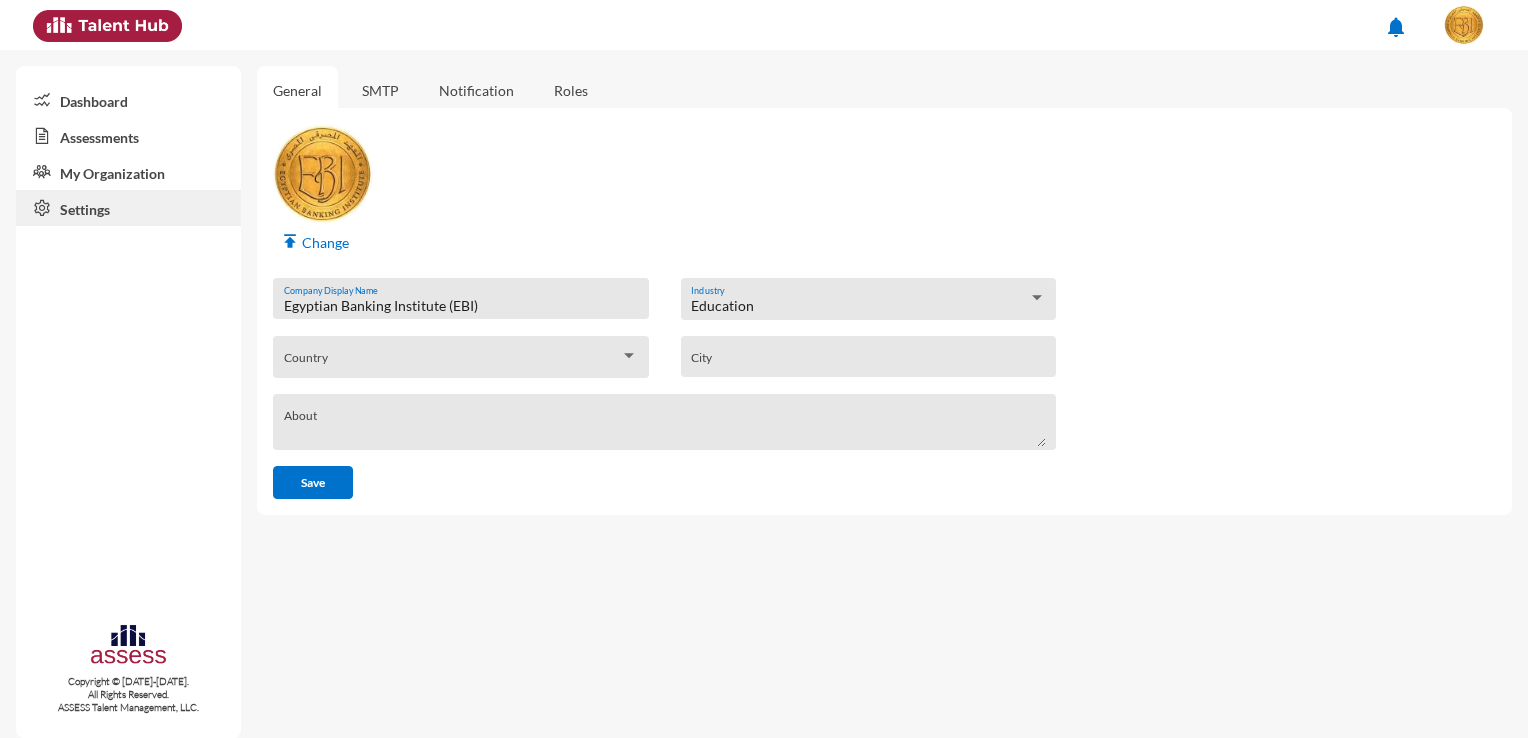 click on "SMTP" 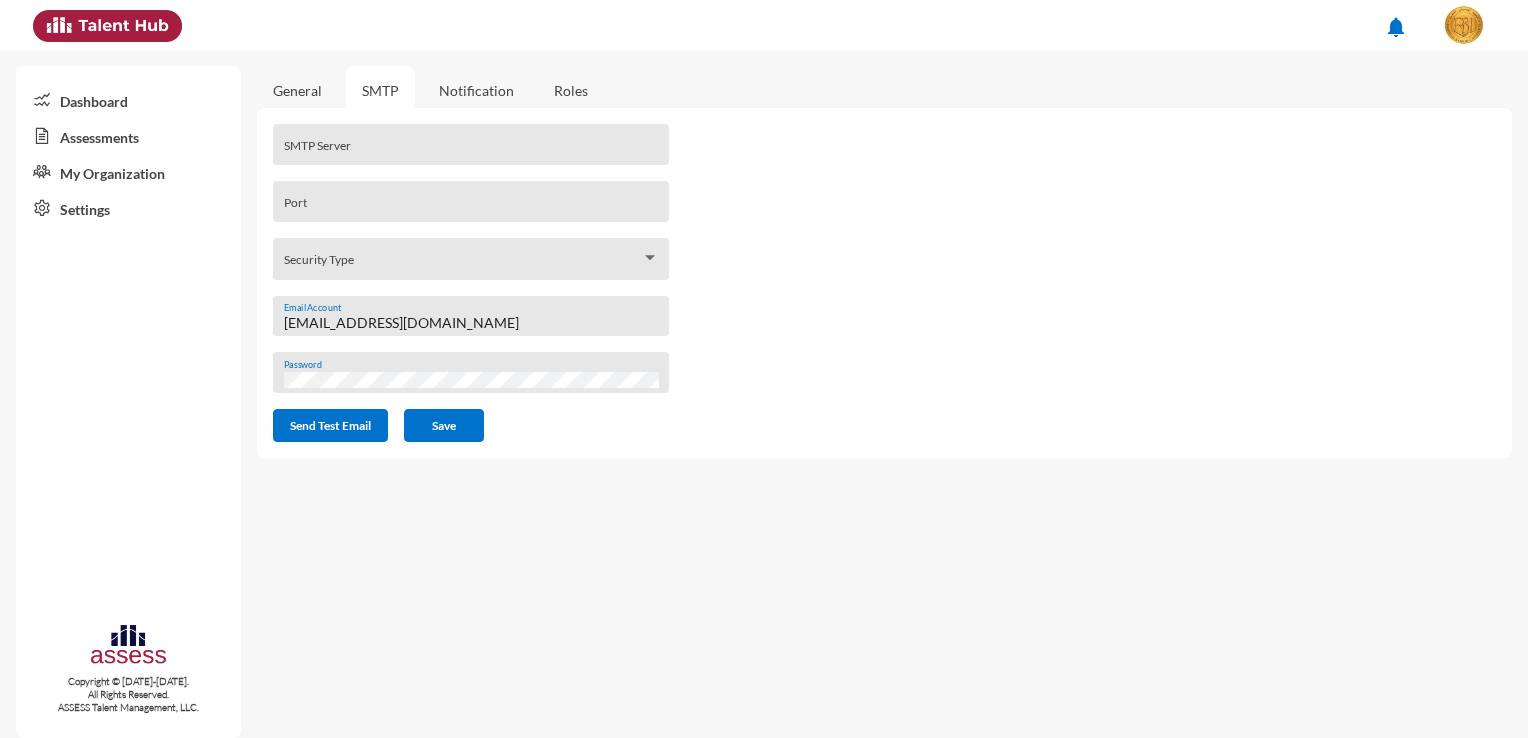 click on "[EMAIL_ADDRESS][DOMAIN_NAME] Email Account" 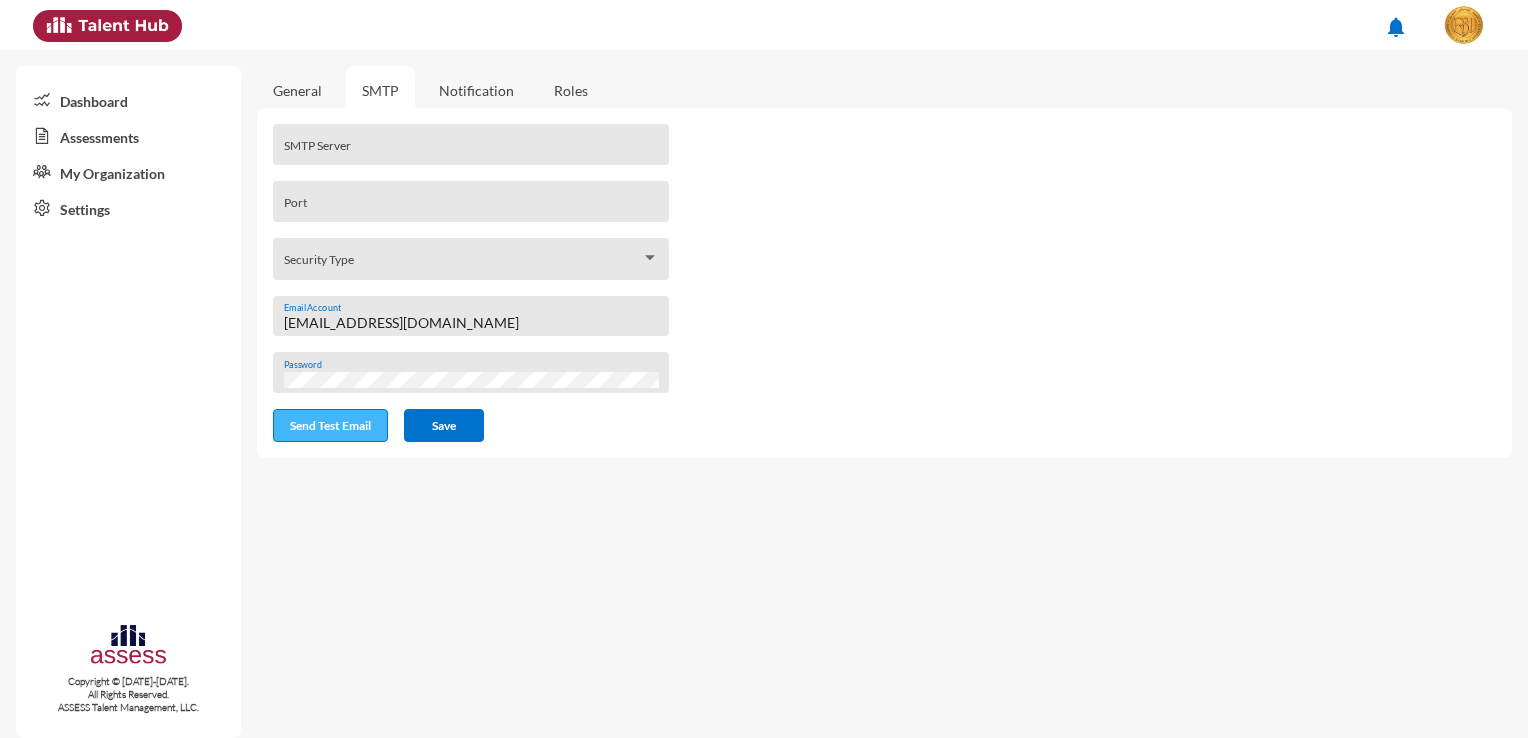 click on "Send Test Email" 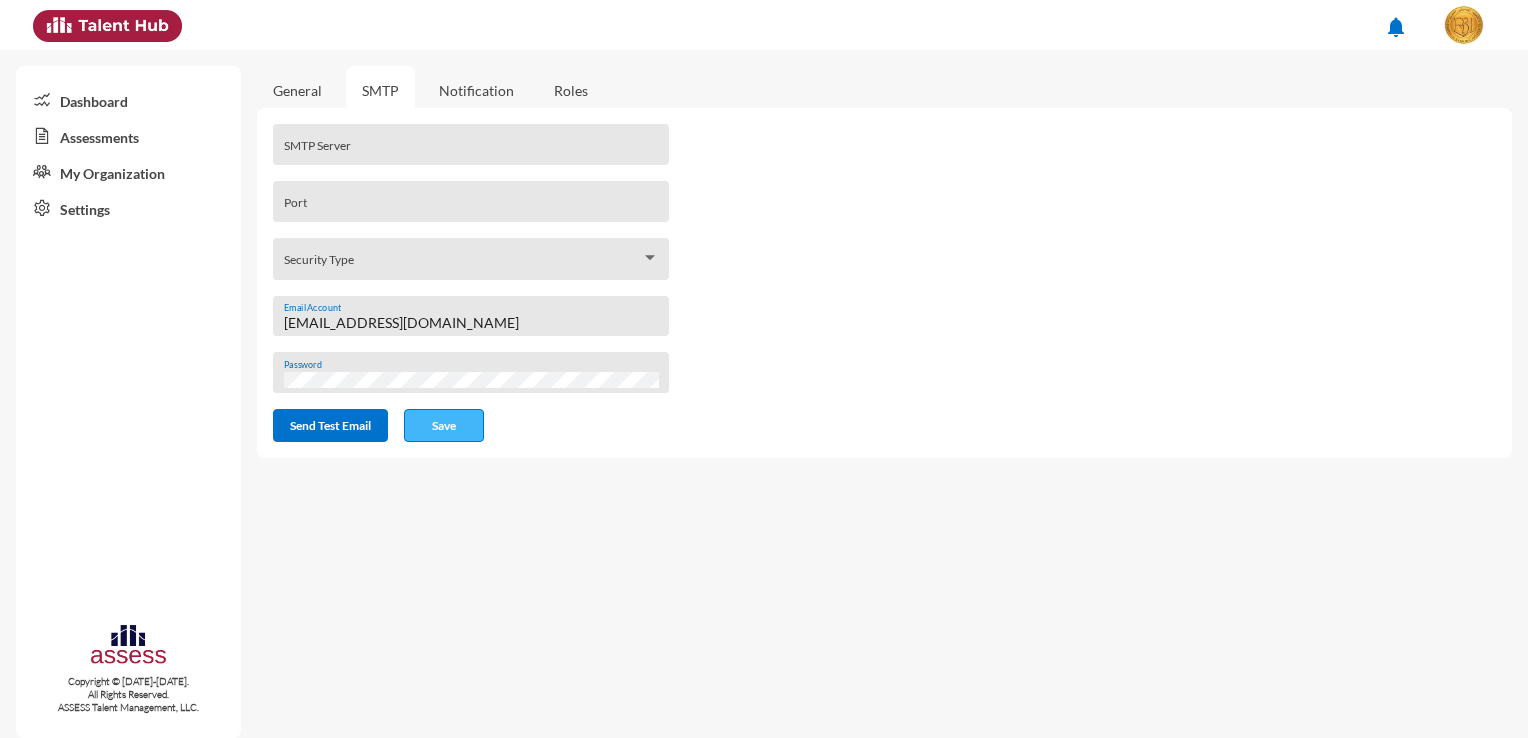 click on "Save" 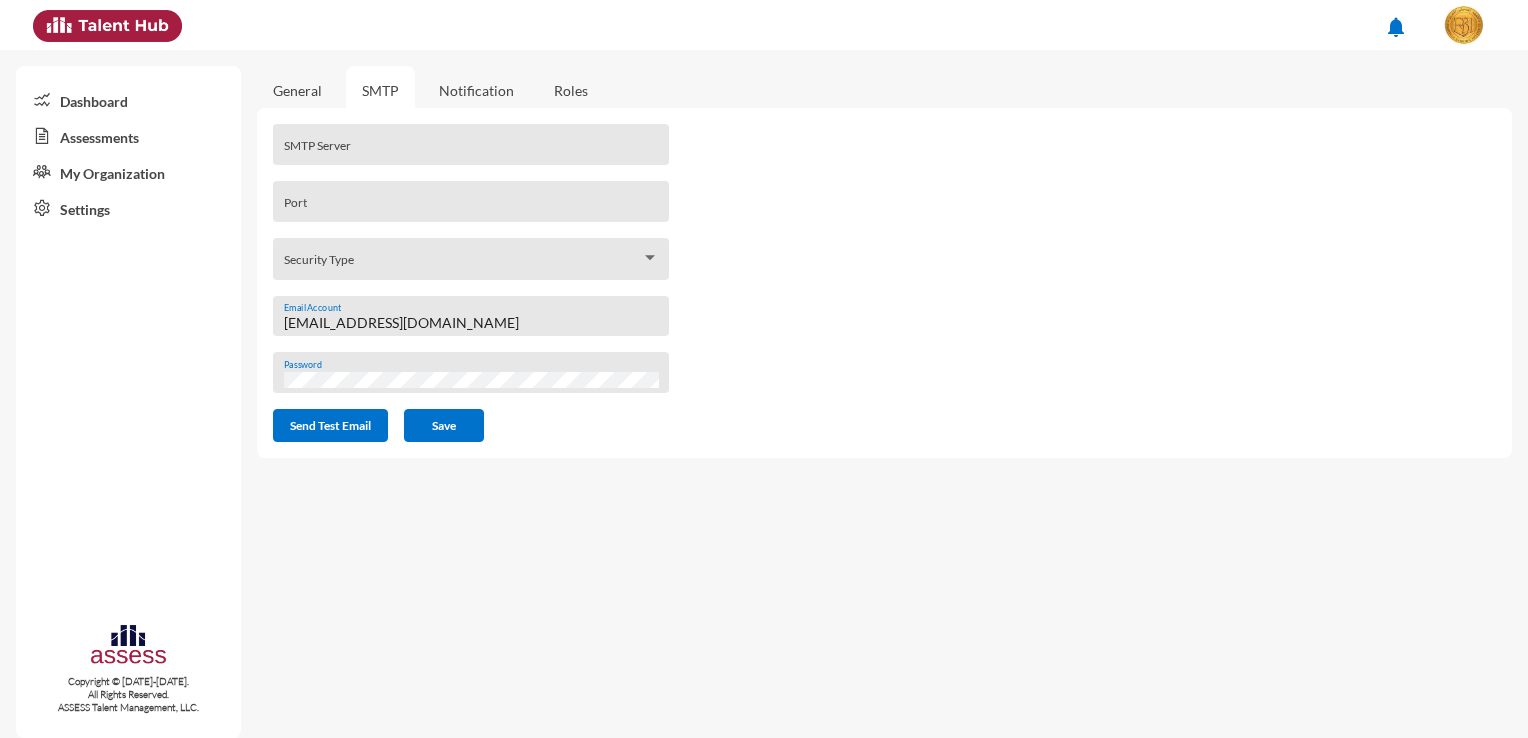 click on "General  SMTP  Notification  Roles SMTP Server Port    Security Type  [EMAIL_ADDRESS][DOMAIN_NAME] Email Account  Password  Send Test Email  Save" 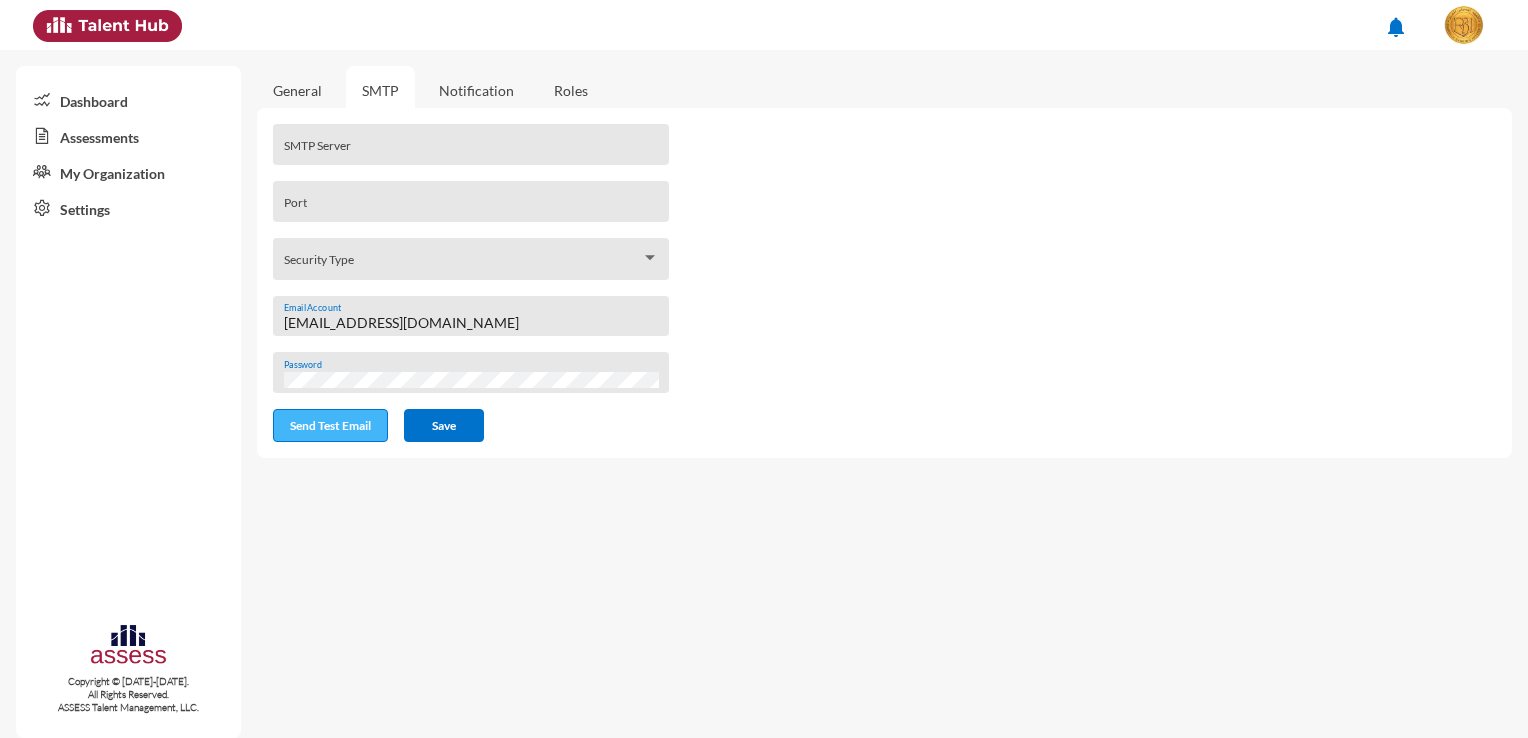 click on "Send Test Email" 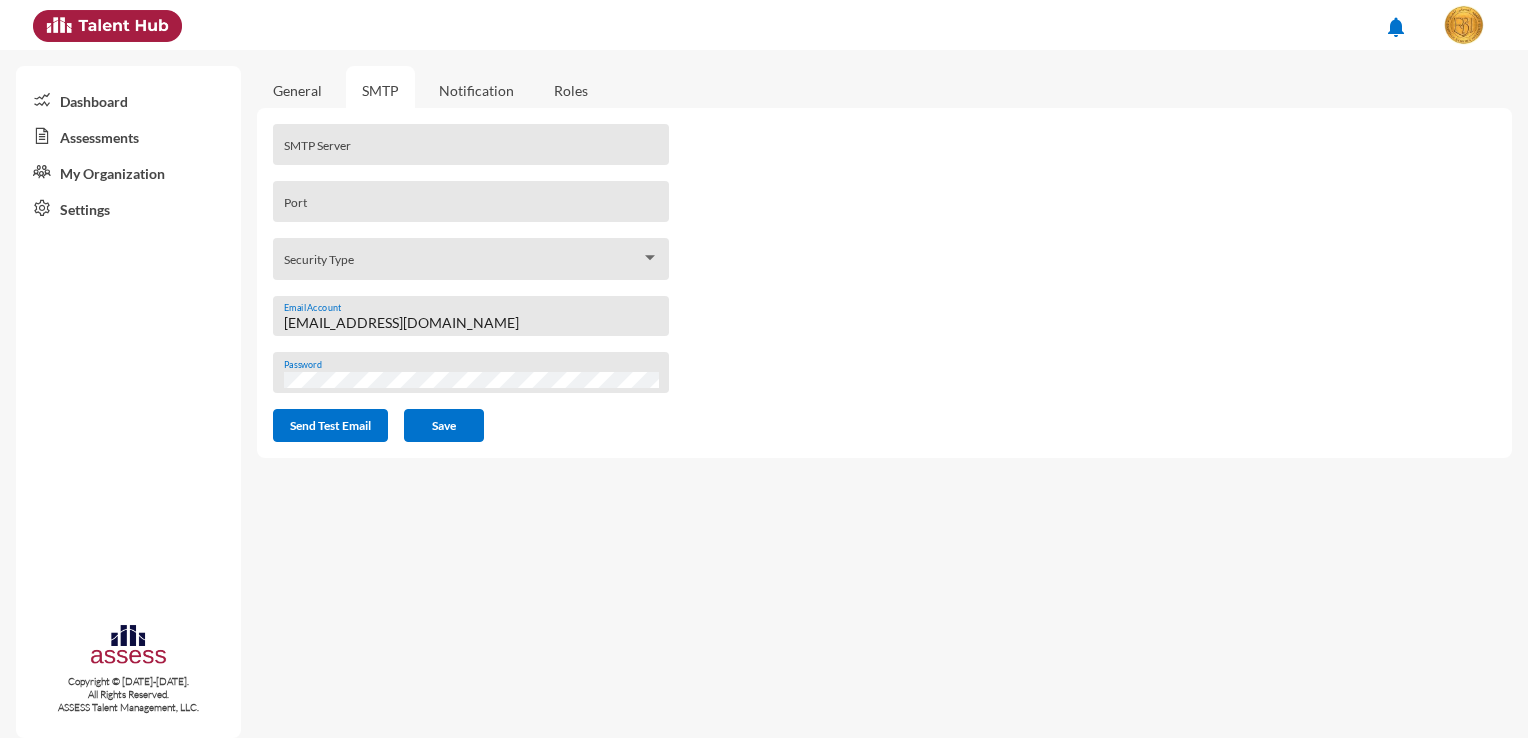 click on "Security Type" 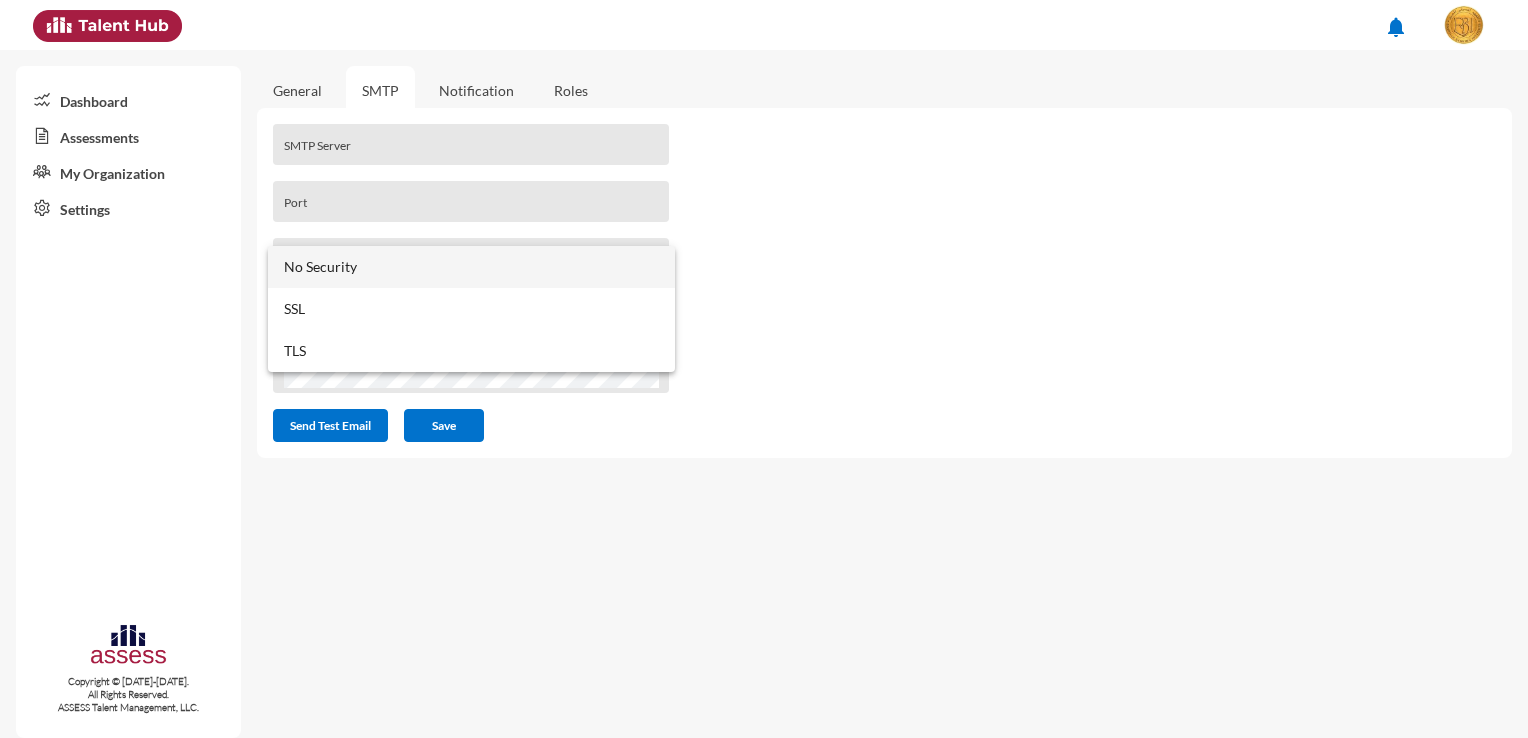 click at bounding box center [764, 369] 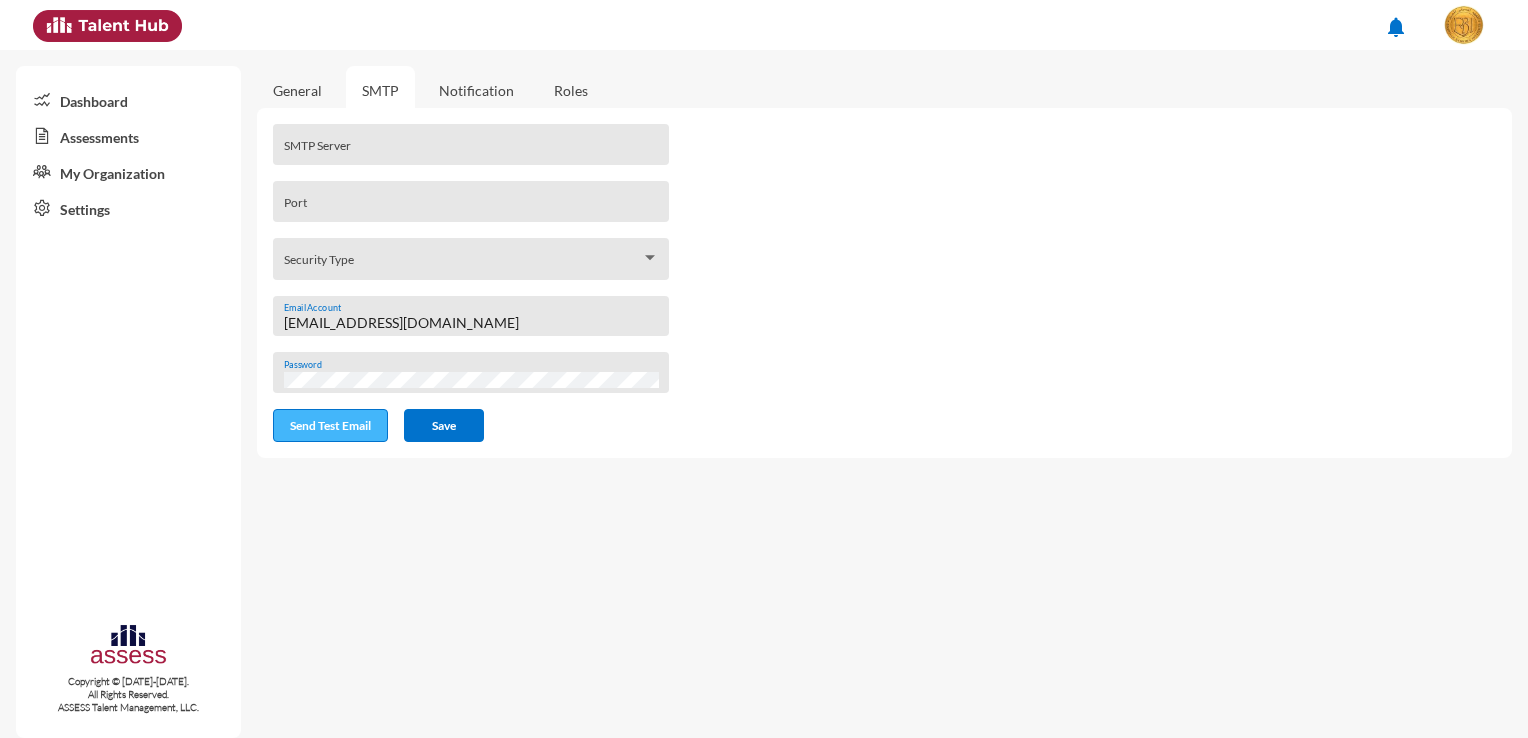 click on "Send Test Email" 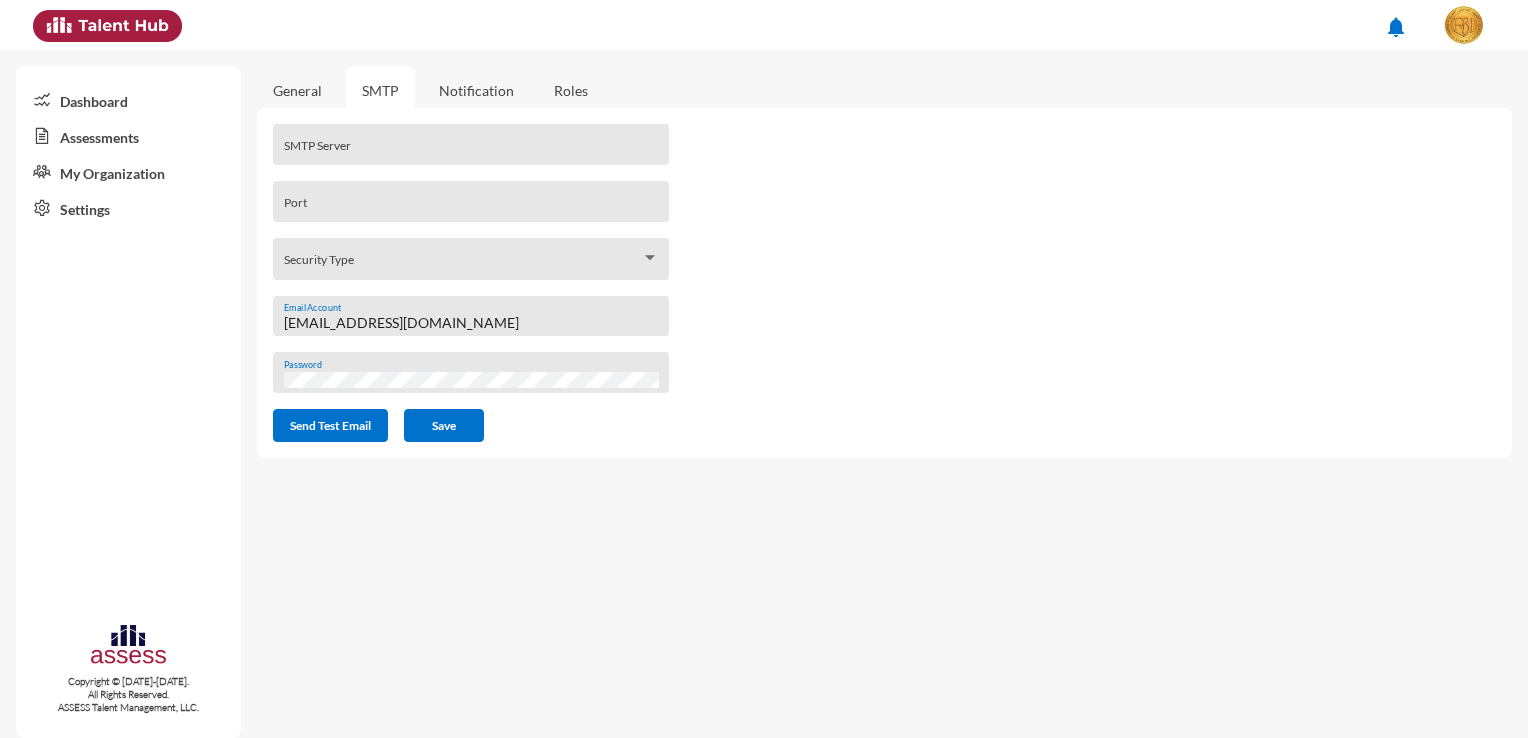 click on "General" 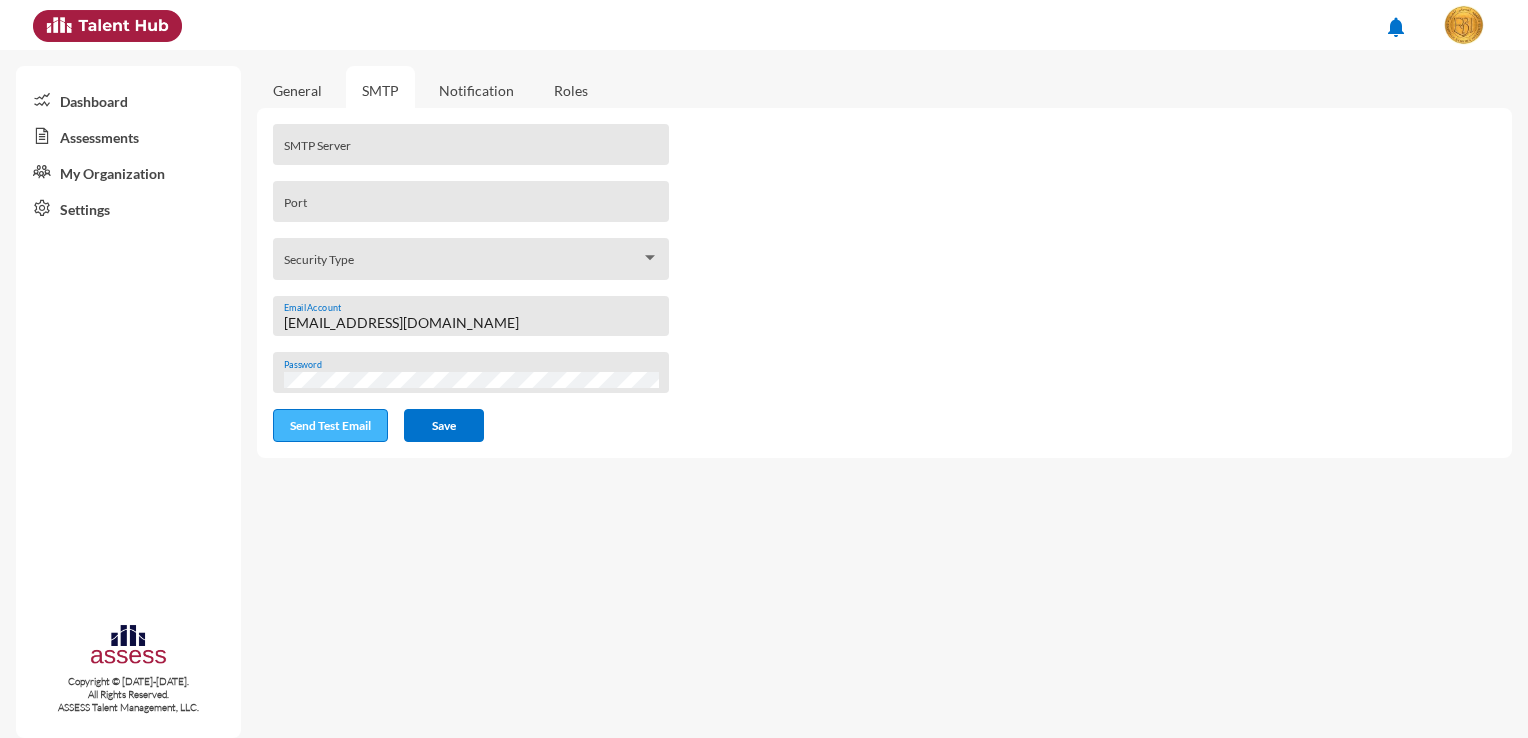 click on "Send Test Email" 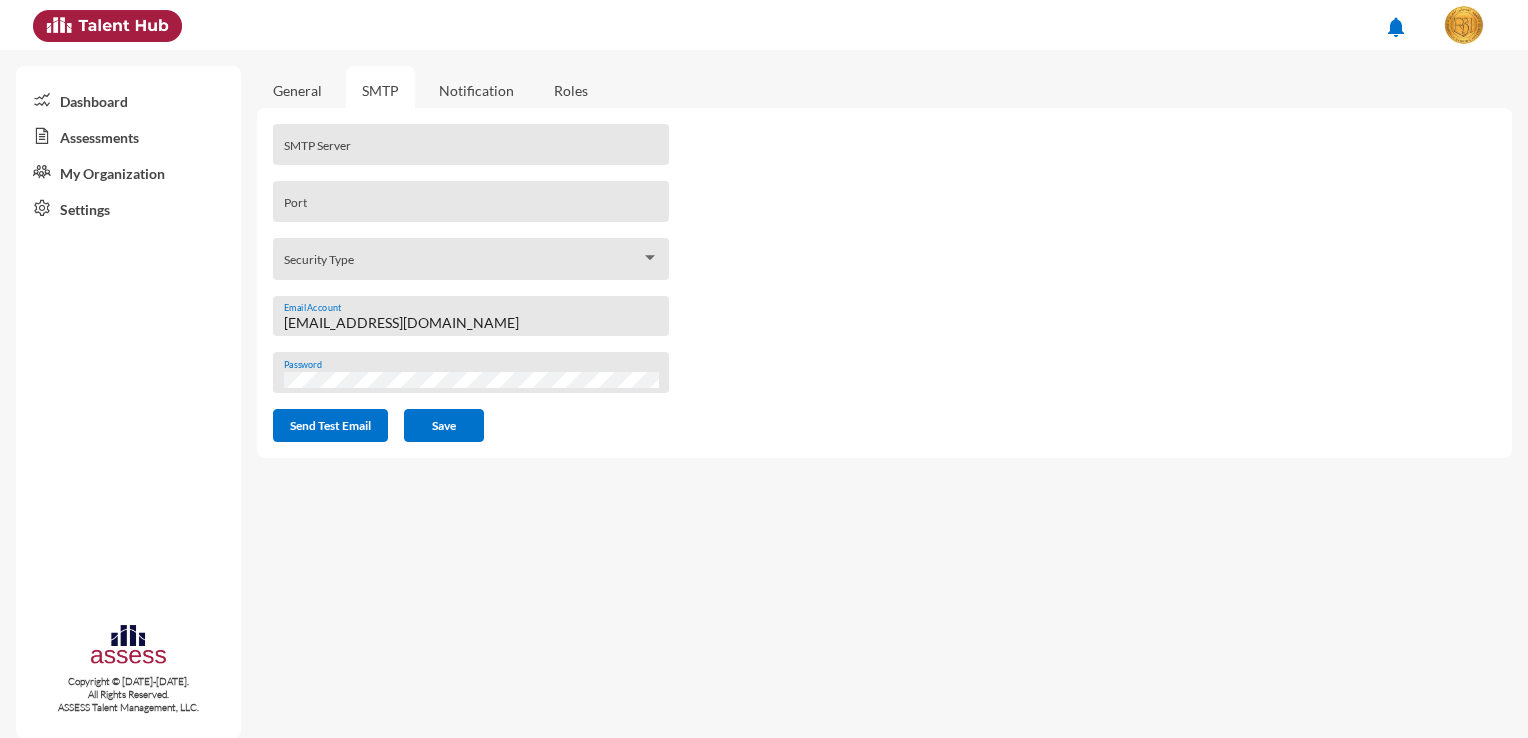 click on "Password" 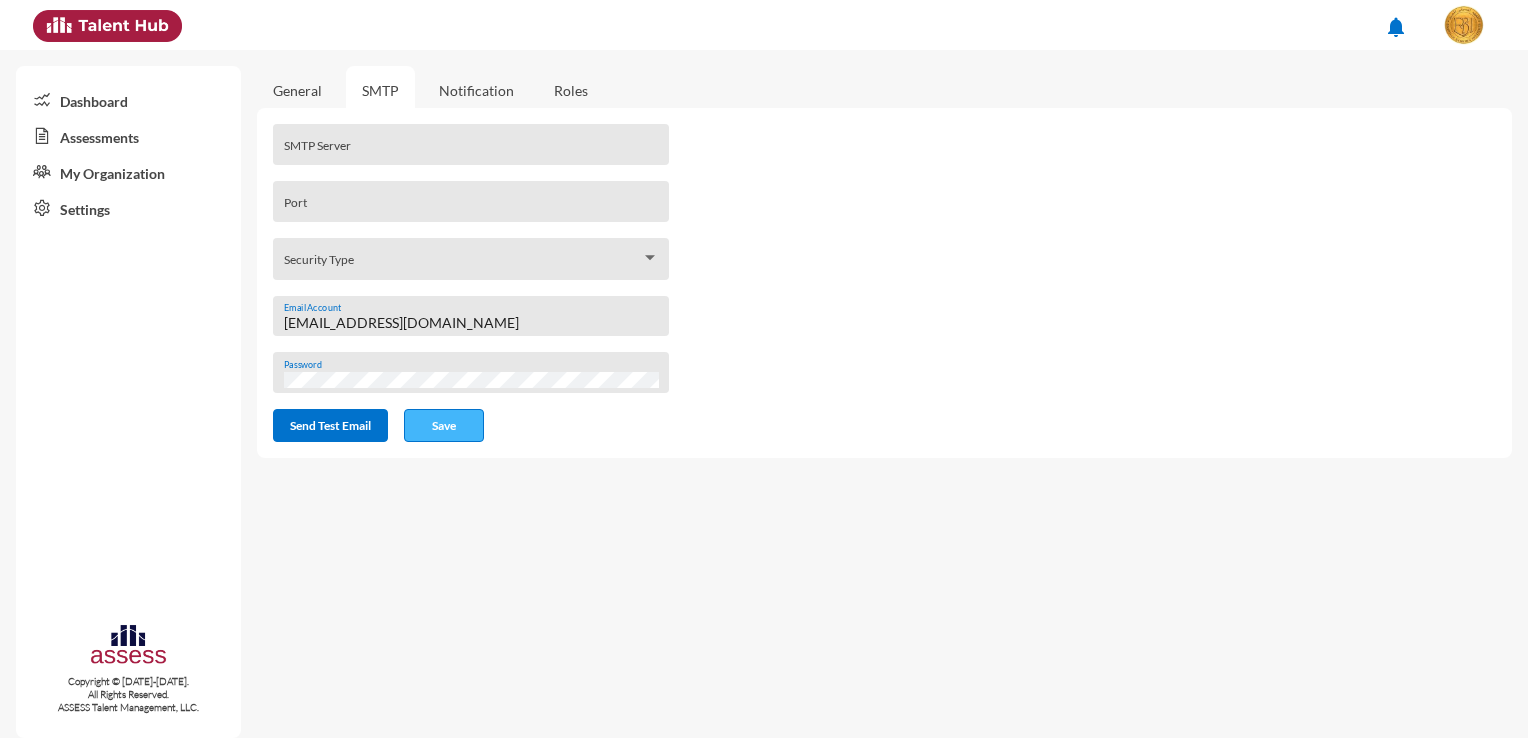 click on "Save" 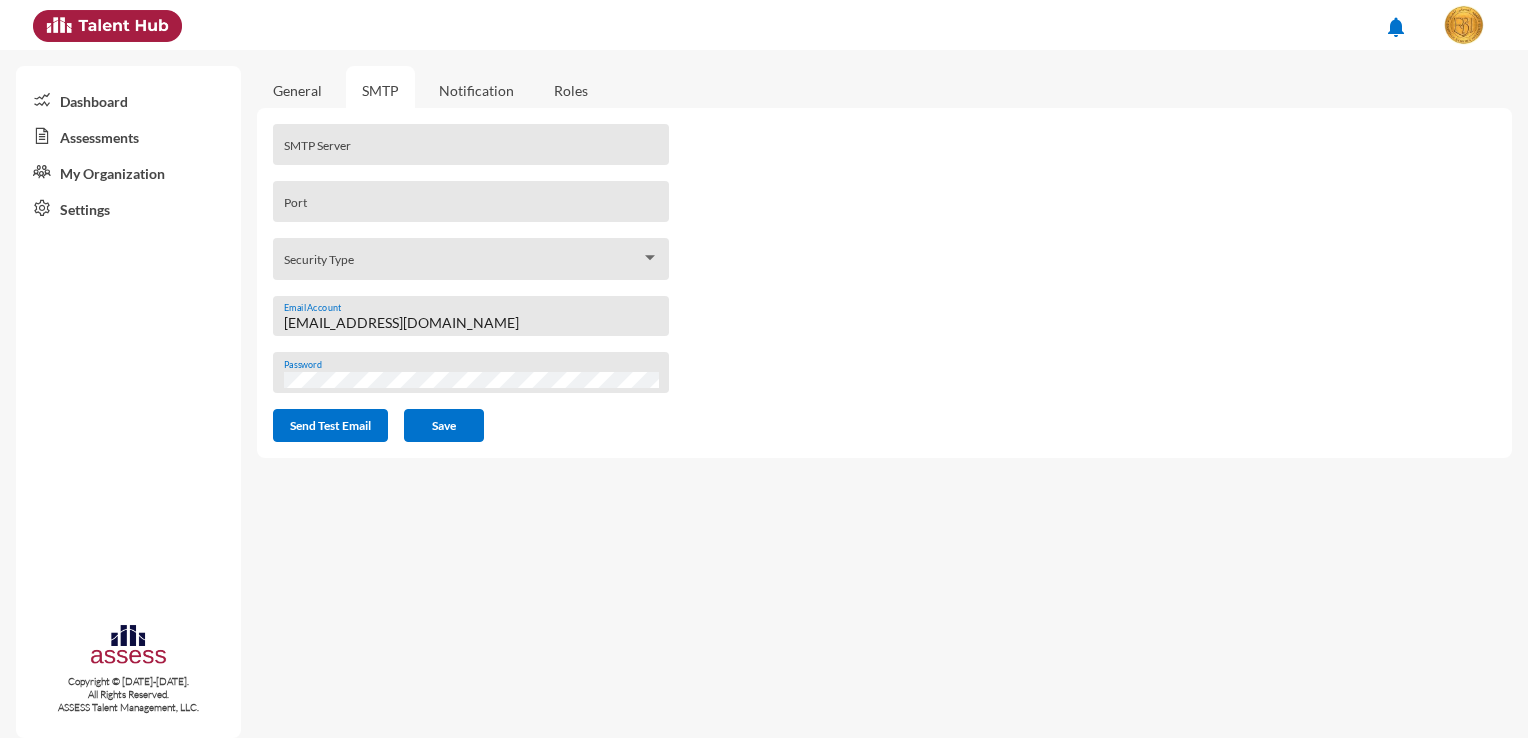 click on "SMTP Server Port    Security Type  [EMAIL_ADDRESS][DOMAIN_NAME] Email Account  Password  Send Test Email  Save" 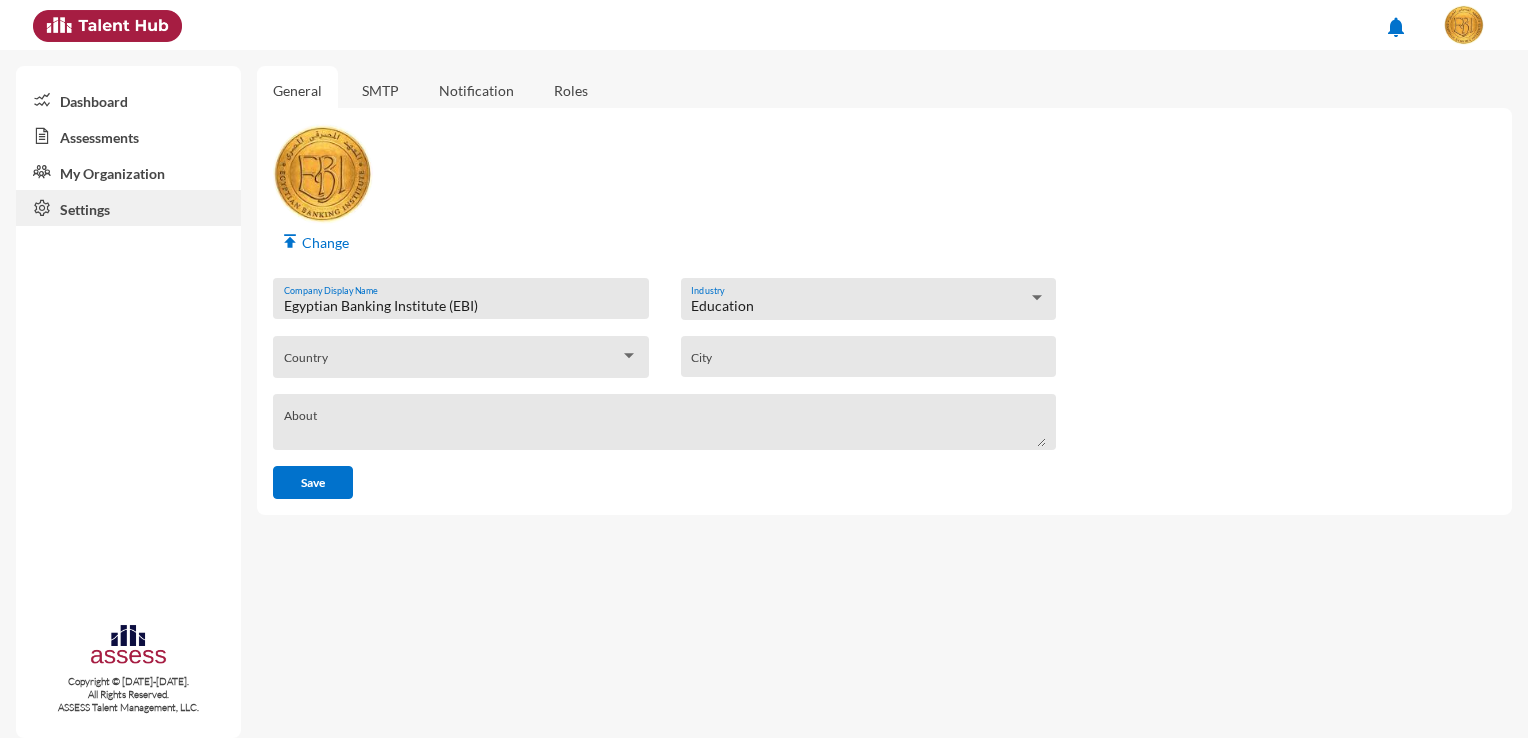 click on "Assessments" 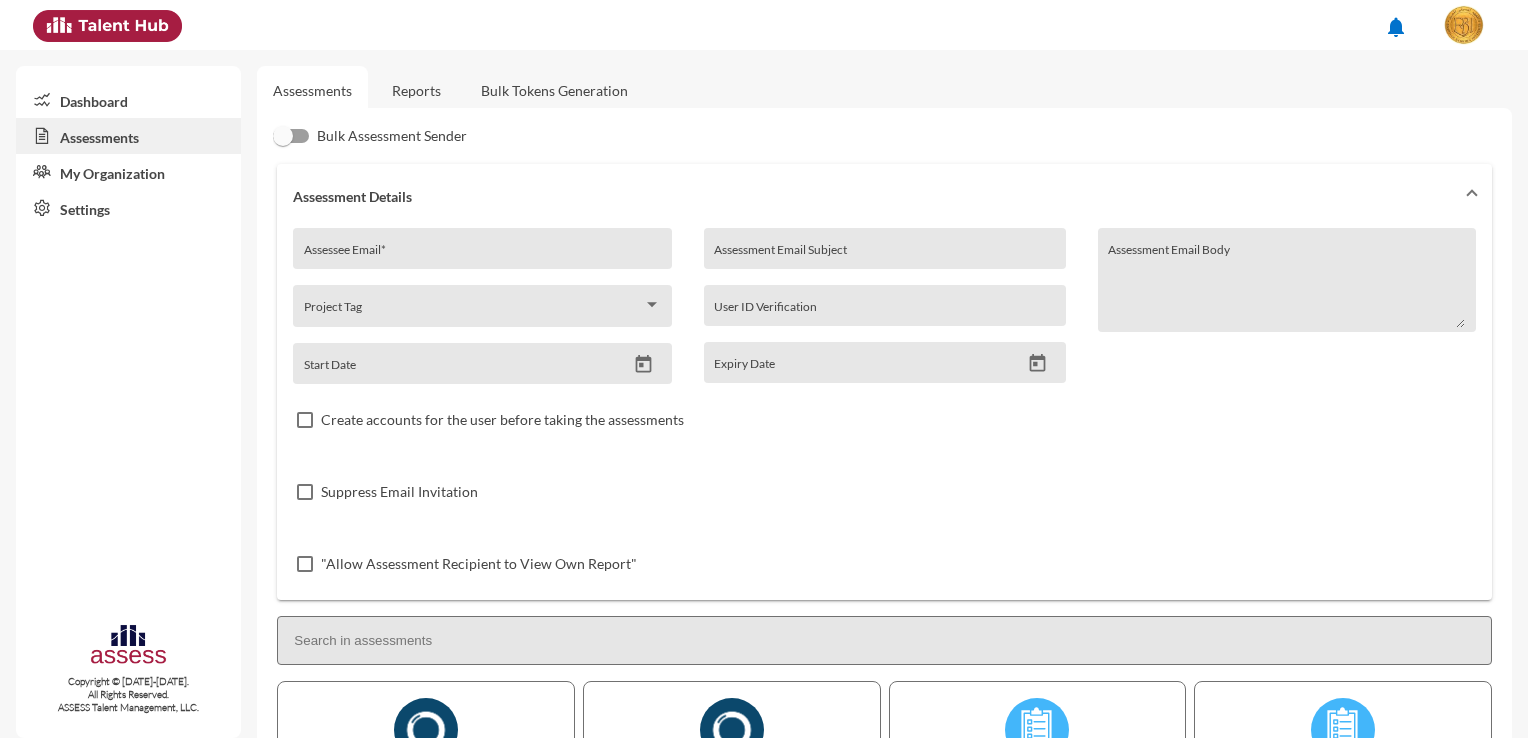 click on "Dashboard  Assessments  My Organization  Settings" 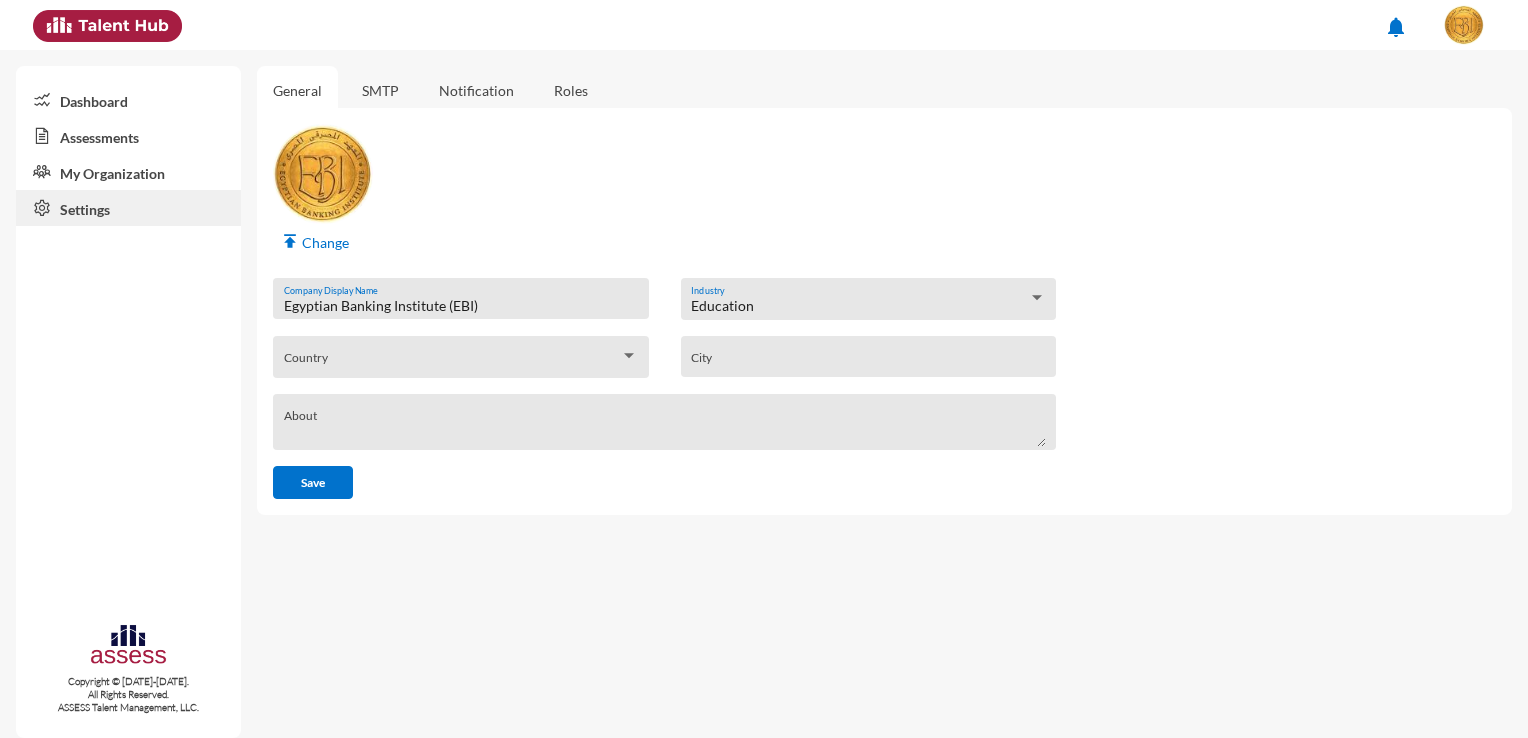 click on "SMTP" 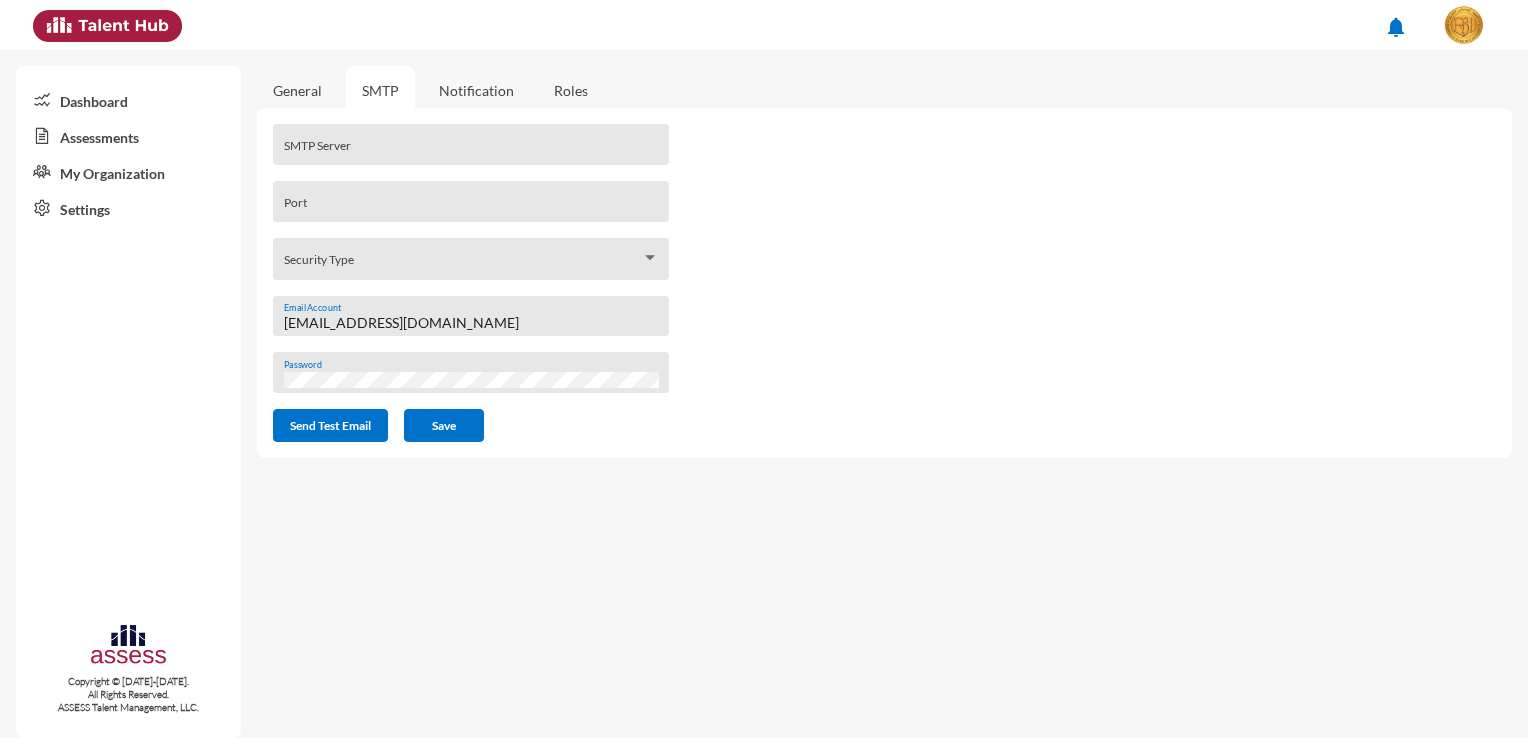 click on "Dashboard" 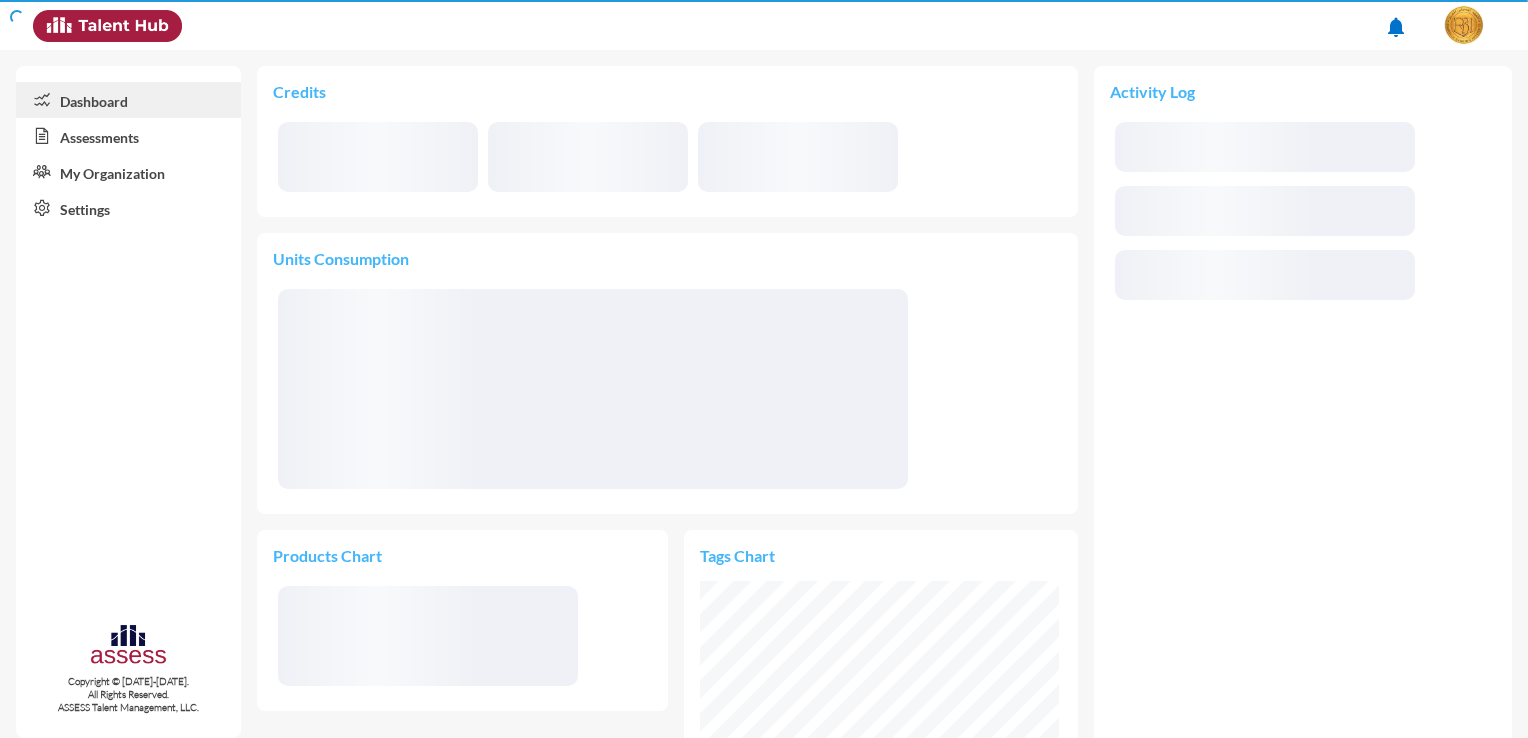 scroll, scrollTop: 999820, scrollLeft: 999640, axis: both 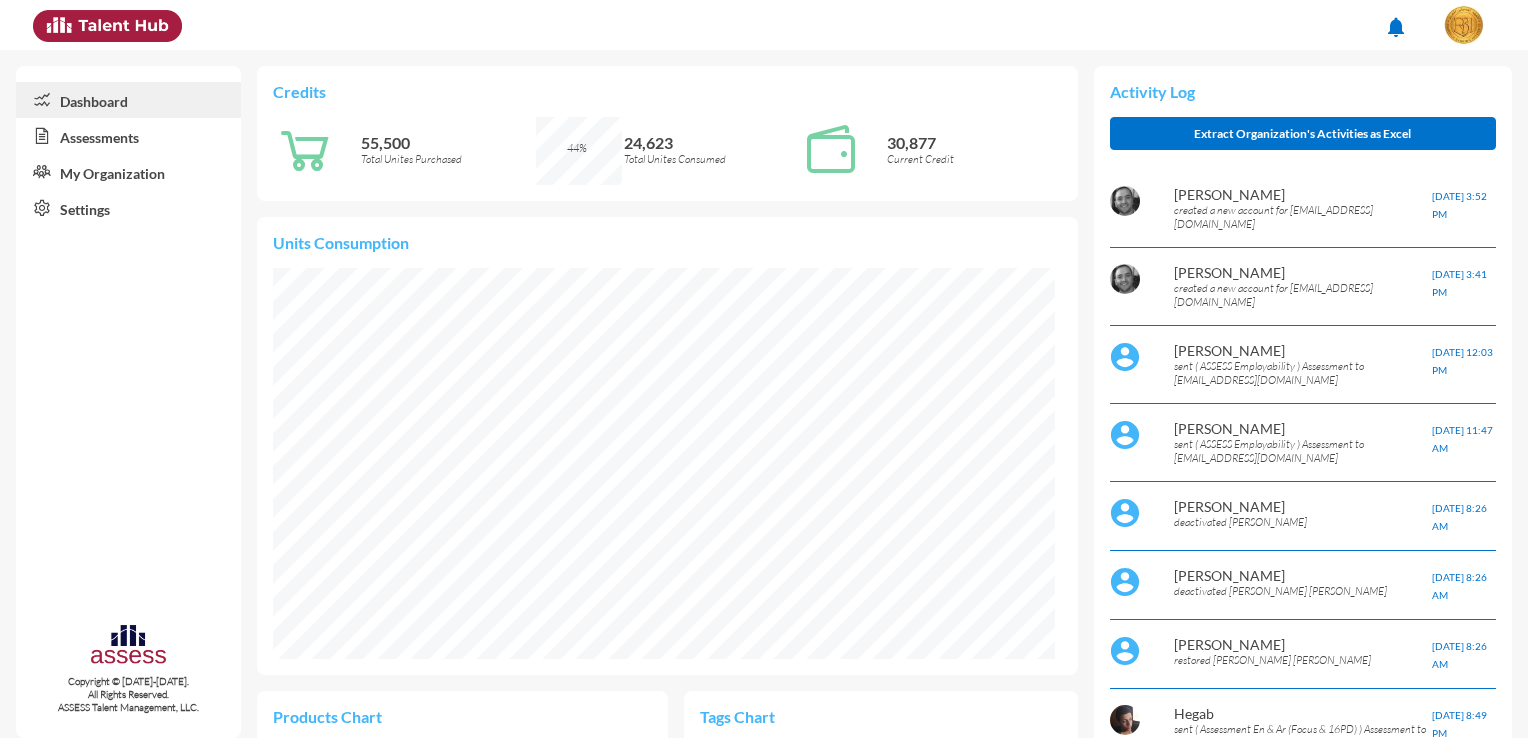 click on "Assessments" 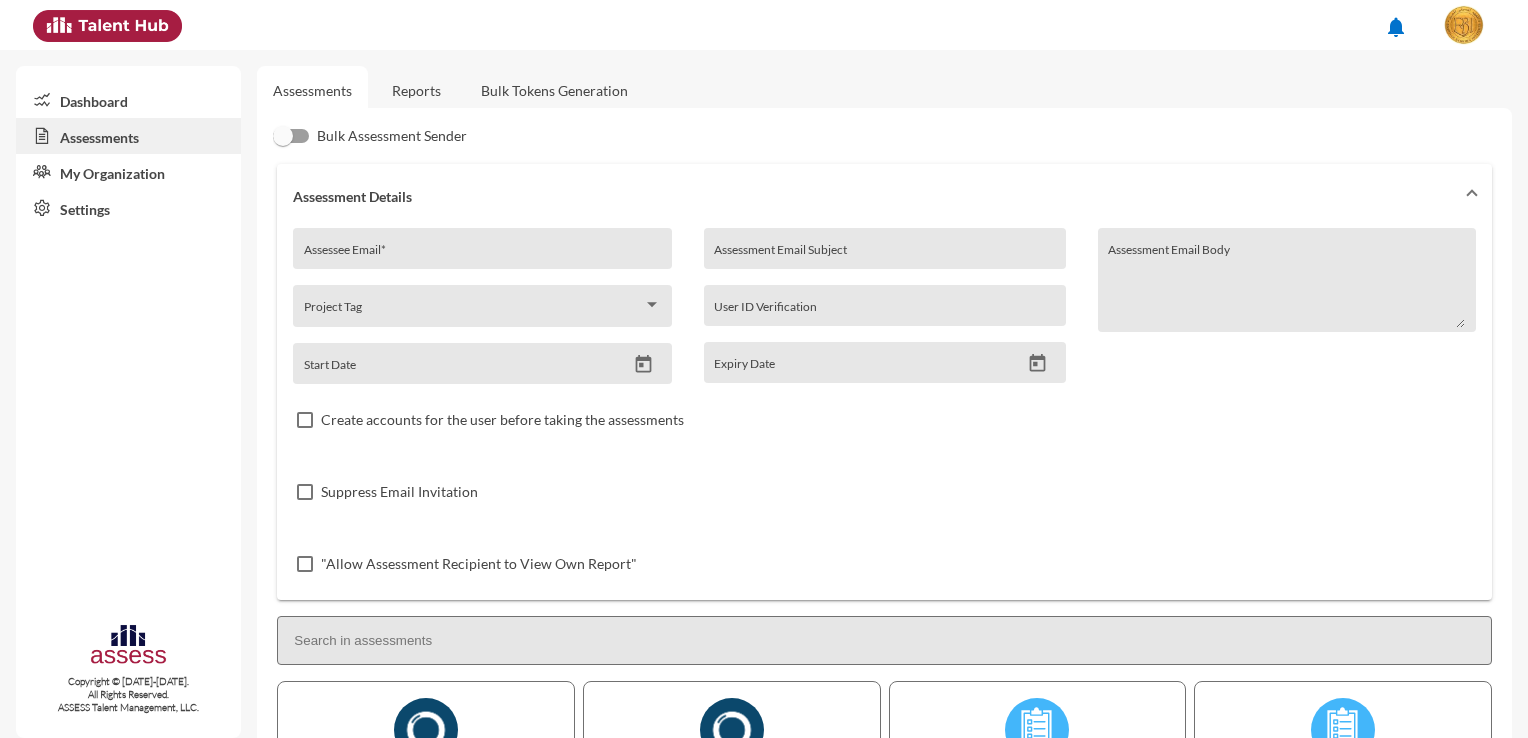 click on "Bulk Tokens Generation" 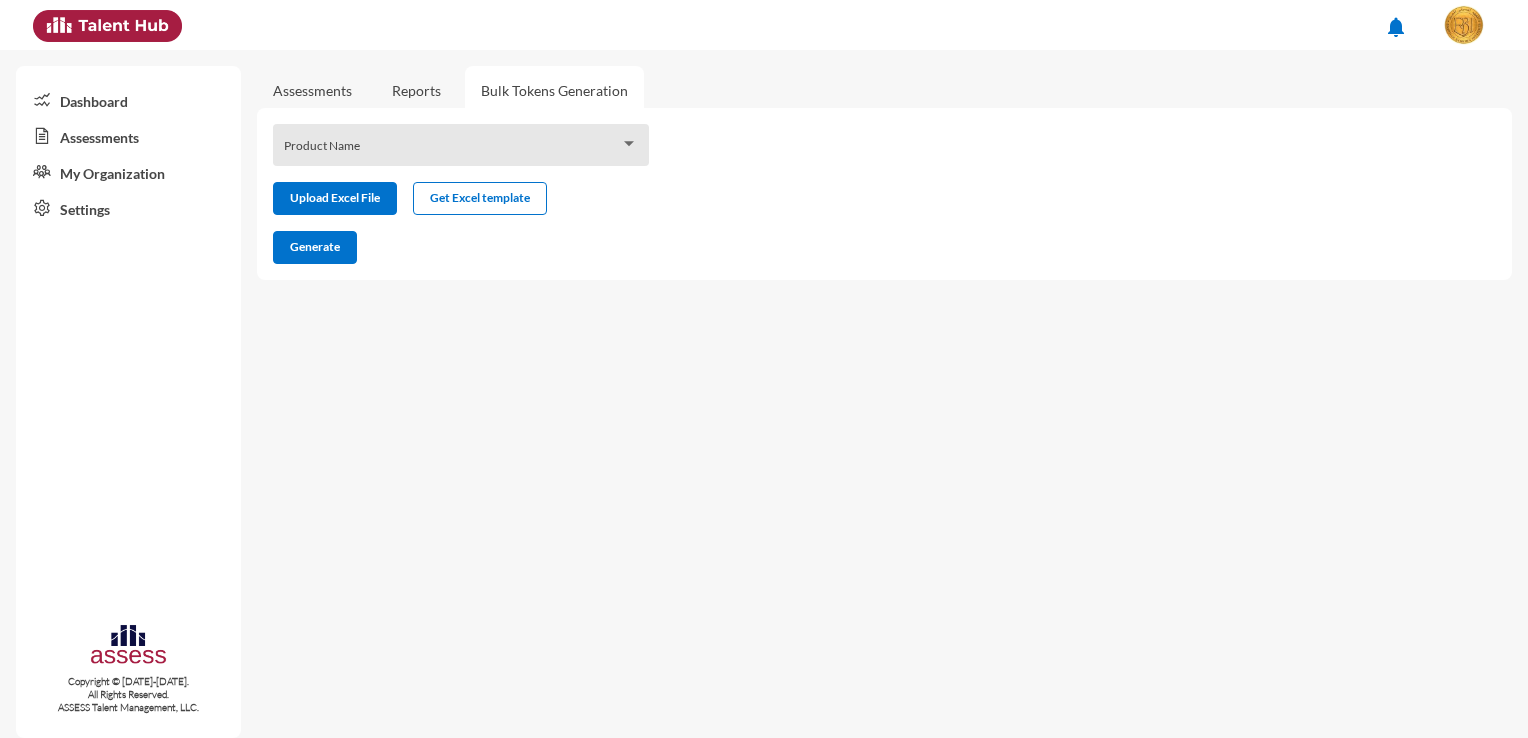 click on "Reports" 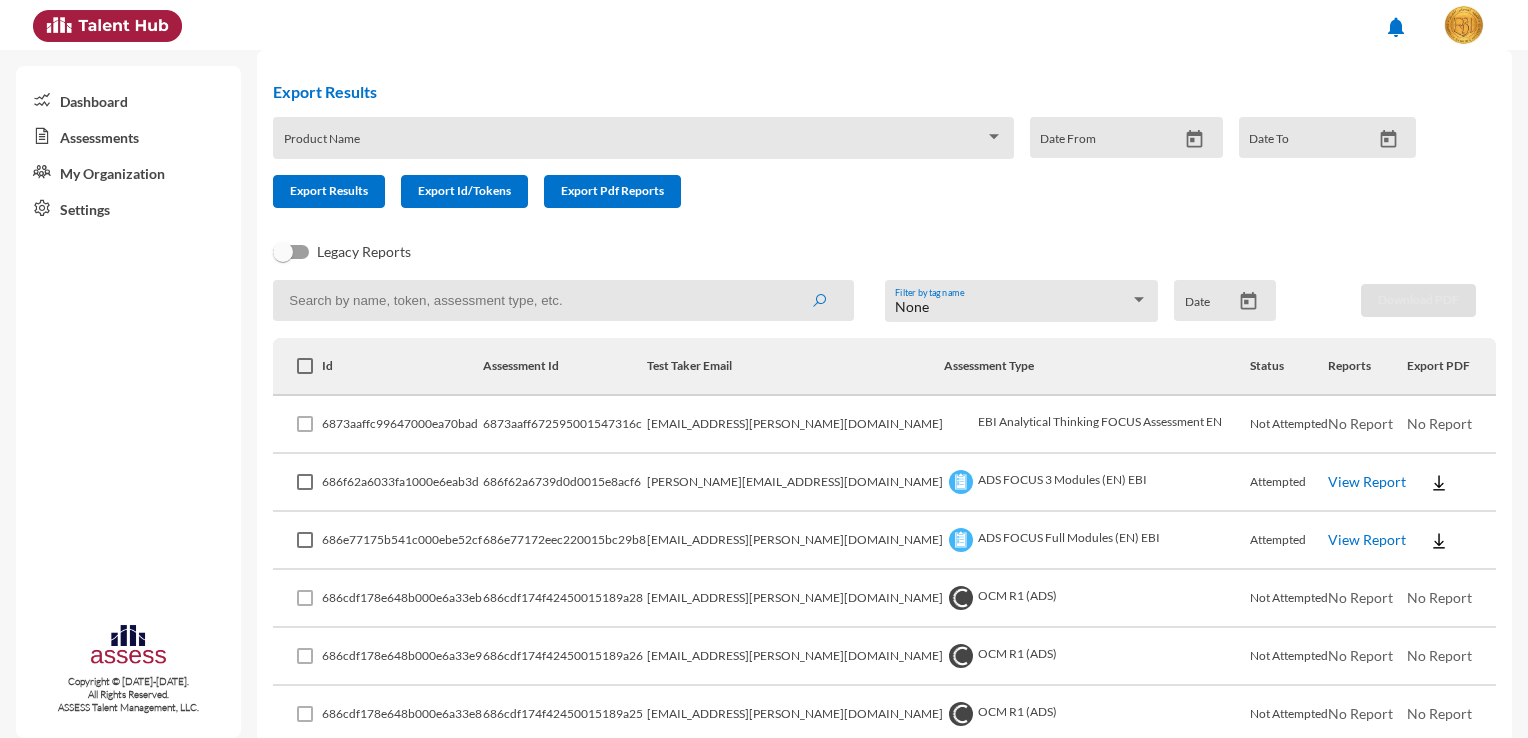 scroll, scrollTop: 0, scrollLeft: 0, axis: both 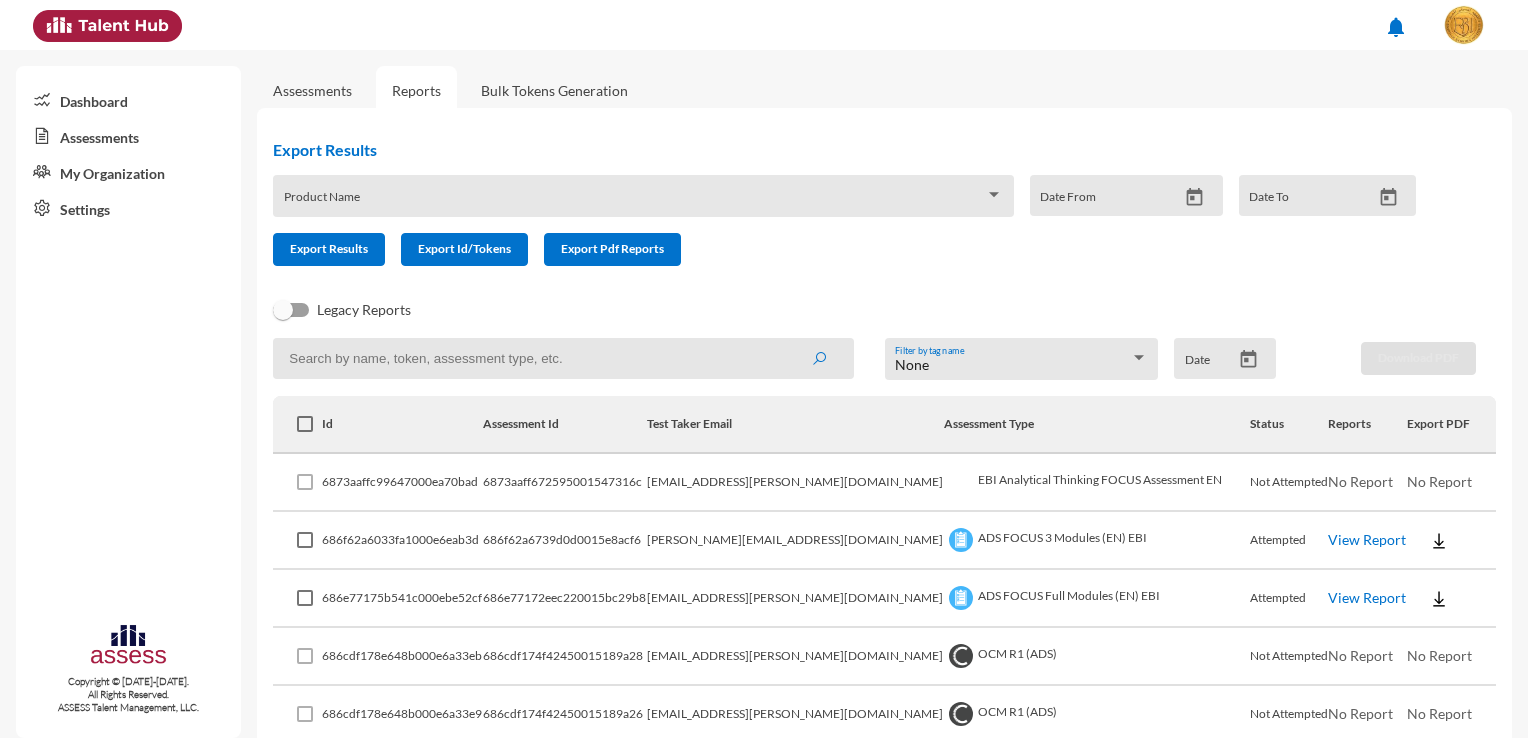 click on "Product Name" 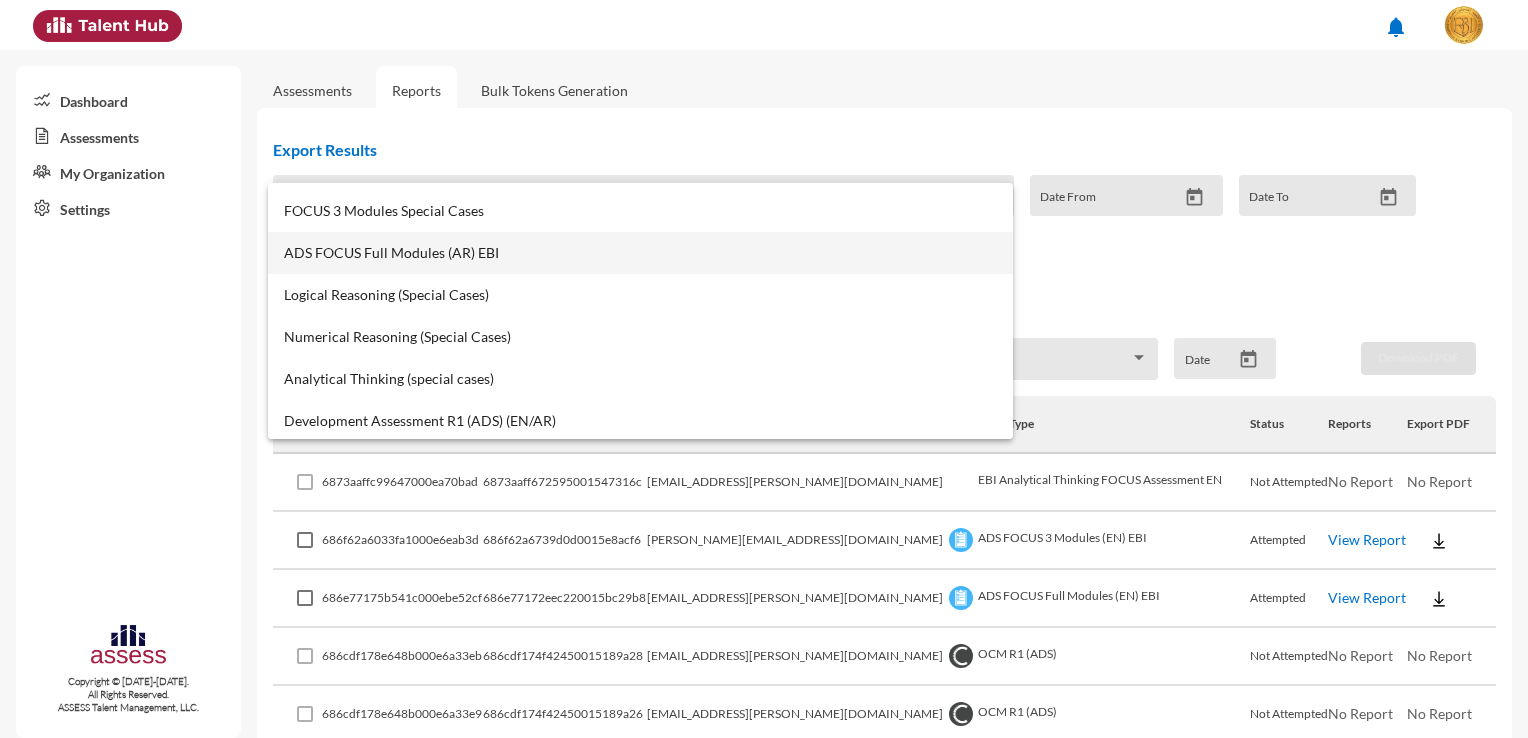 scroll, scrollTop: 400, scrollLeft: 0, axis: vertical 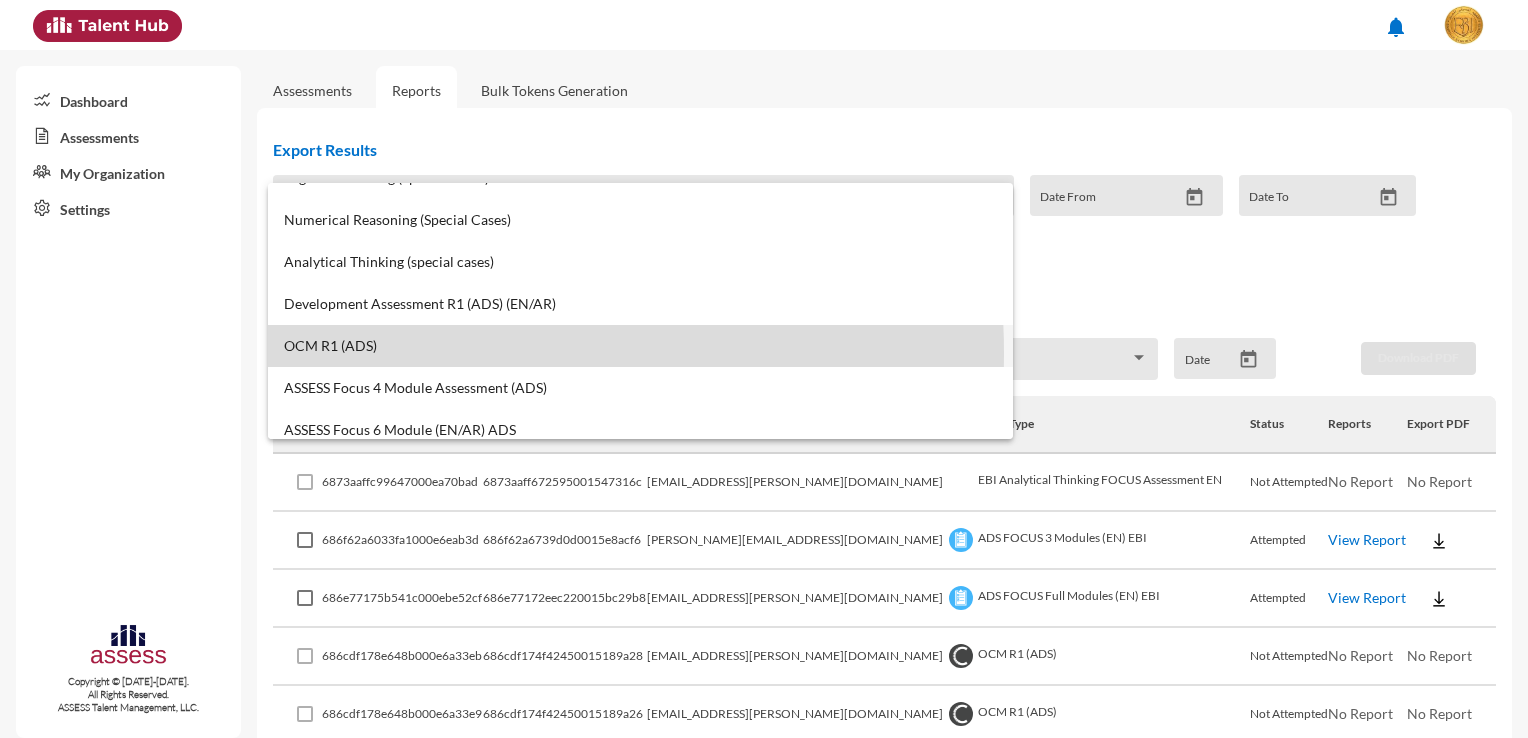 click on "OCM R1 (ADS)" at bounding box center (640, 346) 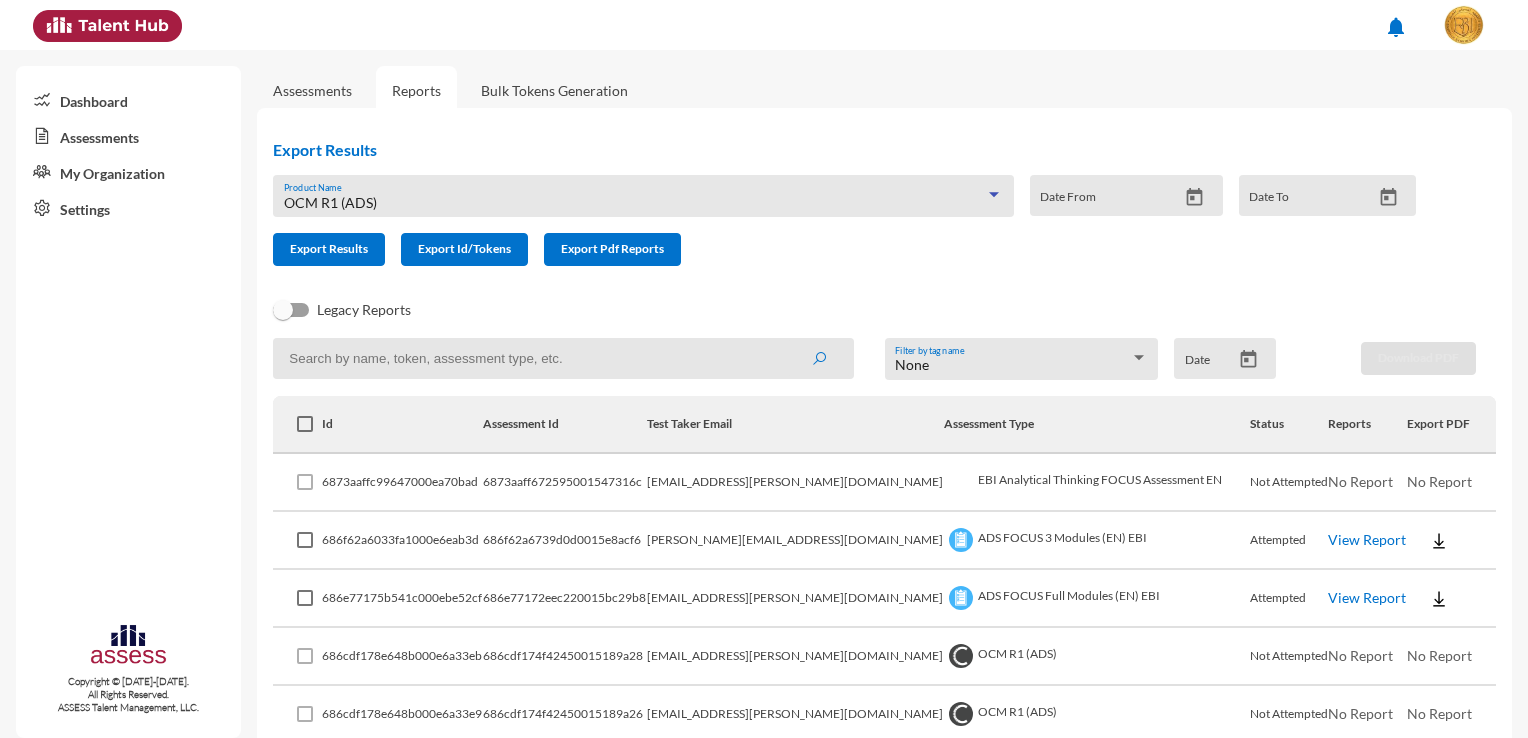 click on "Export Results OCM R1 (ADS) Product Name   Date From  Date To   Export Results   Export Id/Tokens   Export Pdf Reports" 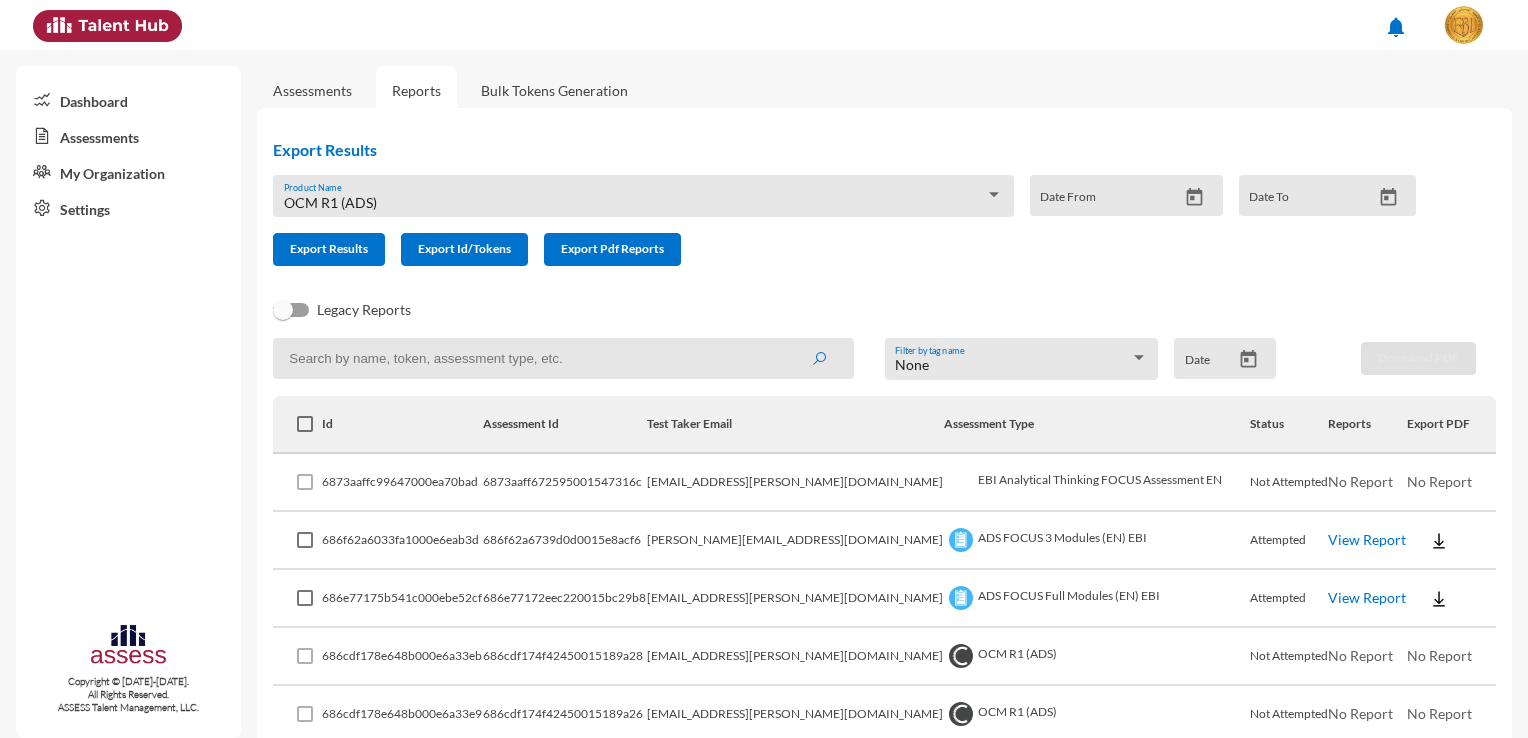 click 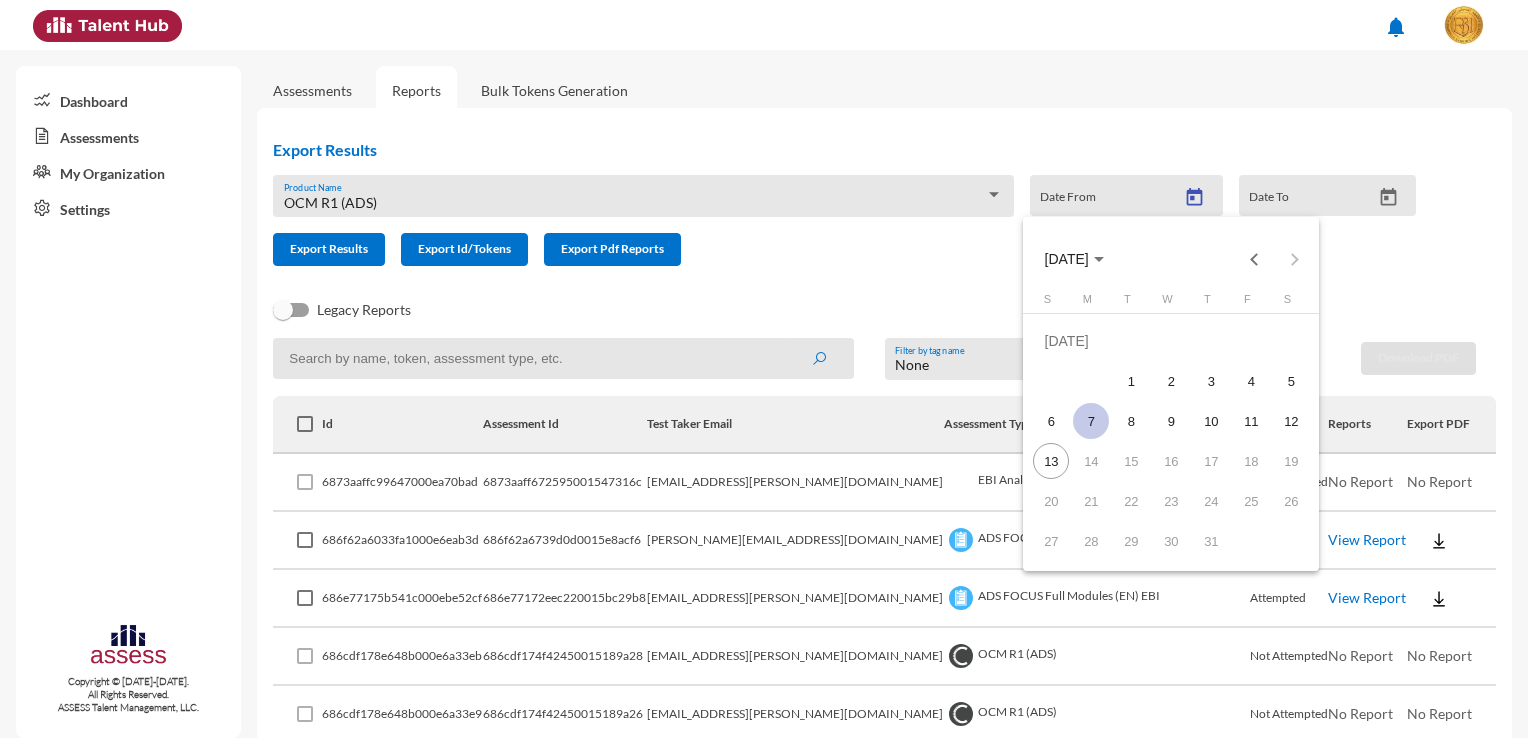 click on "7" at bounding box center (1091, 421) 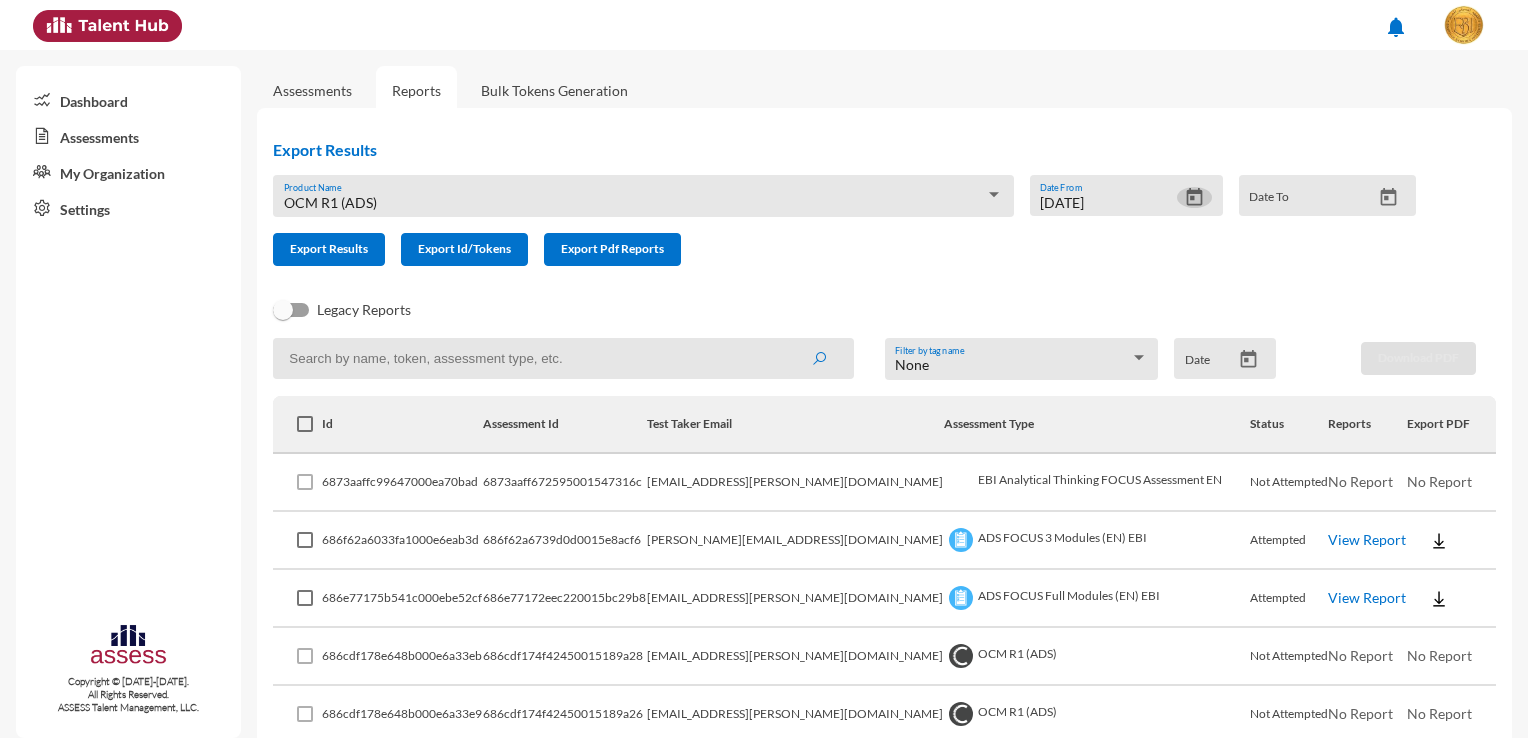 click 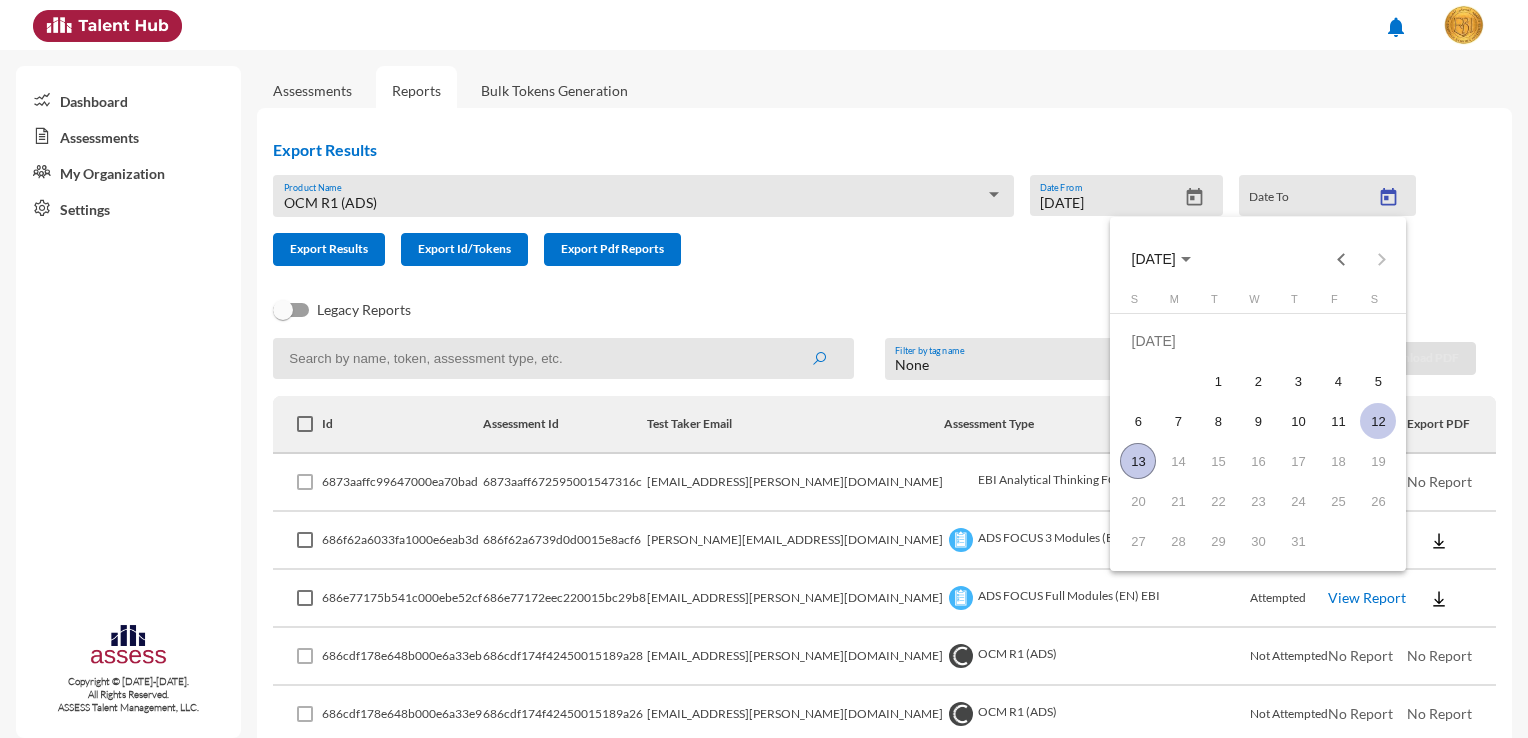 click on "12" at bounding box center (1378, 421) 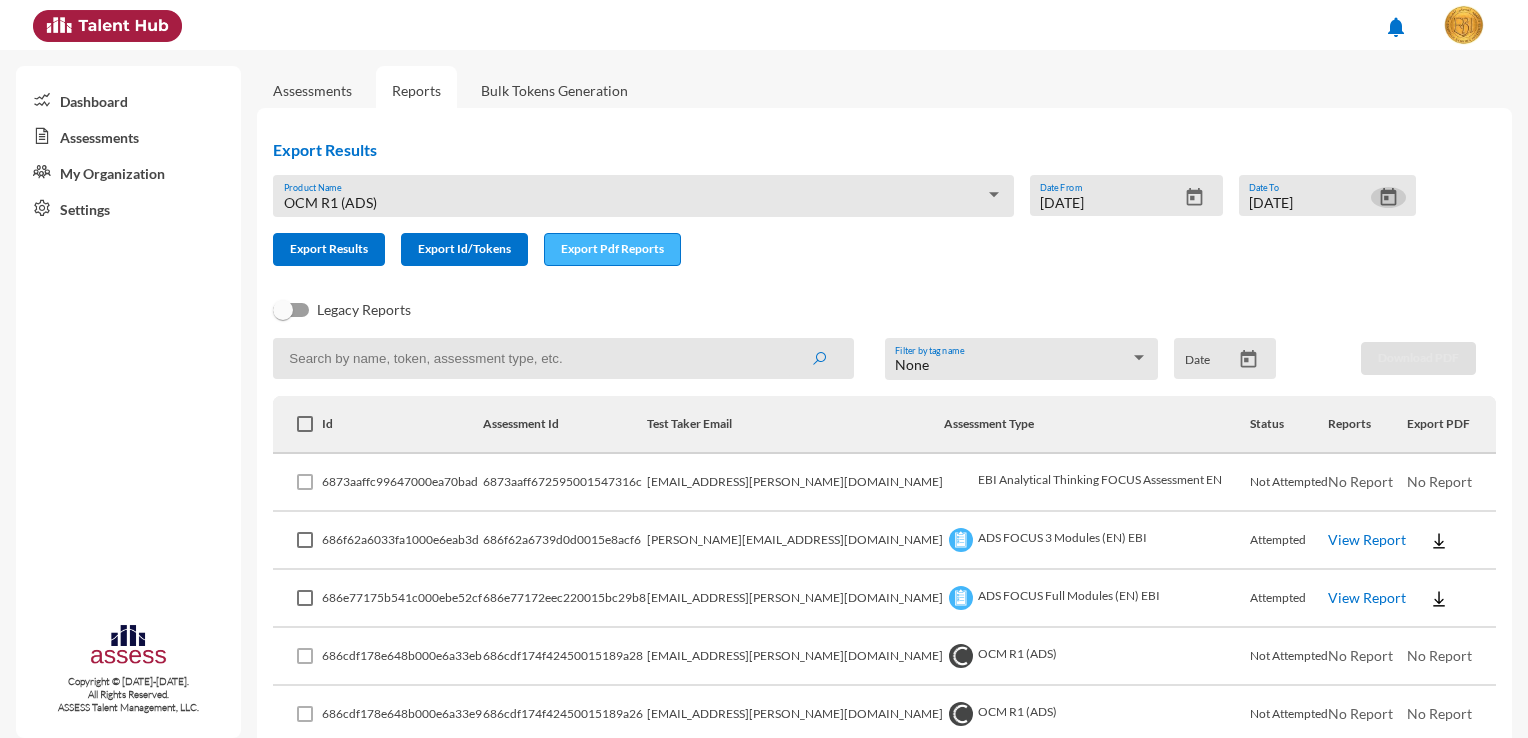 click on "Export Pdf Reports" 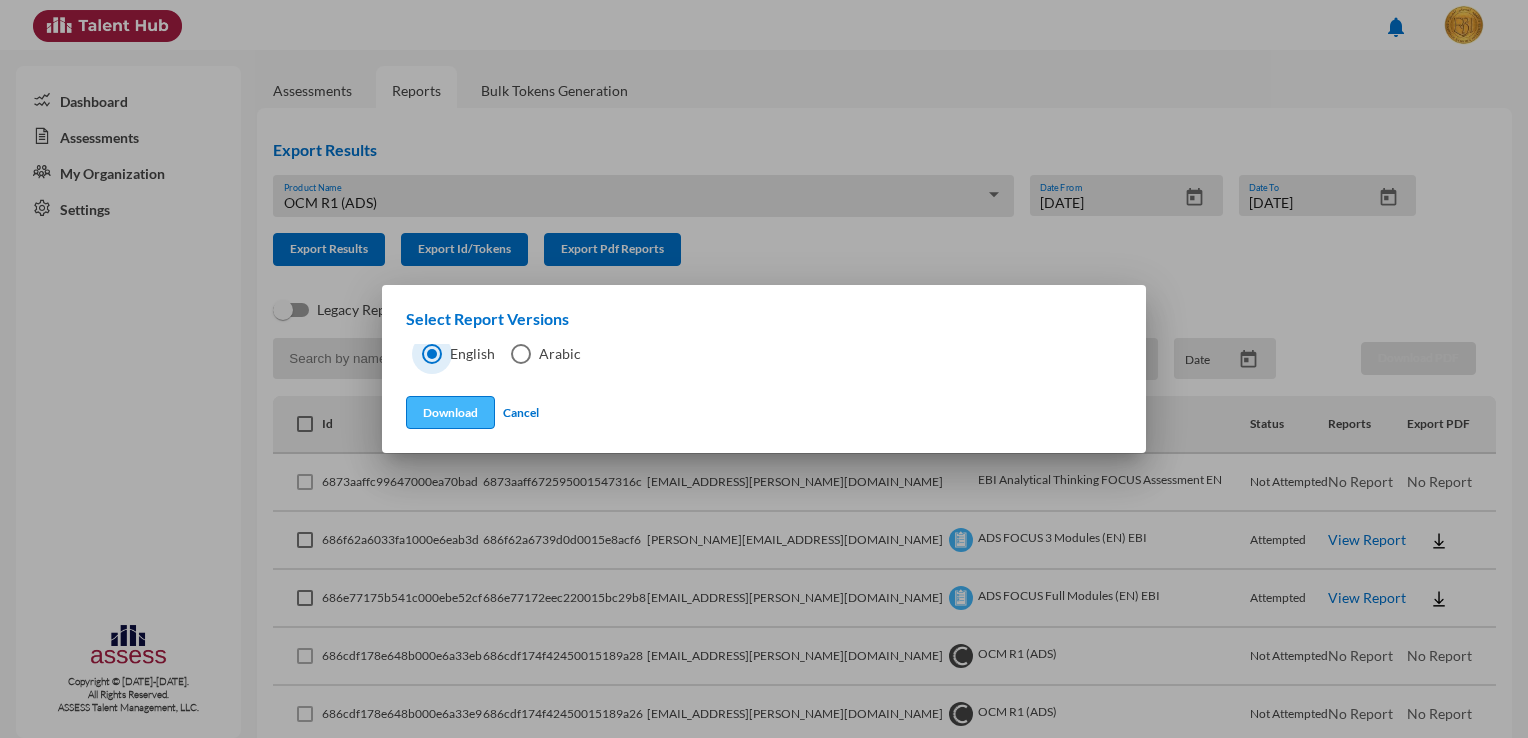 click on "Download" at bounding box center (450, 412) 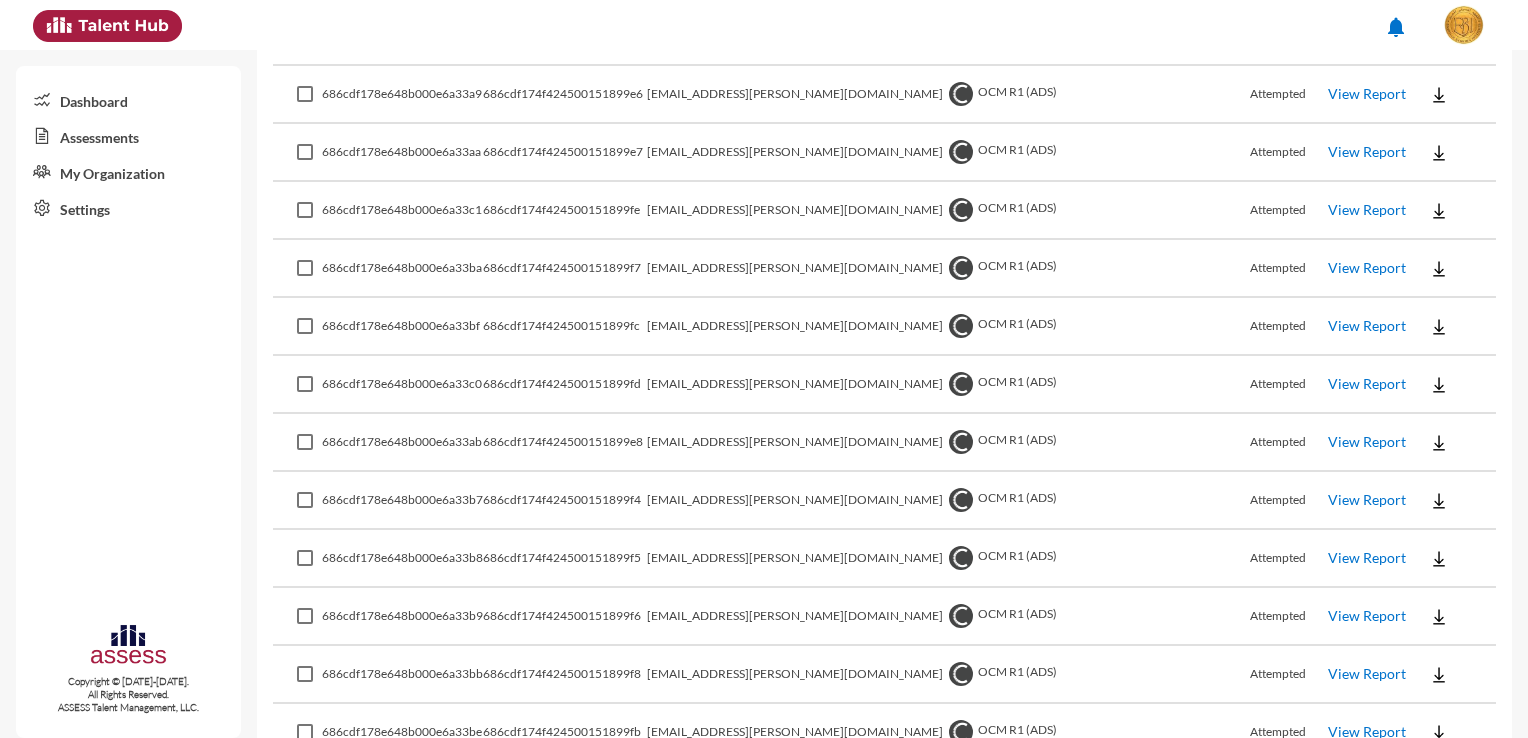 scroll, scrollTop: 5563, scrollLeft: 0, axis: vertical 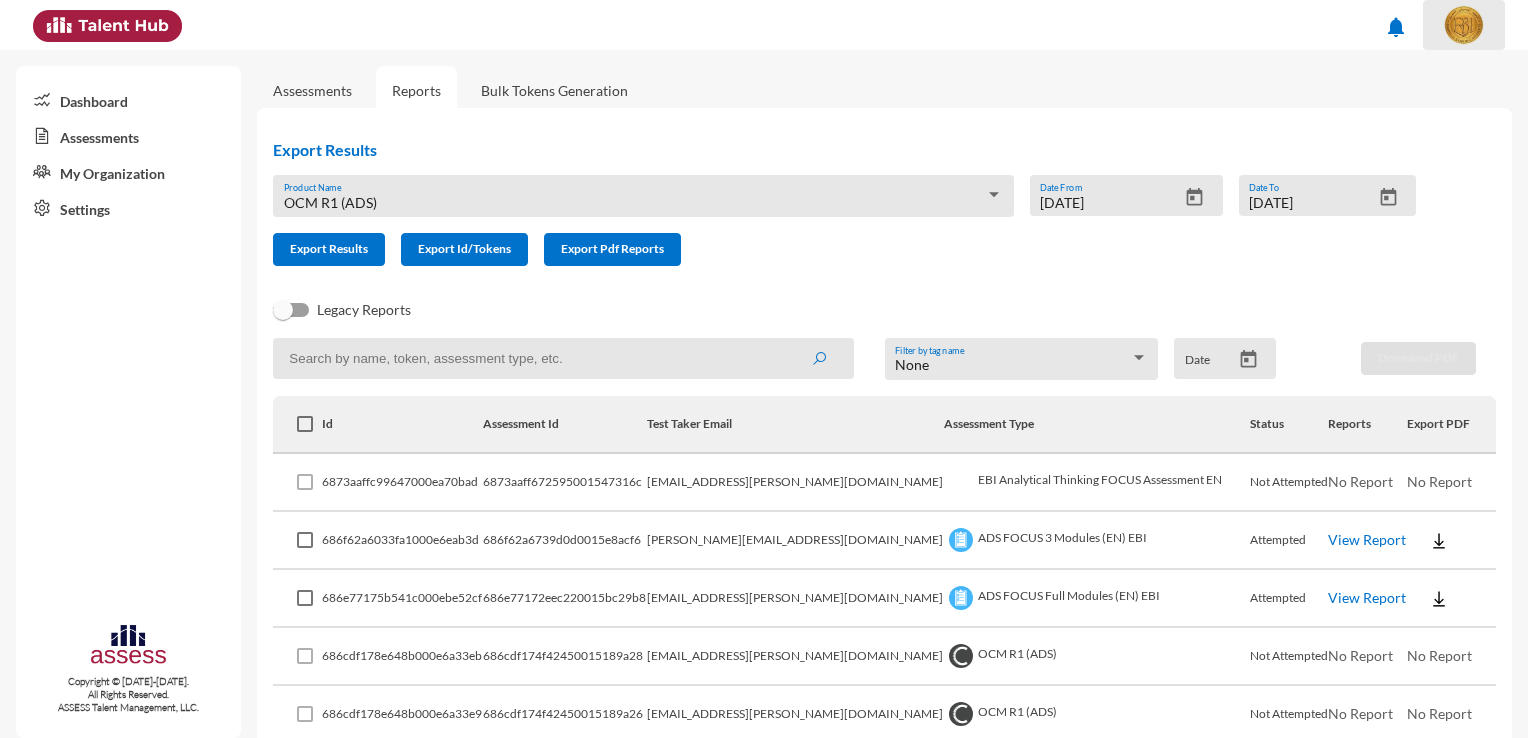 click 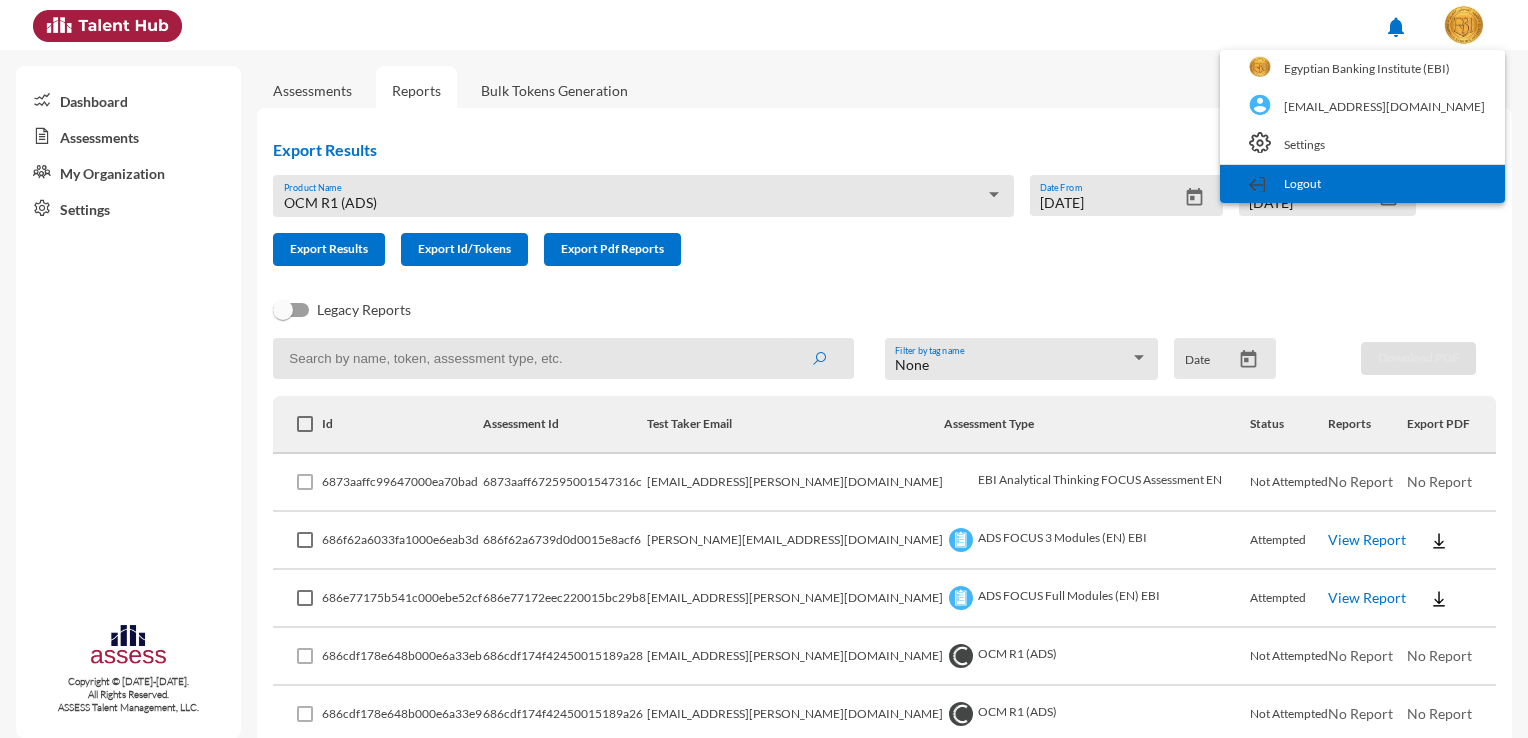 click on "Logout" at bounding box center [1362, 184] 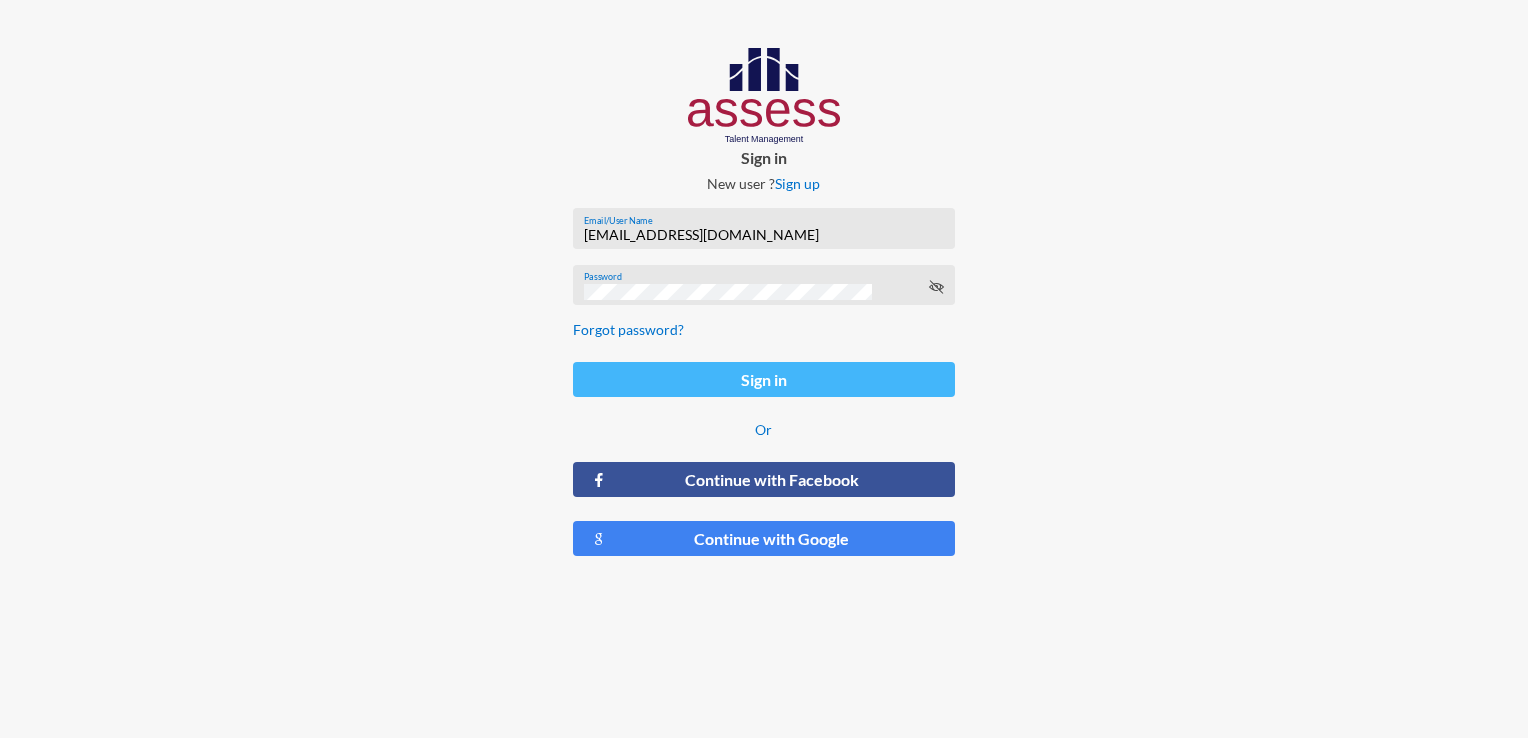 click on "Sign in" 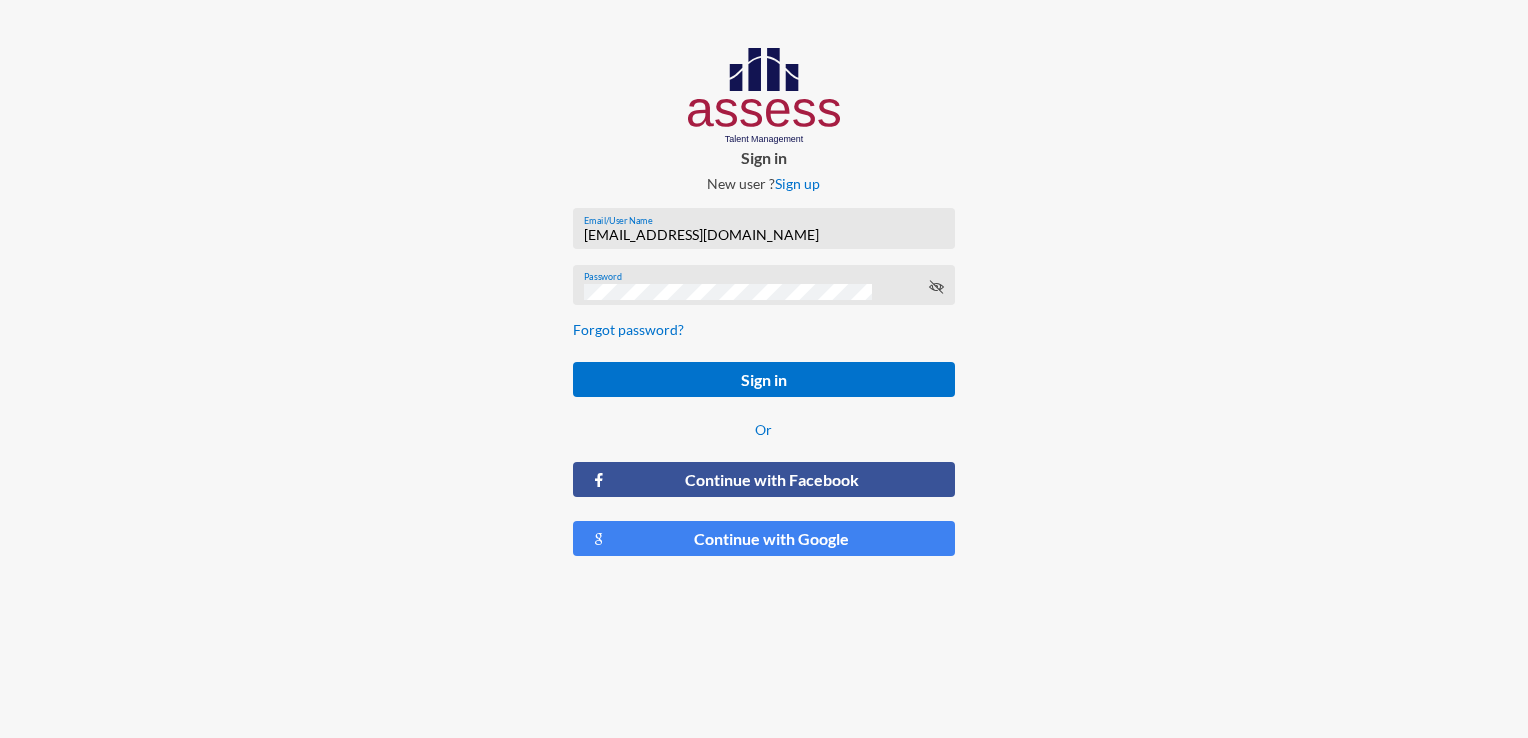 click on "Password" 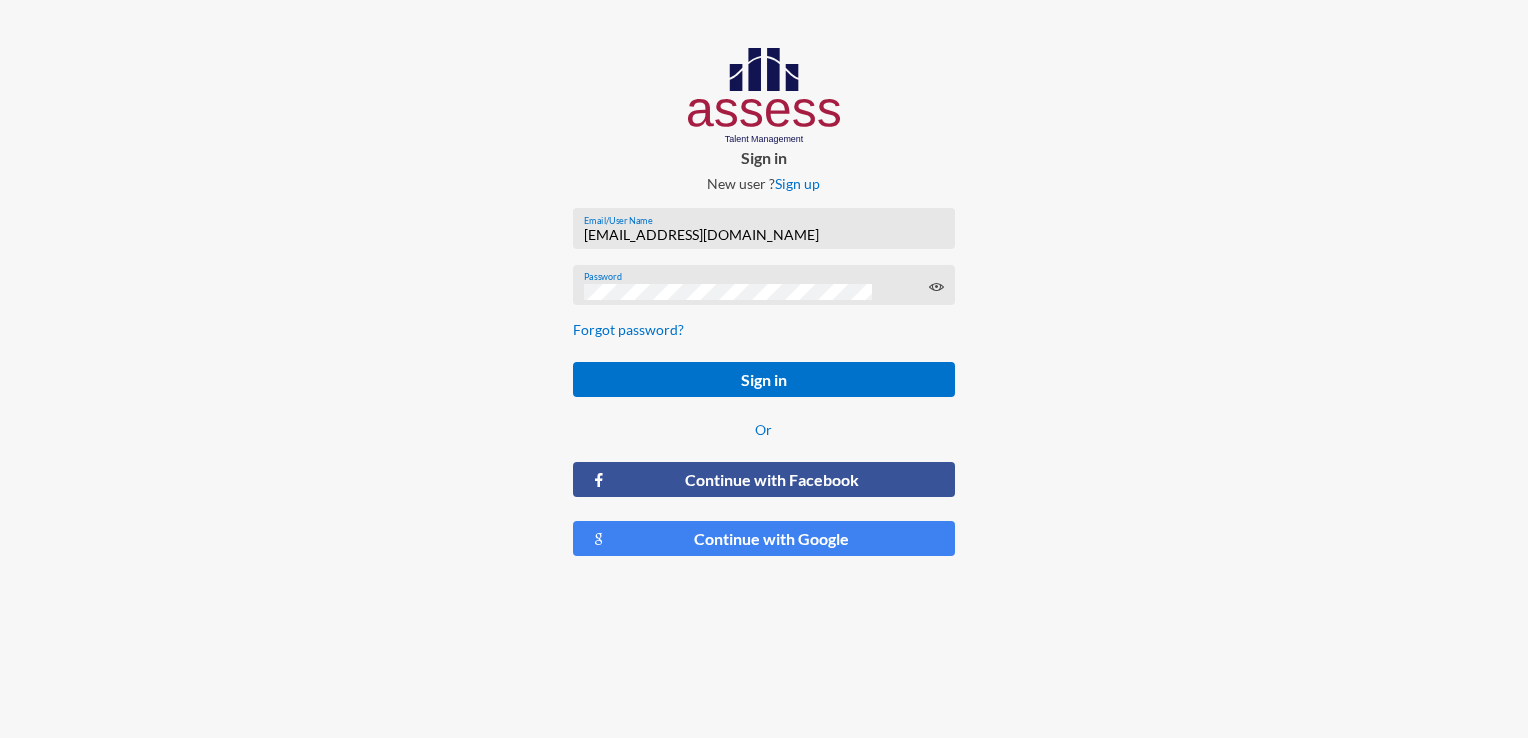 click on "[EMAIL_ADDRESS][DOMAIN_NAME]" at bounding box center (764, 235) 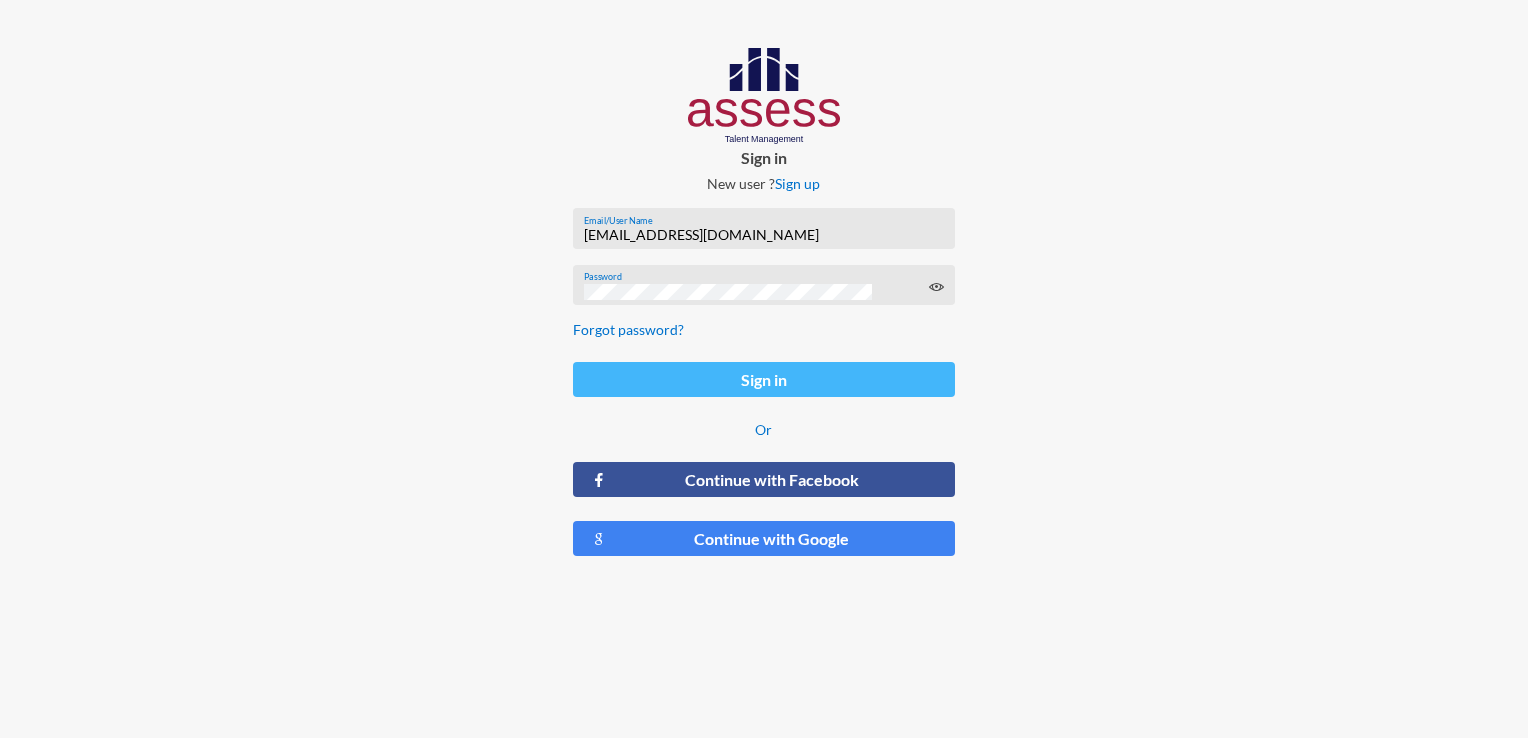 click on "Sign in" 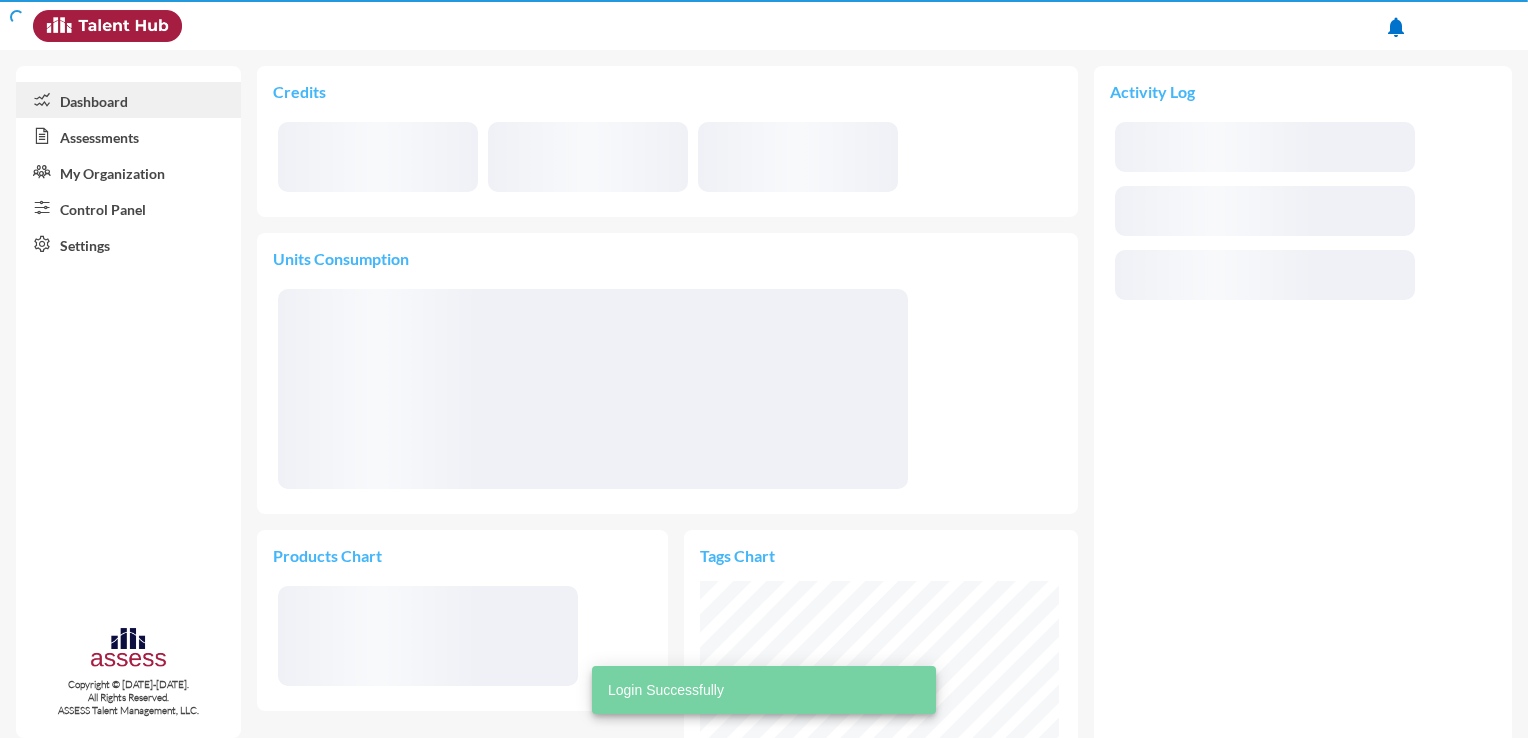scroll, scrollTop: 999820, scrollLeft: 999640, axis: both 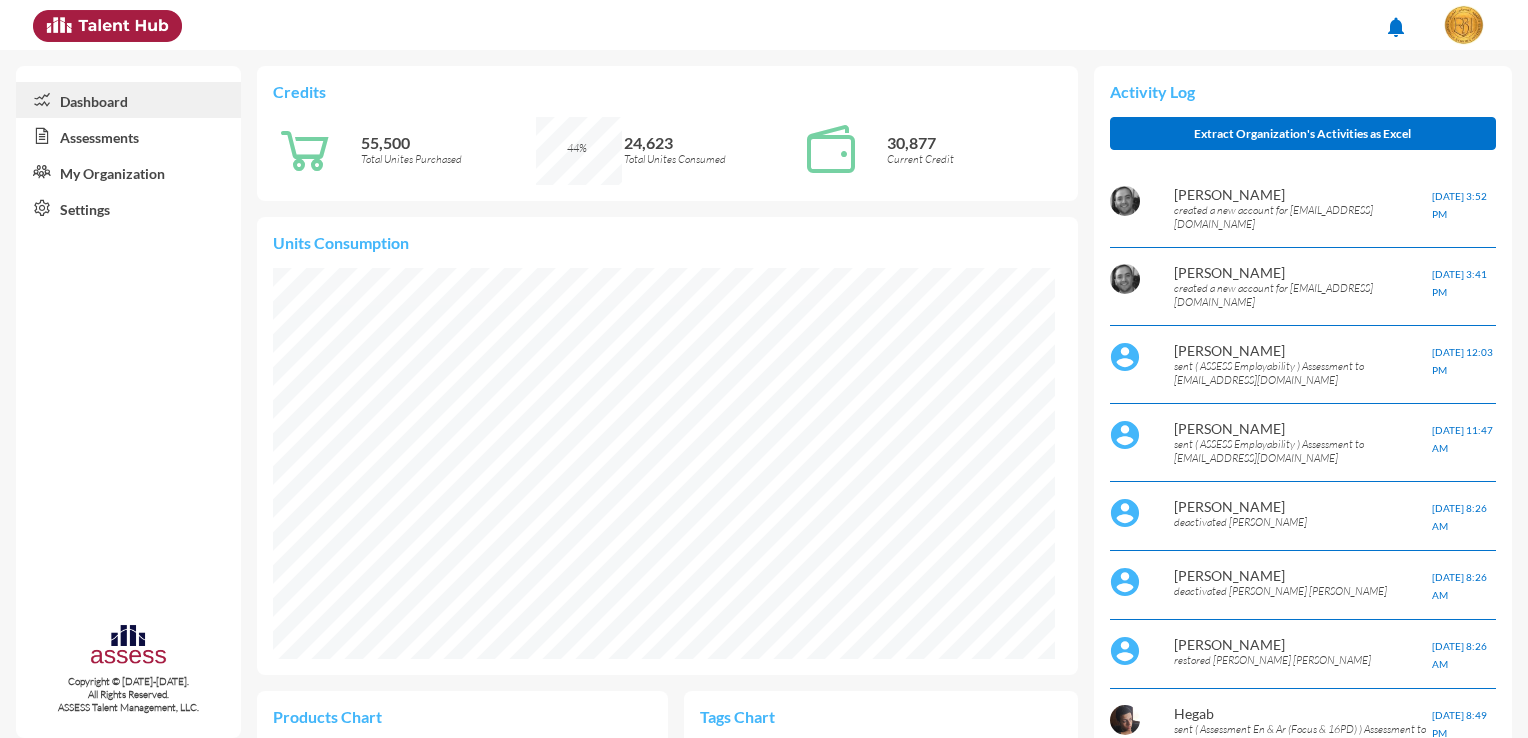 click 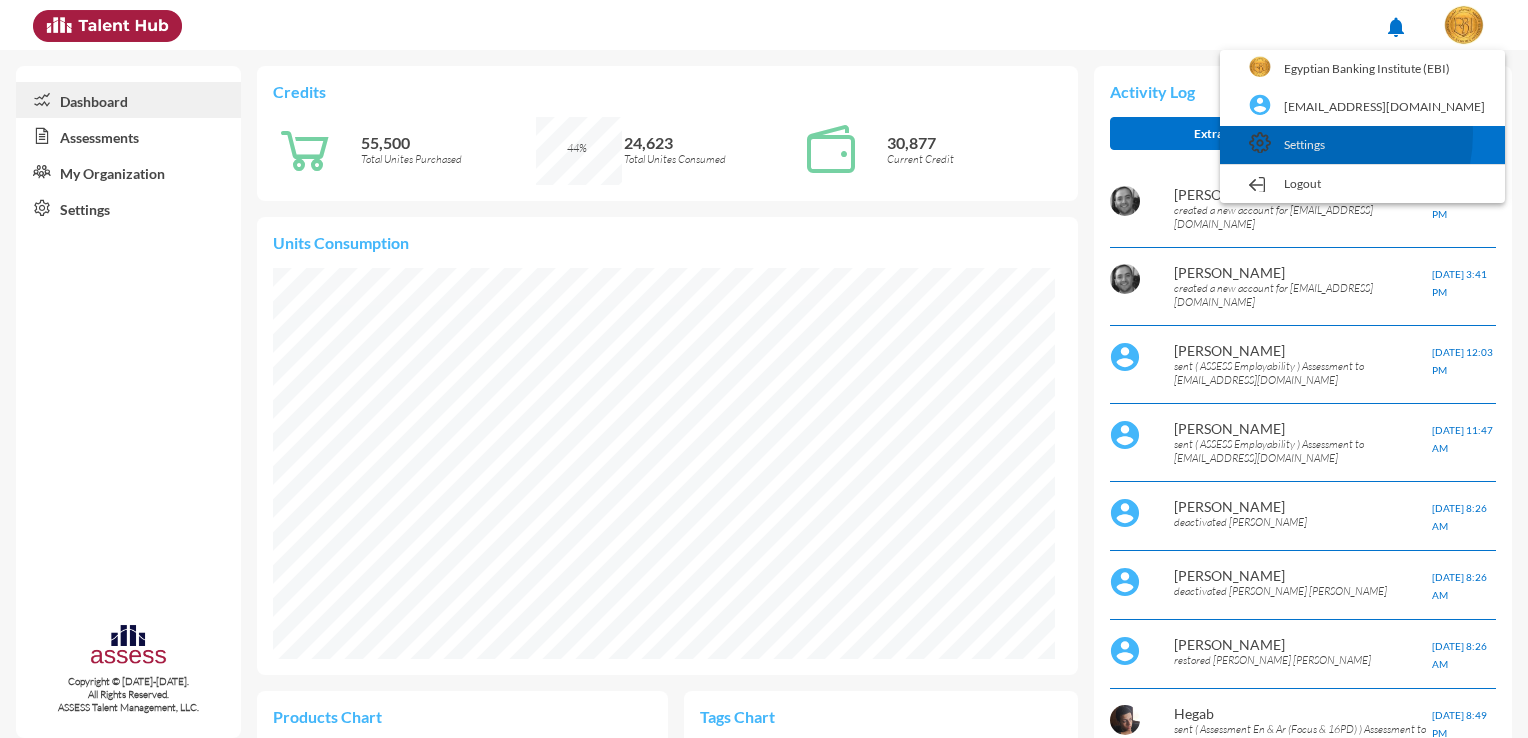 click on "Settings" at bounding box center [1362, 145] 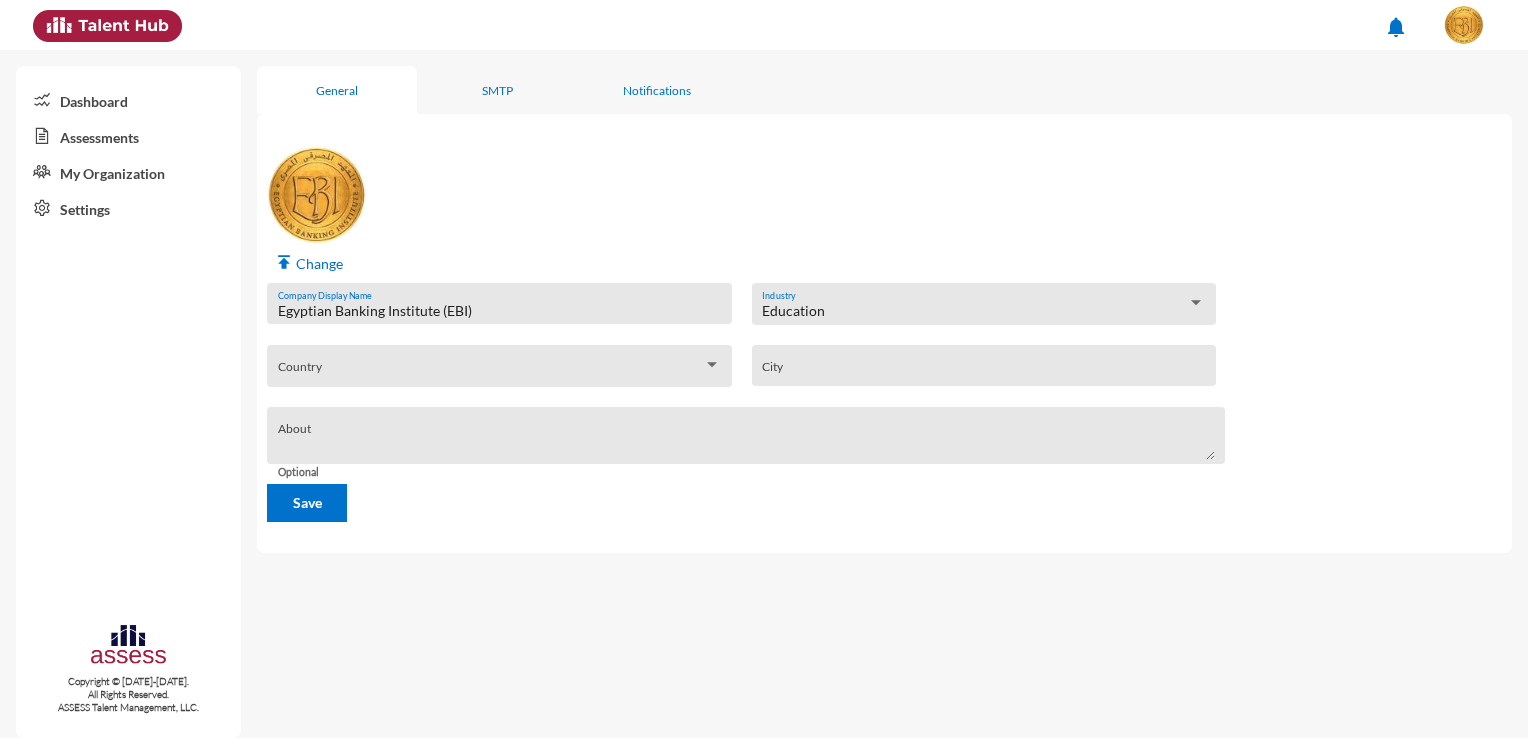 click 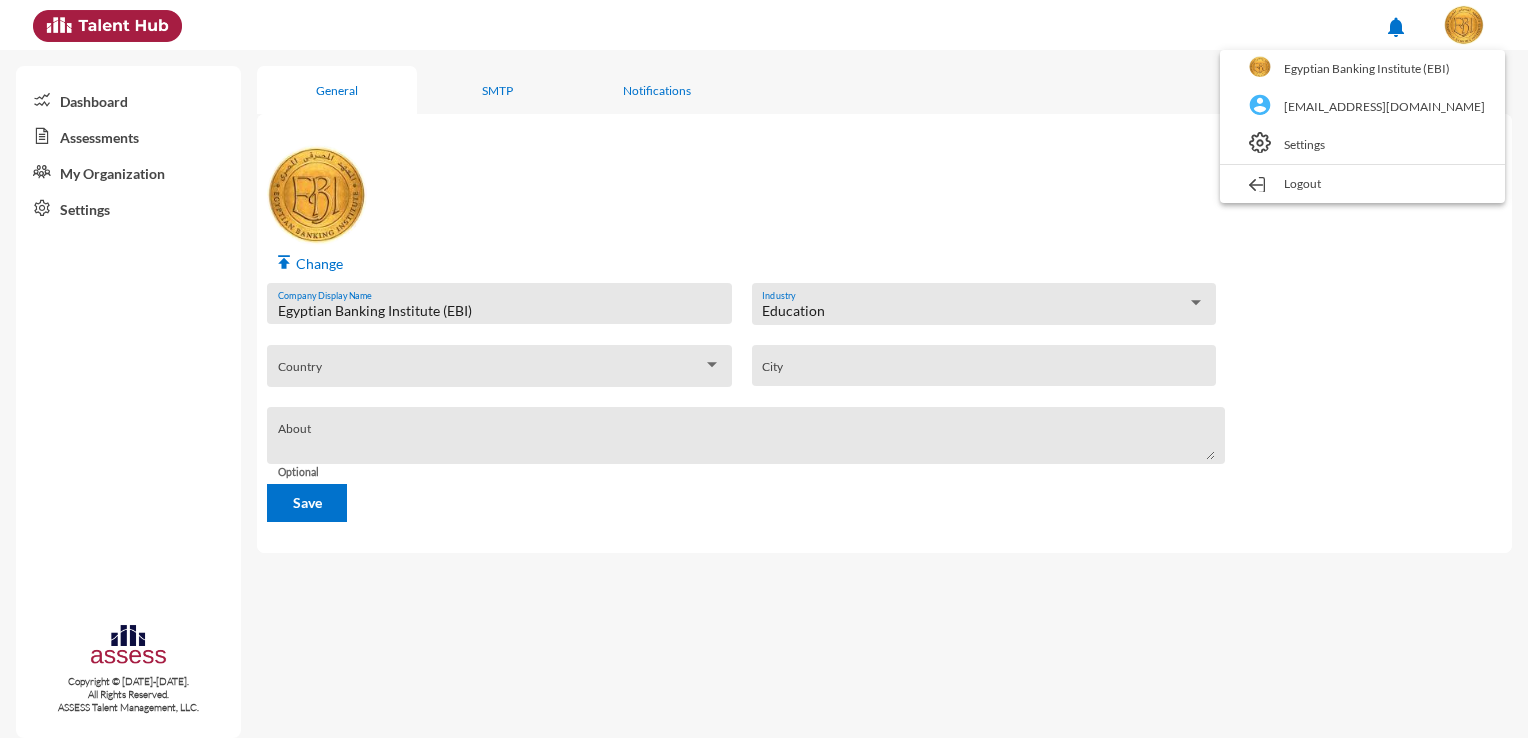 click at bounding box center (764, 369) 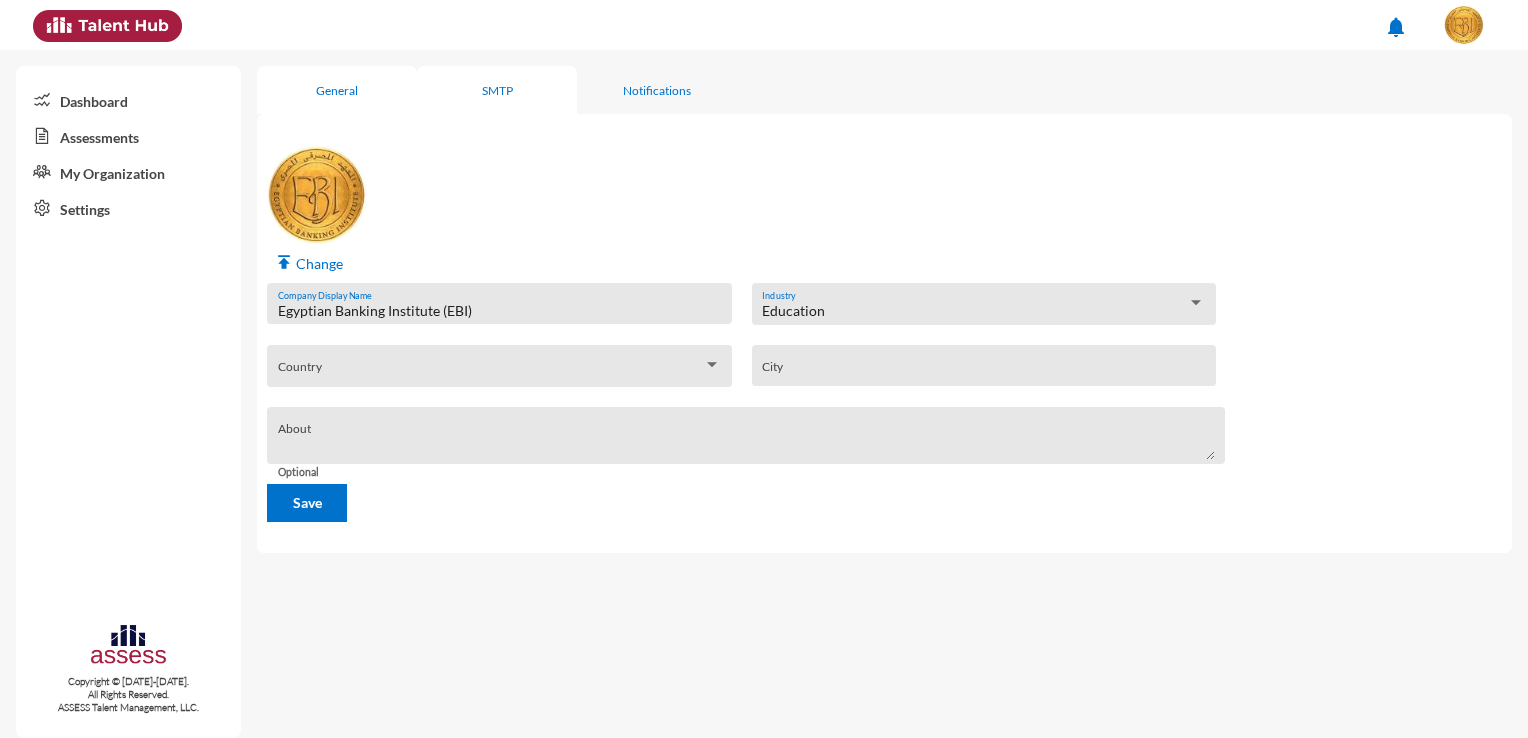 click on "SMTP" at bounding box center [497, 90] 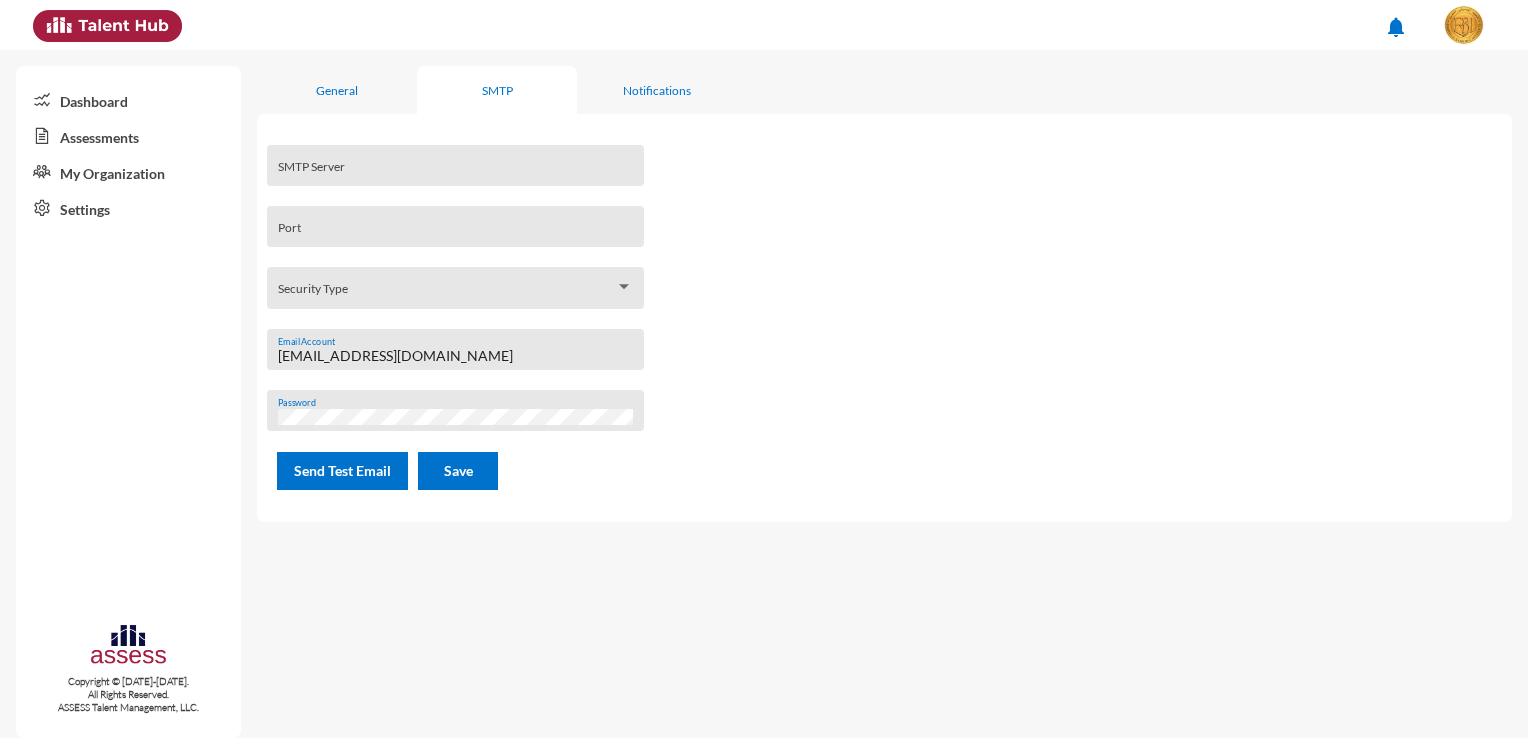 click on "[EMAIL_ADDRESS][DOMAIN_NAME]" at bounding box center (455, 356) 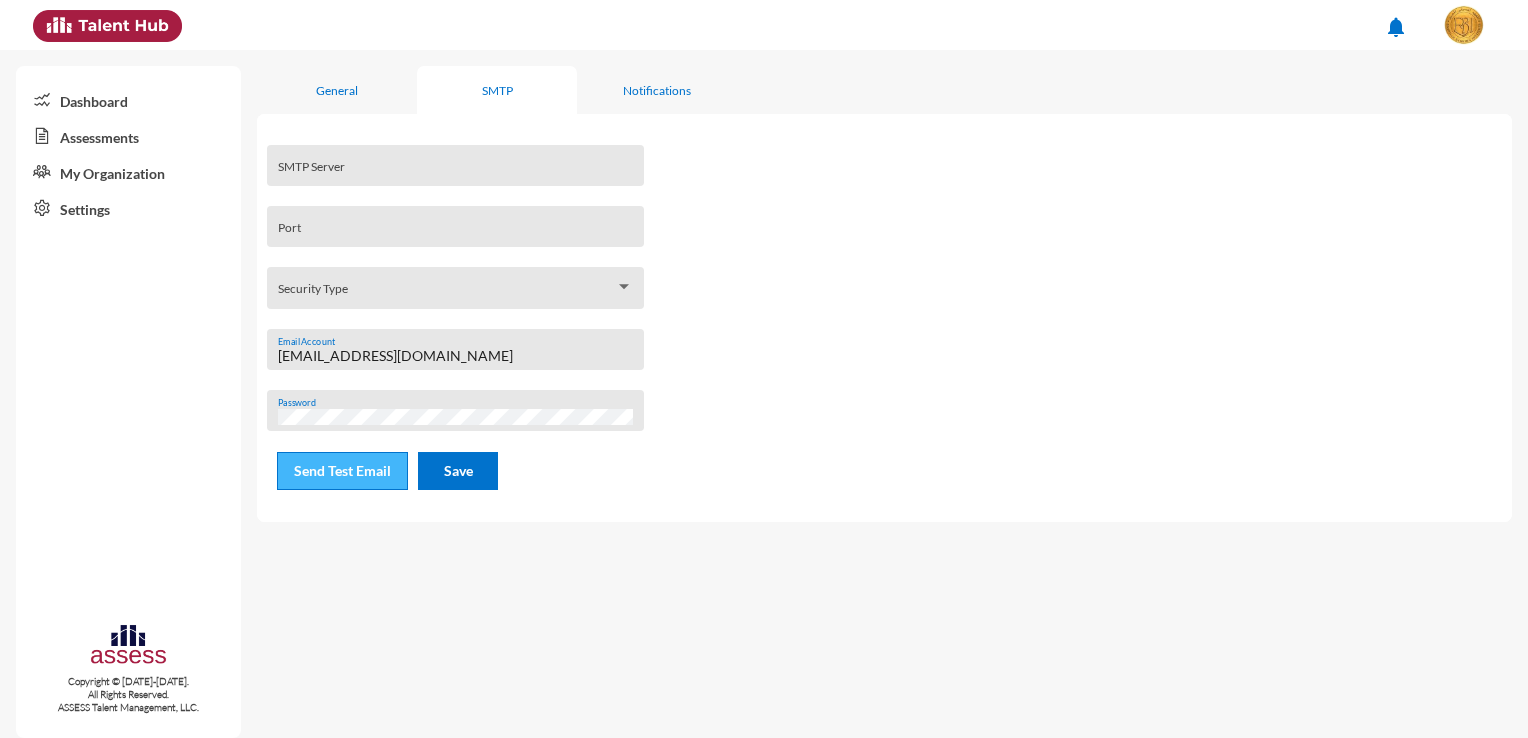 click on "Send Test Email" at bounding box center (342, 470) 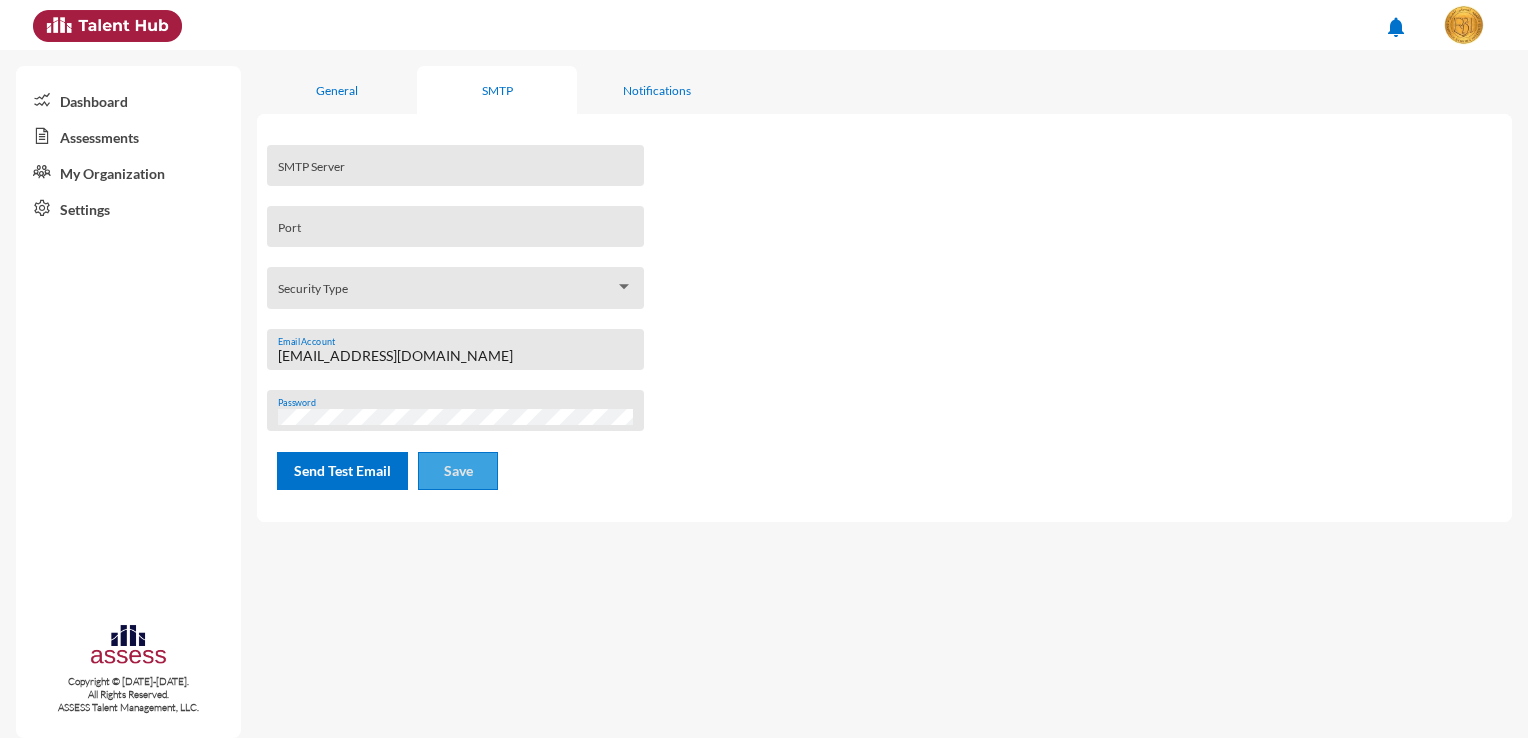 click on "Save" at bounding box center [458, 470] 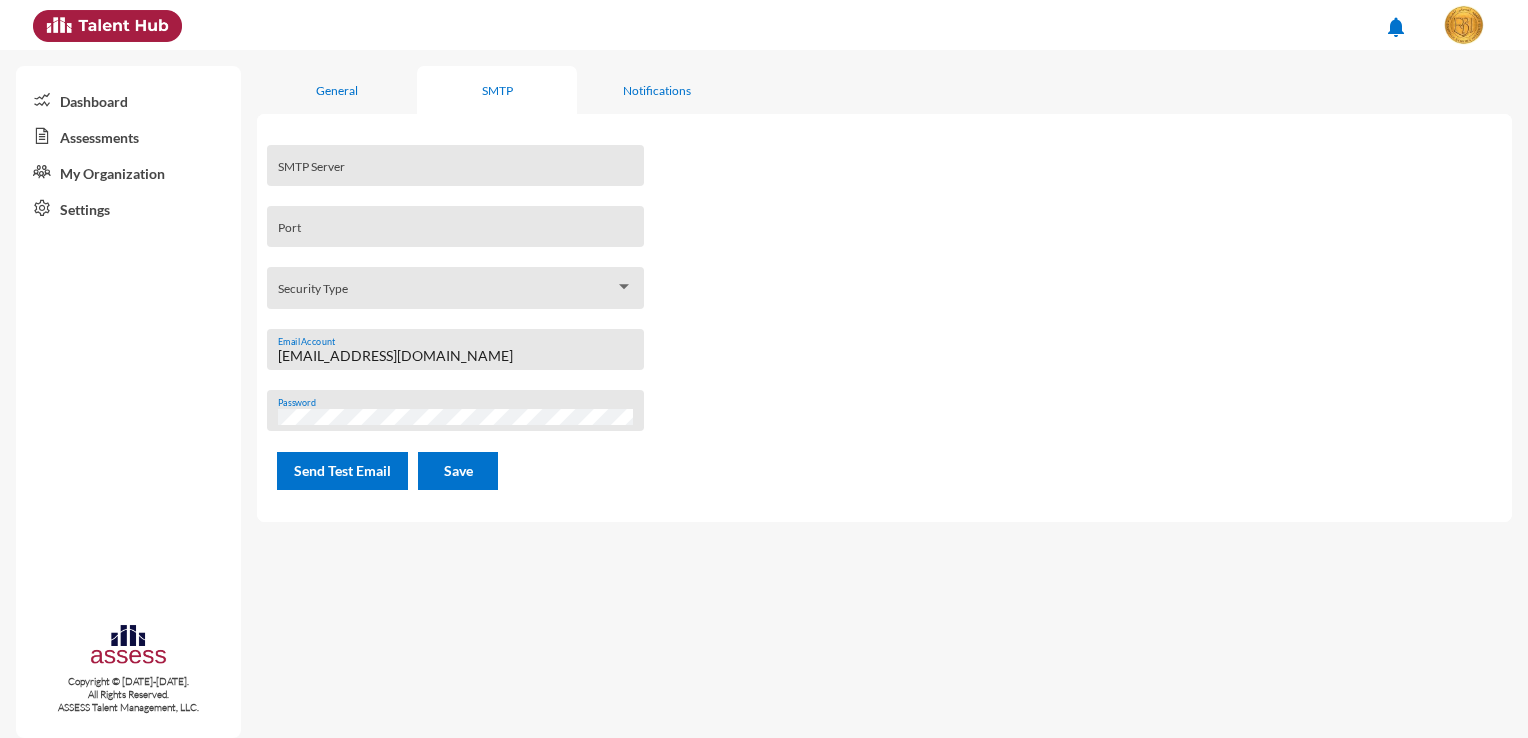 click on "Send Test Email  Save" at bounding box center [580, 471] 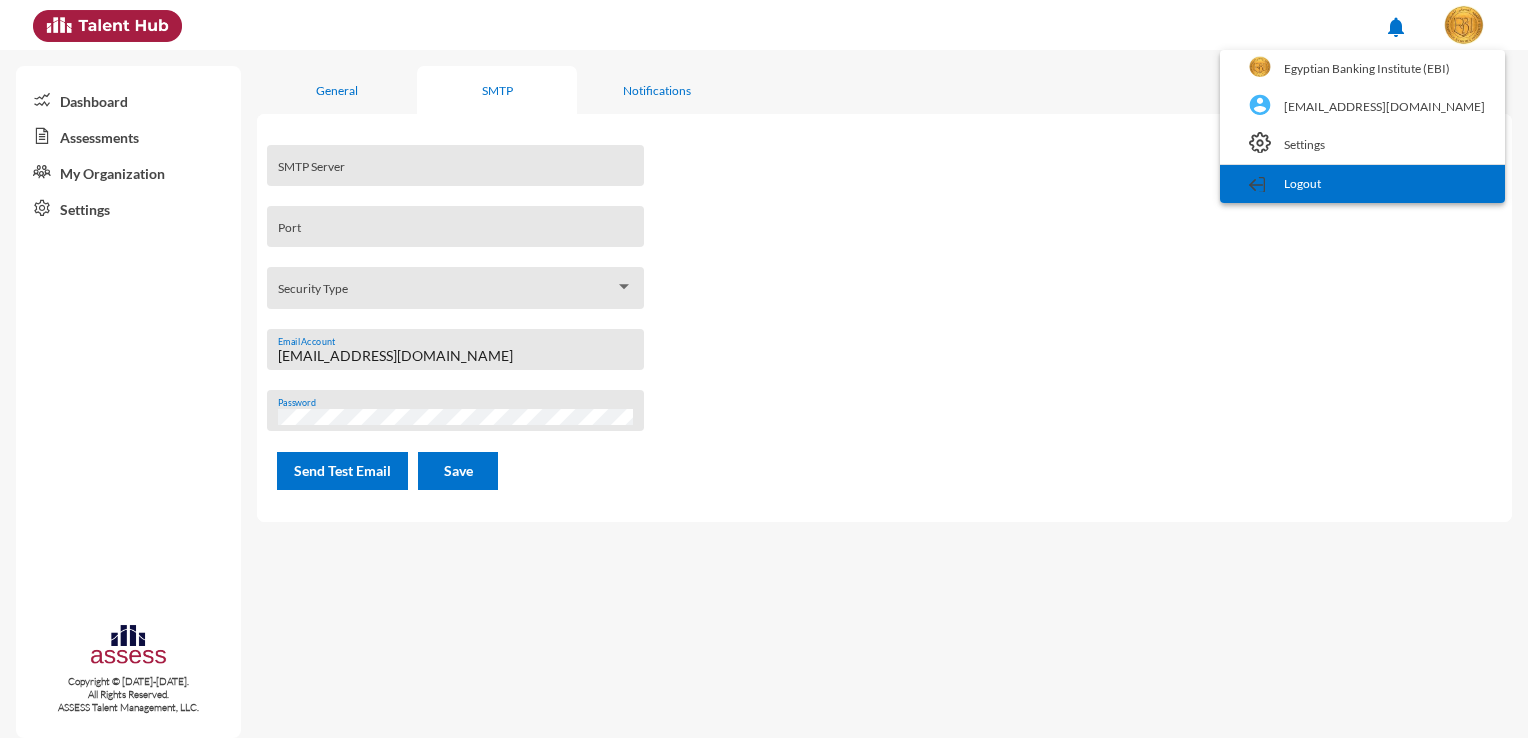 click on "Logout" at bounding box center (1362, 184) 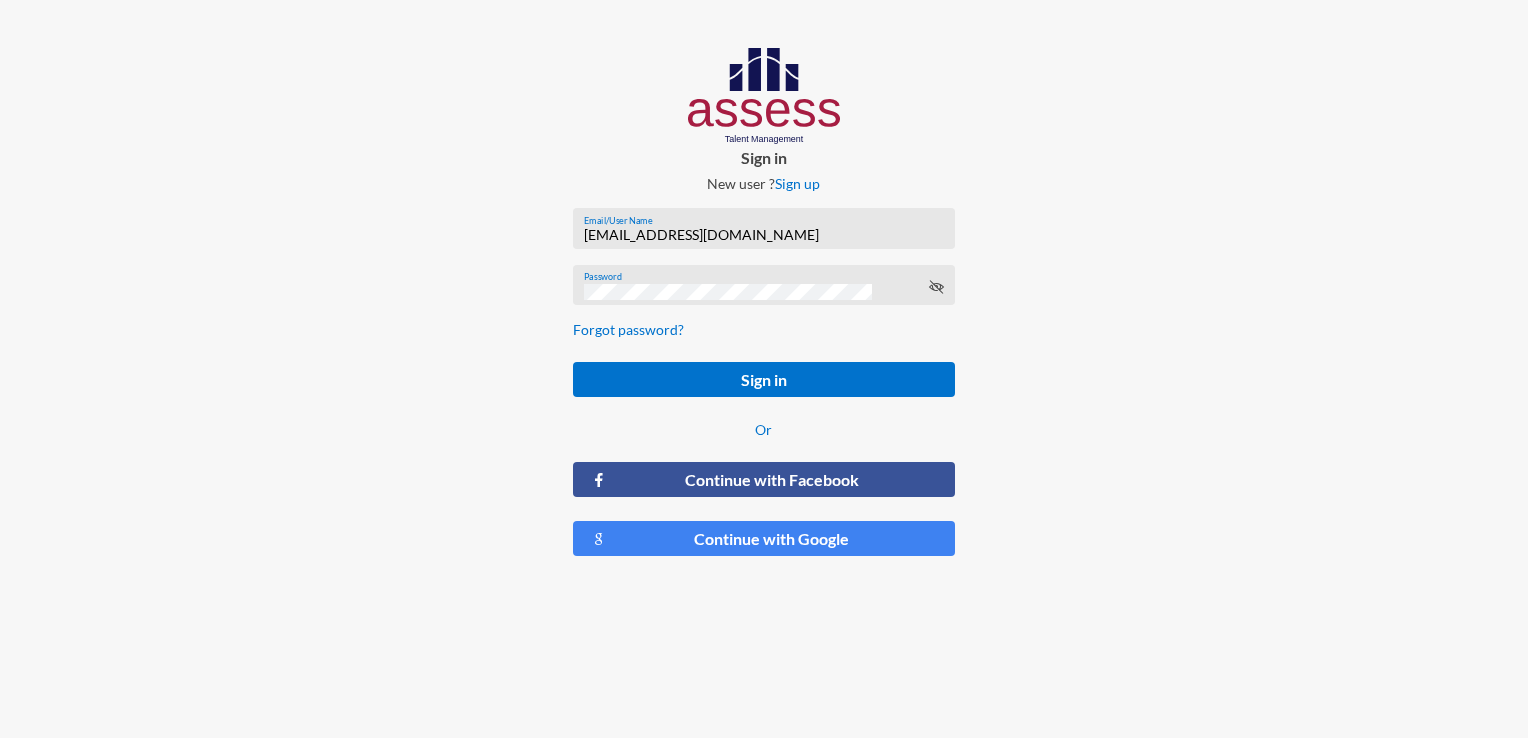 click on "[EMAIL_ADDRESS][DOMAIN_NAME]" at bounding box center [764, 235] 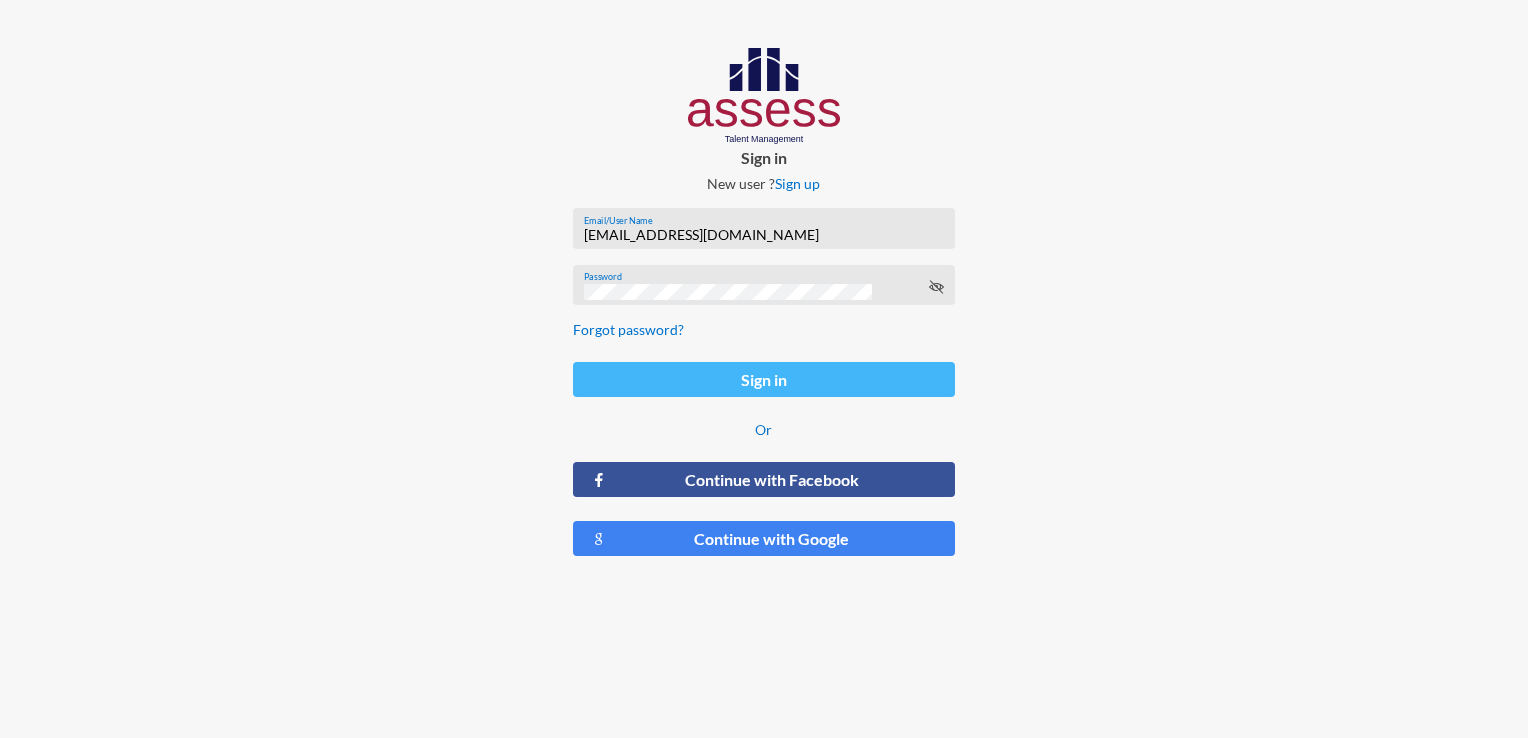 click on "Sign in" 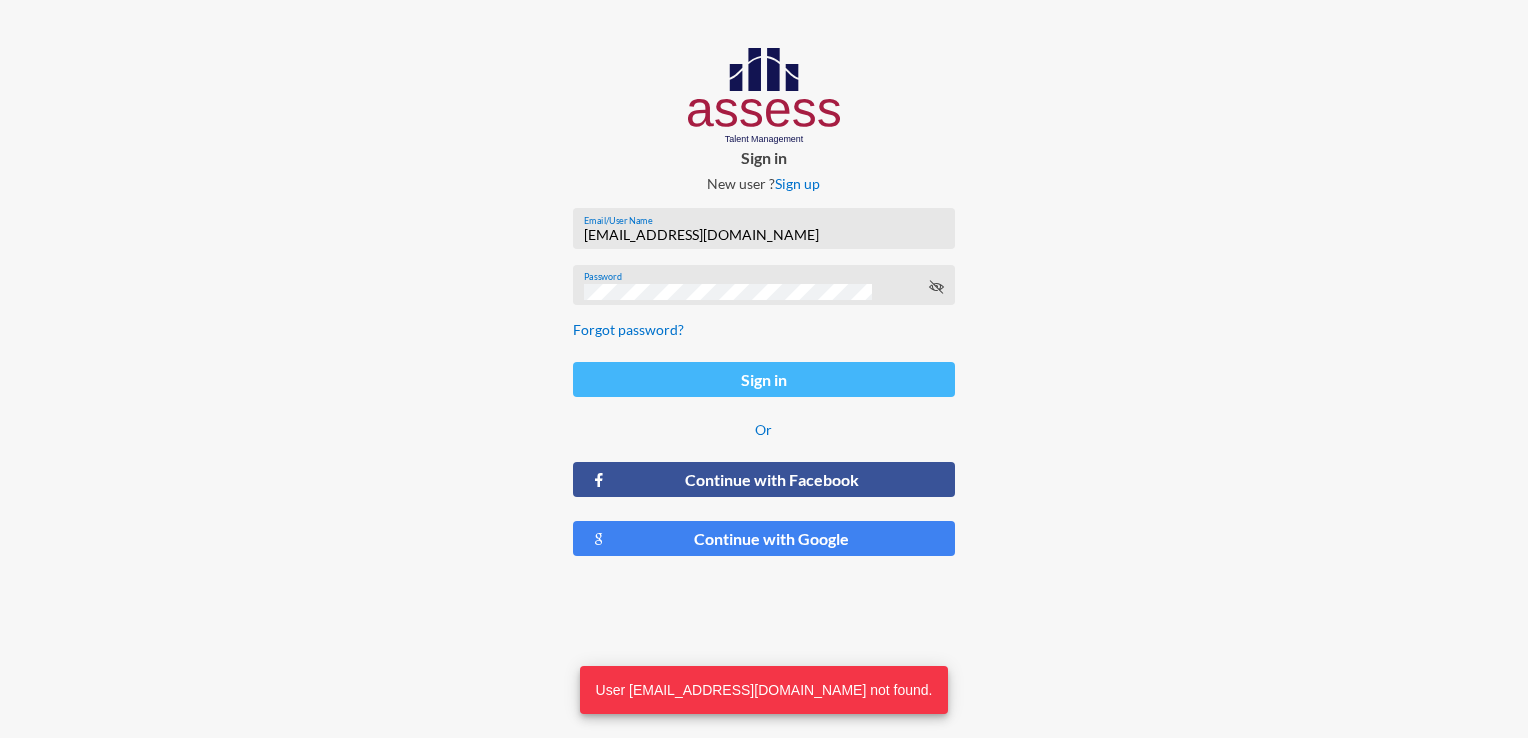 click on "Sign in" 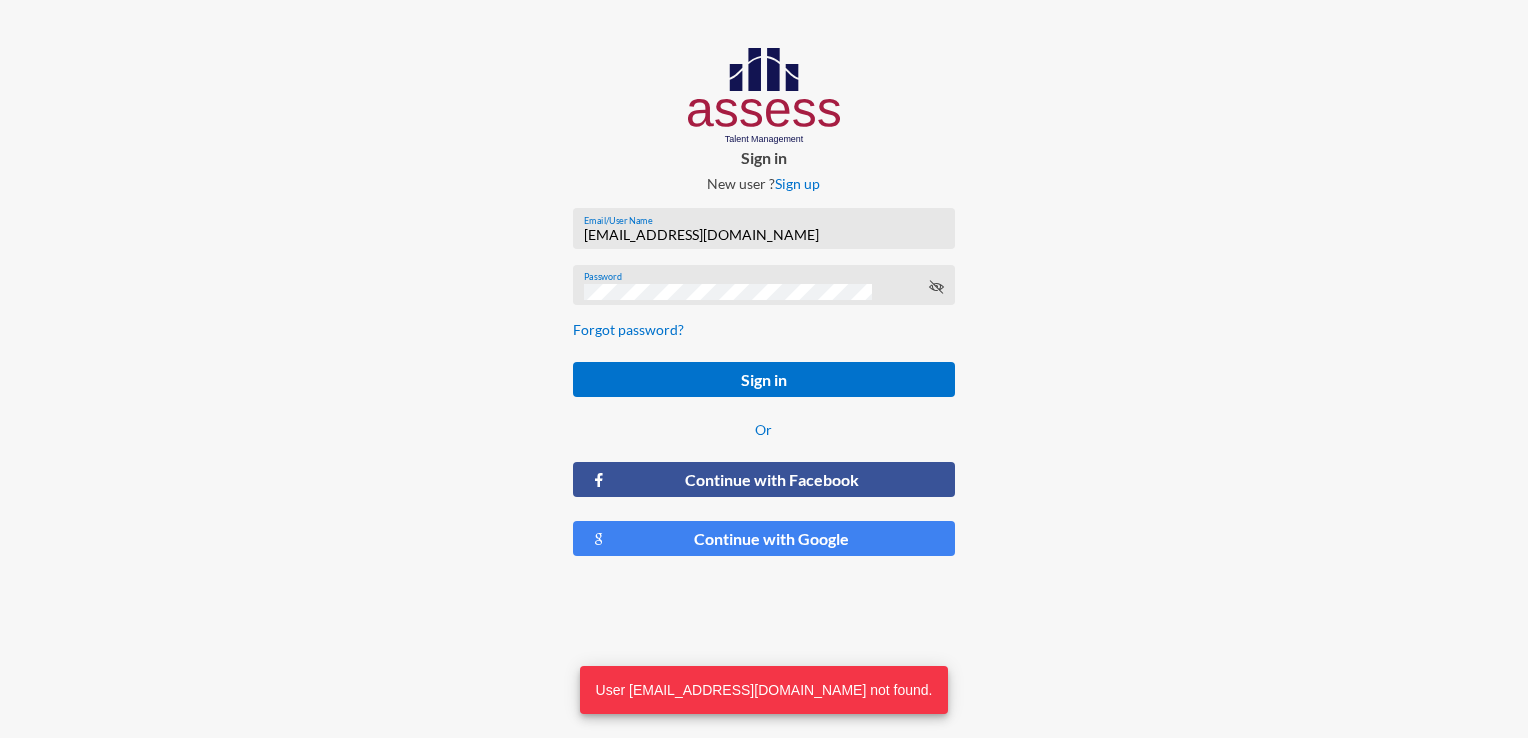 click on "[EMAIL_ADDRESS][DOMAIN_NAME] Email/User Name Password Forgot password?  Sign in  Or  Continue with Facebook   Continue with Google" 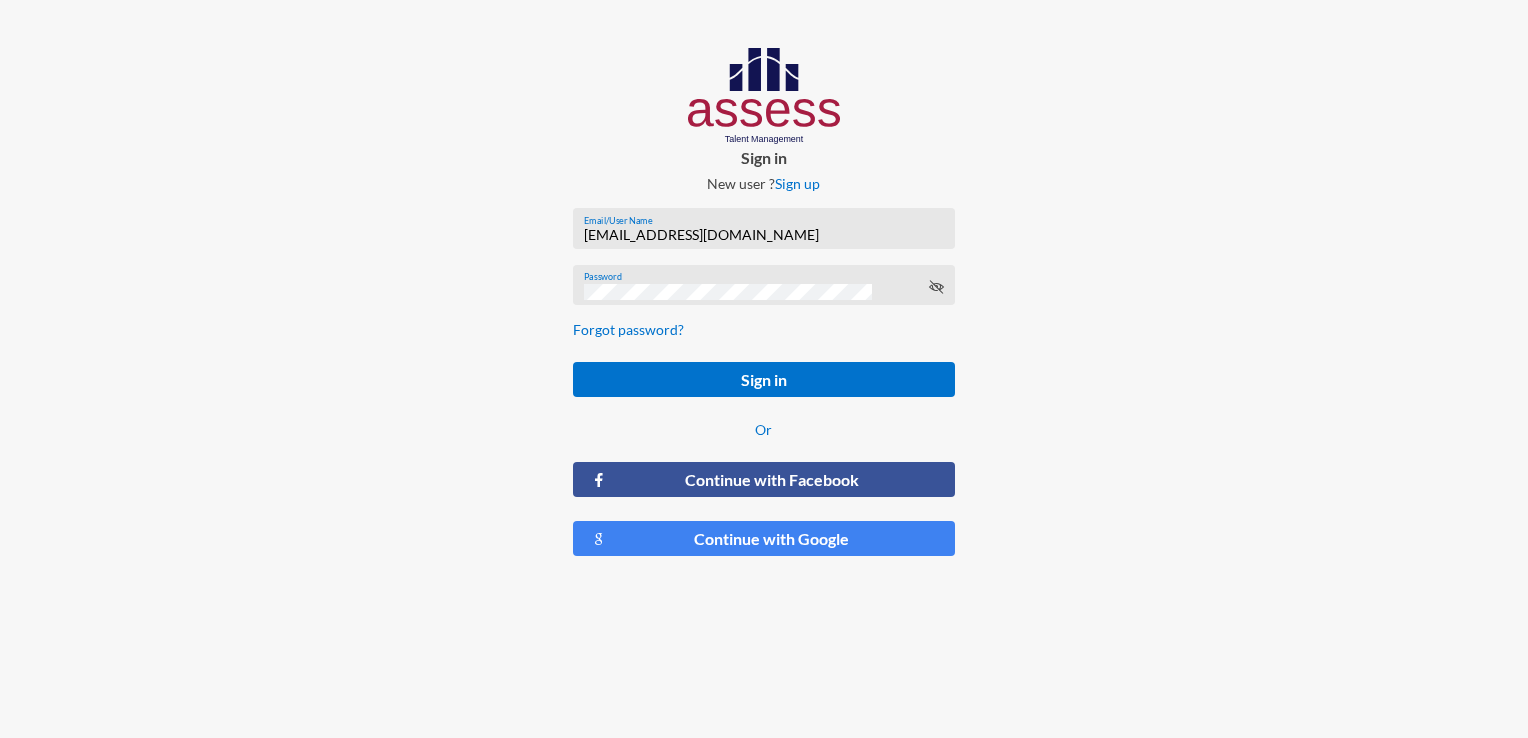 click on "Password" 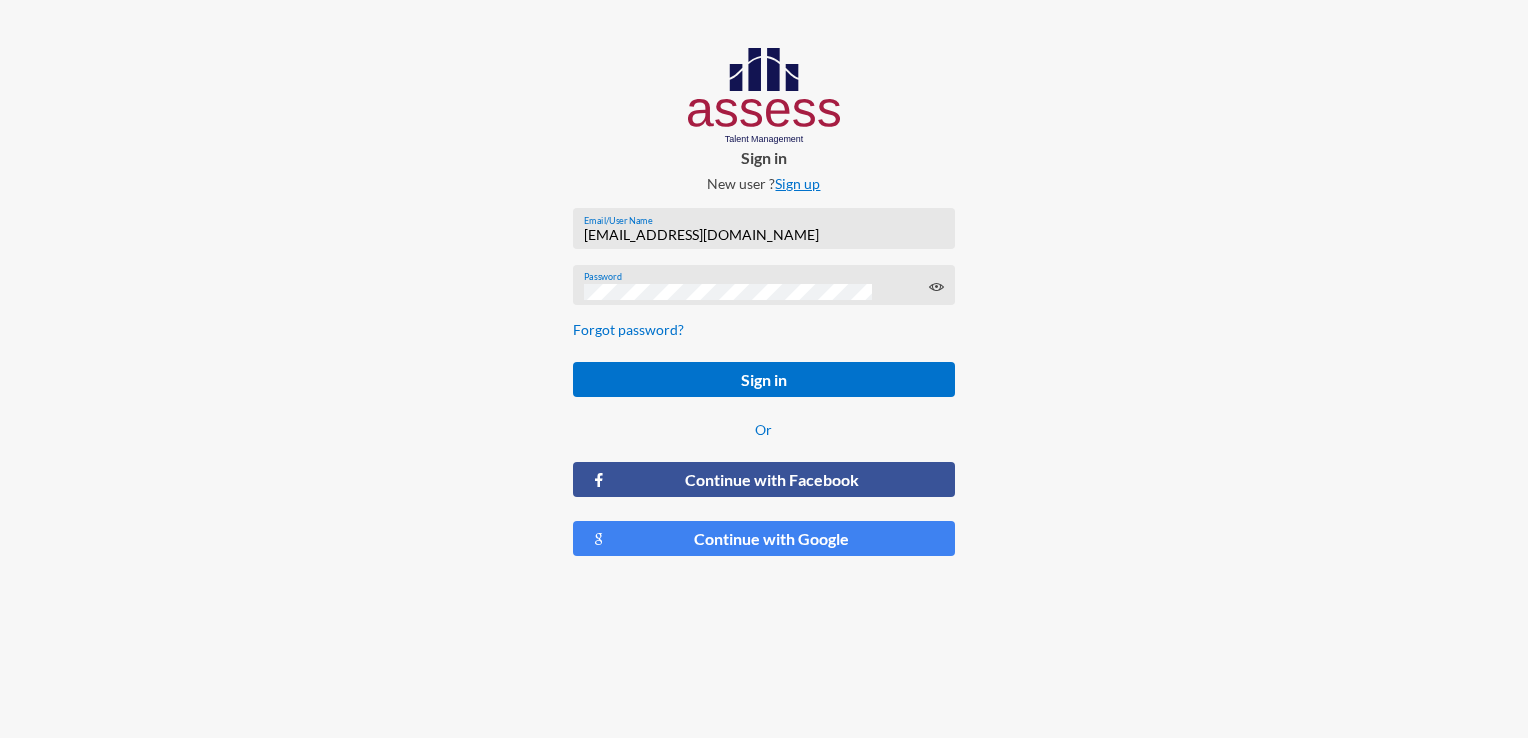 click on "Sign up" 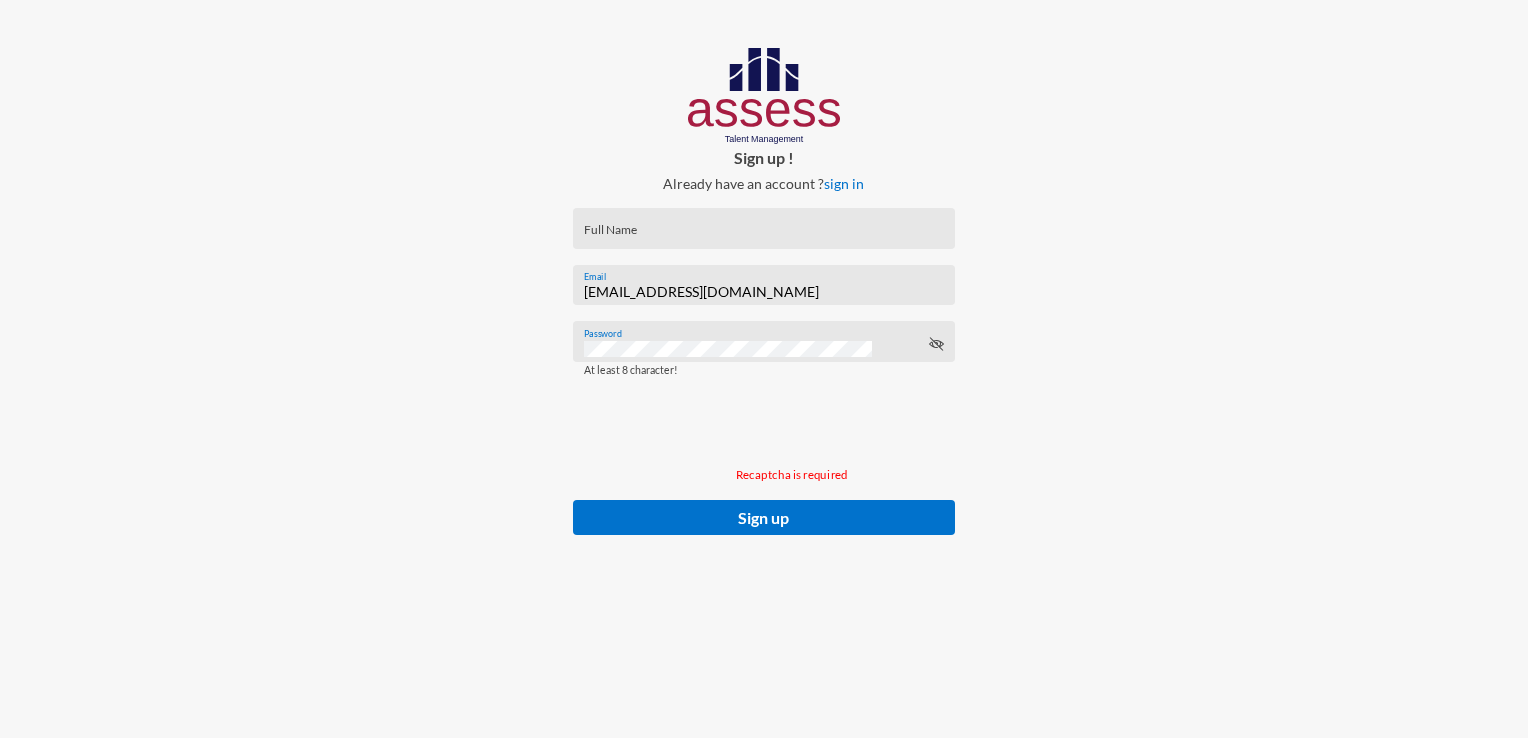 click on "Full Name" 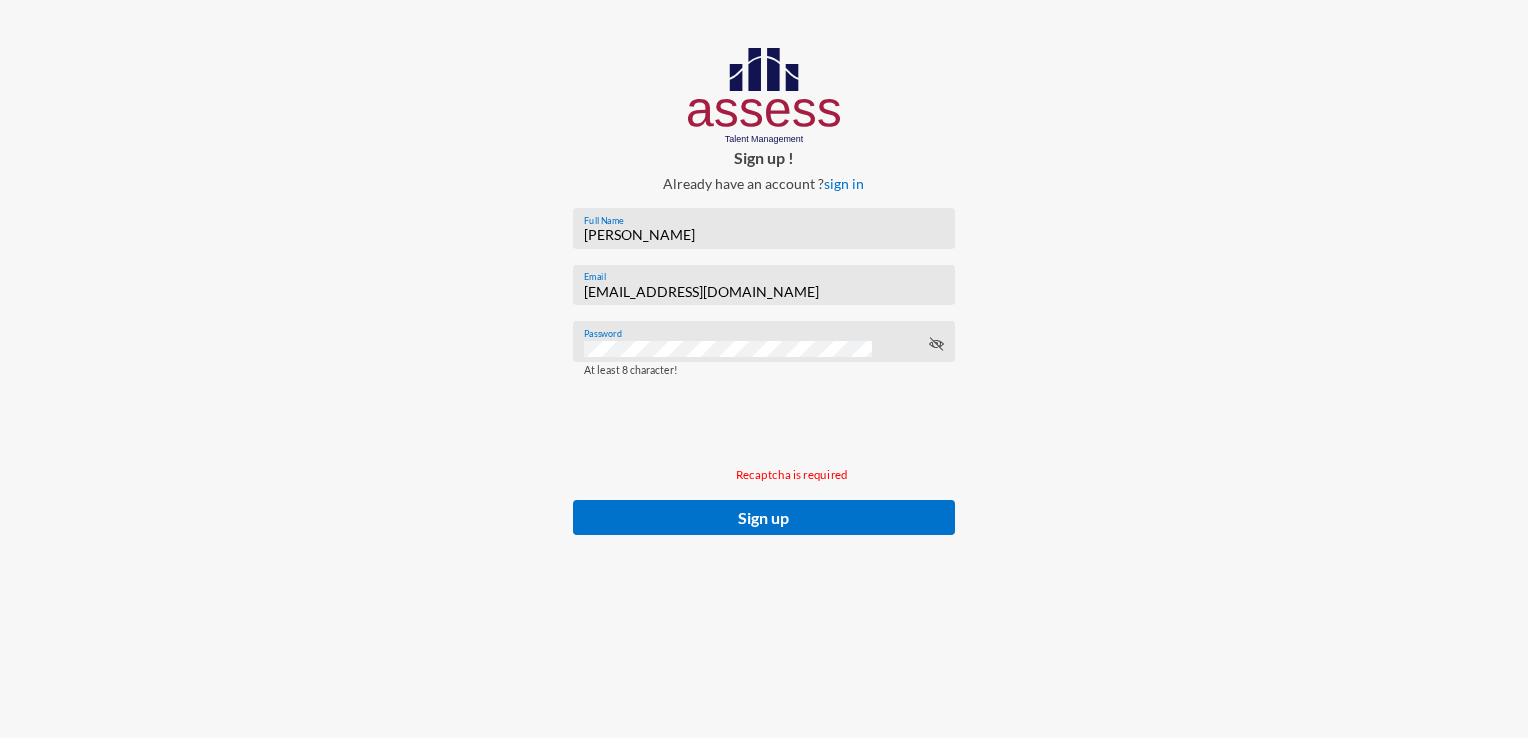 click 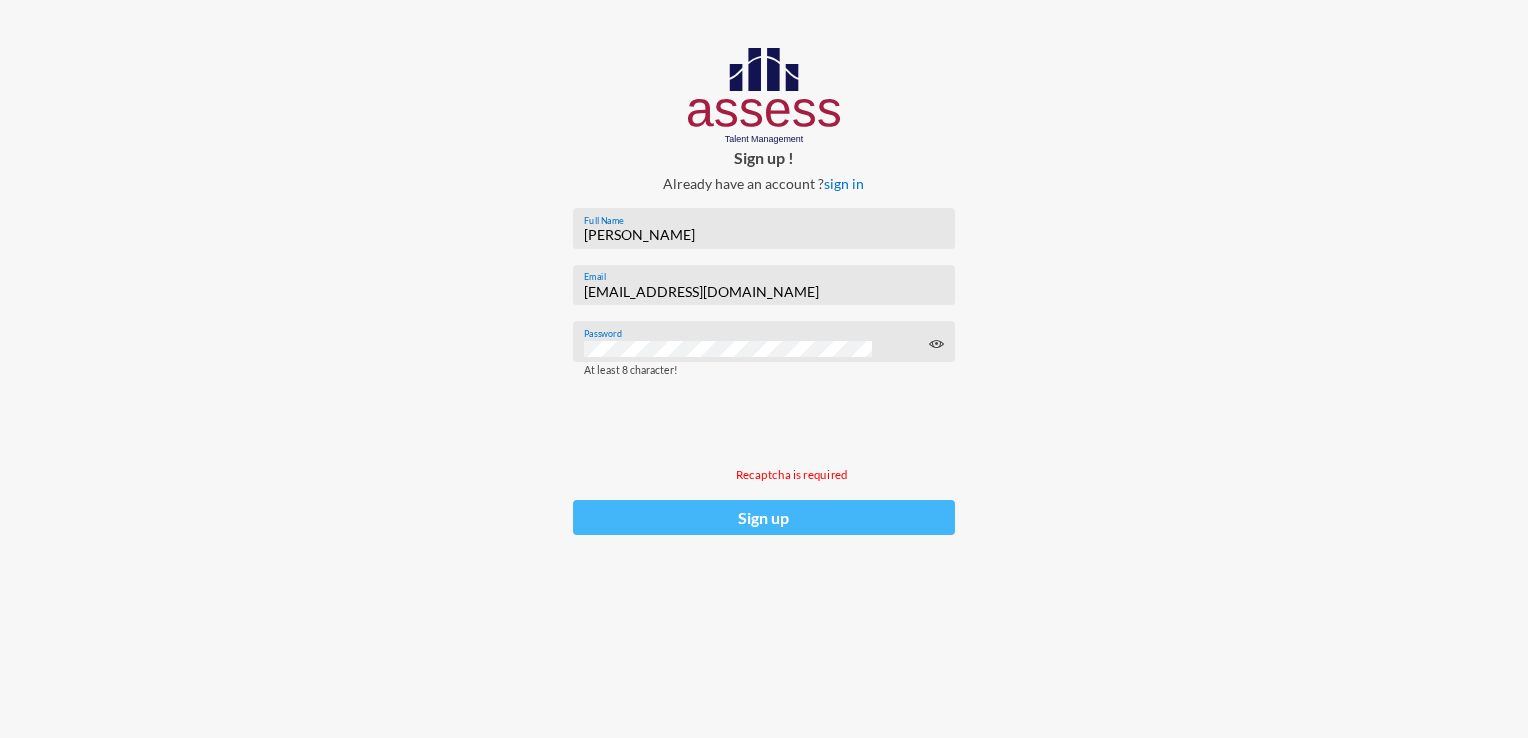 click on "Sign up" 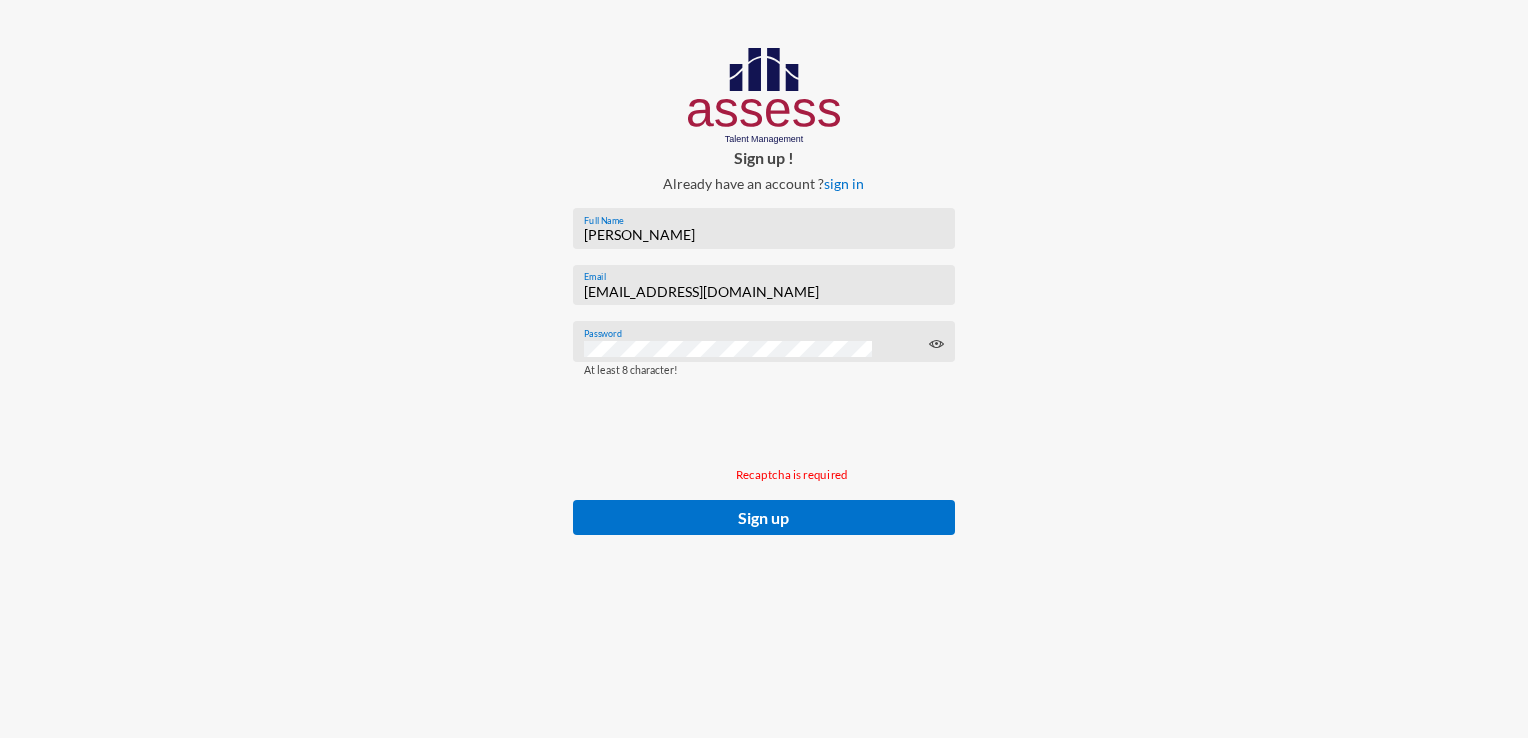 click 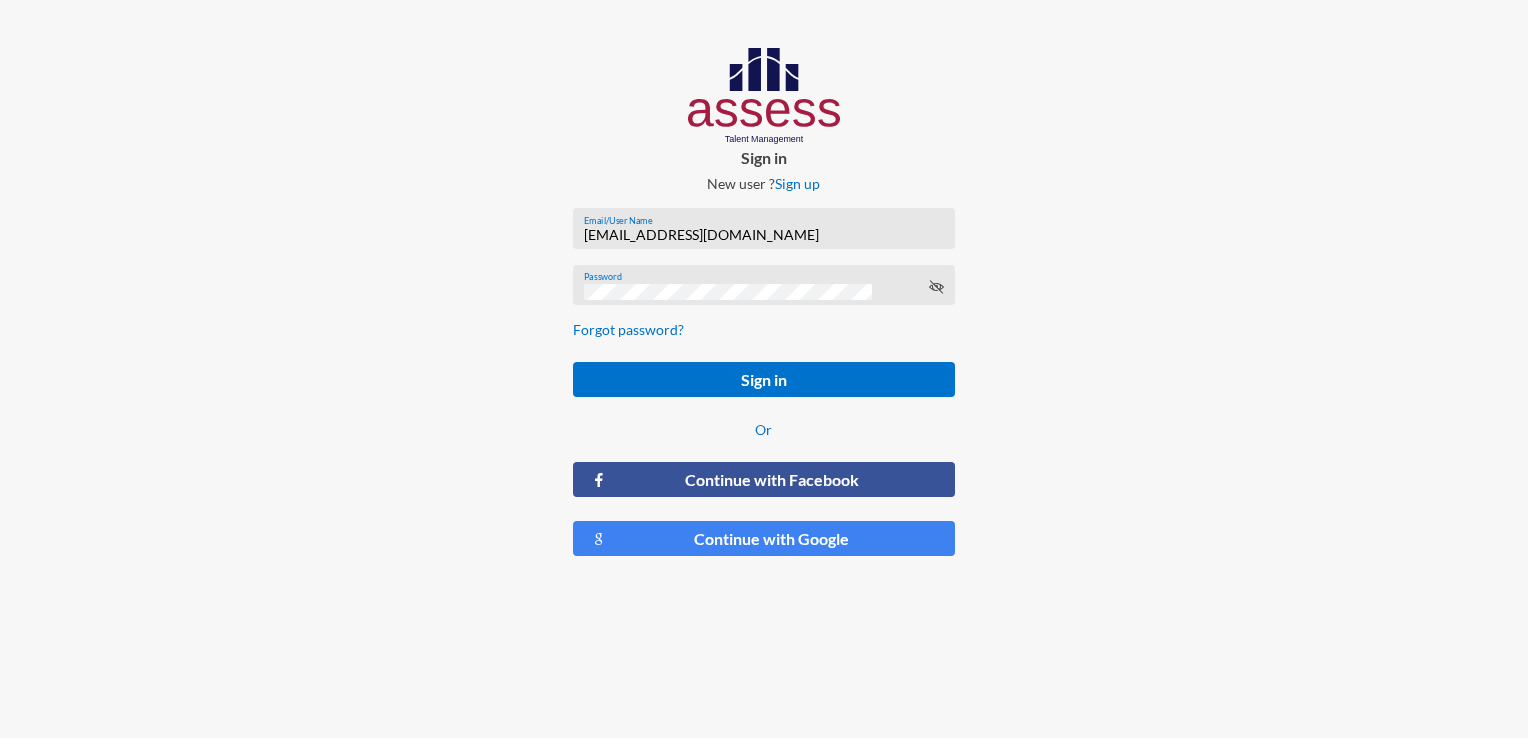 click on "[EMAIL_ADDRESS][DOMAIN_NAME]" at bounding box center [764, 235] 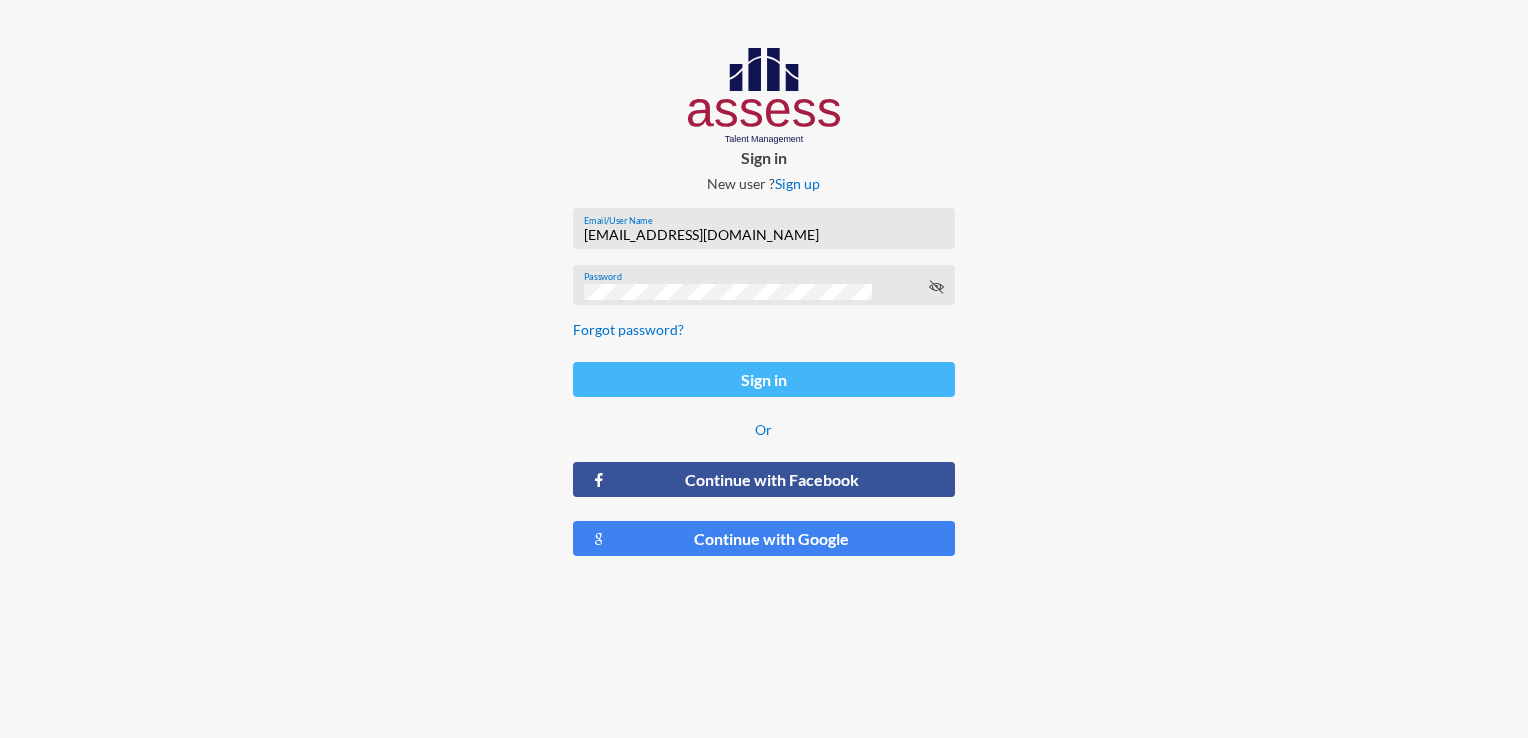 click on "Sign in" 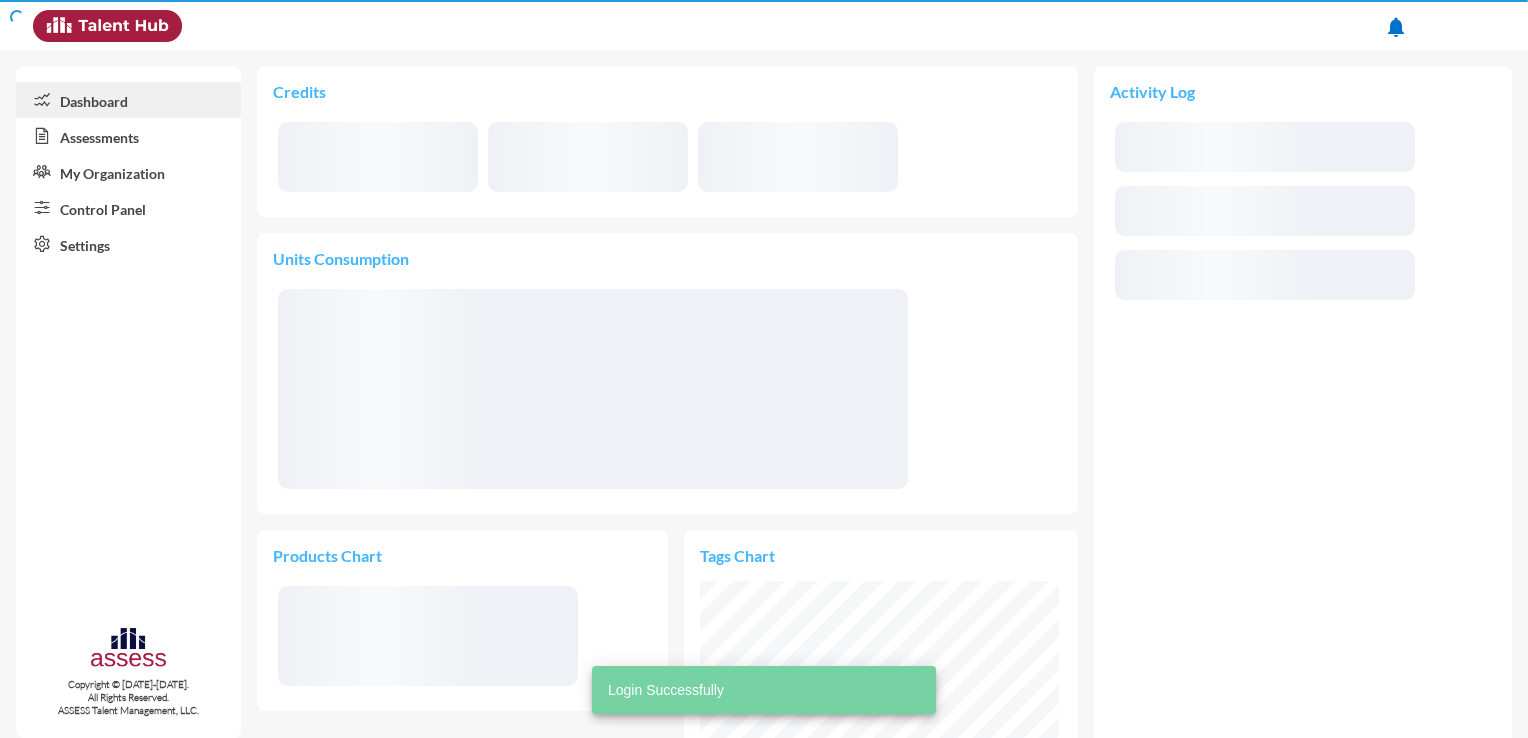 scroll, scrollTop: 999820, scrollLeft: 999640, axis: both 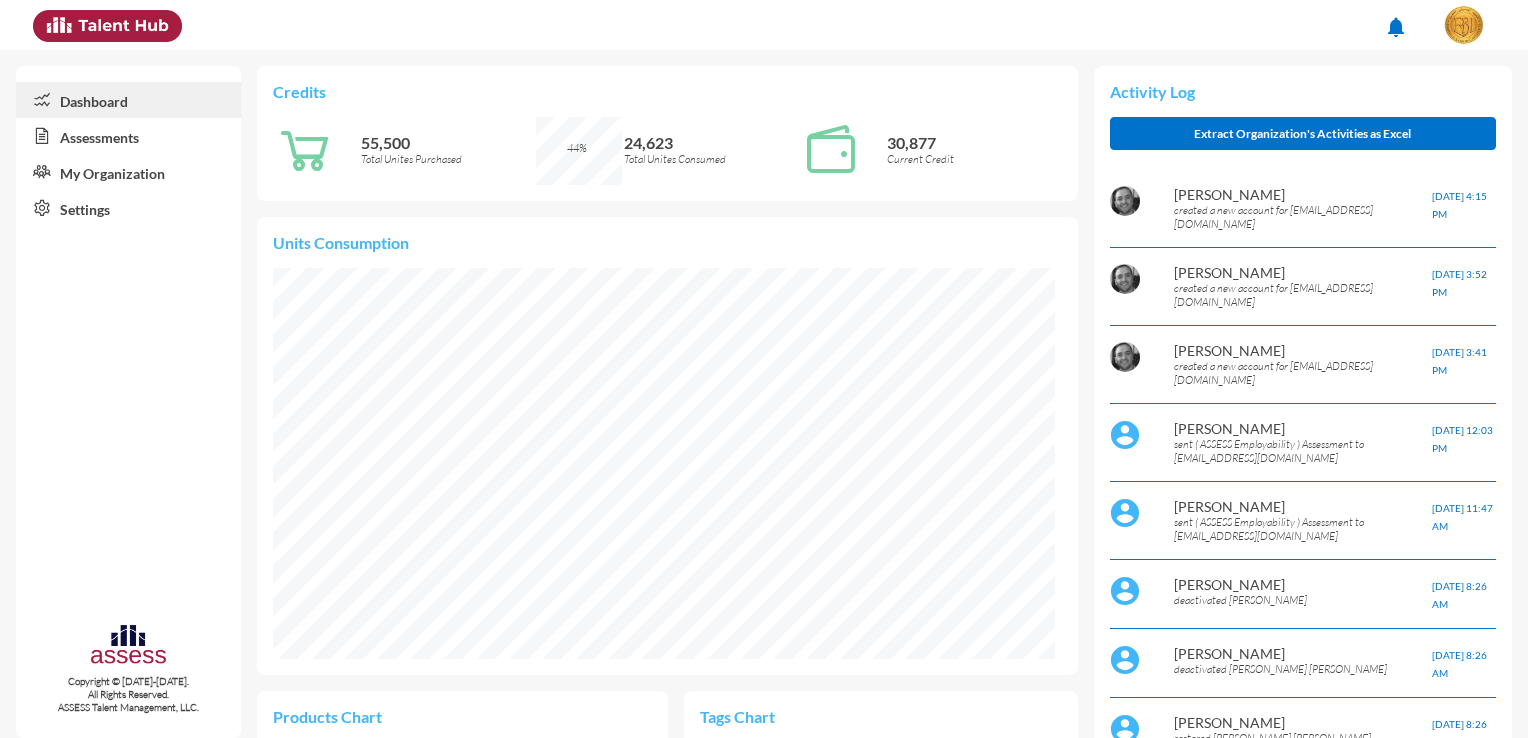 click on "Assessments" 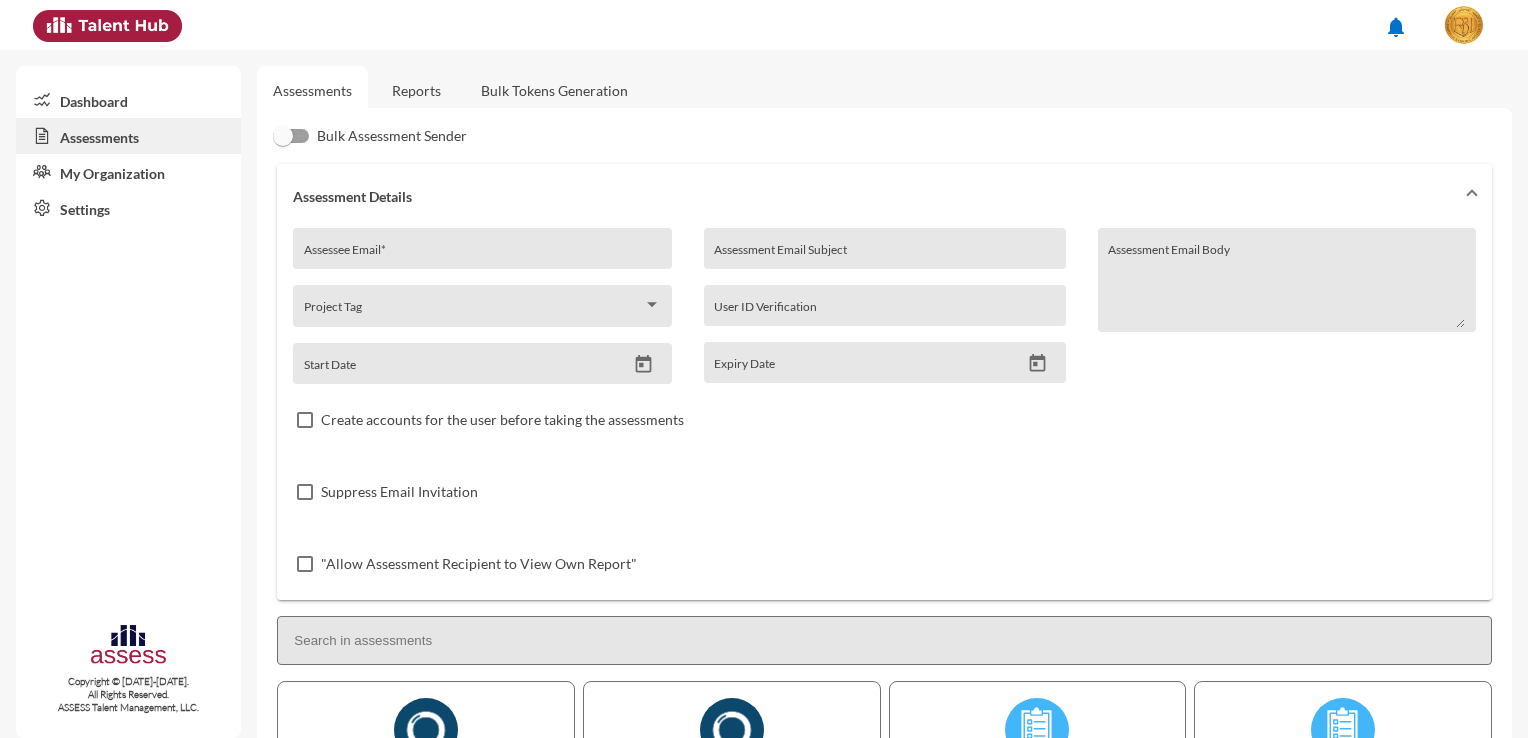 click 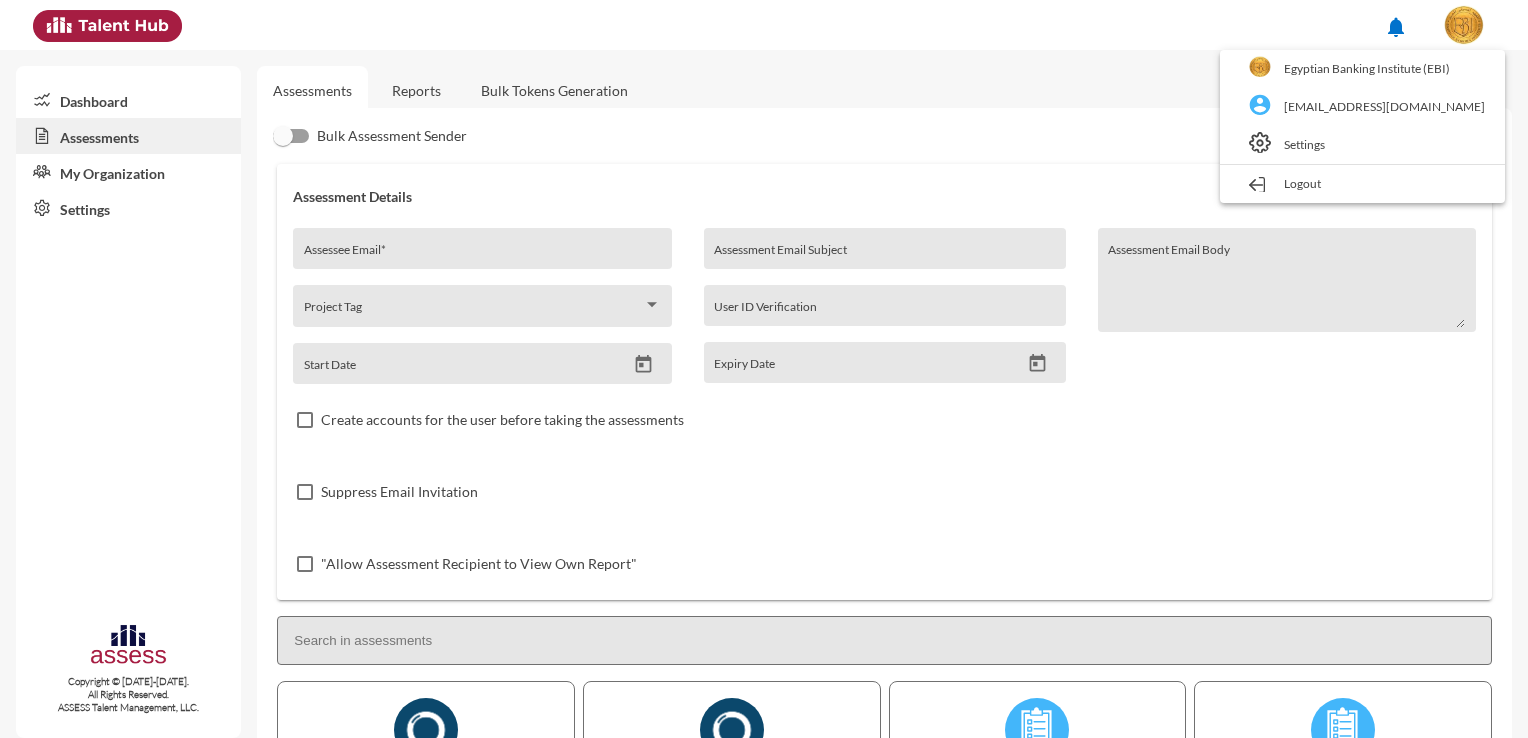 click at bounding box center (764, 369) 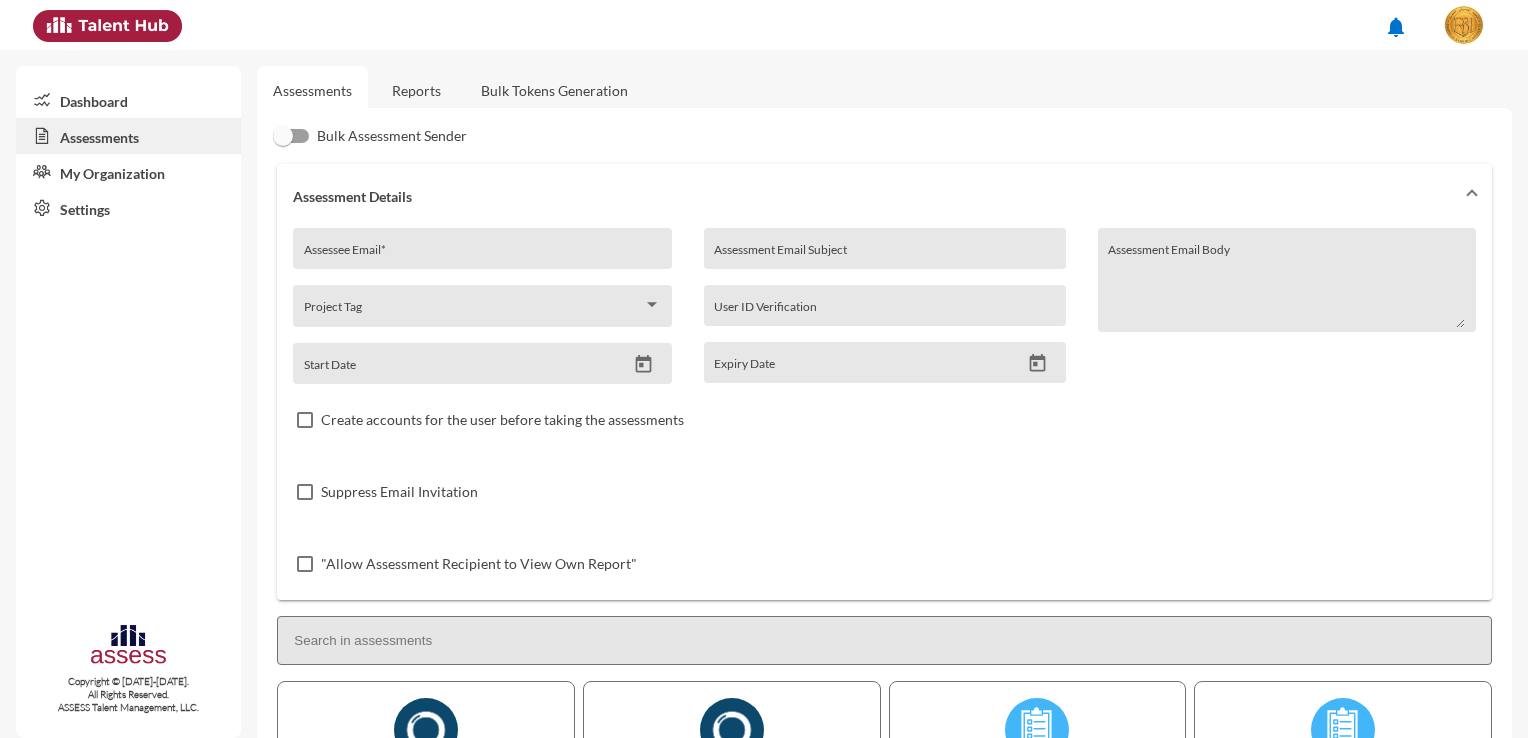 click on "Reports" 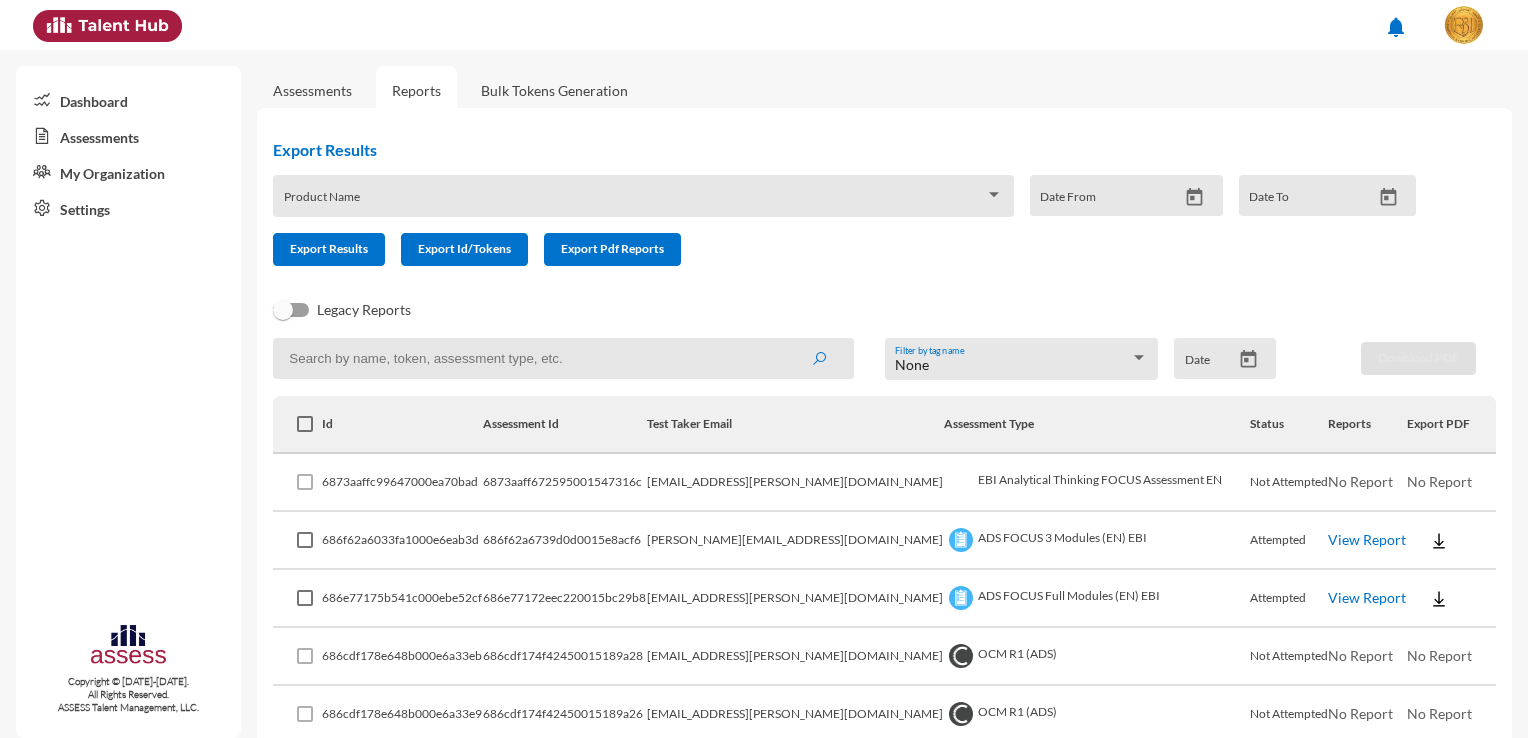 click on "Product Name" 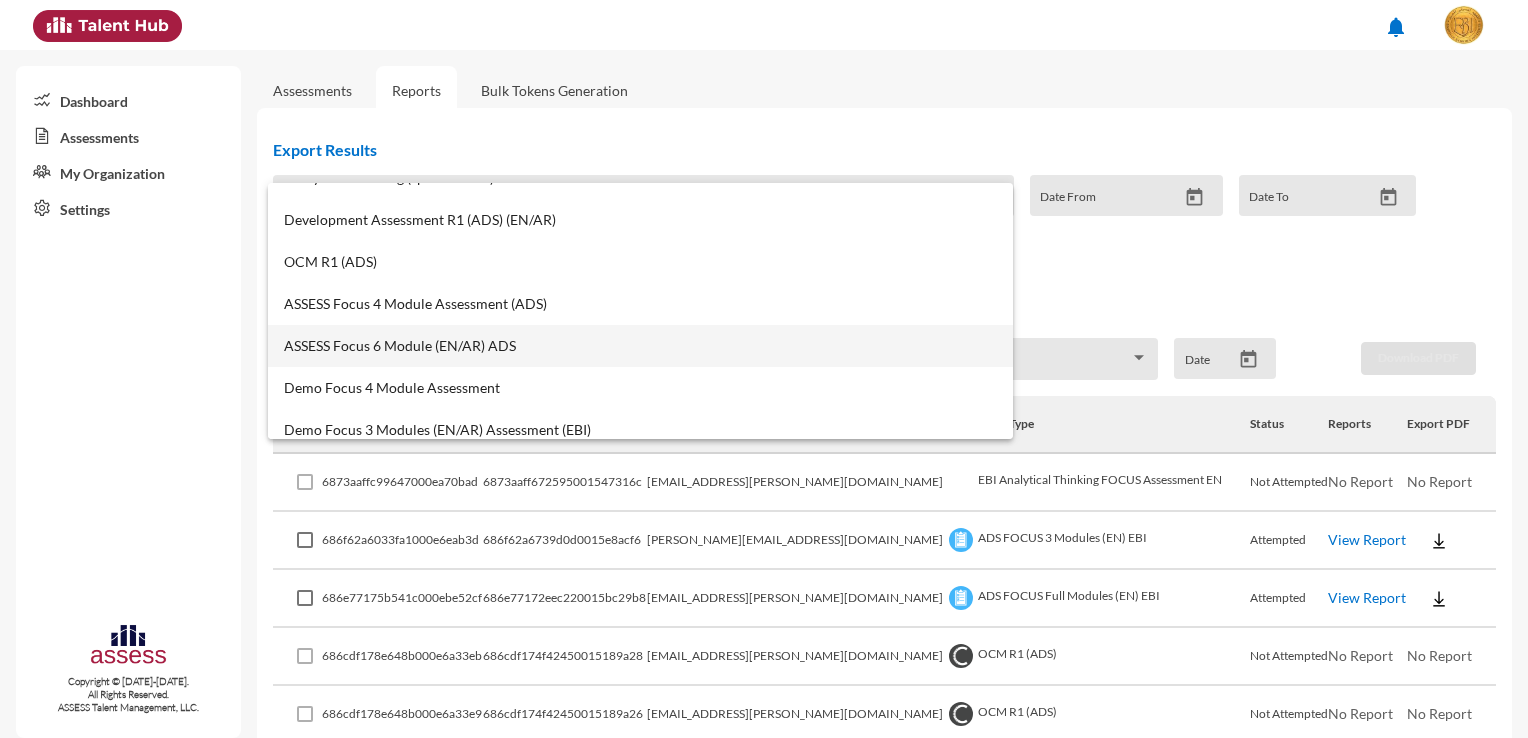 scroll, scrollTop: 500, scrollLeft: 0, axis: vertical 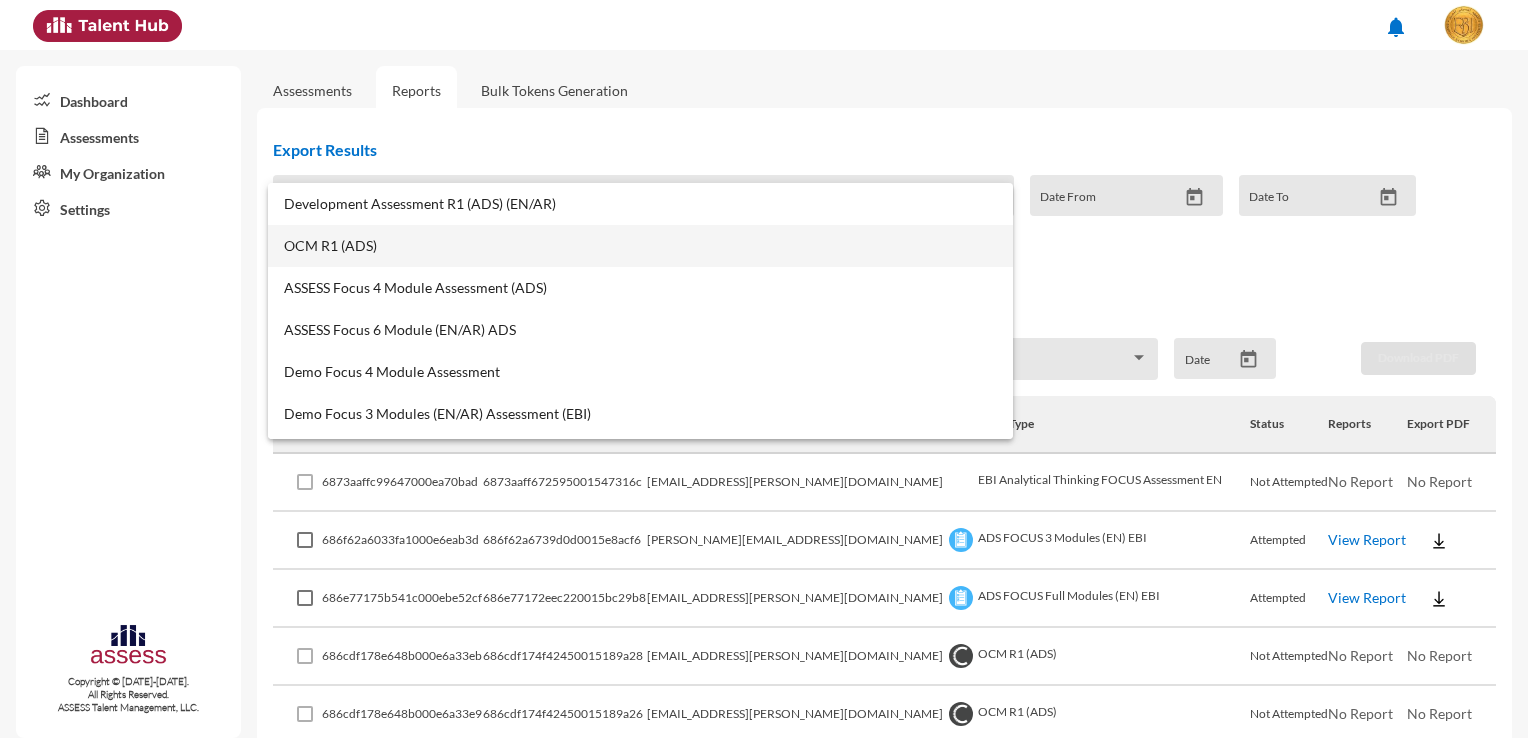 click on "OCM R1 (ADS)" at bounding box center (640, 246) 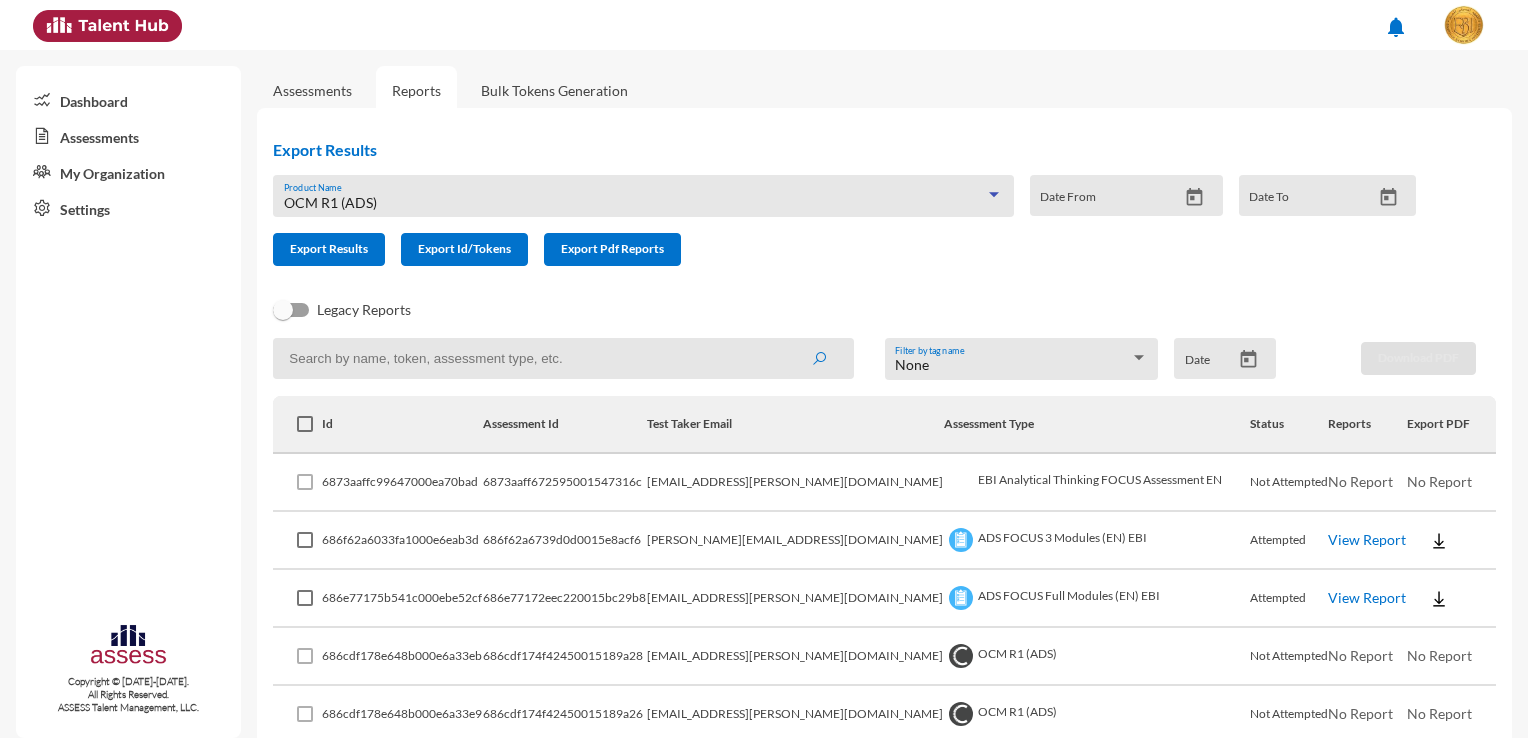 click 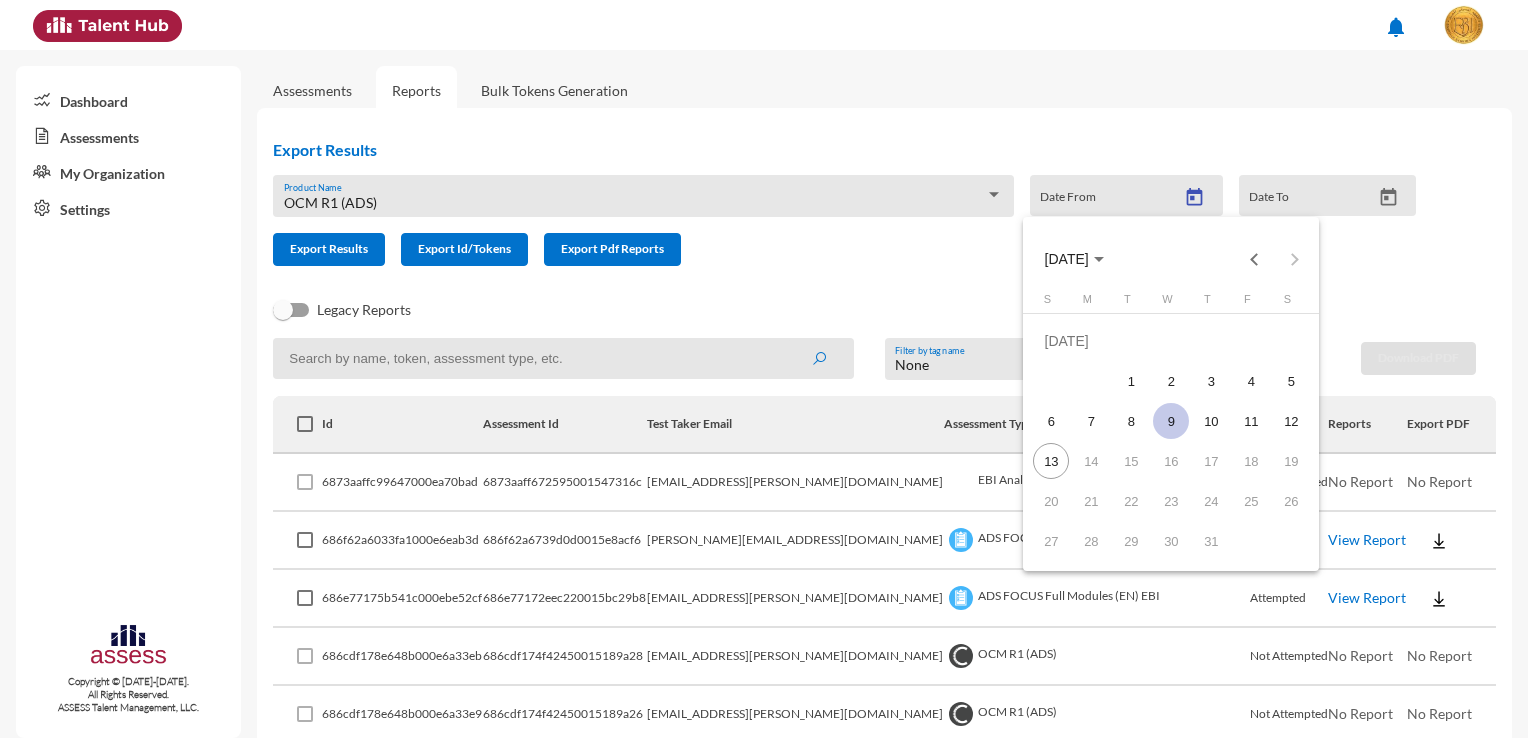 click on "9" at bounding box center (1171, 421) 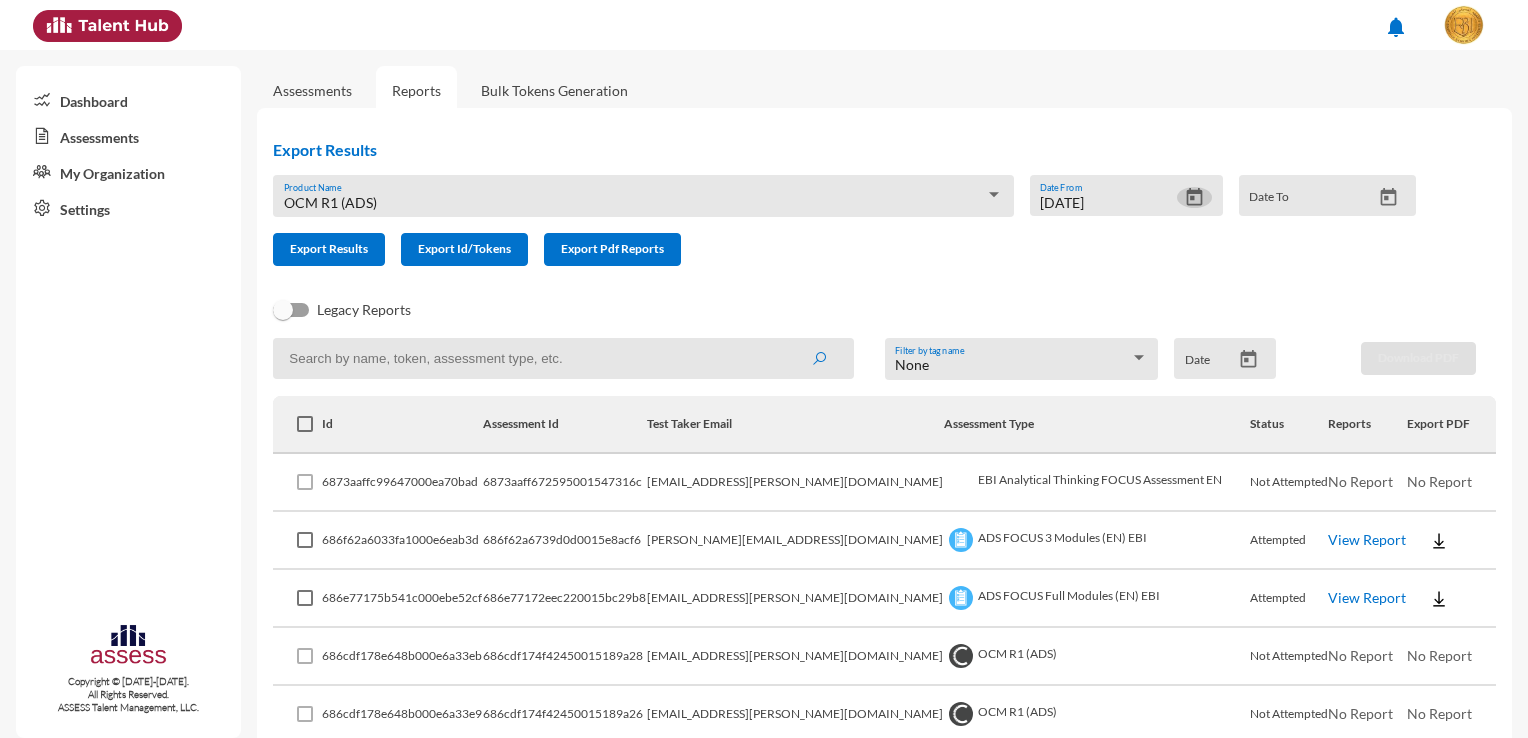click 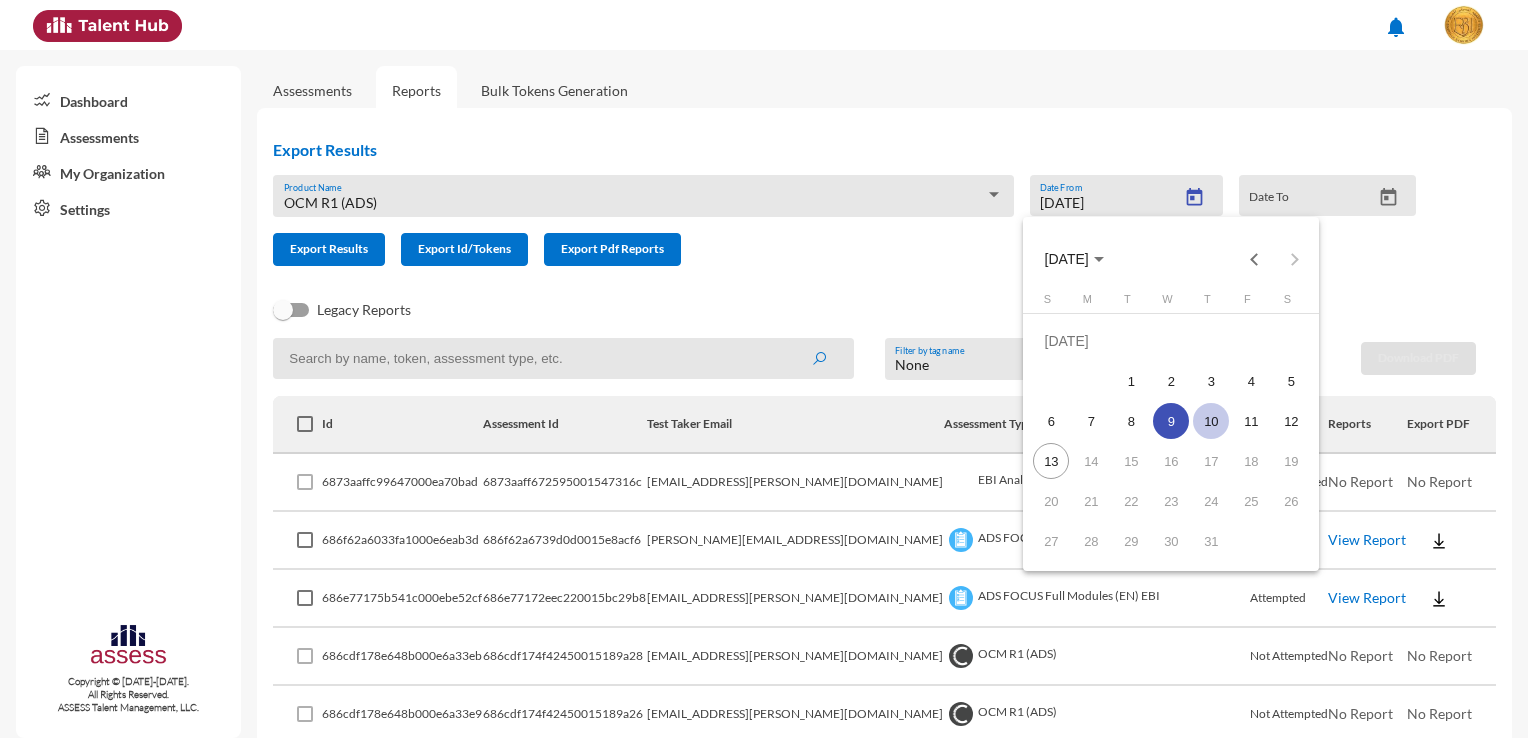 click on "10" at bounding box center [1211, 421] 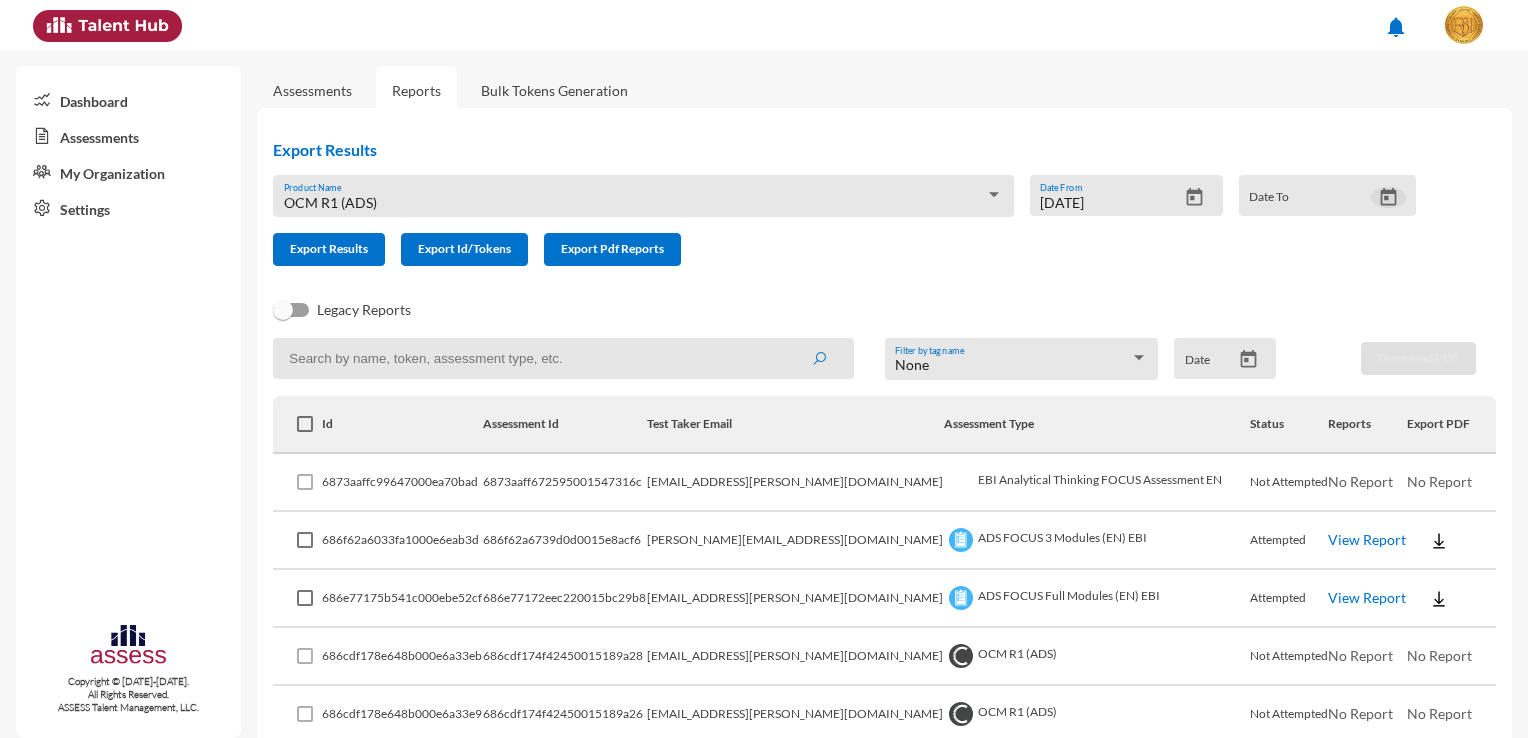 click 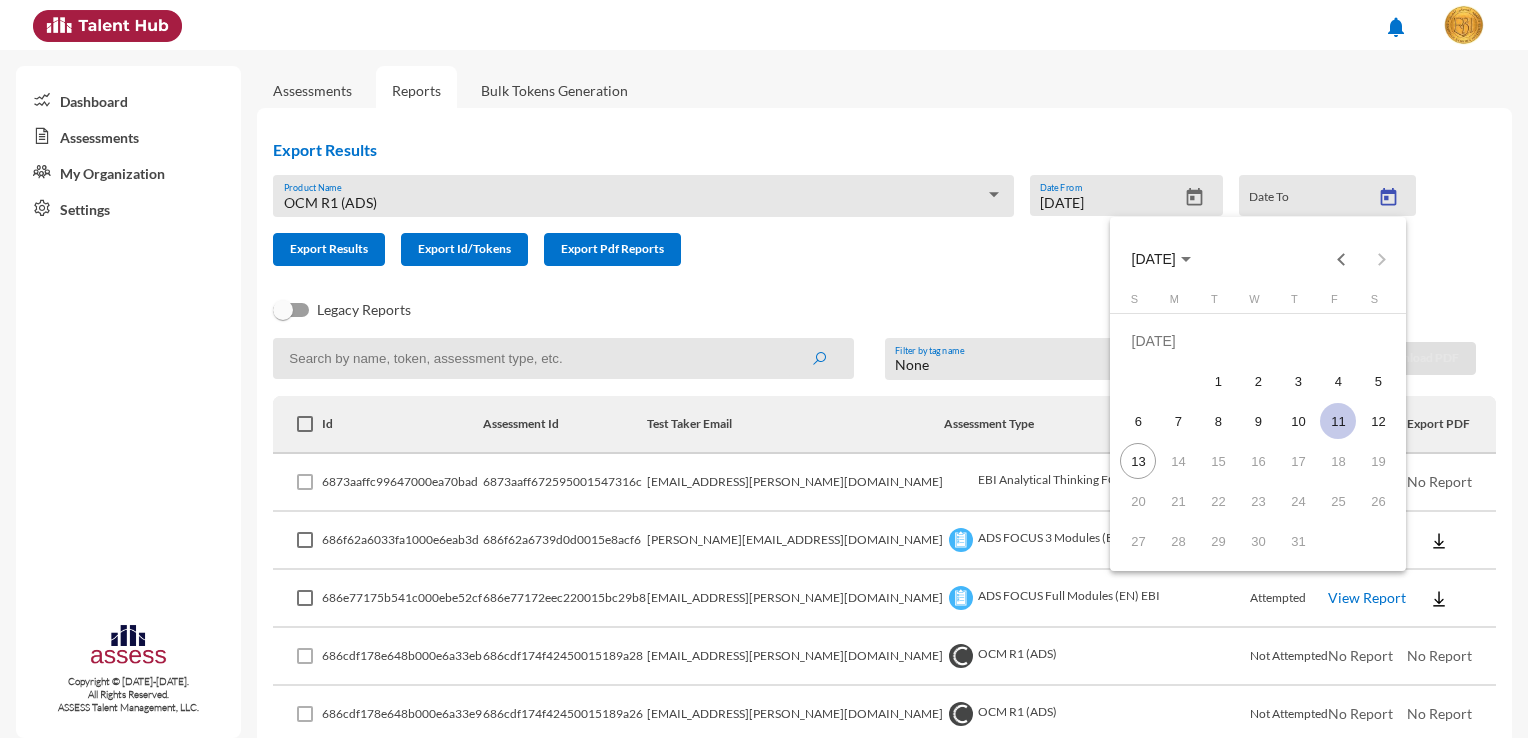 click on "11" at bounding box center (1338, 421) 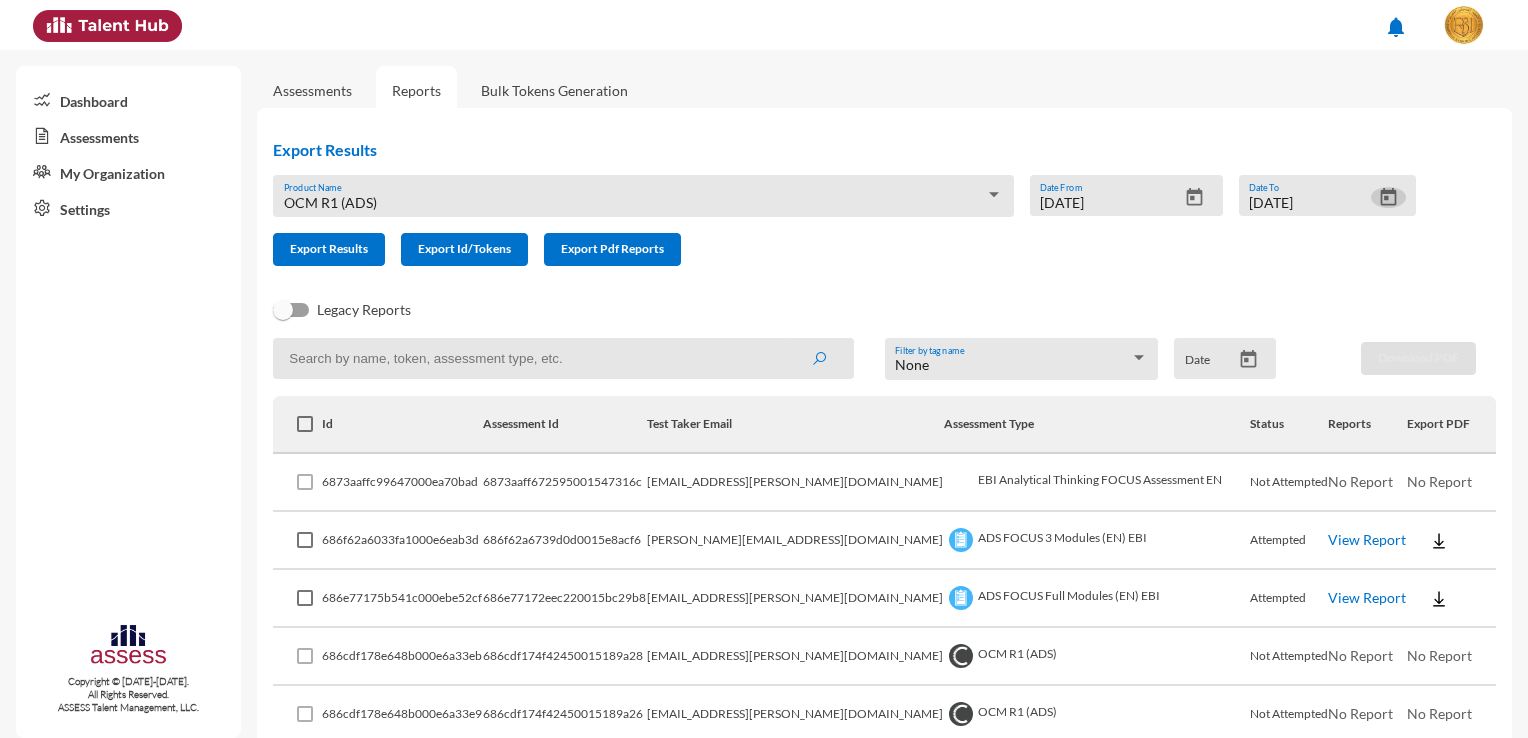 click on "Export Results OCM R1 (ADS) Product Name  [DATE]  Date From [DATE]  Date To   Export Results   Export Id/Tokens   Export Pdf Reports" 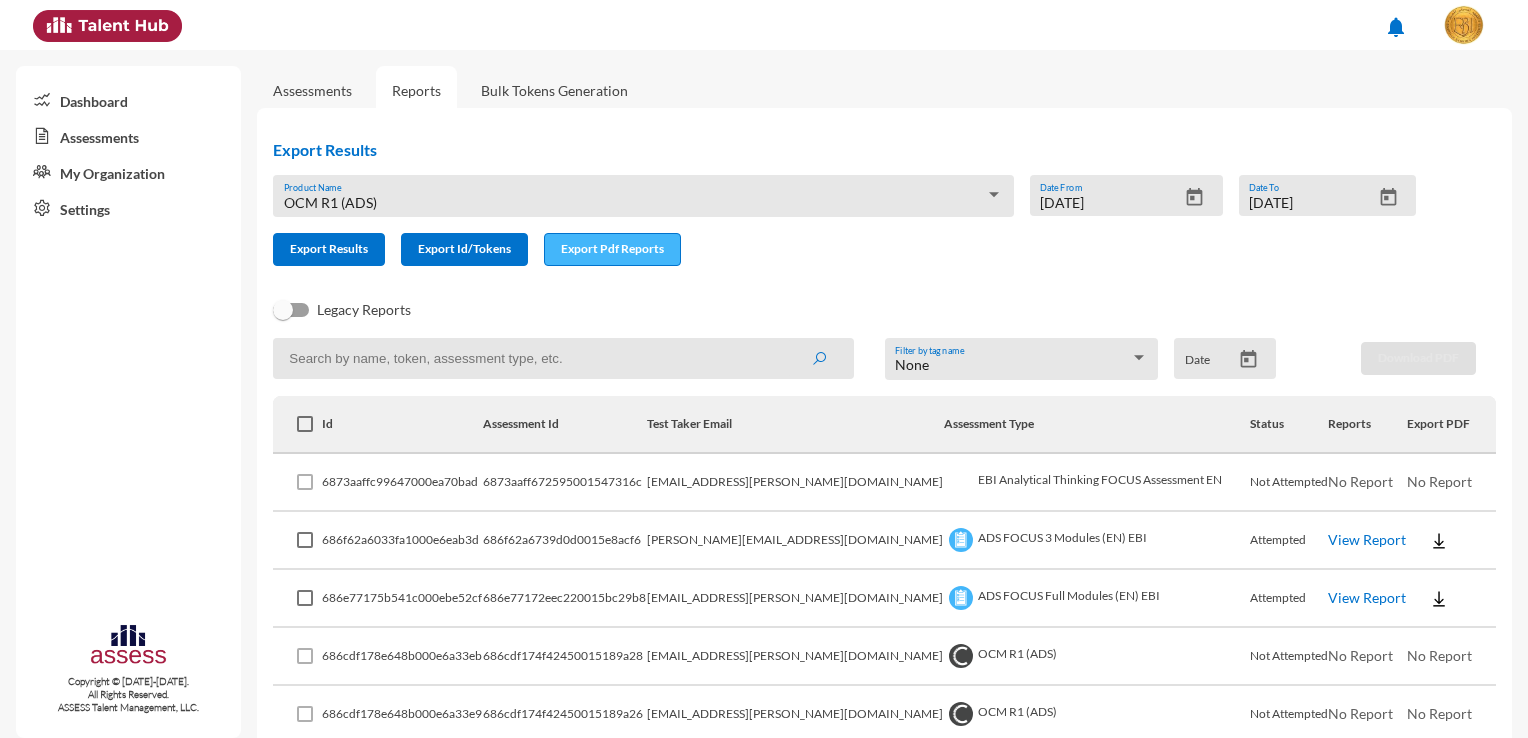 click on "Export Pdf Reports" 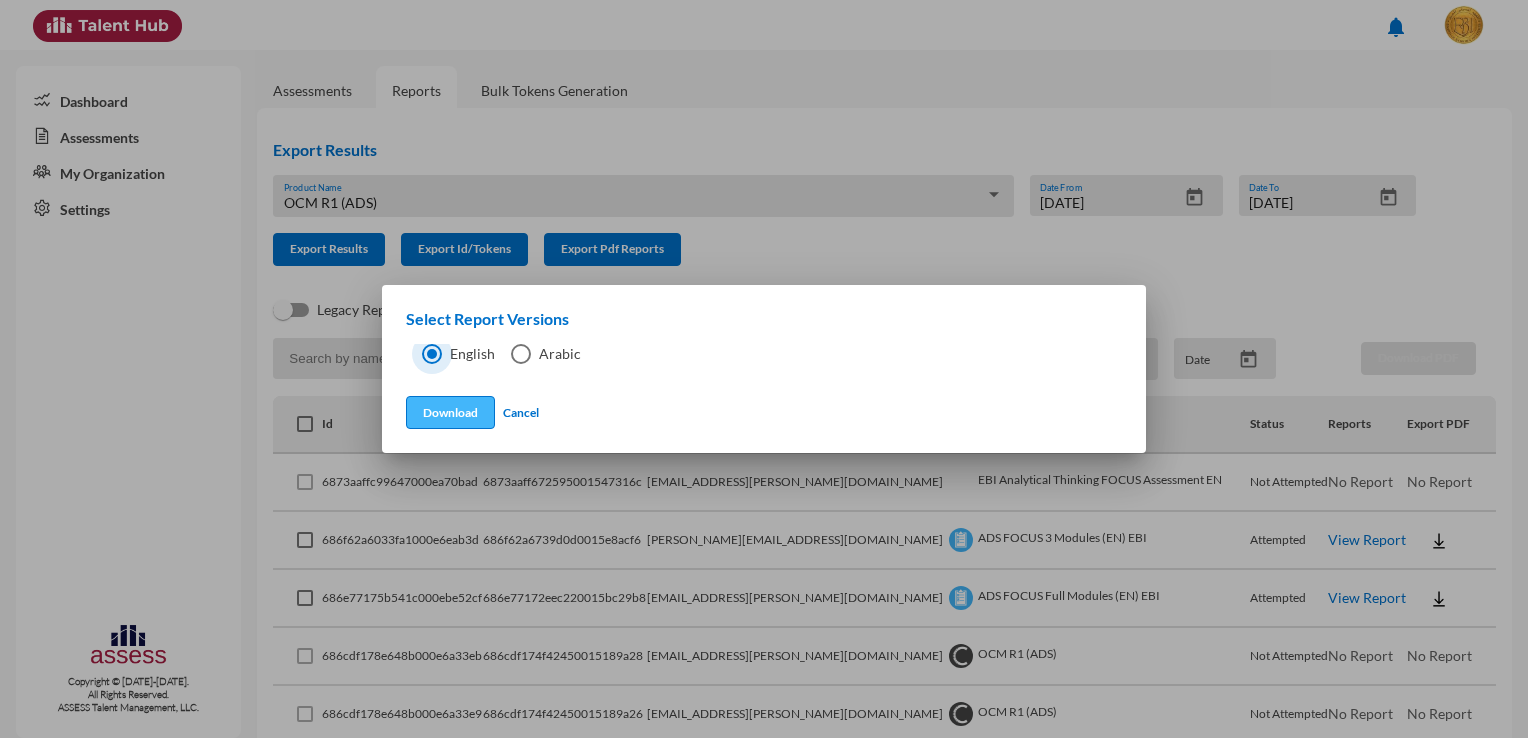 click on "Download" at bounding box center (450, 412) 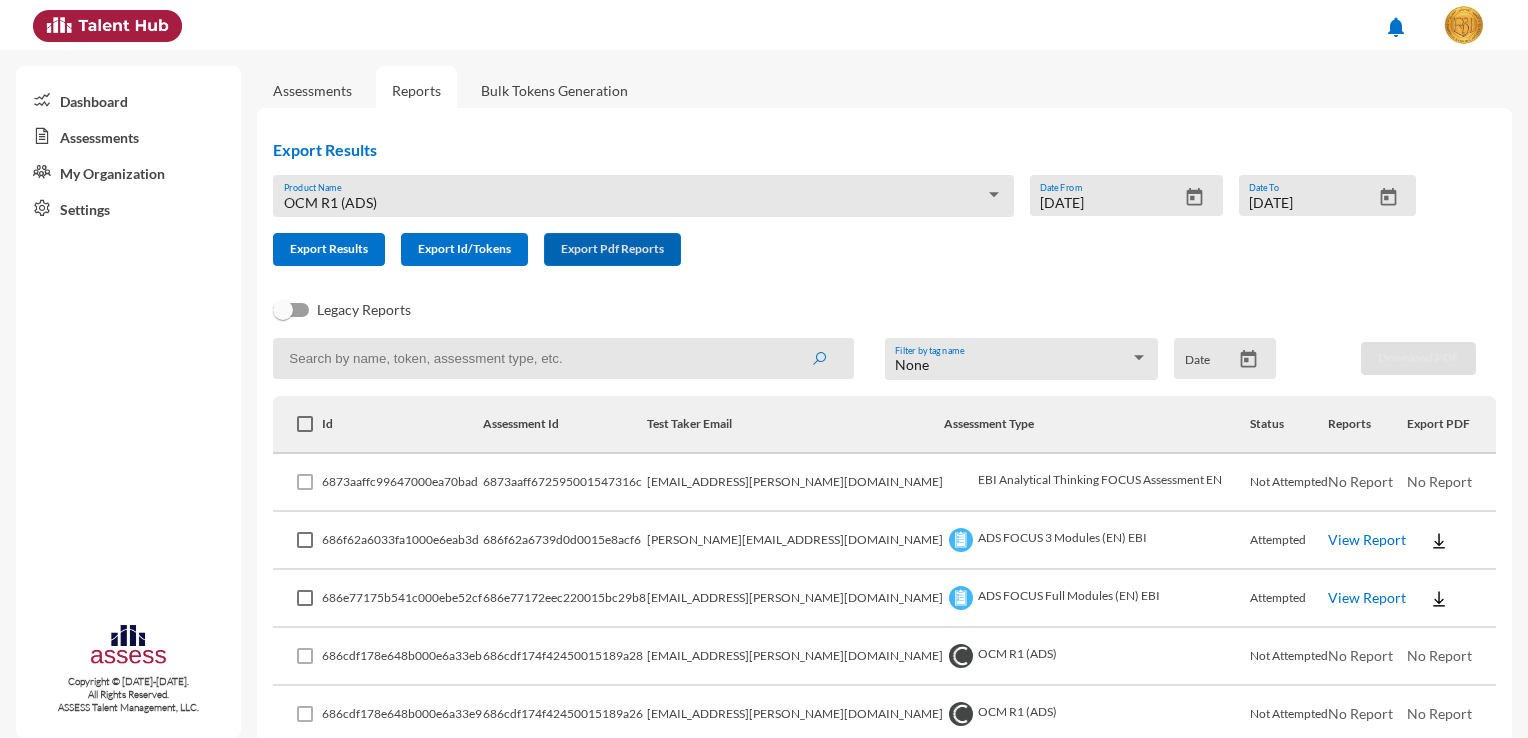 click 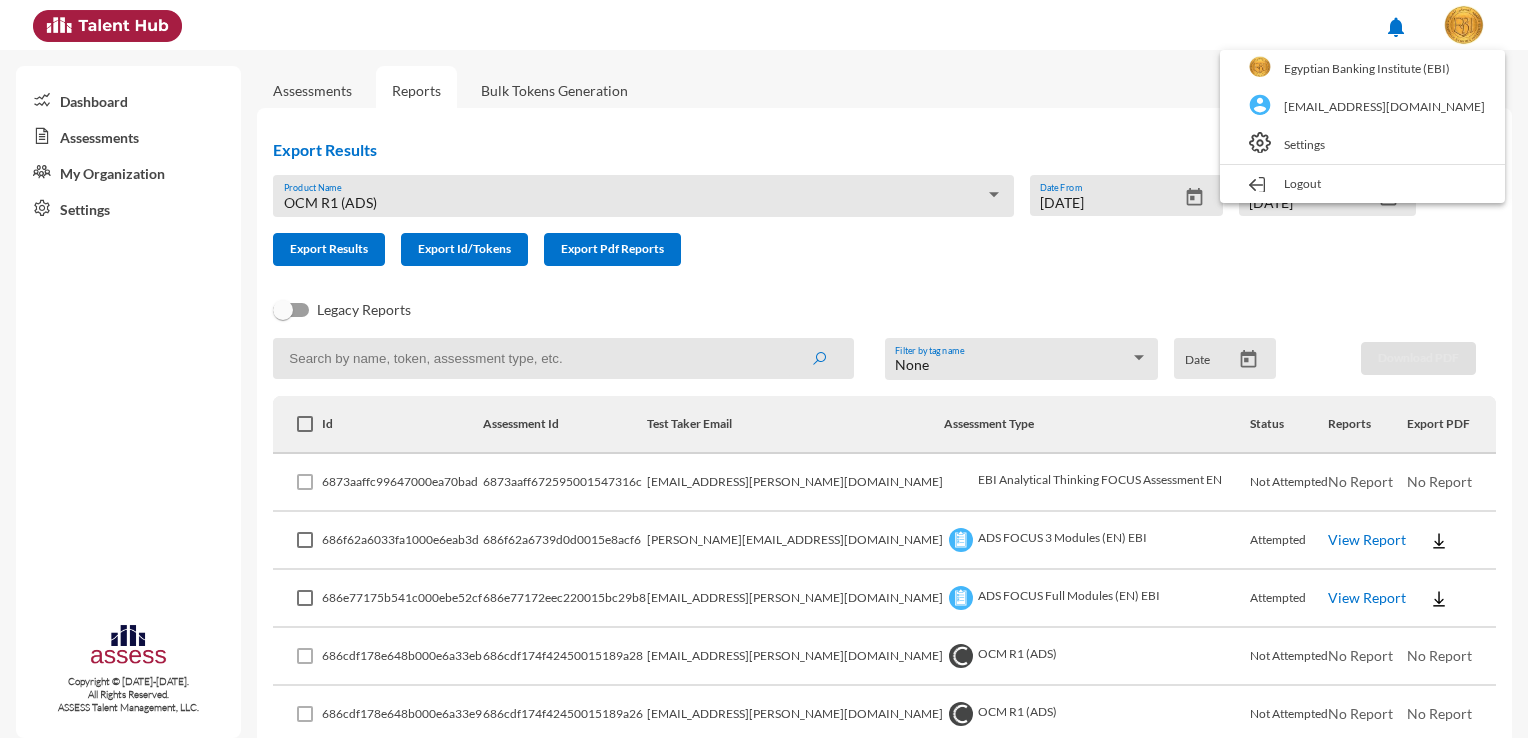 click at bounding box center (764, 369) 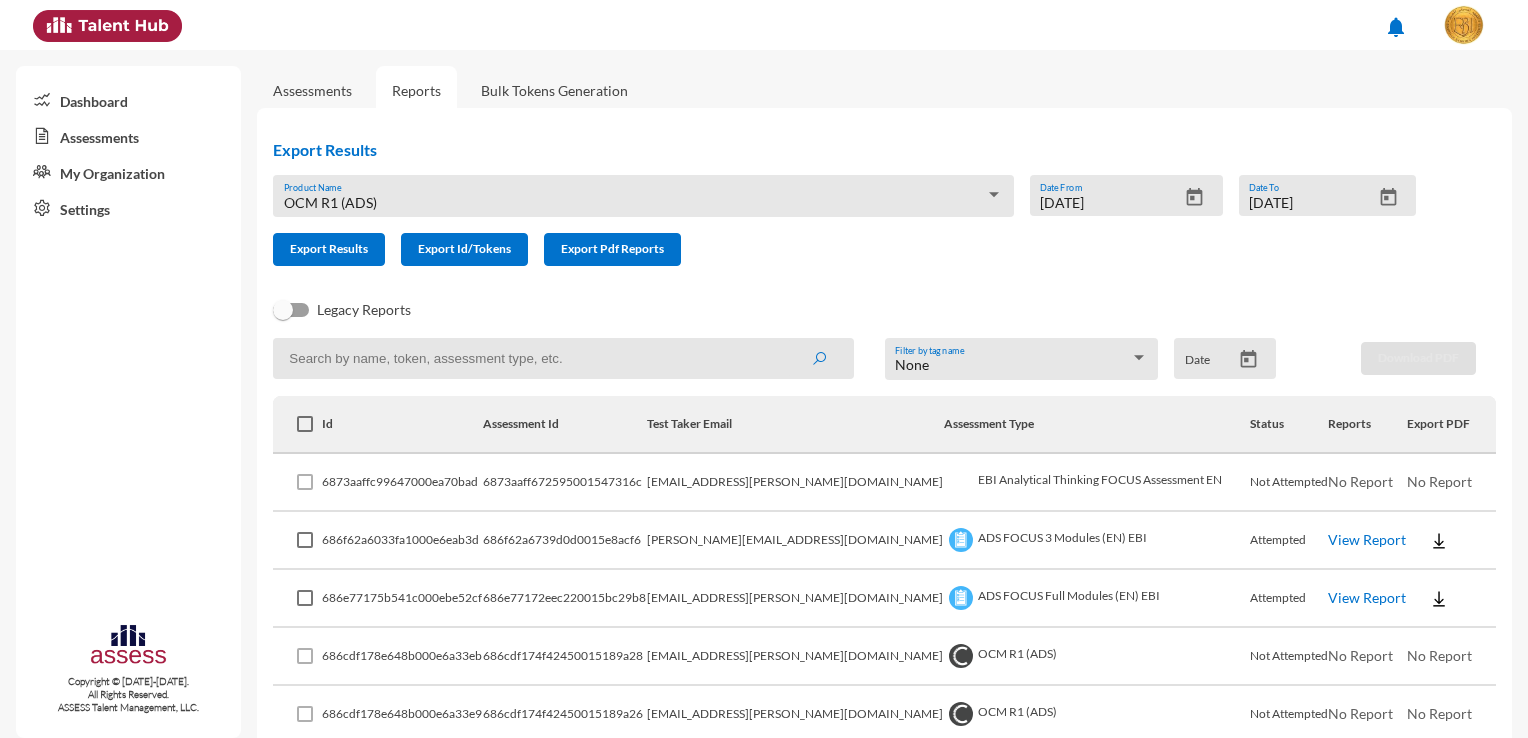 click 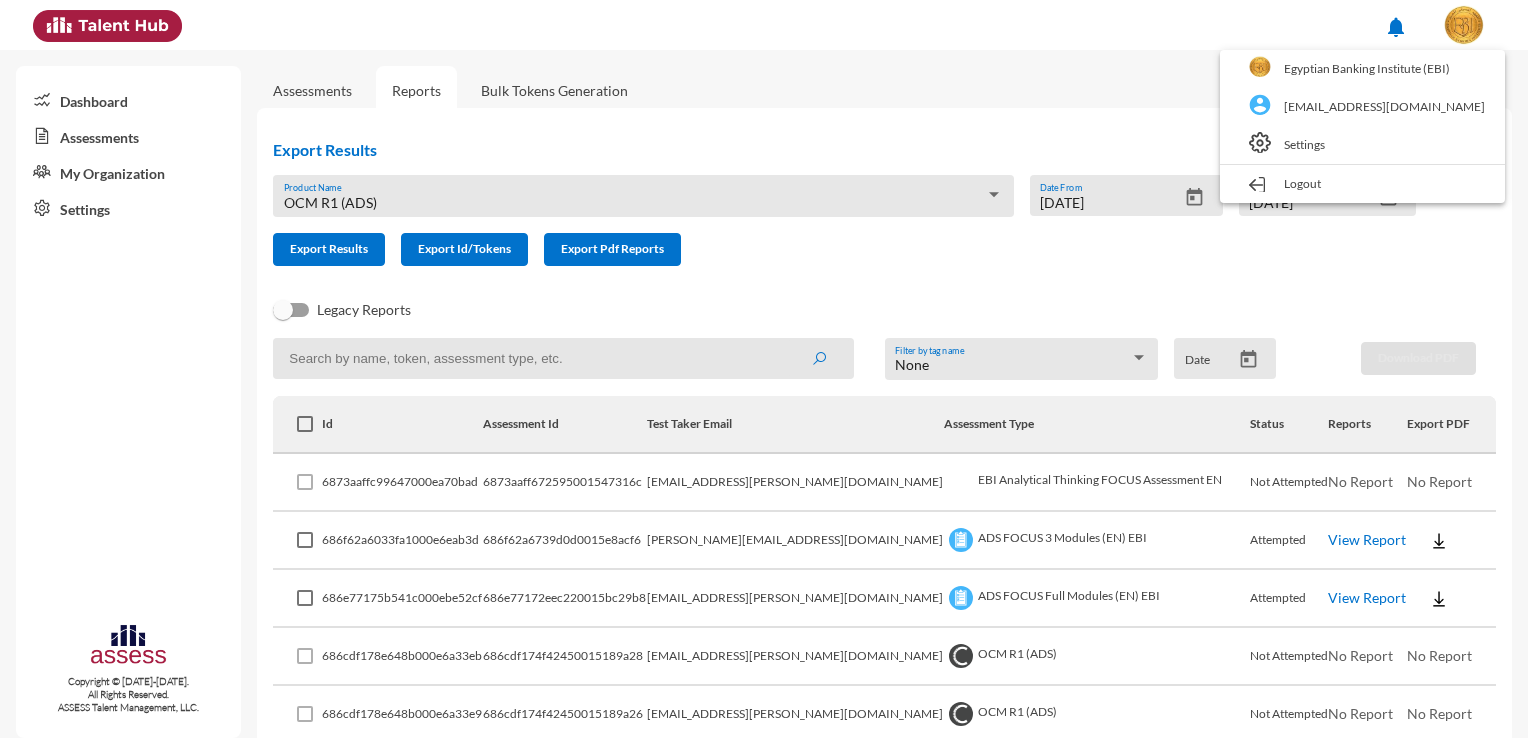 click at bounding box center [764, 369] 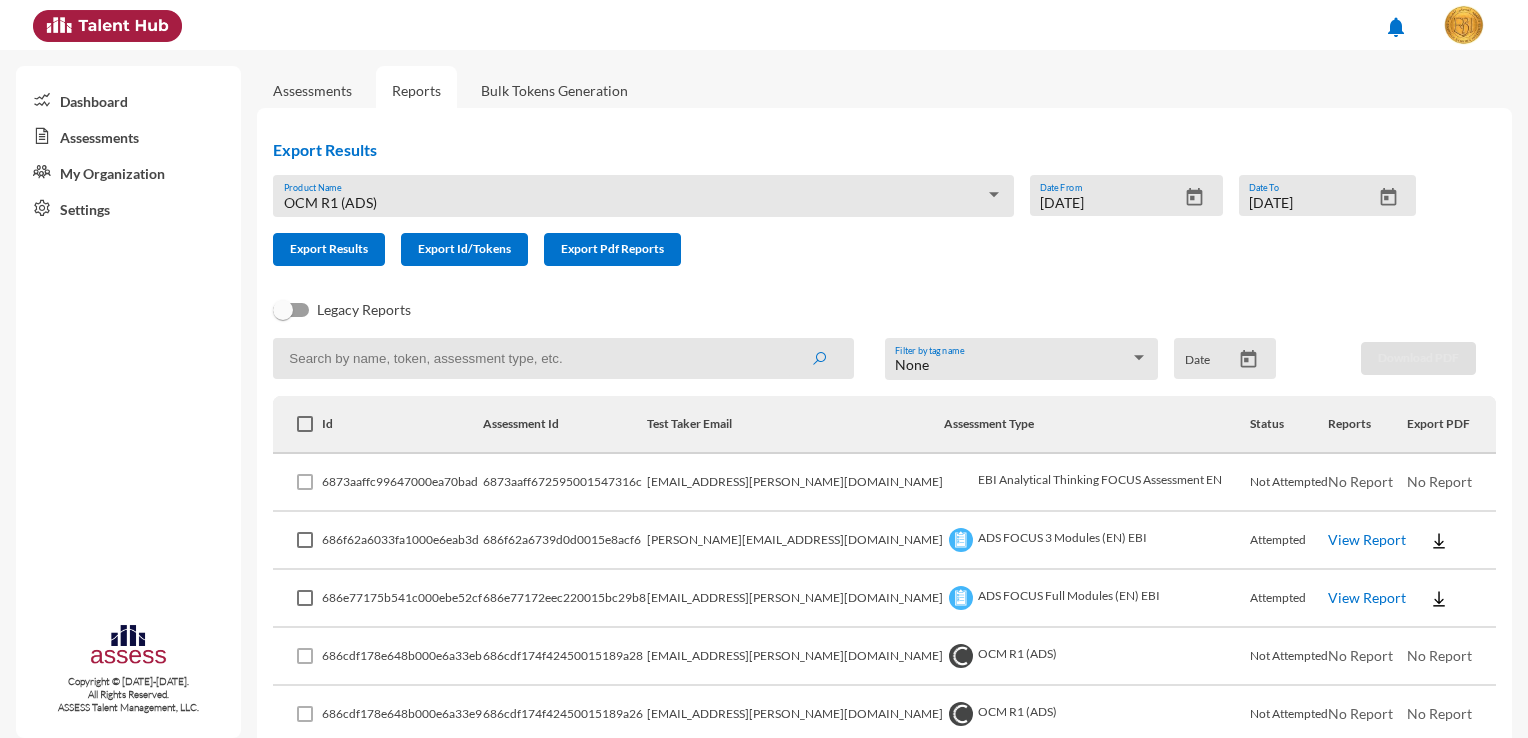 click 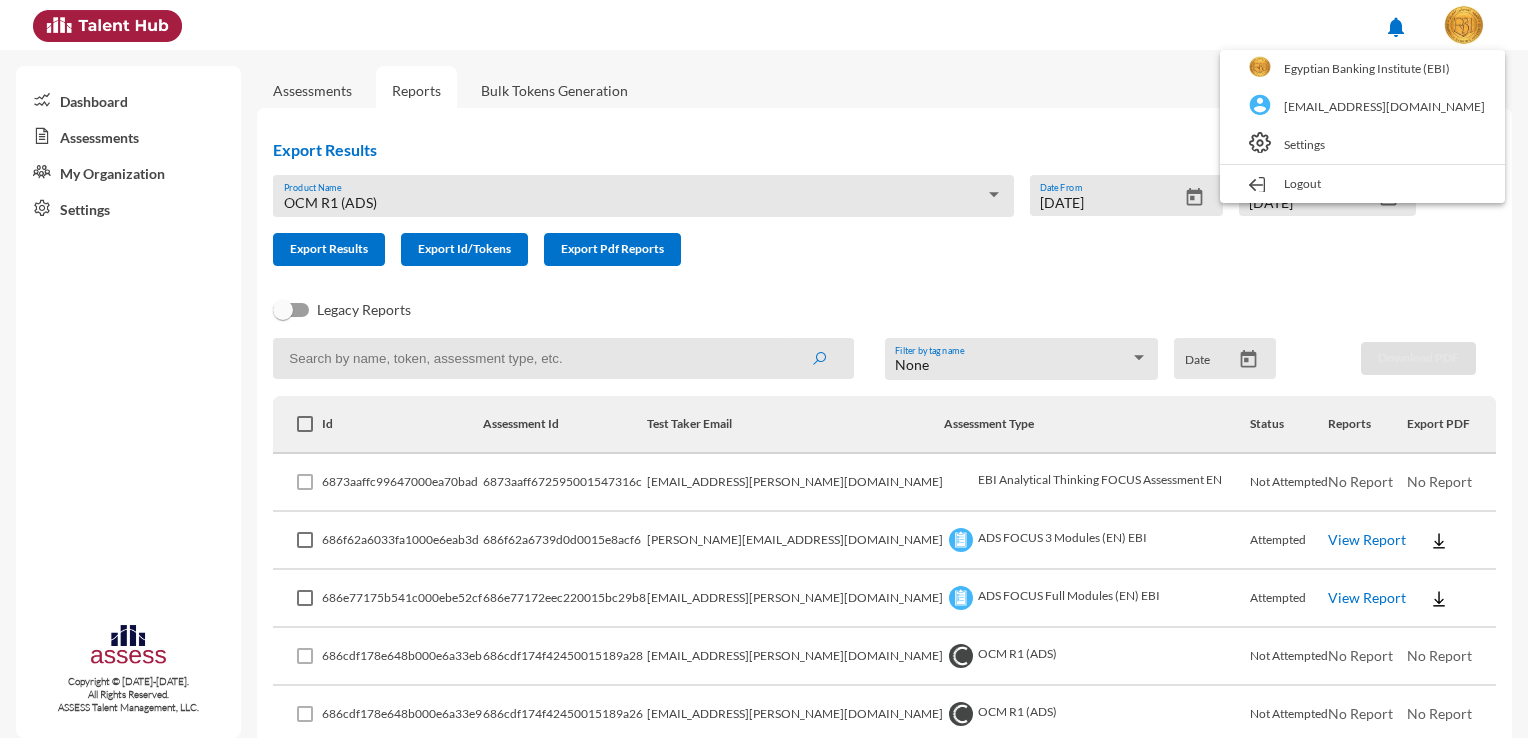 click at bounding box center (764, 369) 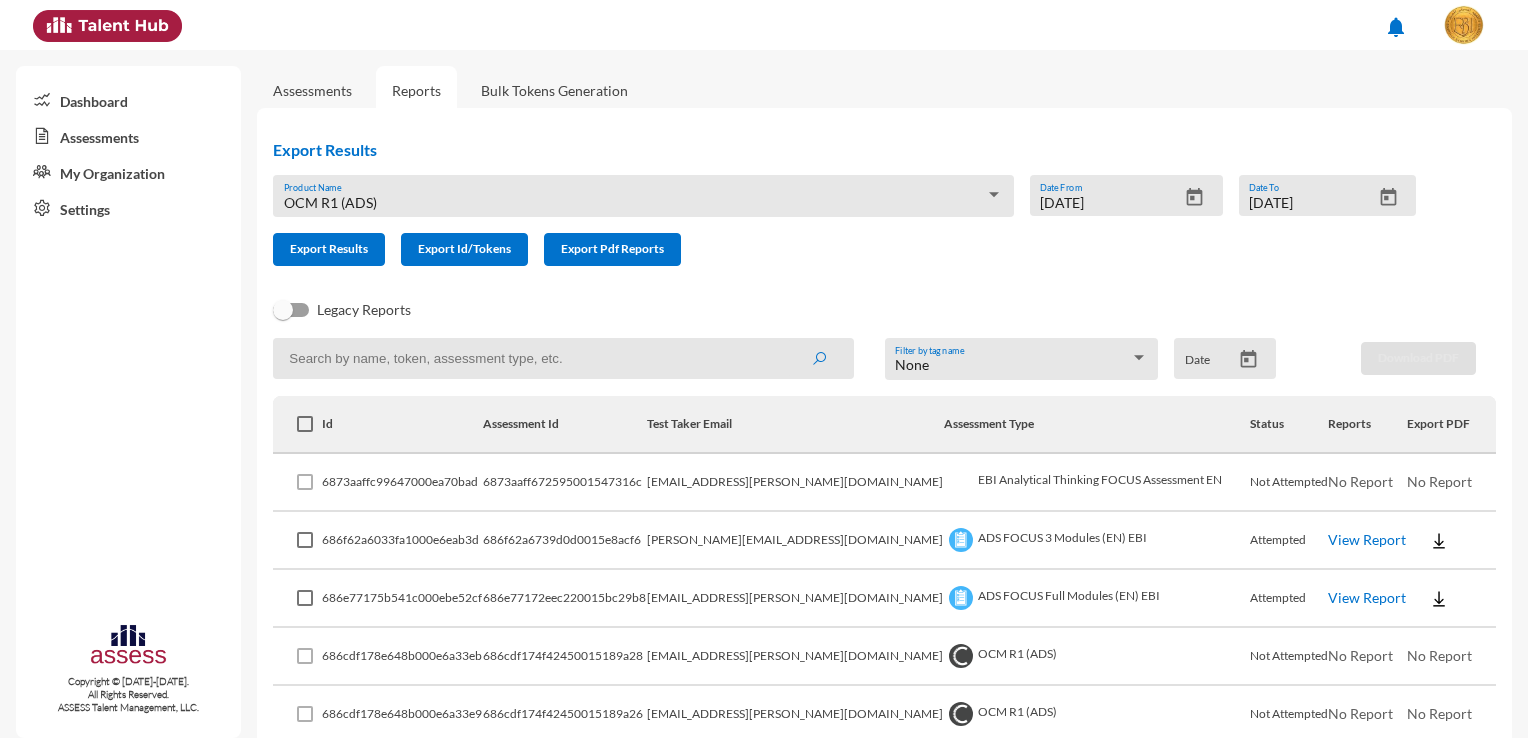 click on "Settings" 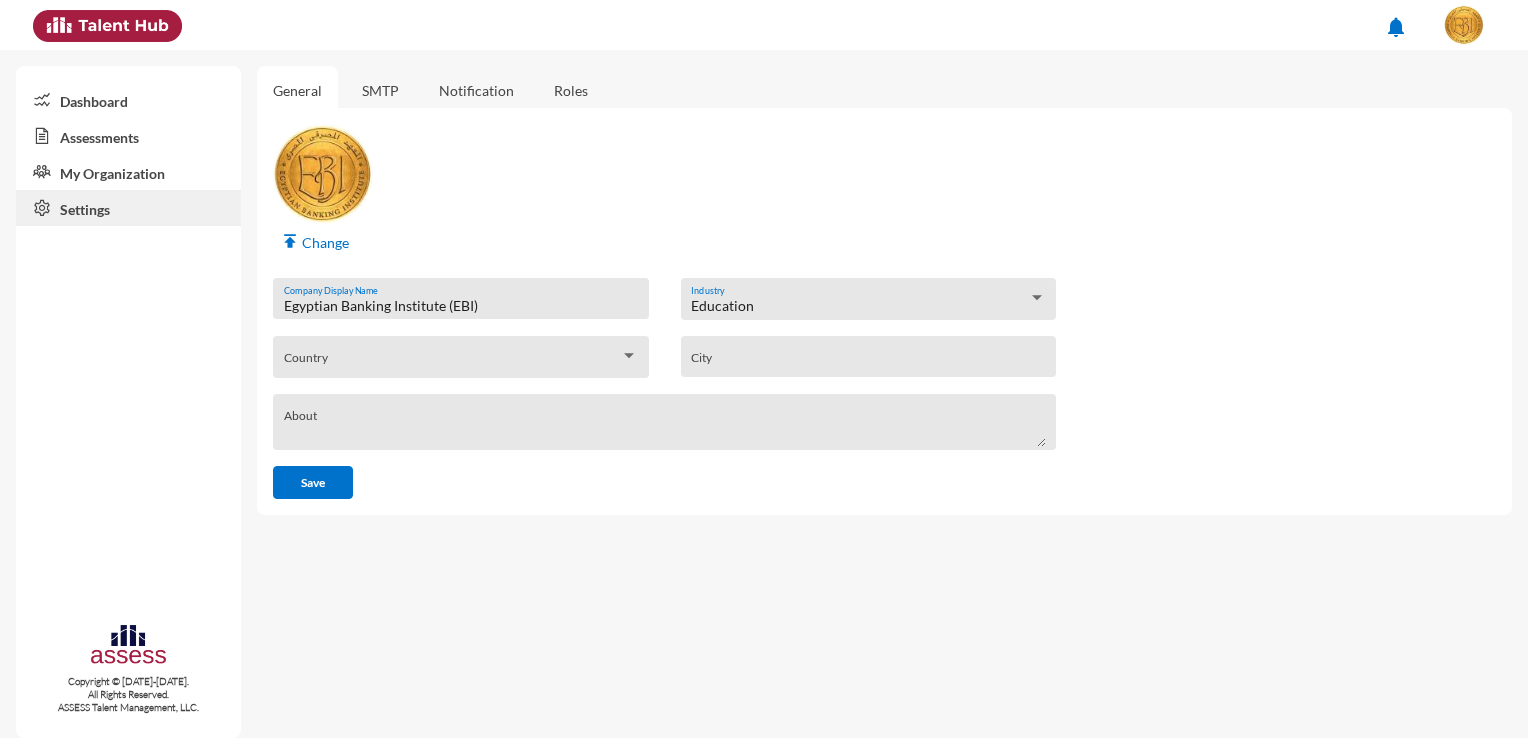 click on "SMTP" 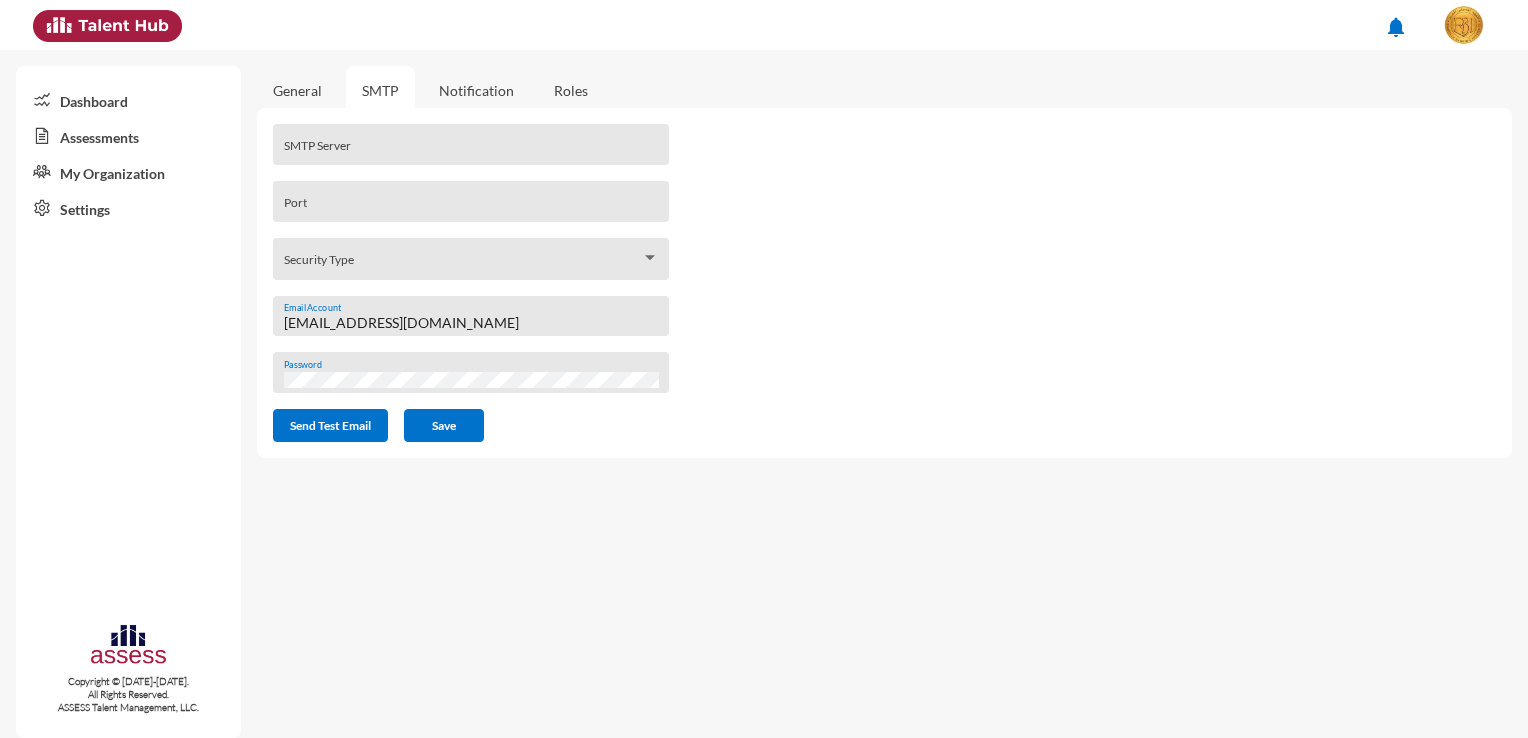 click on "General  SMTP  Notification  Roles SMTP Server Port    Security Type  [EMAIL_ADDRESS][DOMAIN_NAME] Email Account  Password  Send Test Email  Save" 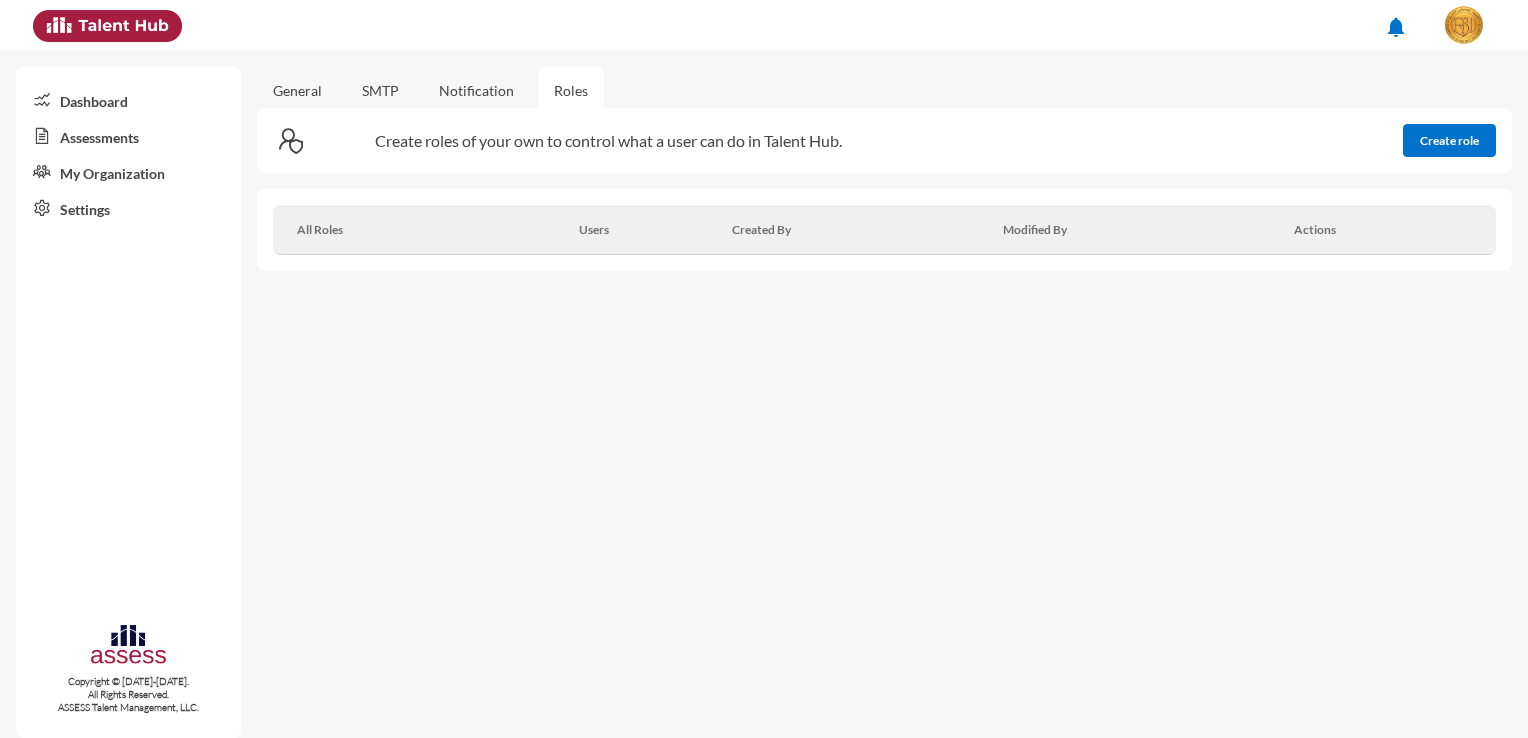 click on "Notification" 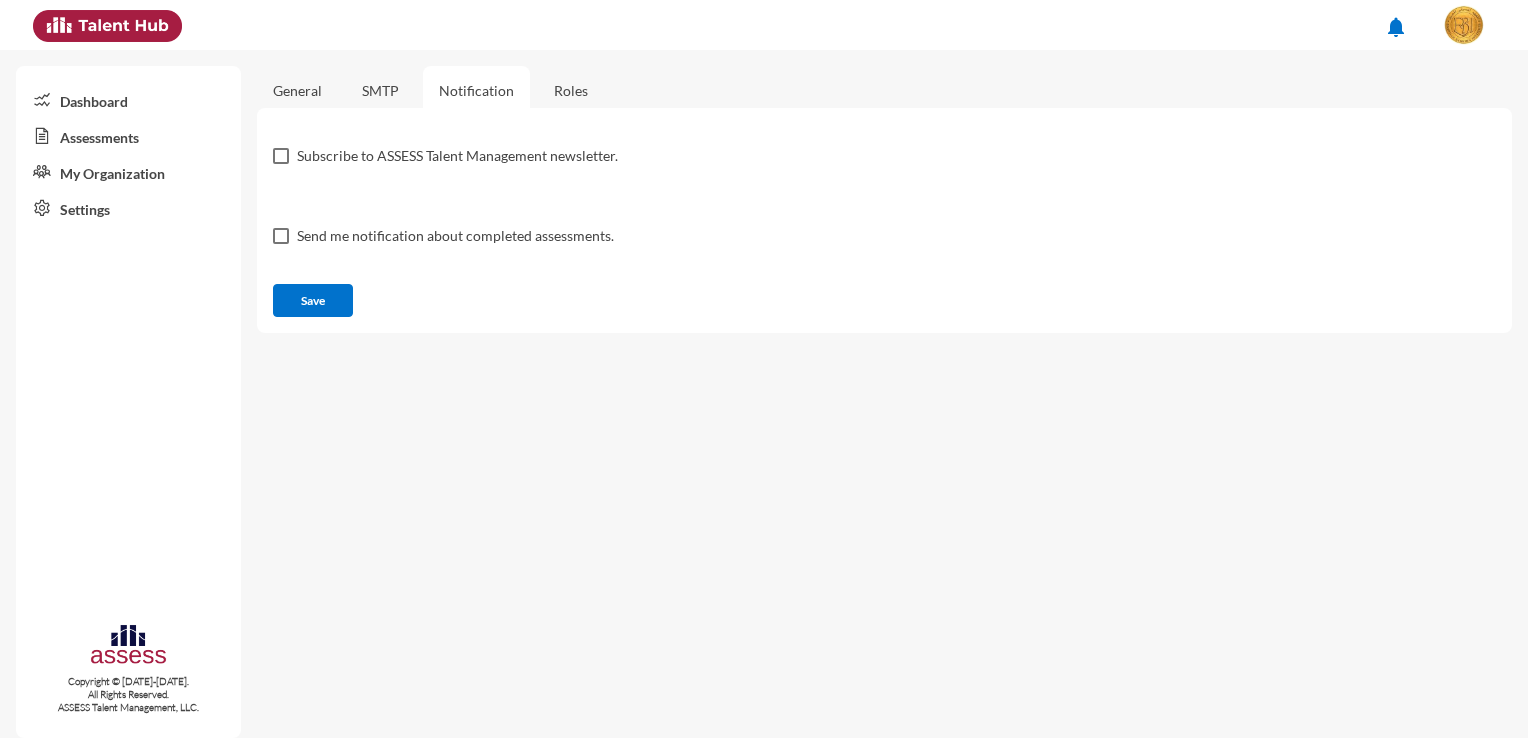 click on "SMTP" 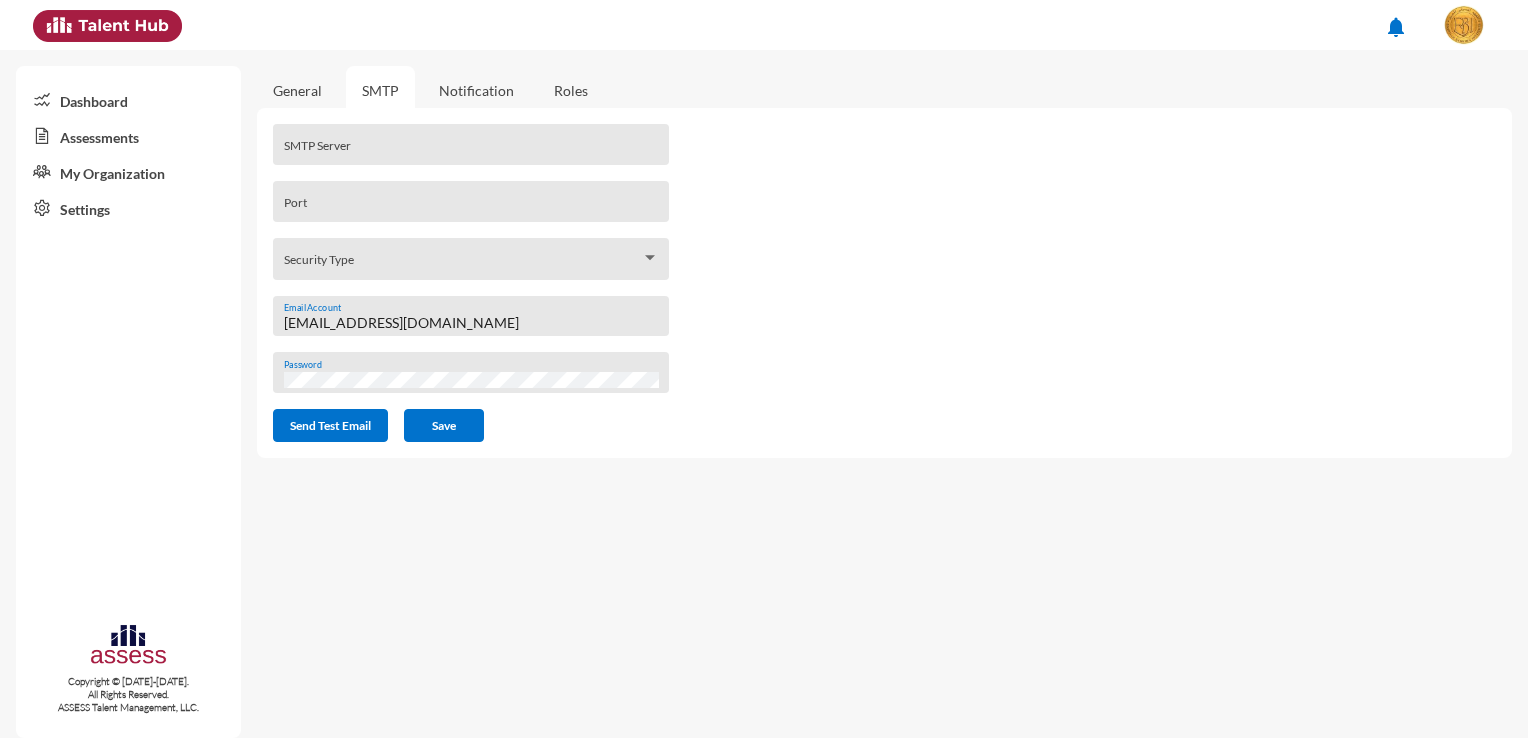 click on "General" 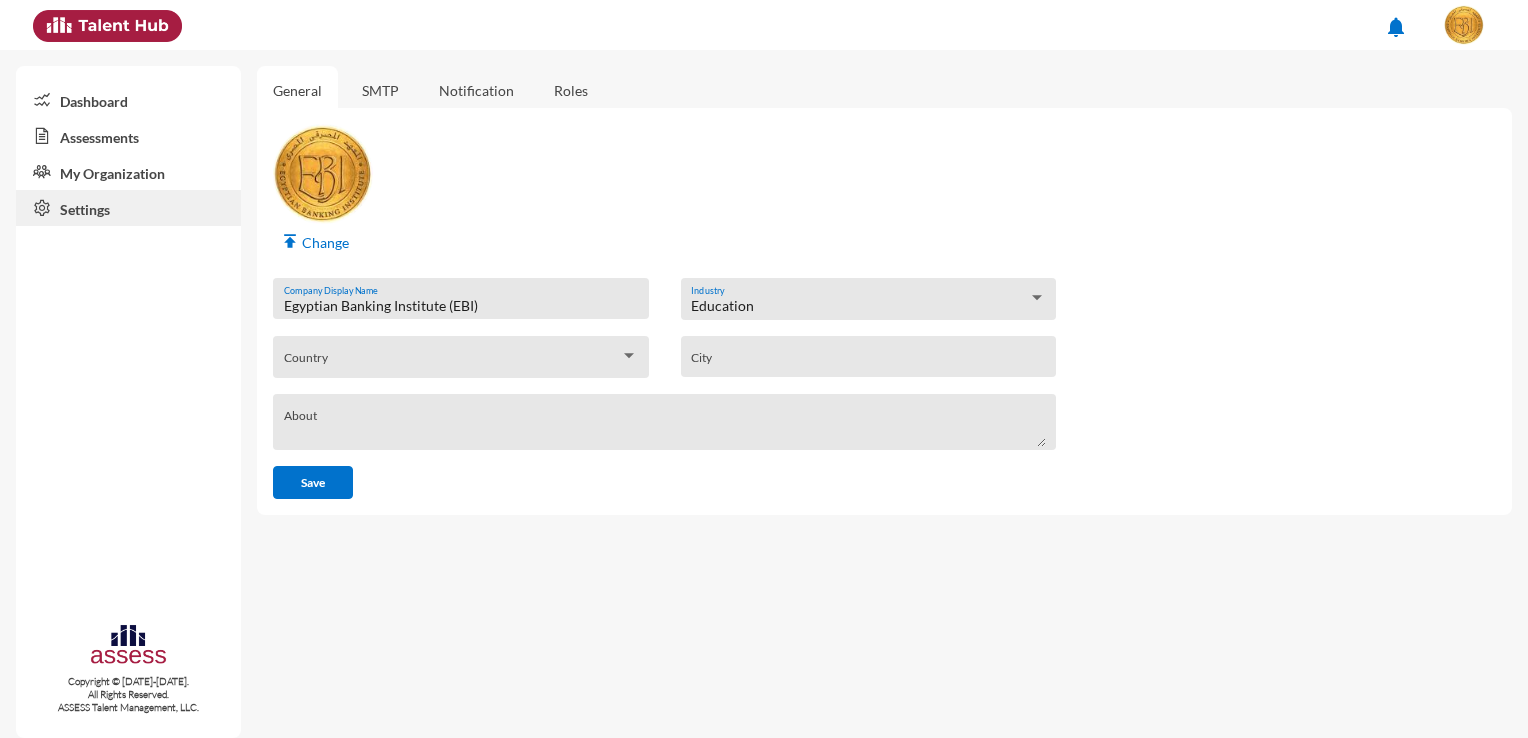 click on "General  SMTP  Notification  Roles publish  Change  Egyptian Banking Institute (EBI) Company Display Name Education Industry   Country City About Optional Save" 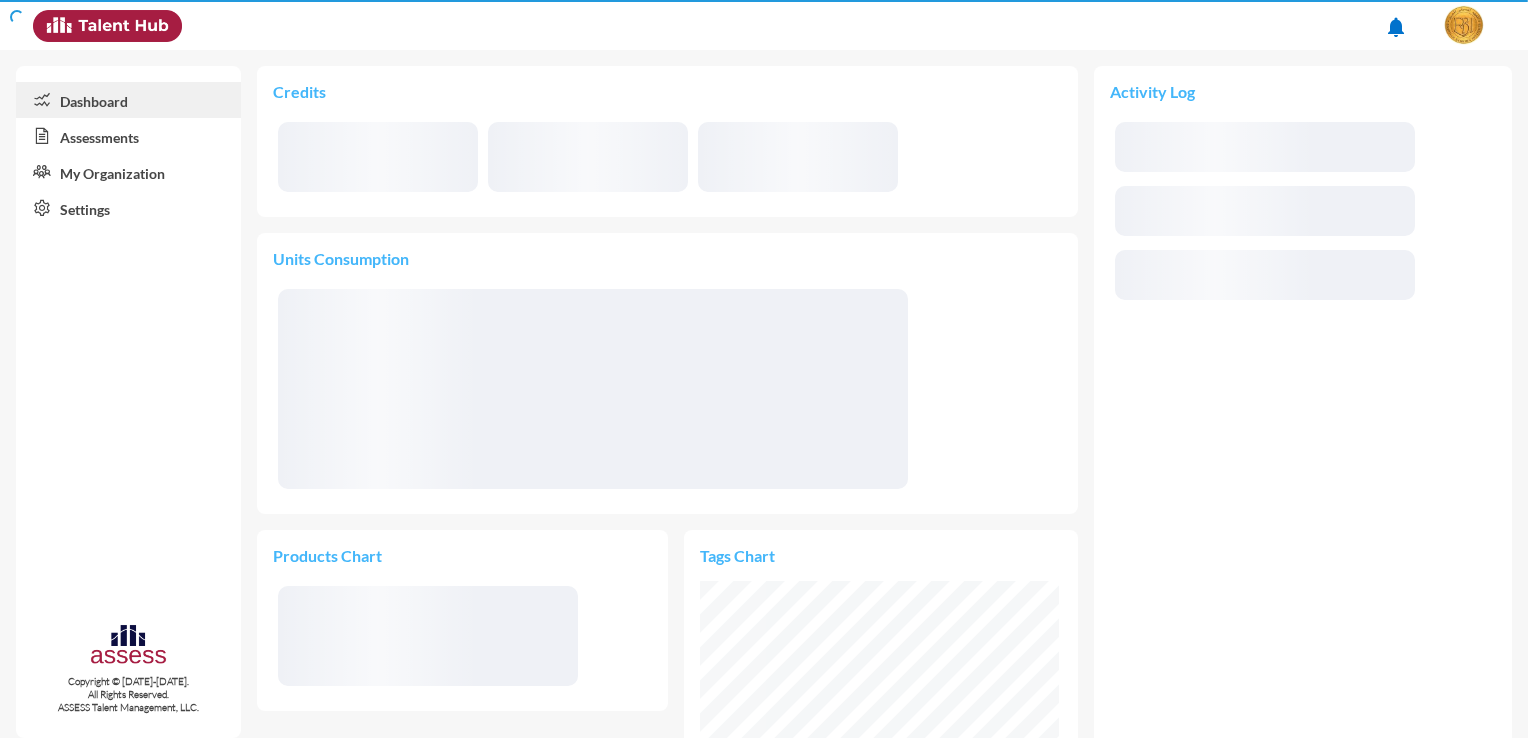 scroll, scrollTop: 999820, scrollLeft: 999640, axis: both 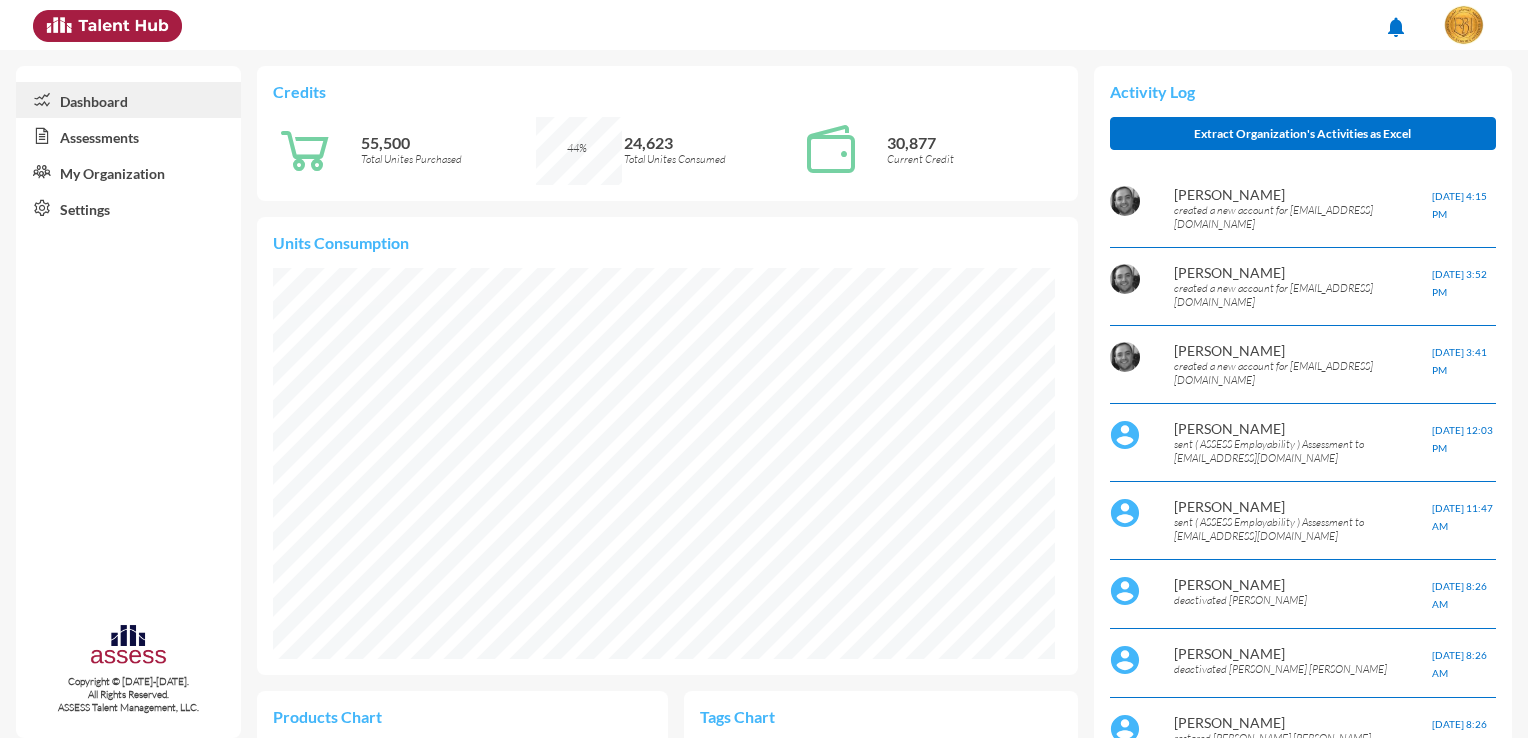 click on "Assessments" 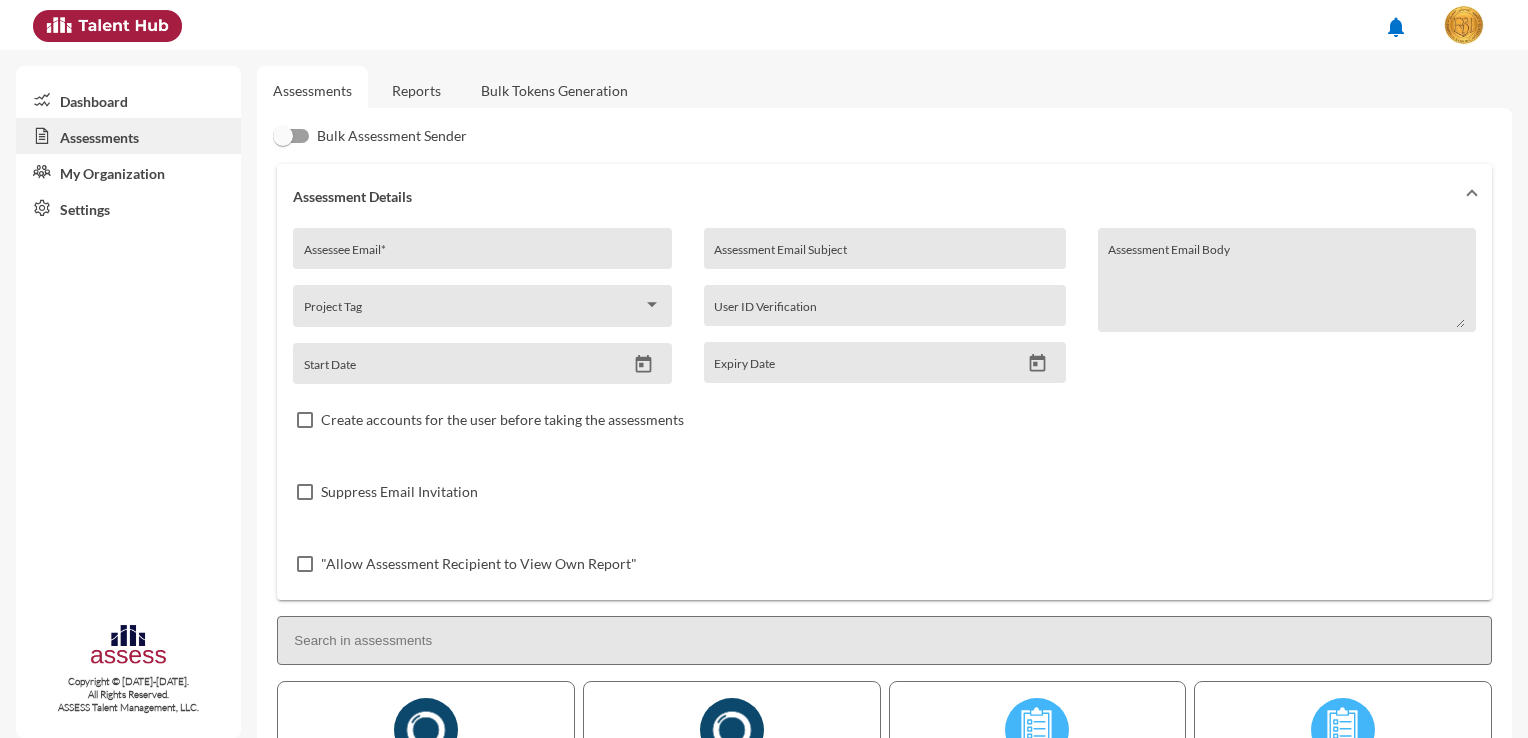 click on "Reports" 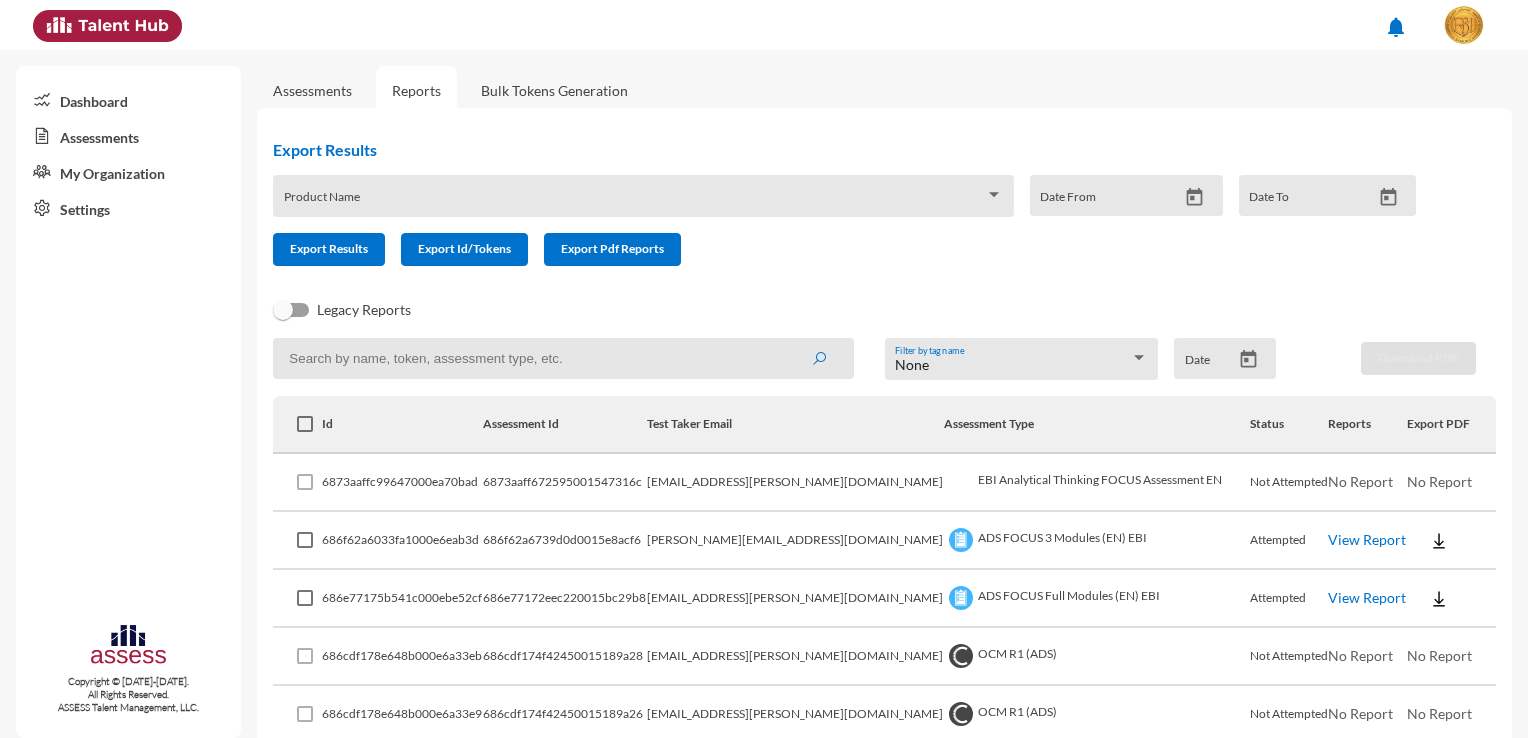 click on "Product Name" 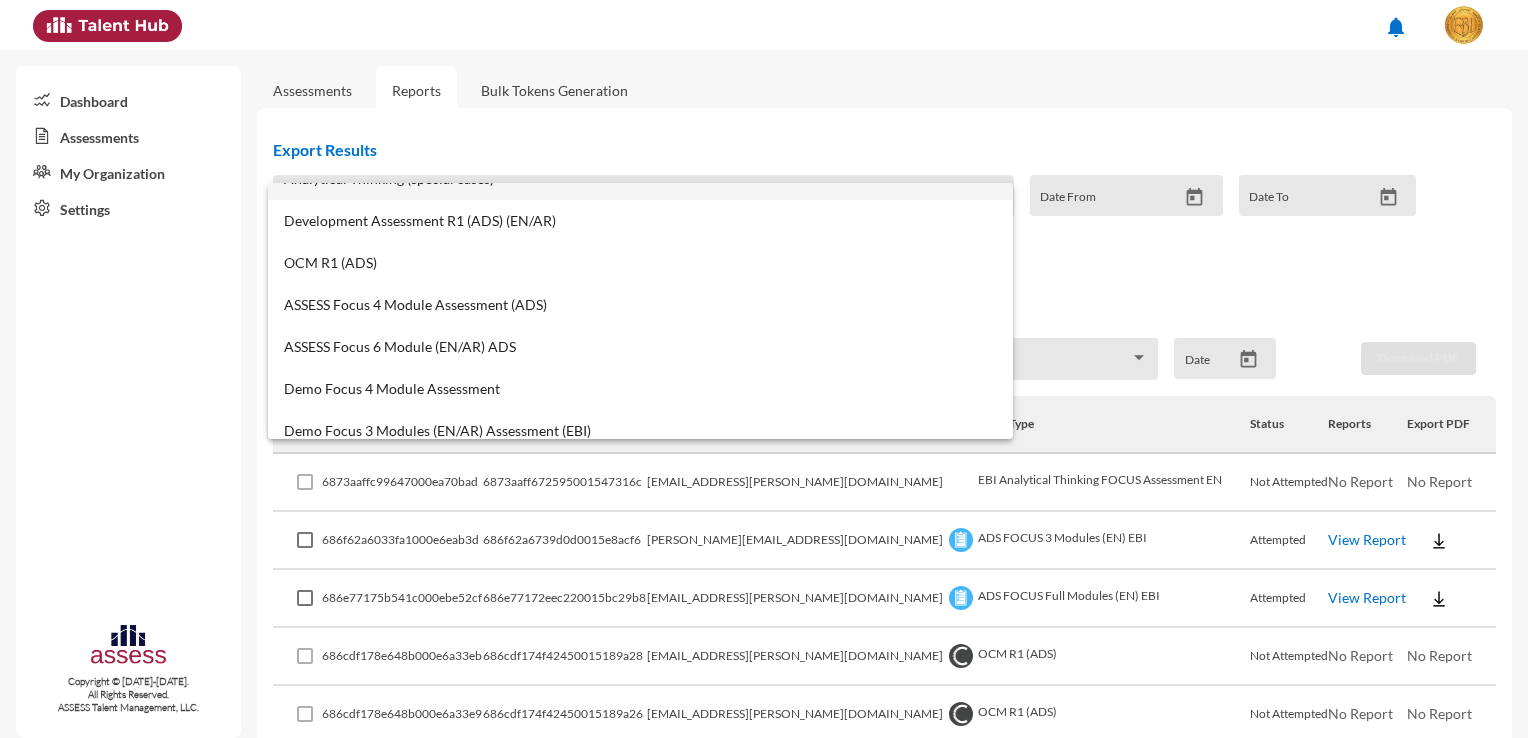 scroll, scrollTop: 500, scrollLeft: 0, axis: vertical 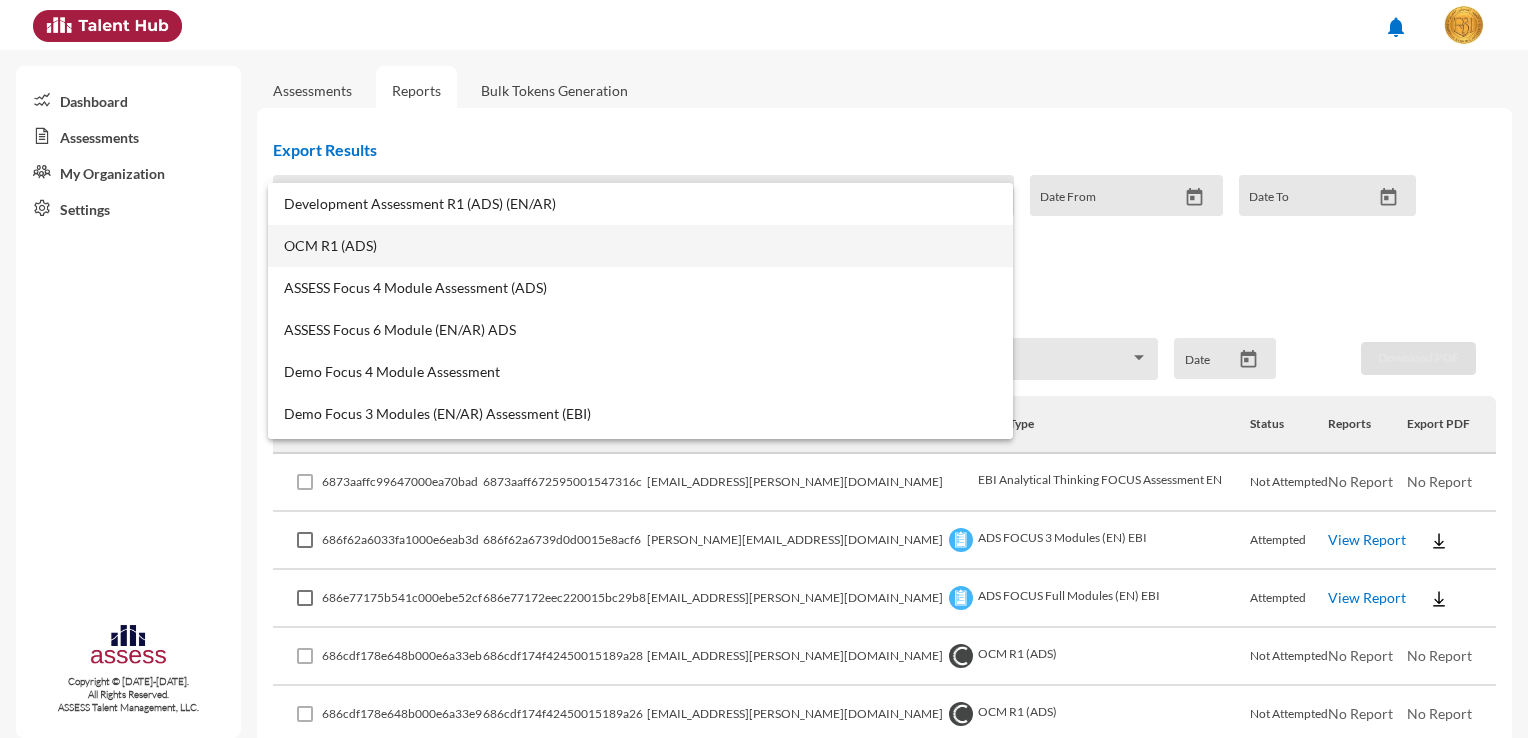click on "OCM R1 (ADS)" at bounding box center (640, 246) 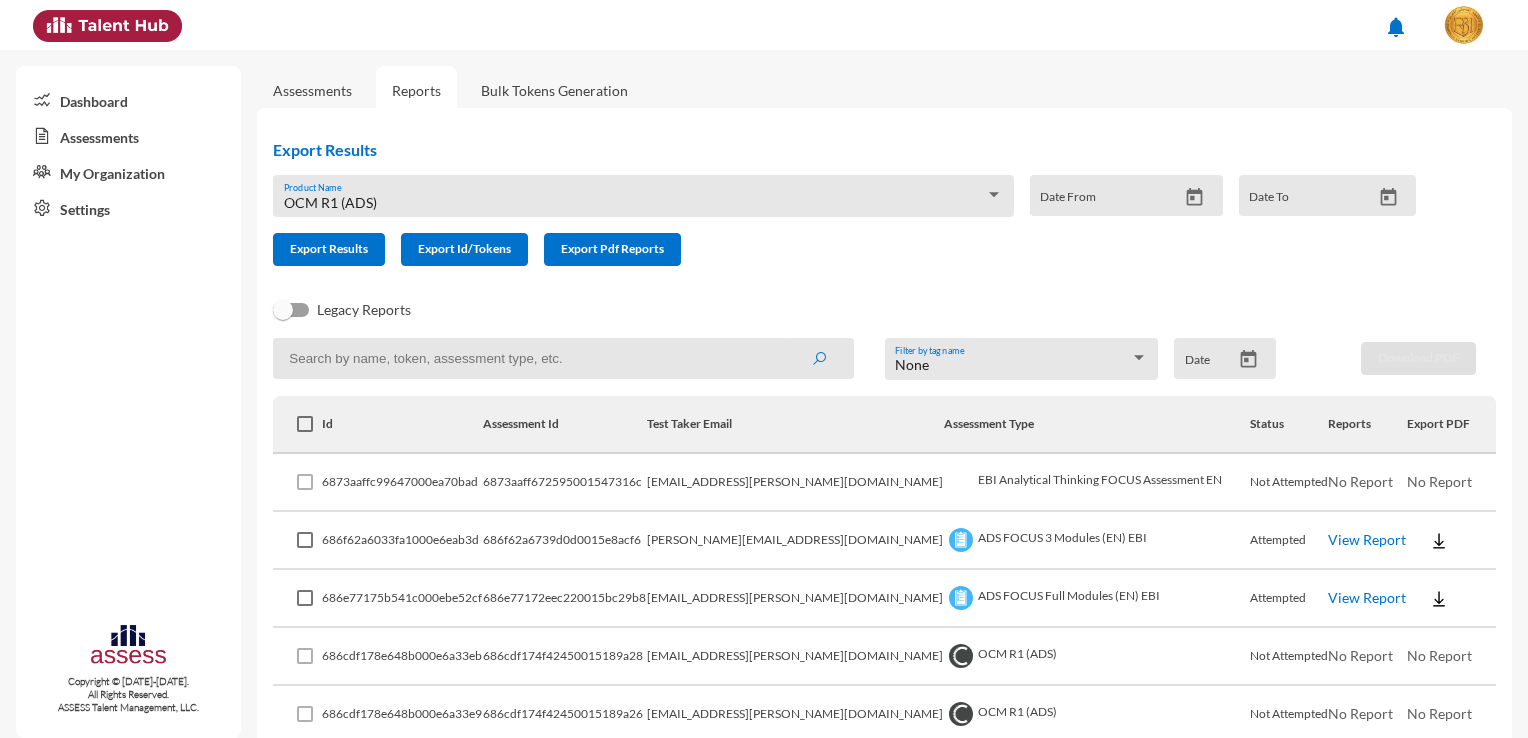 click on "Date From" 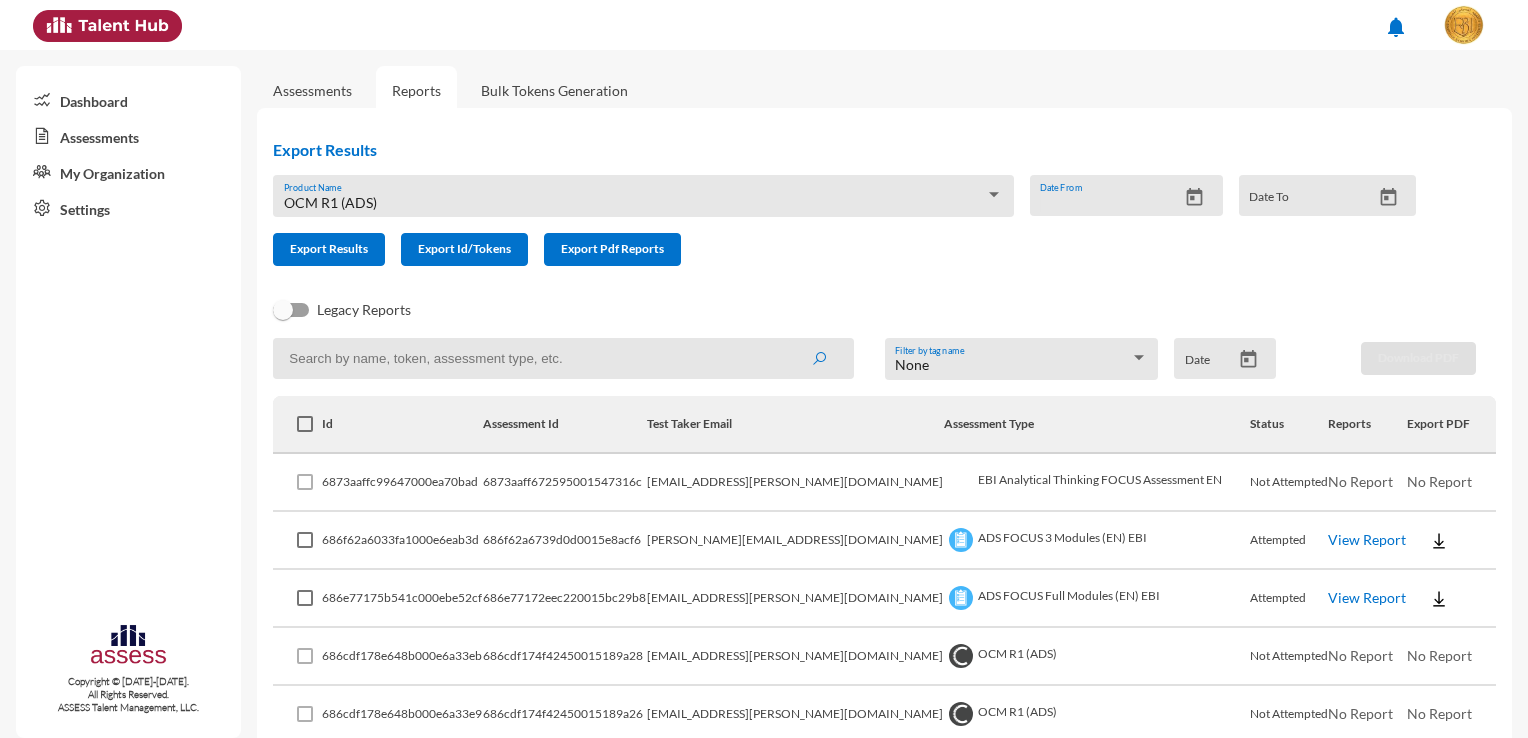 click 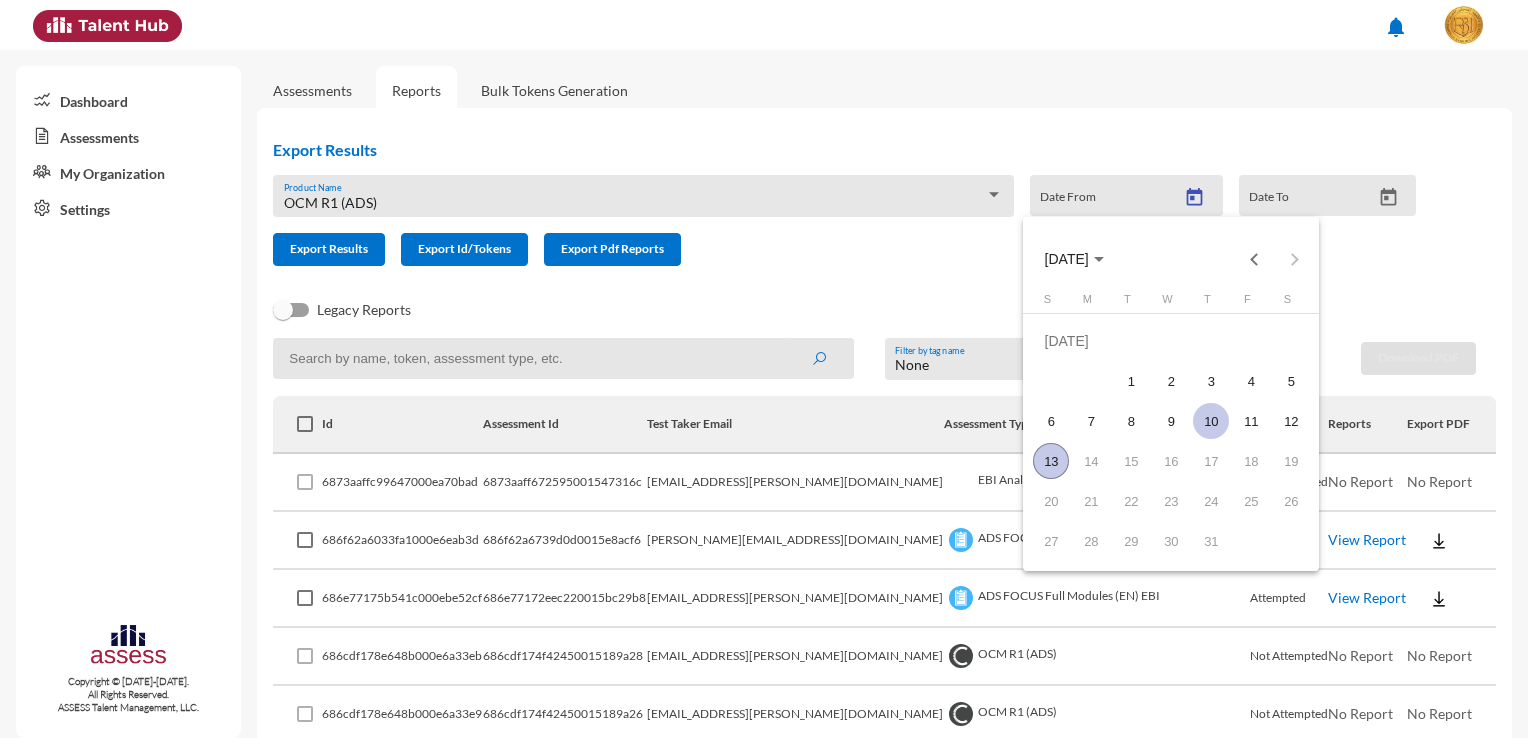 click on "10" at bounding box center [1211, 421] 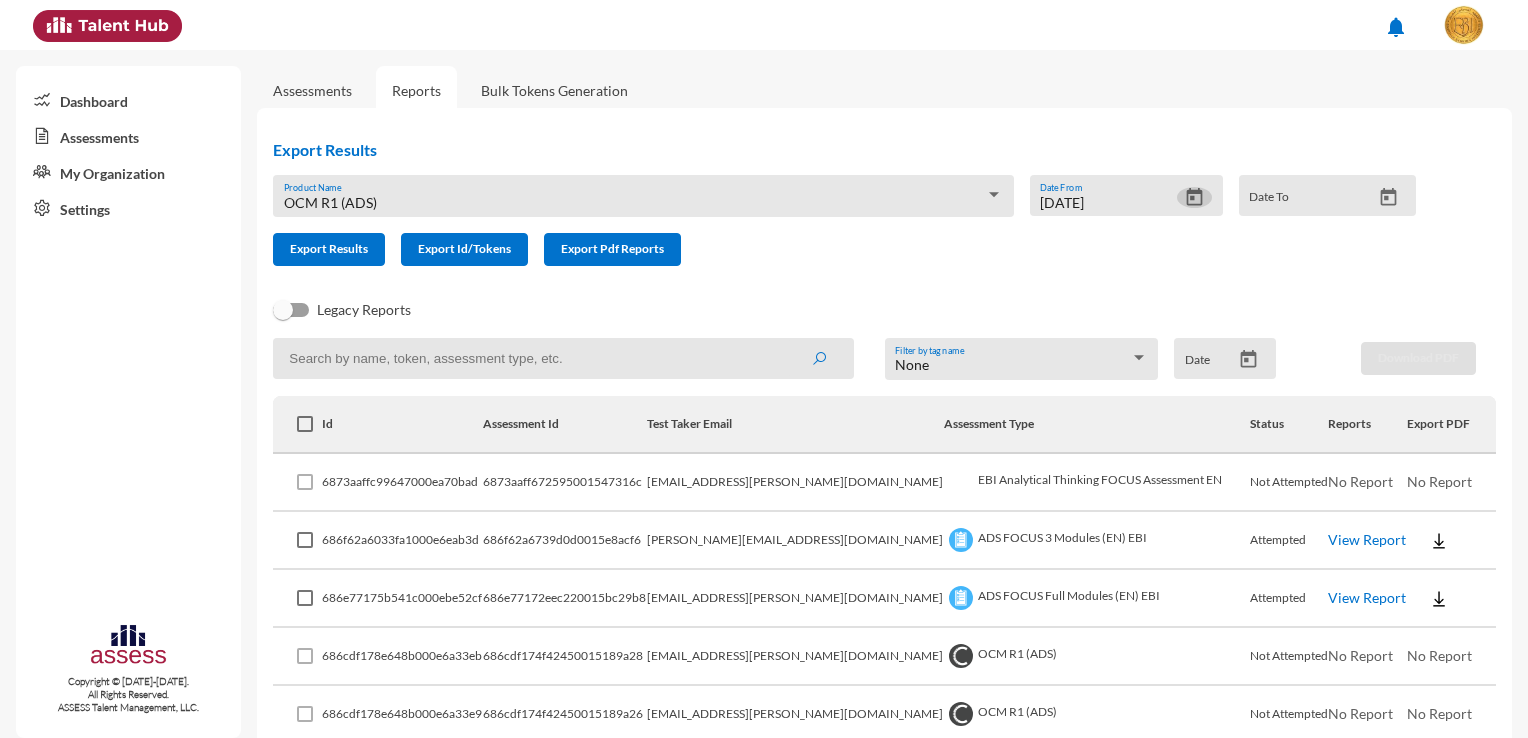 click on "Date To" 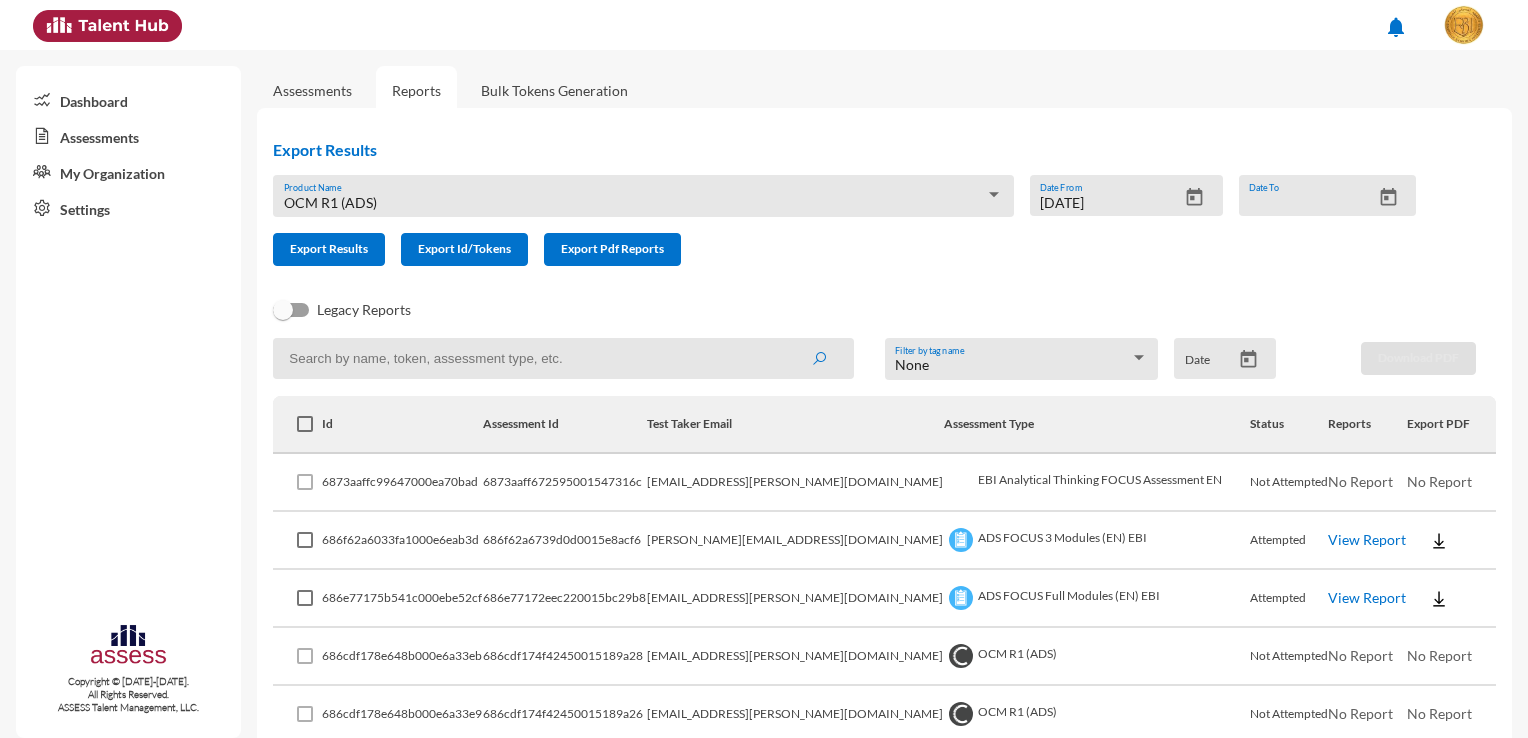 click on "Date To" 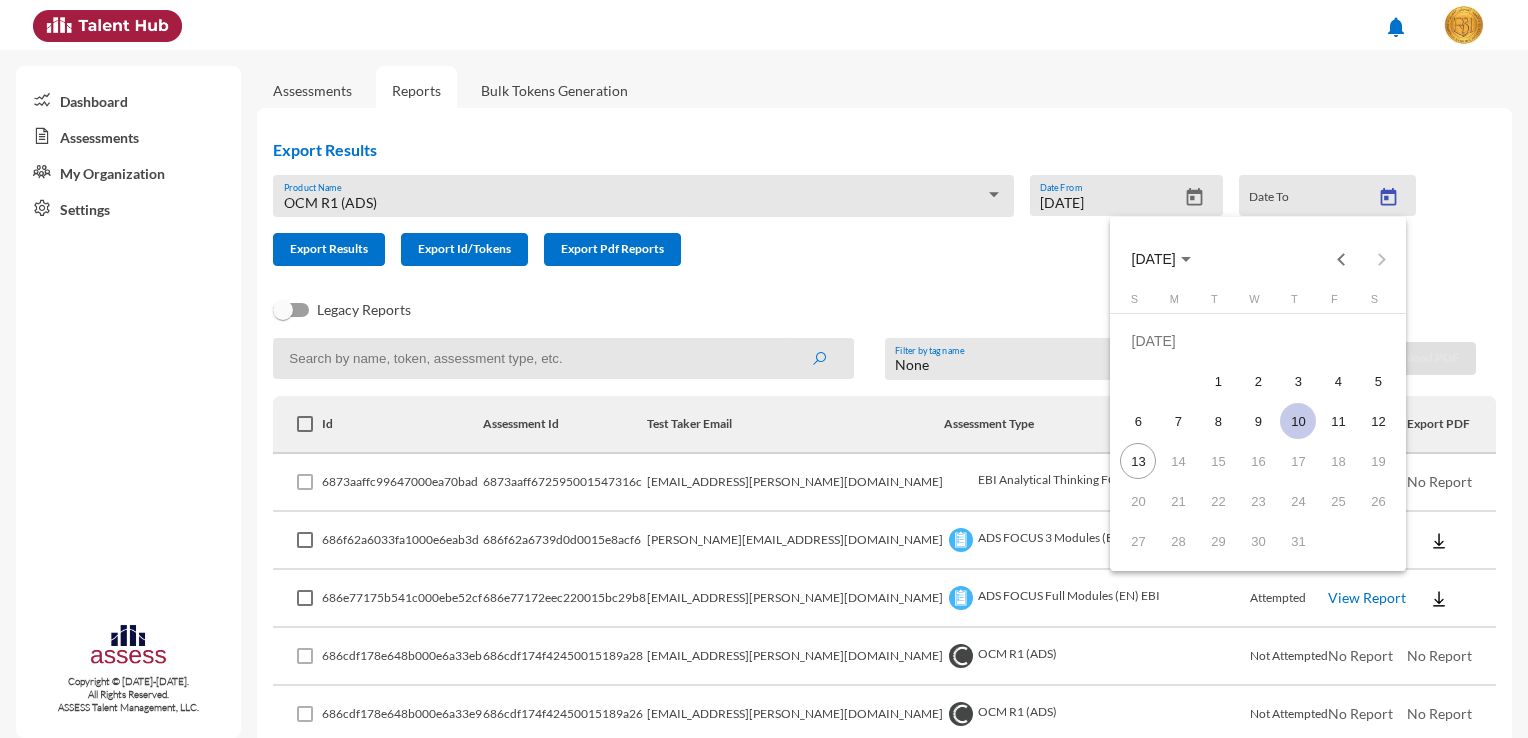 click on "10" at bounding box center [1298, 421] 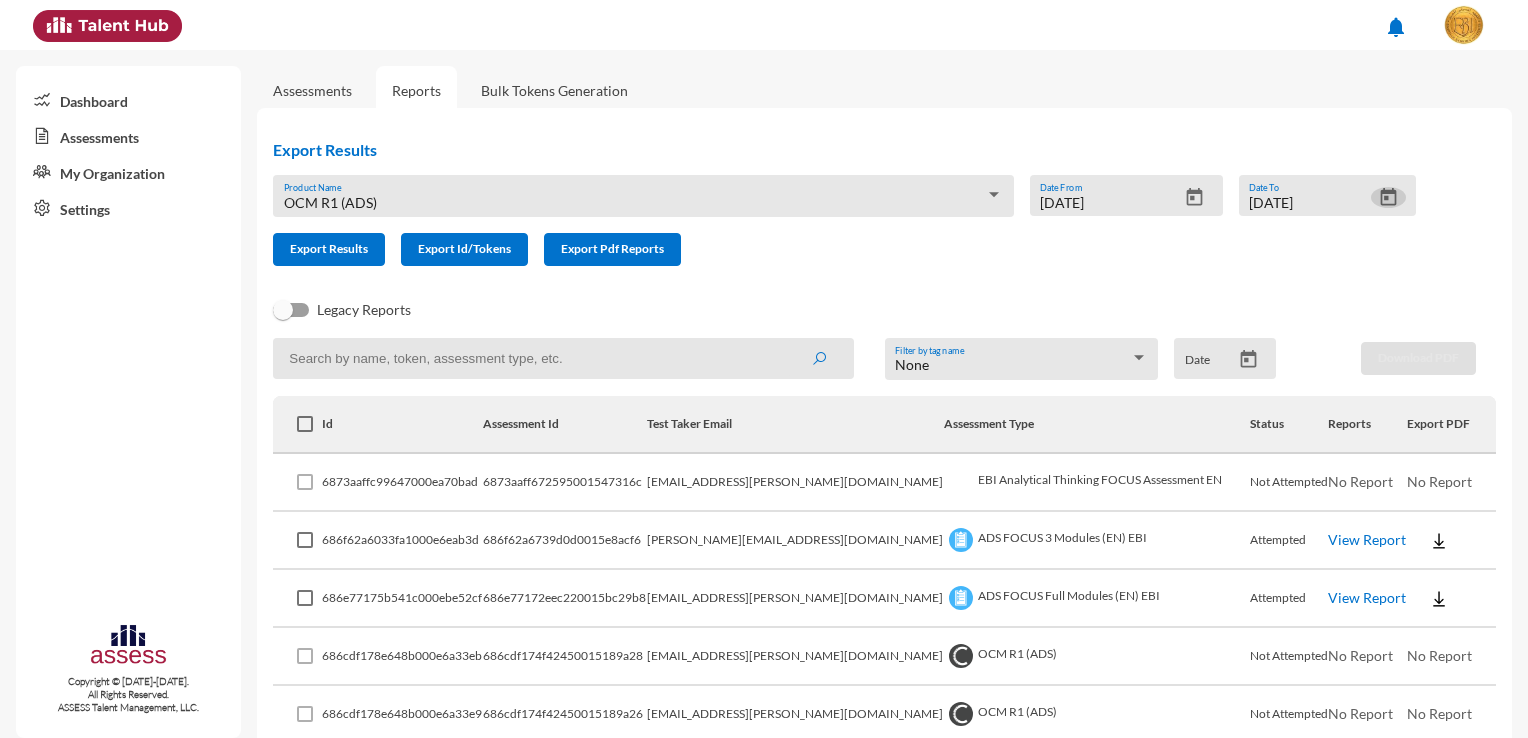 click on "Legacy Reports" 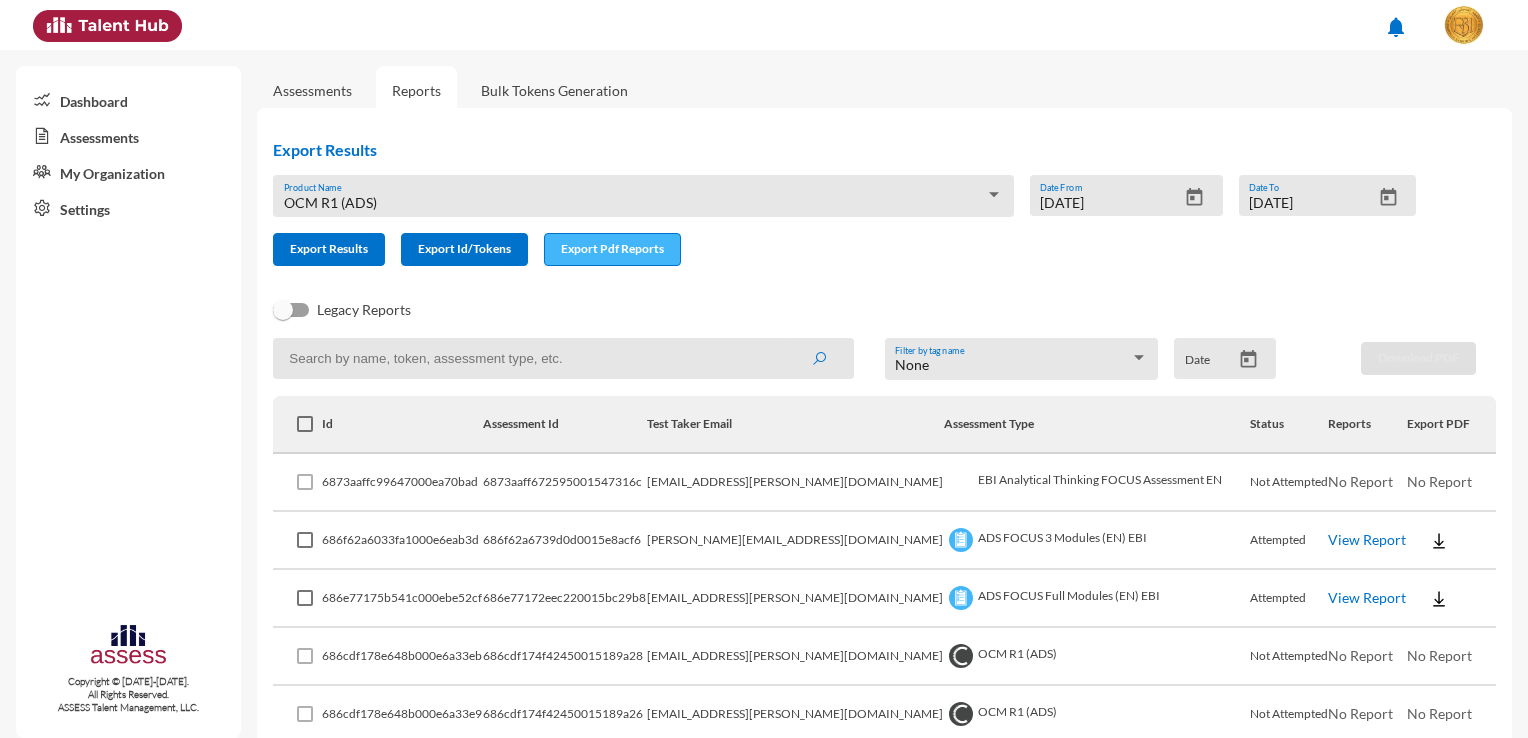 click on "Export Pdf Reports" 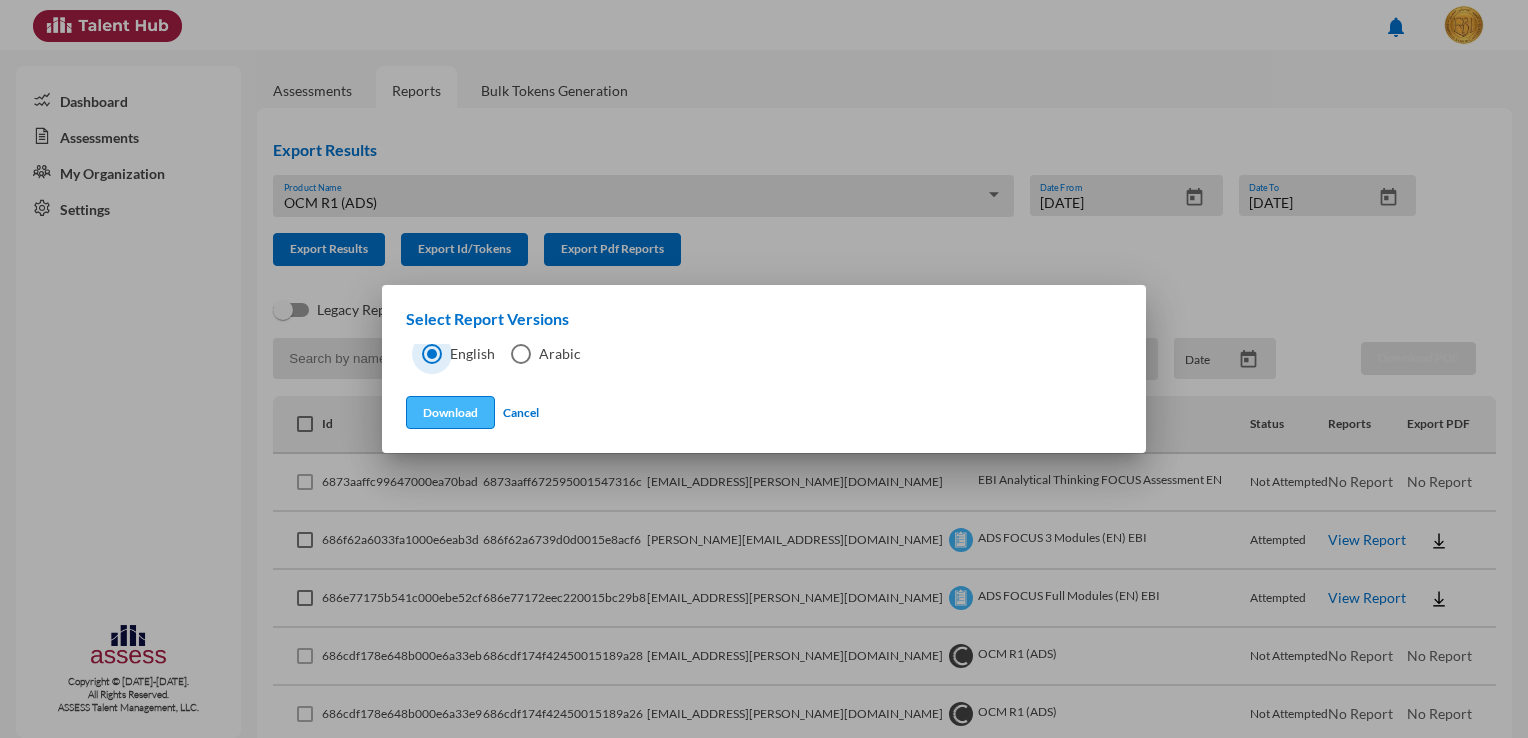 click on "Download" at bounding box center (450, 412) 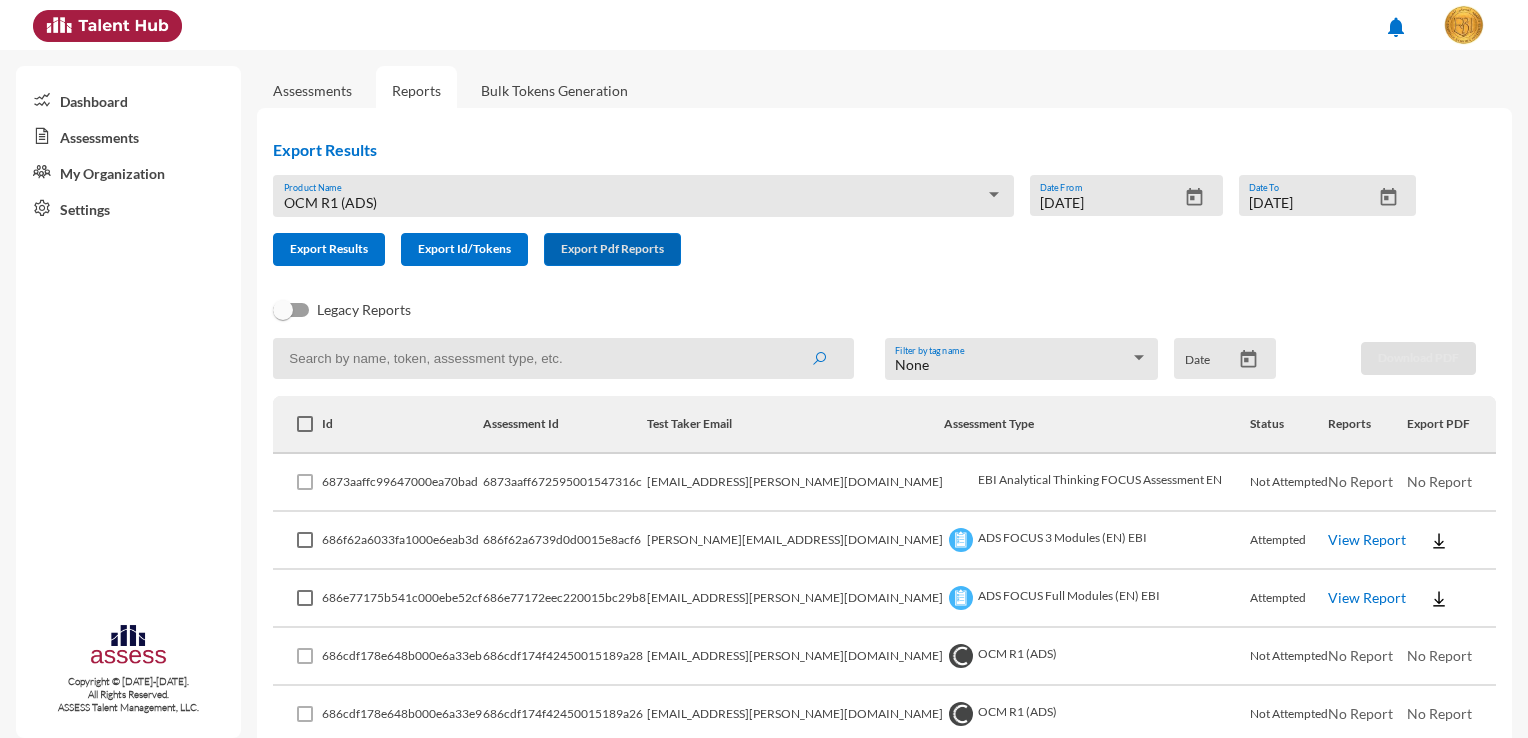 click on "Assessments  Reports  Bulk Tokens Generation Export Results OCM R1 (ADS) Product Name  [DATE]  Date From [DATE]  Date To   Export Results   Export Id/Tokens   Export Pdf Reports    Legacy Reports  None Filter by tag name  Date  Download PDF    Id Assessment Id  Test Taker Email  Assessment Type Status Reports Export PDF   6873aaffc99647000ea70bad 6873aaff672595001547316c [EMAIL_ADDRESS][PERSON_NAME][DOMAIN_NAME]  EBI Analytical Thinking FOCUS Assessment EN   Not Attempted   No Report   No Report    686f62a6033fa1000e6eab3d 686f62a6739d0d0015e8acf6 [EMAIL_ADDRESS][DOMAIN_NAME]  ADS FOCUS 3 Modules (EN) EBI   Attempted   View Report    686e77175b541c000ebe52cf 686e77172eec220015bc29b8 [EMAIL_ADDRESS][PERSON_NAME][DOMAIN_NAME]  ADS FOCUS Full Modules (EN) EBI   Attempted   View Report    686cdf178e648b000e6a33eb 686cdf174f42450015189a28 [EMAIL_ADDRESS][PERSON_NAME][DOMAIN_NAME]  OCM R1 (ADS)   Not Attempted   No Report   No Report    686cdf178e648b000e6a33e9 686cdf174f42450015189a26 [EMAIL_ADDRESS][PERSON_NAME][DOMAIN_NAME]  OCM R1 (ADS)   Not Attempted   No Report" 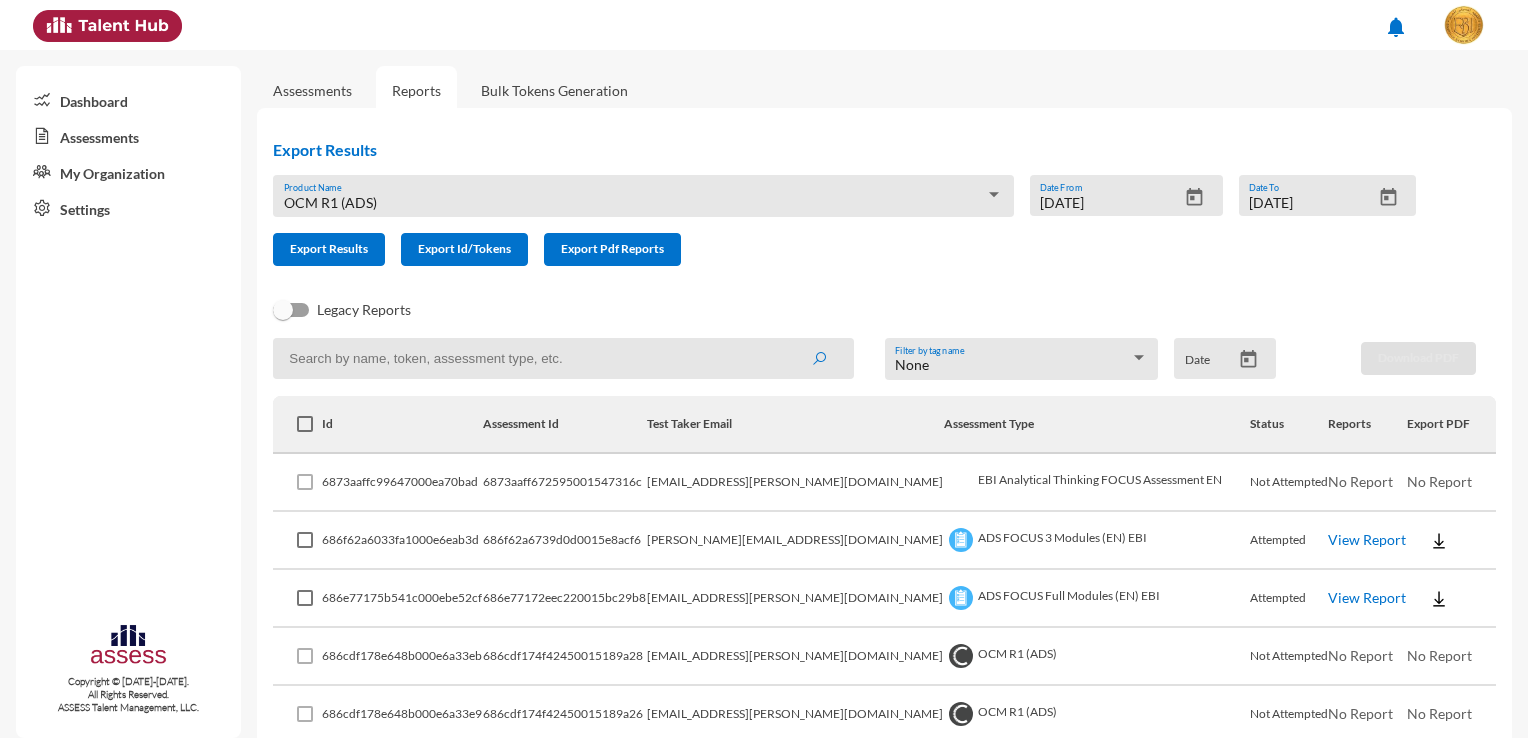 click on "Export Results" 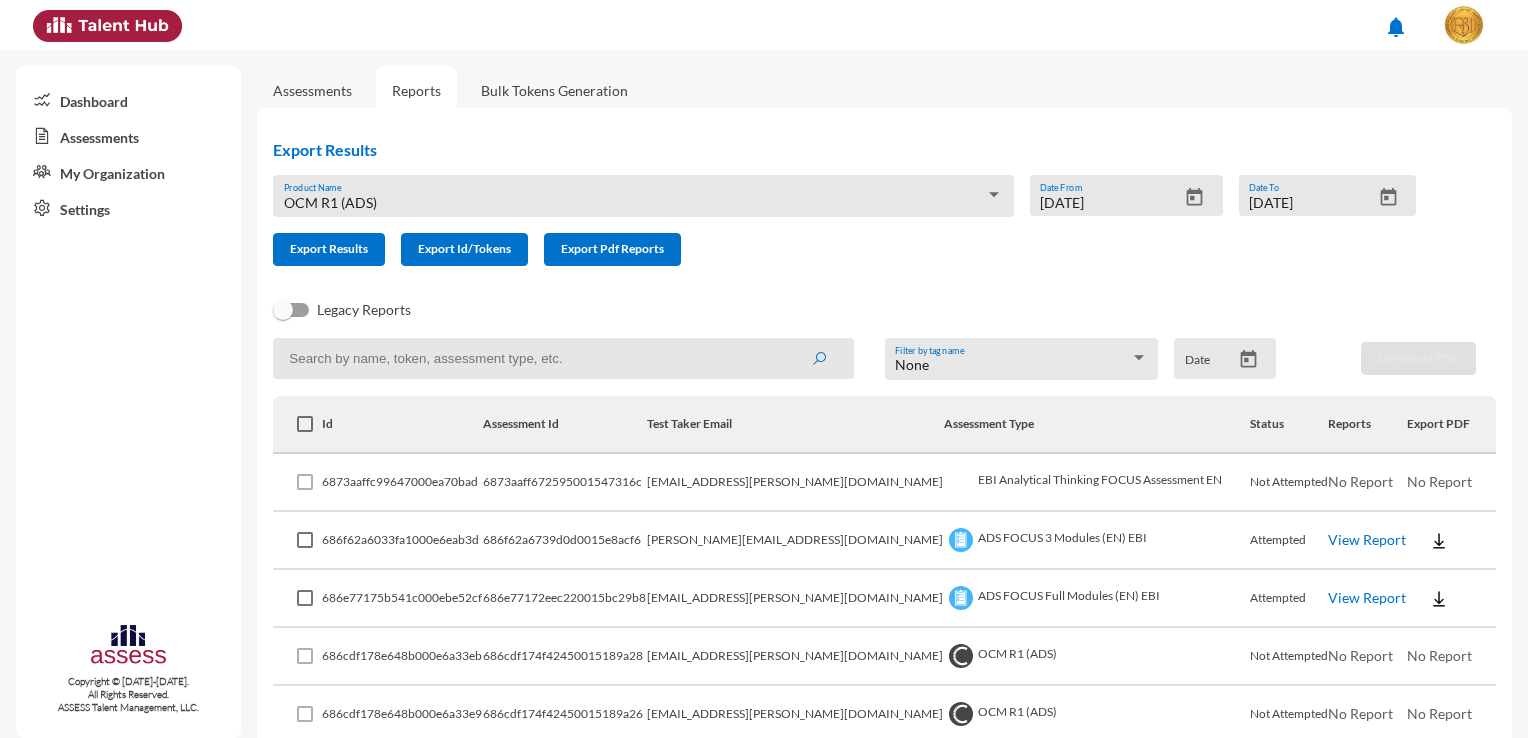 click on "Assessments  Reports  Bulk Tokens Generation Export Results OCM R1 (ADS) Product Name  [DATE]  Date From [DATE]  Date To   Export Results   Export Id/Tokens   Export Pdf Reports    Legacy Reports  None Filter by tag name  Date  Download PDF    Id Assessment Id  Test Taker Email  Assessment Type Status Reports Export PDF   6873aaffc99647000ea70bad 6873aaff672595001547316c [EMAIL_ADDRESS][PERSON_NAME][DOMAIN_NAME]  EBI Analytical Thinking FOCUS Assessment EN   Not Attempted   No Report   No Report    686f62a6033fa1000e6eab3d 686f62a6739d0d0015e8acf6 [EMAIL_ADDRESS][DOMAIN_NAME]  ADS FOCUS 3 Modules (EN) EBI   Attempted   View Report    686e77175b541c000ebe52cf 686e77172eec220015bc29b8 [EMAIL_ADDRESS][PERSON_NAME][DOMAIN_NAME]  ADS FOCUS Full Modules (EN) EBI   Attempted   View Report    686cdf178e648b000e6a33eb 686cdf174f42450015189a28 [EMAIL_ADDRESS][PERSON_NAME][DOMAIN_NAME]  OCM R1 (ADS)   Not Attempted   No Report   No Report    686cdf178e648b000e6a33e9 686cdf174f42450015189a26 [EMAIL_ADDRESS][PERSON_NAME][DOMAIN_NAME]  OCM R1 (ADS)   Not Attempted   No Report" 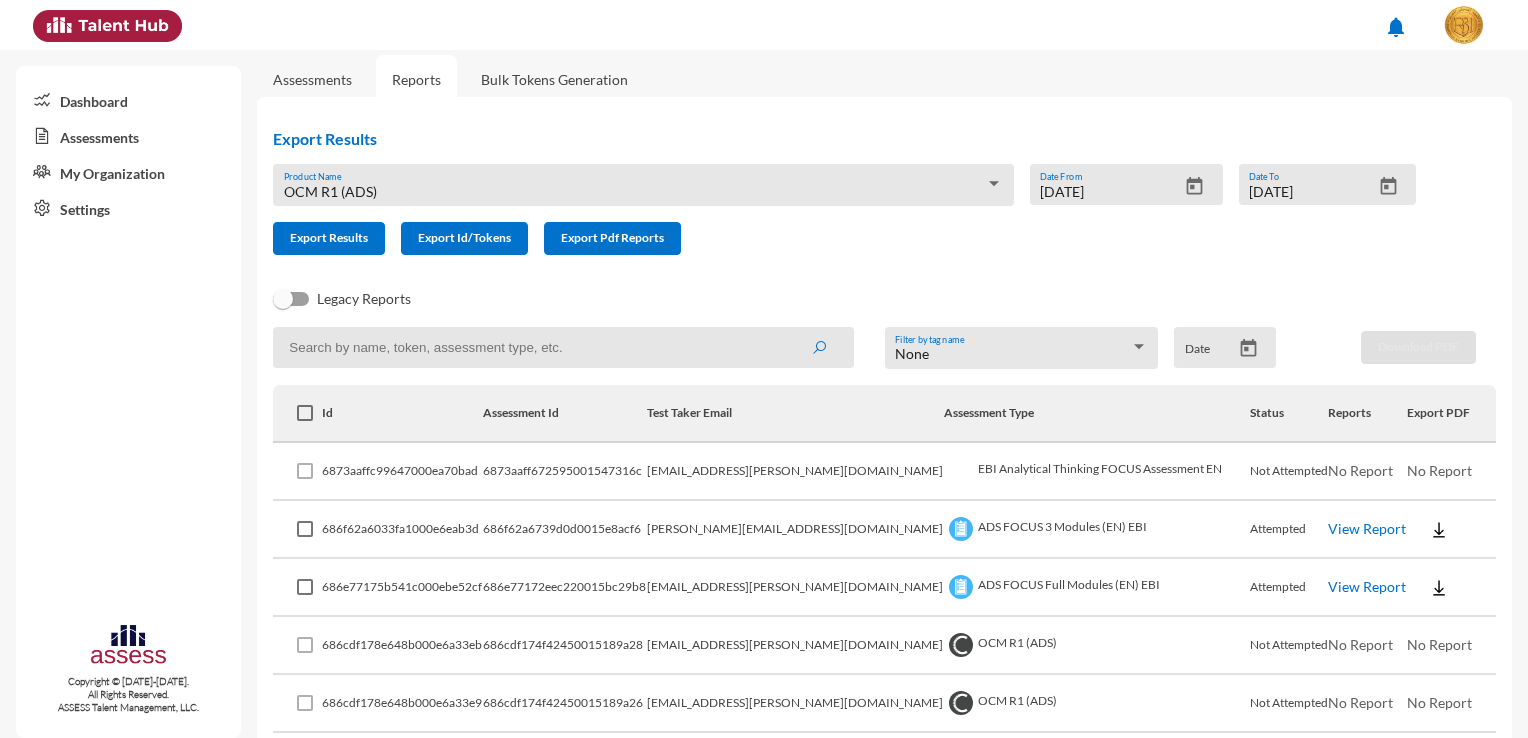 scroll, scrollTop: 0, scrollLeft: 0, axis: both 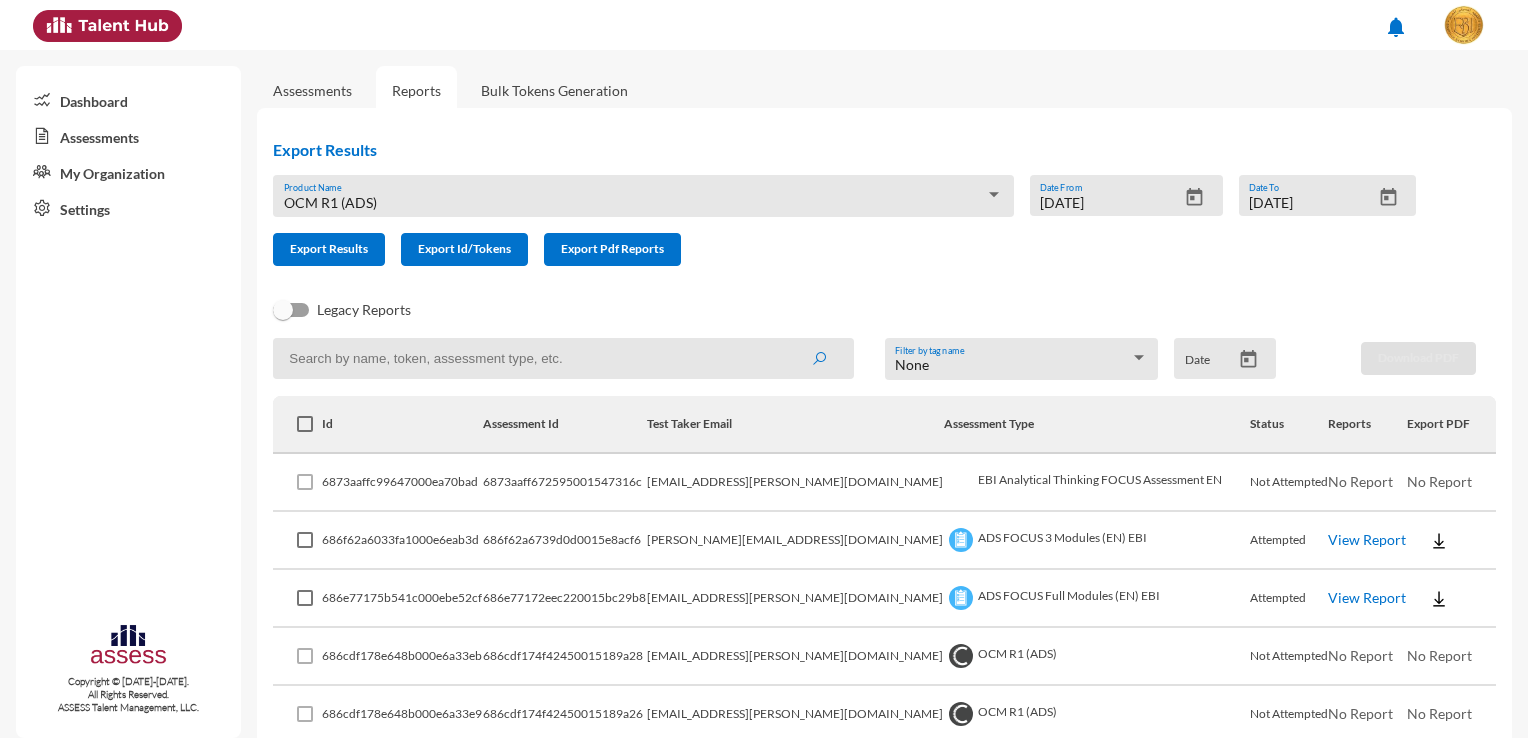 click on "Export Results OCM R1 (ADS) Product Name  [DATE]  Date From [DATE]  Date To   Export Results   Export Id/Tokens   Export Pdf Reports    Legacy Reports  None Filter by tag name  Date  Download PDF    Id Assessment Id  Test Taker Email  Assessment Type Status Reports Export PDF   6873aaffc99647000ea70bad 6873aaff672595001547316c [EMAIL_ADDRESS][PERSON_NAME][DOMAIN_NAME]  EBI Analytical Thinking FOCUS Assessment EN   Not Attempted   No Report   No Report    686f62a6033fa1000e6eab3d 686f62a6739d0d0015e8acf6 [EMAIL_ADDRESS][DOMAIN_NAME]  ADS FOCUS 3 Modules (EN) EBI   Attempted   View Report    686e77175b541c000ebe52cf 686e77172eec220015bc29b8 [EMAIL_ADDRESS][PERSON_NAME][DOMAIN_NAME]  ADS FOCUS Full Modules (EN) EBI   Attempted   View Report    686cdf178e648b000e6a33eb 686cdf174f42450015189a28 [EMAIL_ADDRESS][PERSON_NAME][DOMAIN_NAME]  OCM R1 (ADS)   Not Attempted   No Report   No Report    686cdf178e648b000e6a33e9 686cdf174f42450015189a26 [EMAIL_ADDRESS][PERSON_NAME][DOMAIN_NAME]  OCM R1 (ADS)   Not Attempted   No Report   No Report    686cdf178e648b000e6a33e8" 